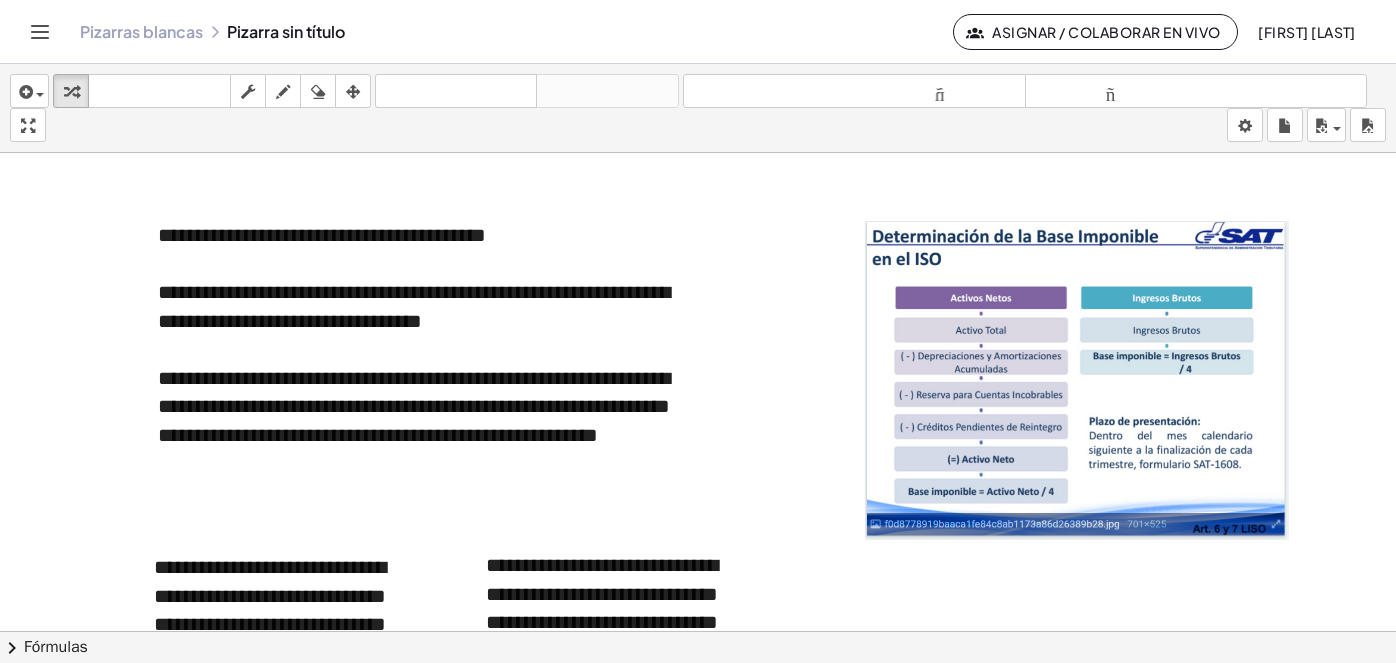scroll, scrollTop: 0, scrollLeft: 0, axis: both 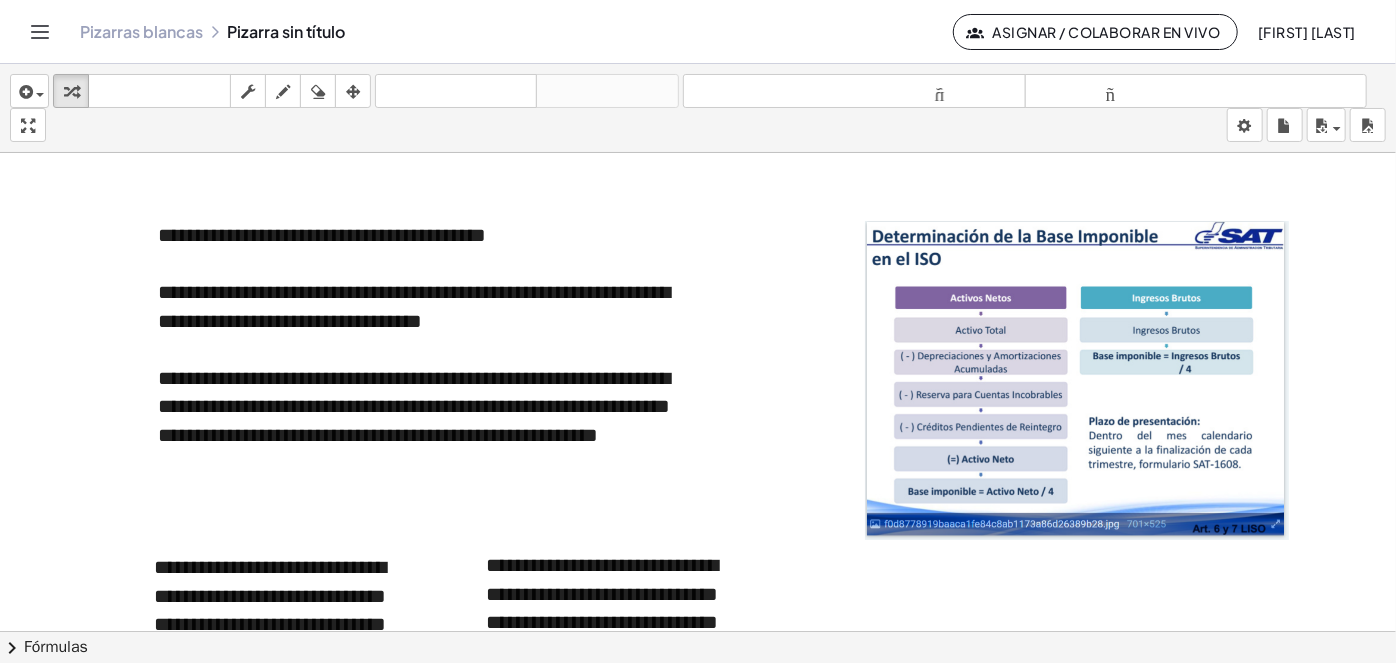 click on "Pizarras blancas Pizarra sin título Asignar / Colaborar en vivo [FIRST] [LAST]" 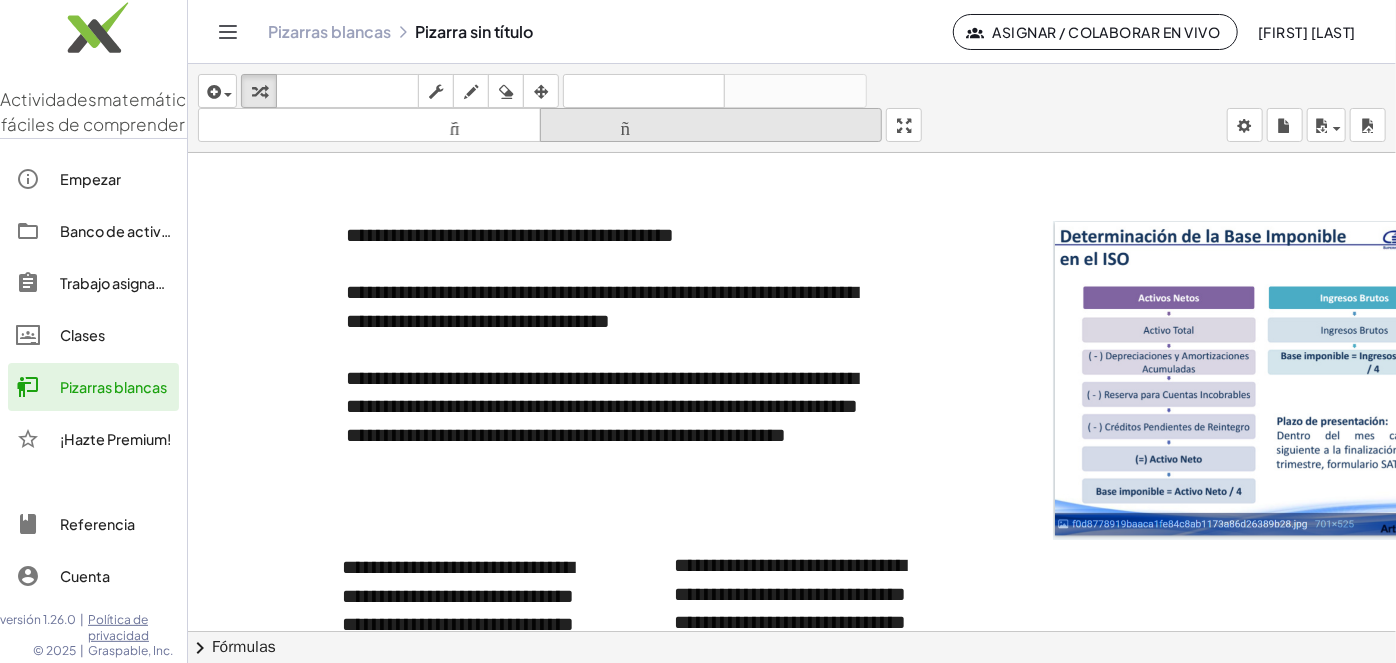 drag, startPoint x: 91, startPoint y: 416, endPoint x: 864, endPoint y: 111, distance: 830.9958 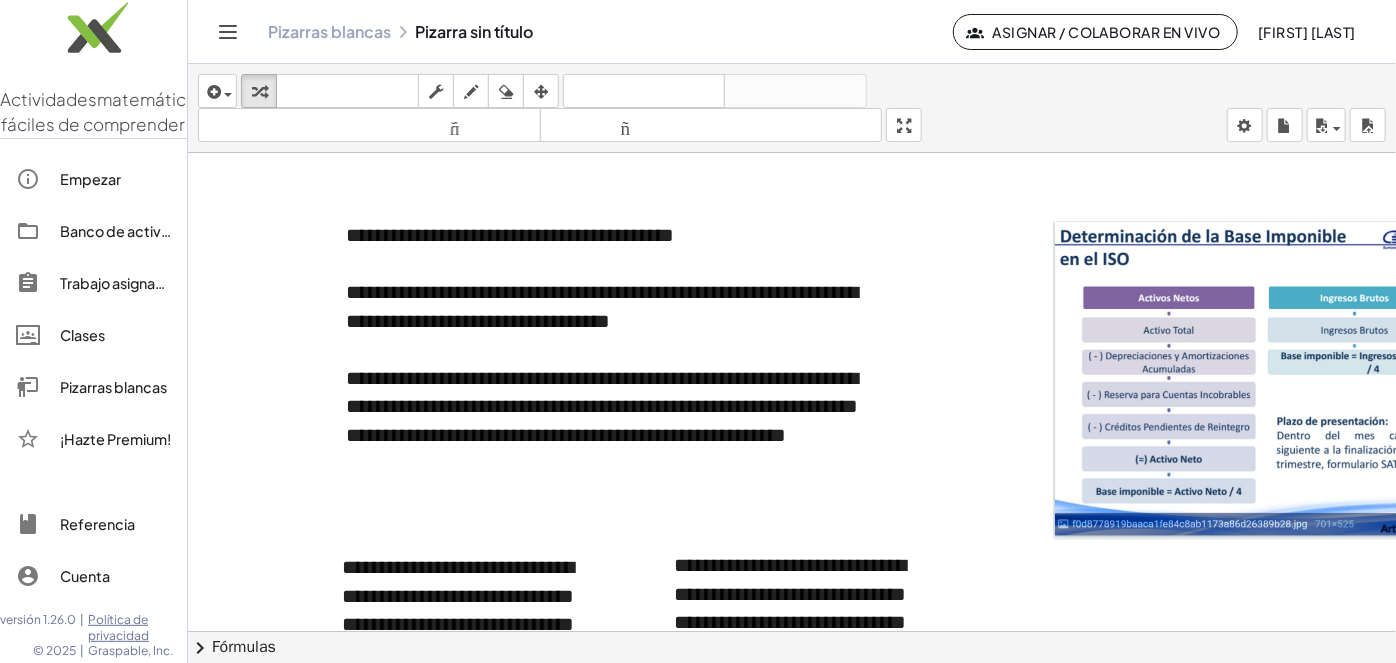 click on "Pizarras blancas" 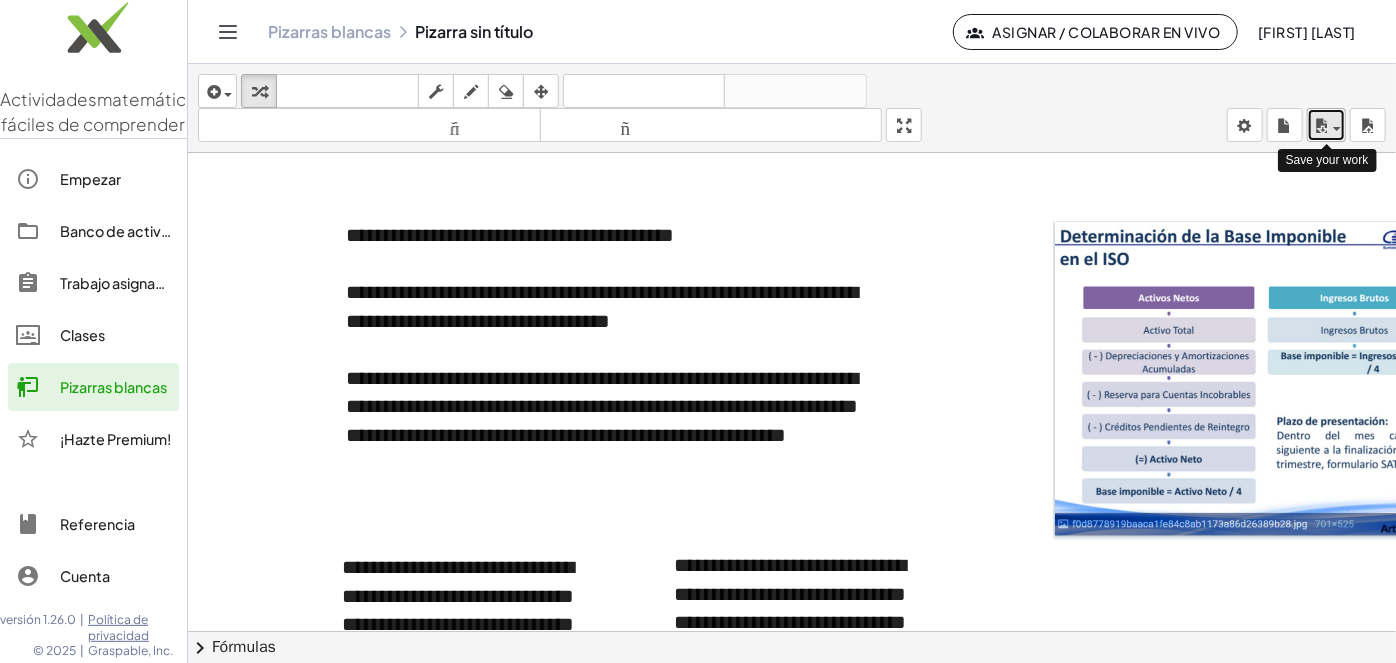 click at bounding box center (1337, 129) 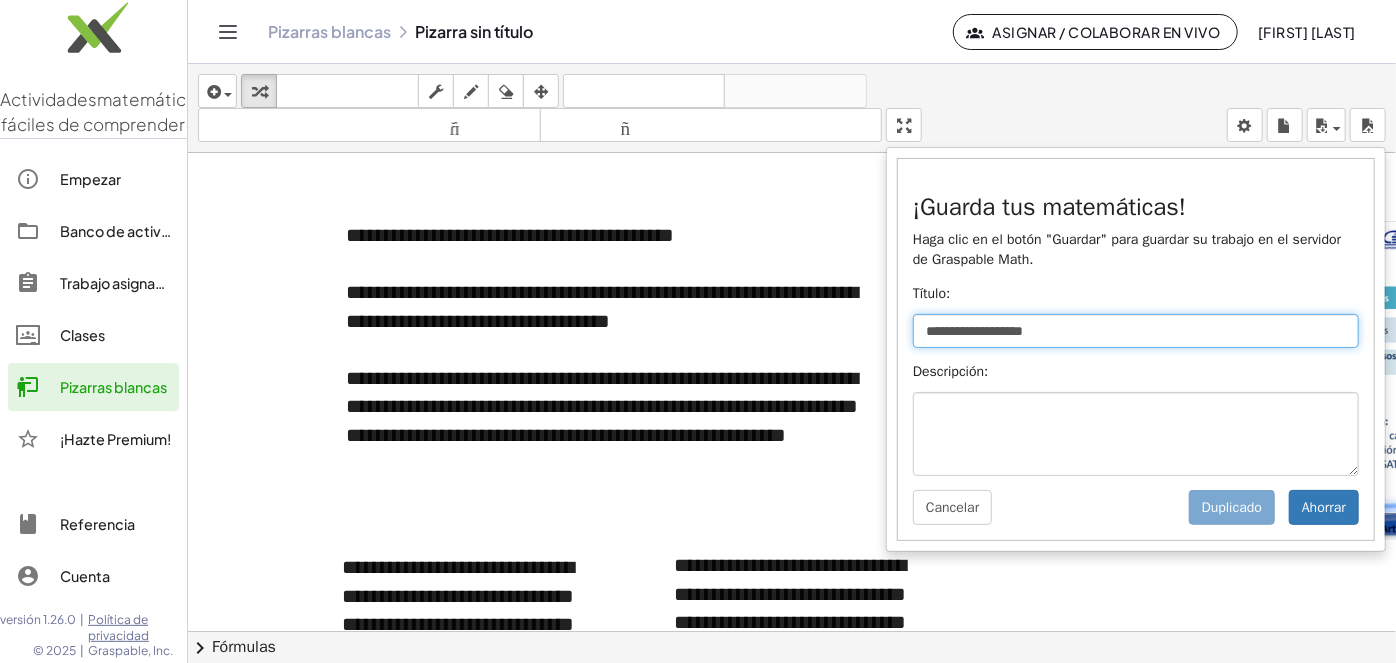 click on "**********" at bounding box center (1136, 331) 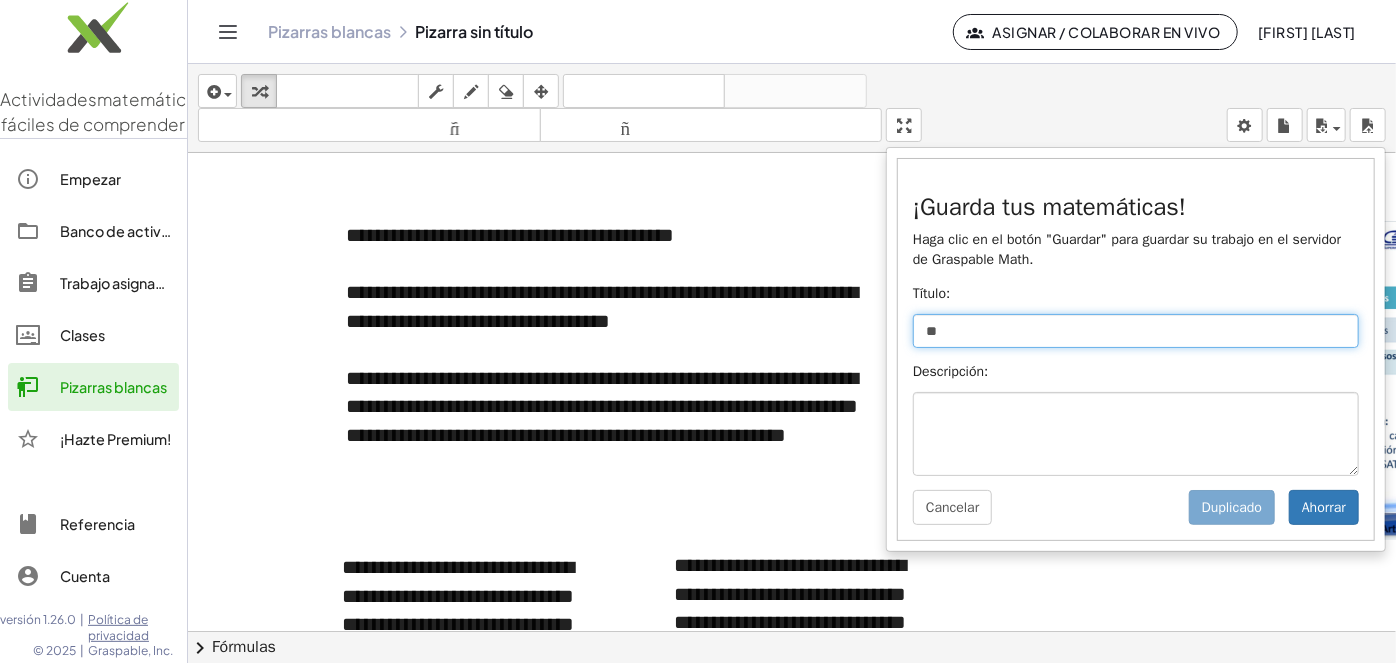 type on "*" 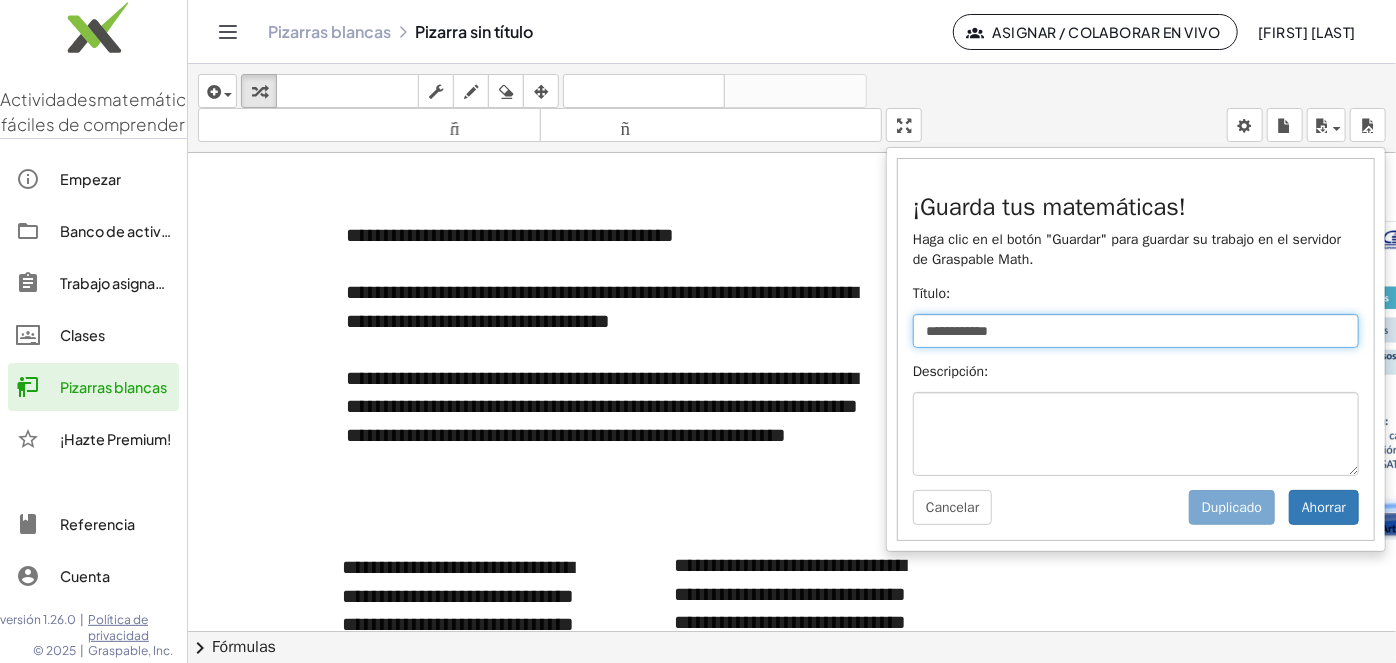 type on "**********" 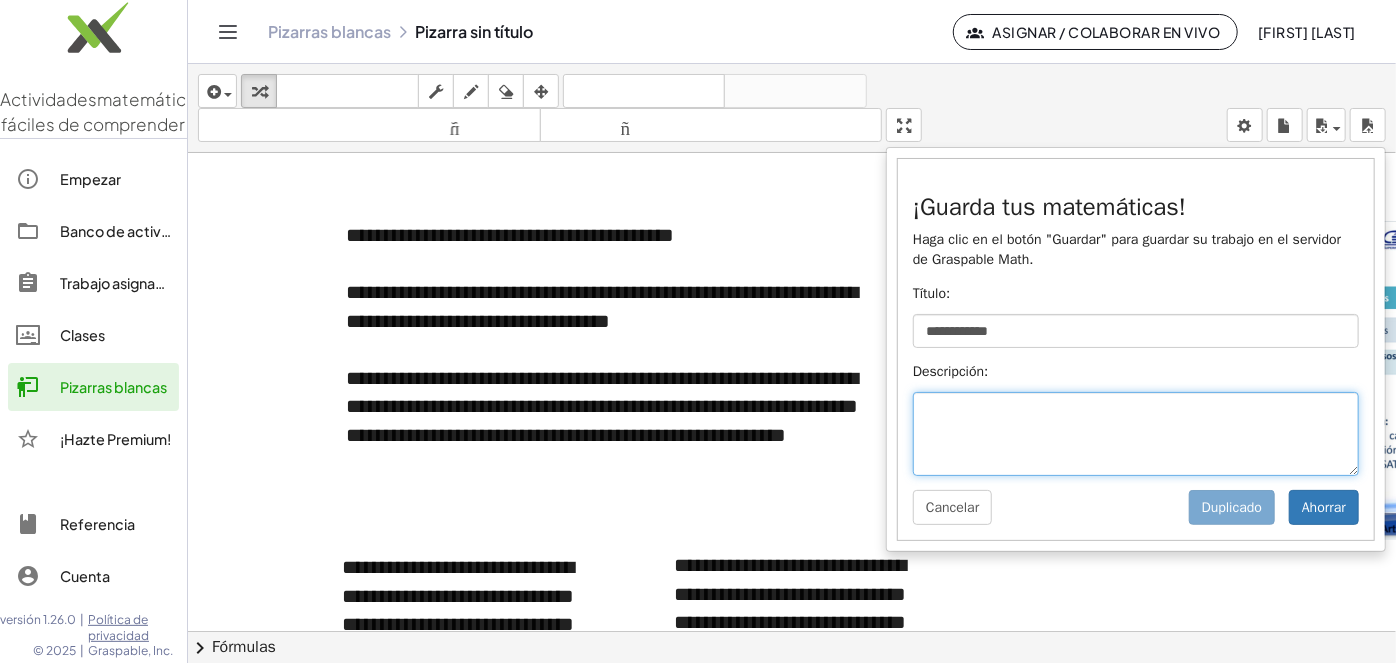 click at bounding box center [1136, 434] 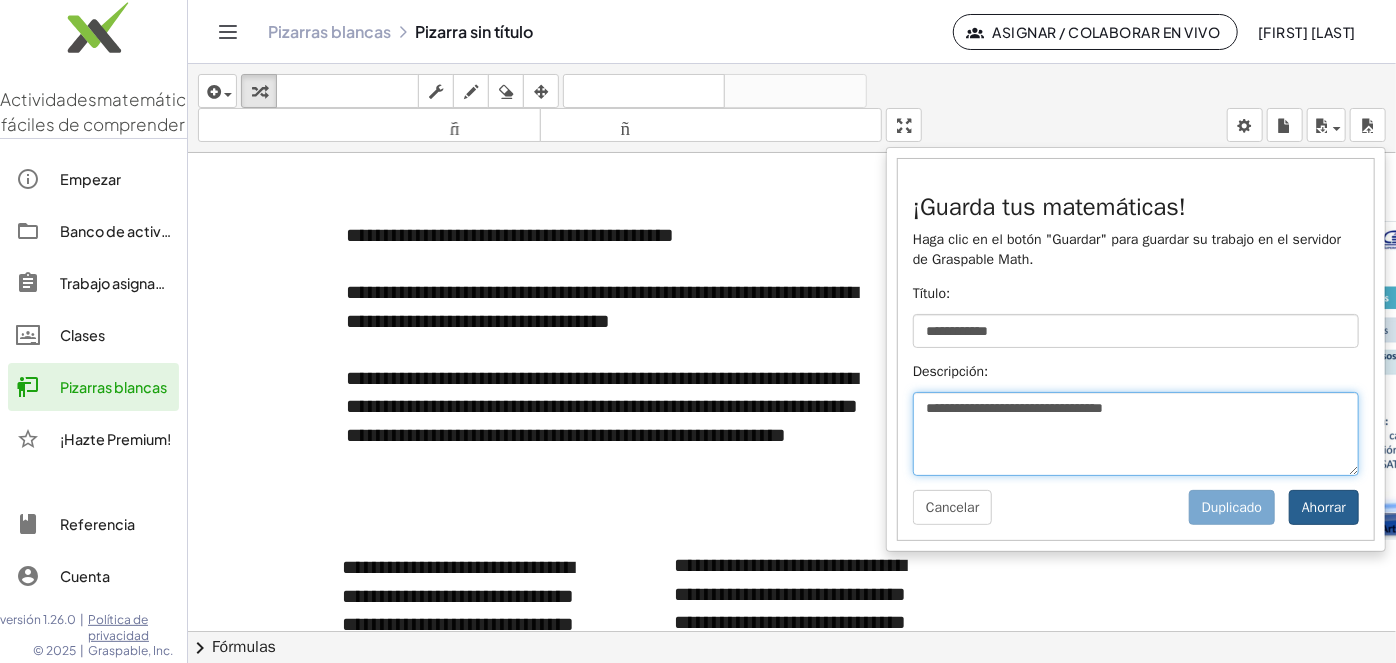 type on "**********" 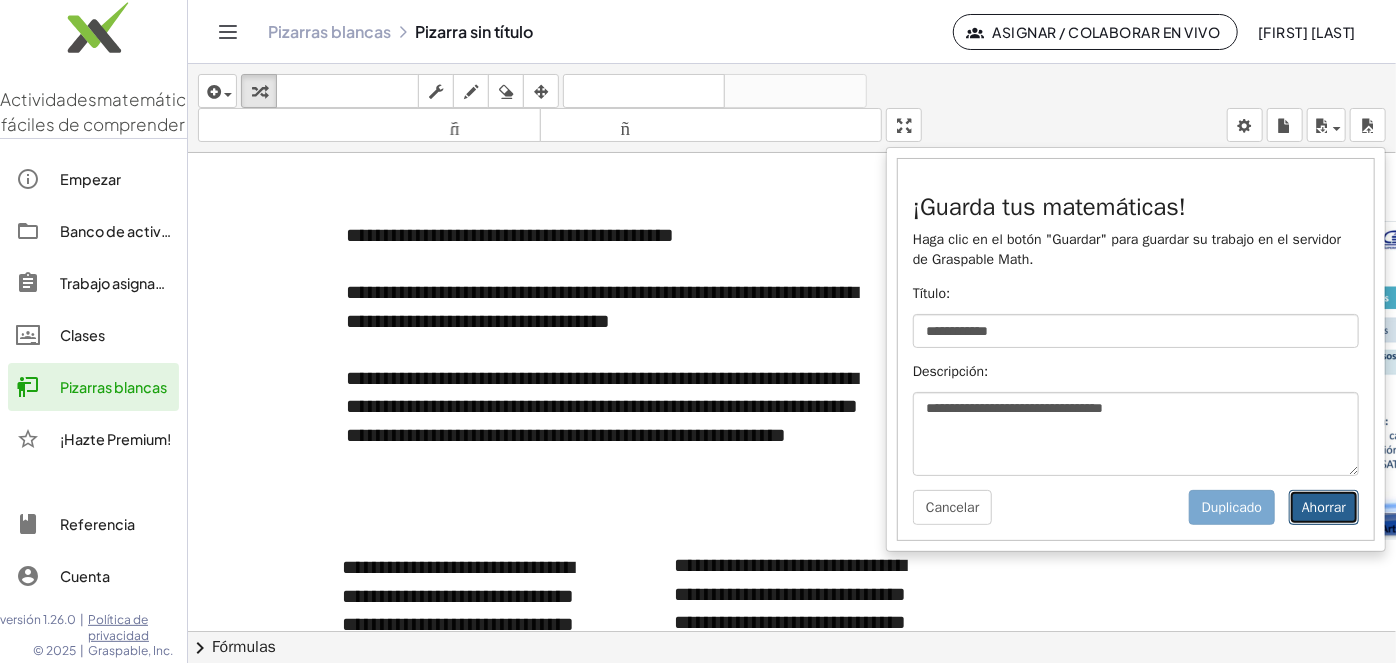 click on "Ahorrar" at bounding box center [1324, 507] 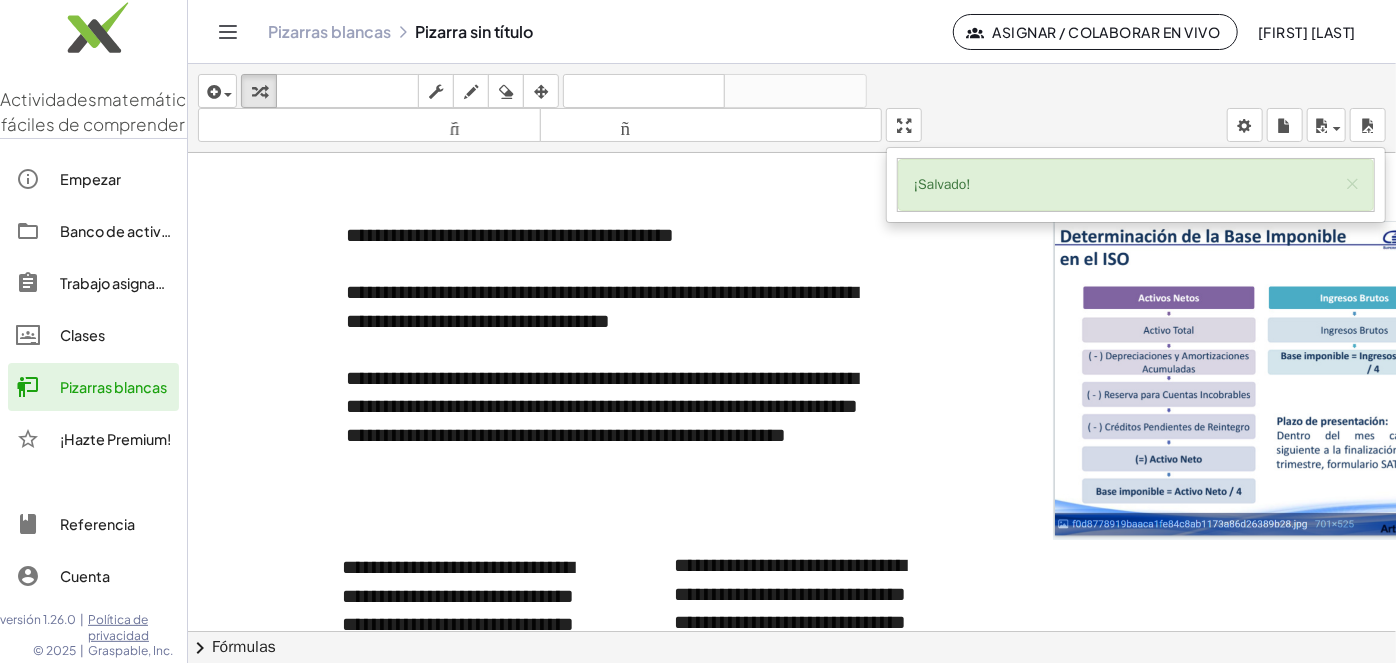 click on "Pizarras blancas" at bounding box center [113, 387] 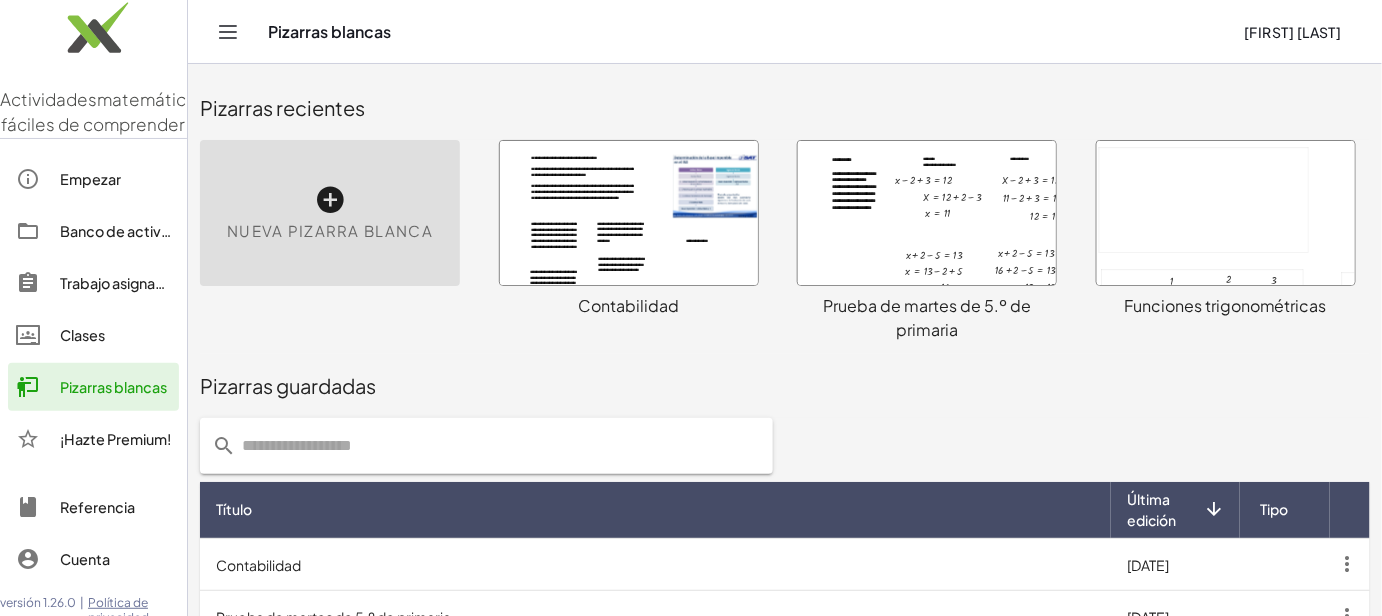 click at bounding box center (1226, 213) 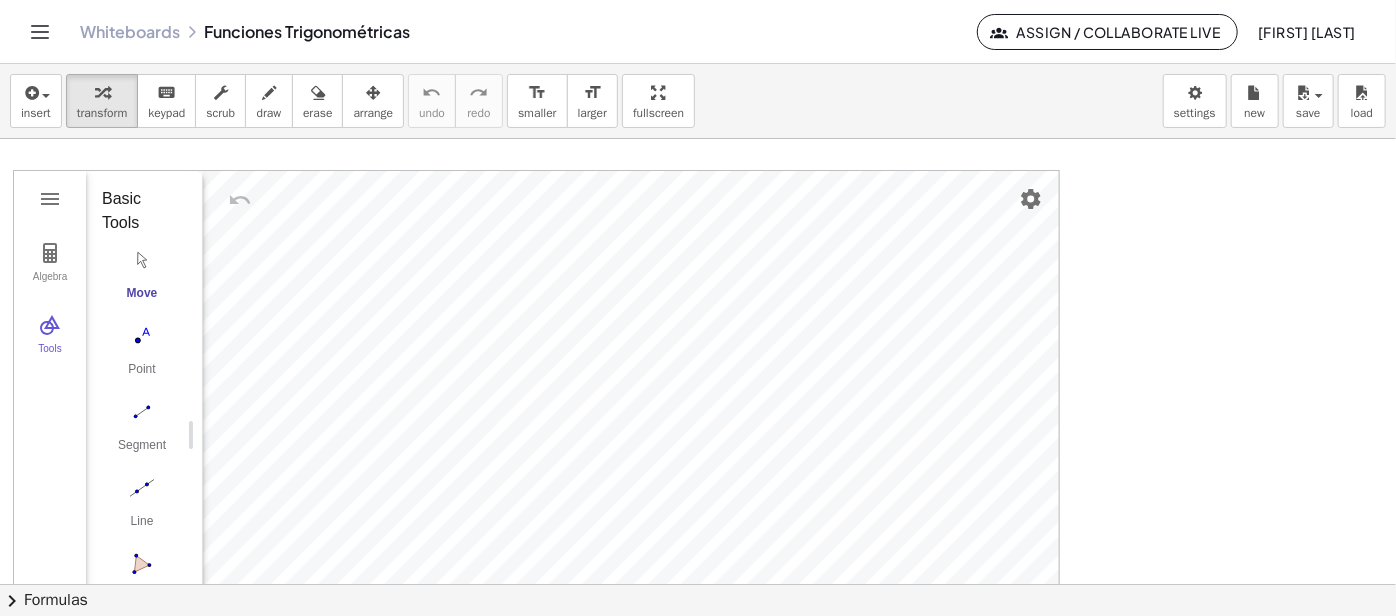 scroll, scrollTop: 0, scrollLeft: 0, axis: both 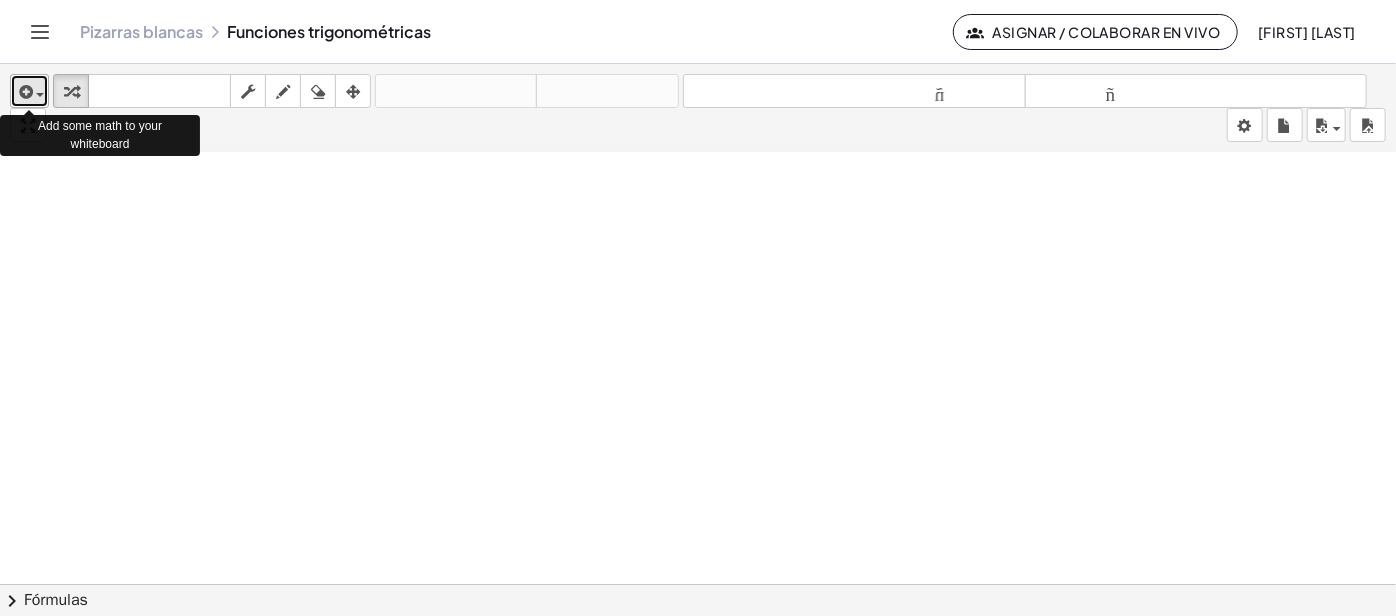 click at bounding box center [35, 94] 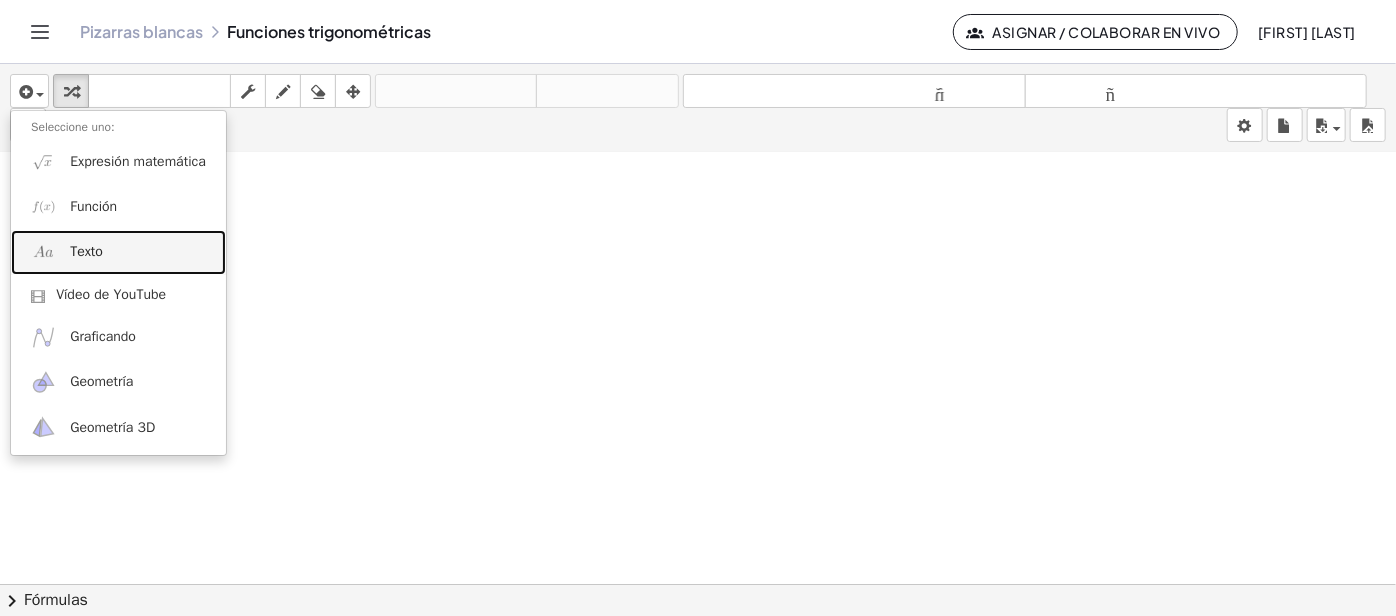 click on "Texto" at bounding box center (118, 252) 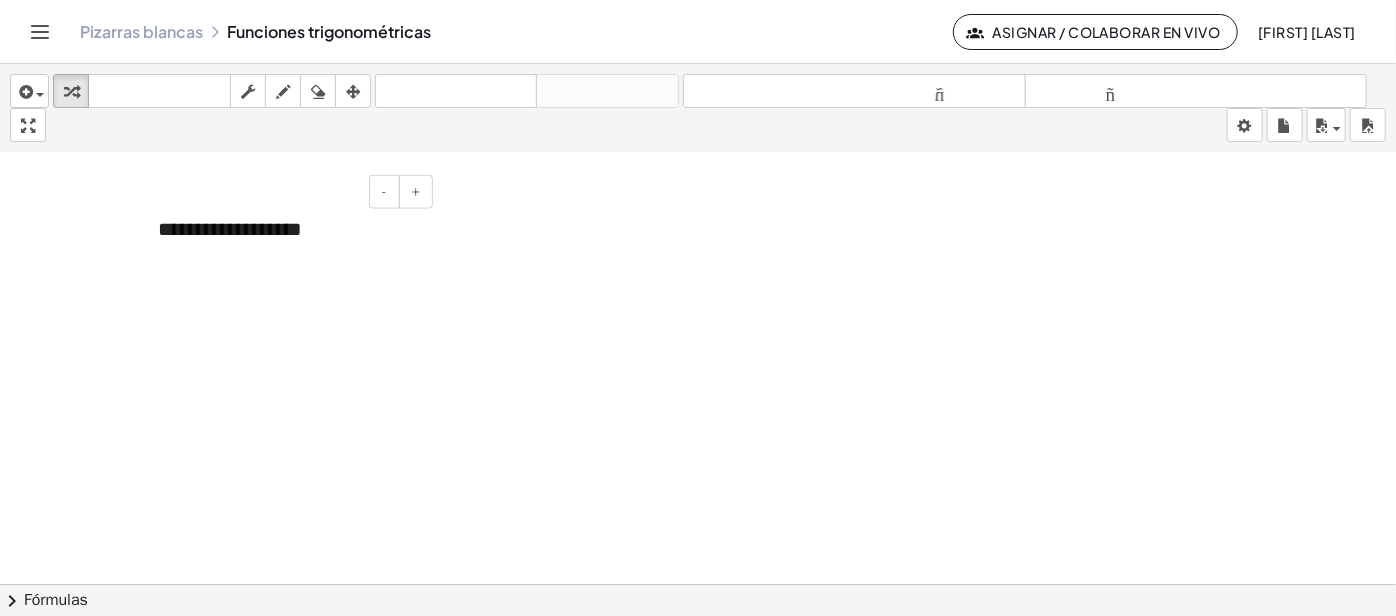 type 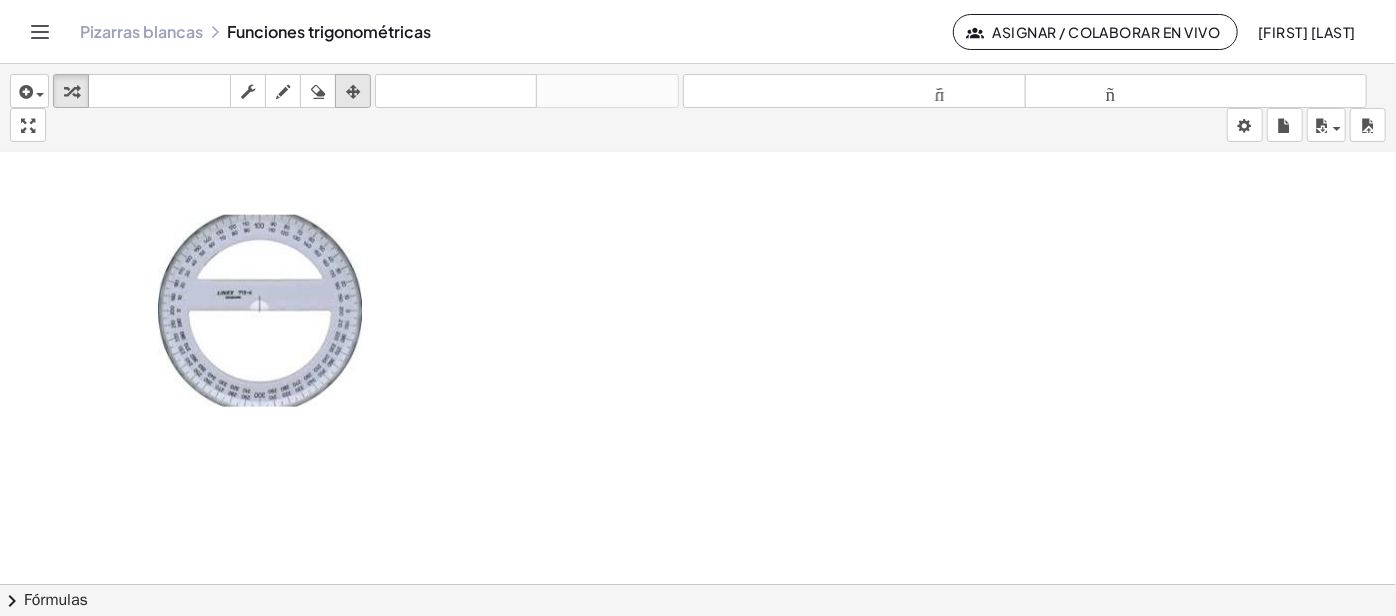click at bounding box center [353, 92] 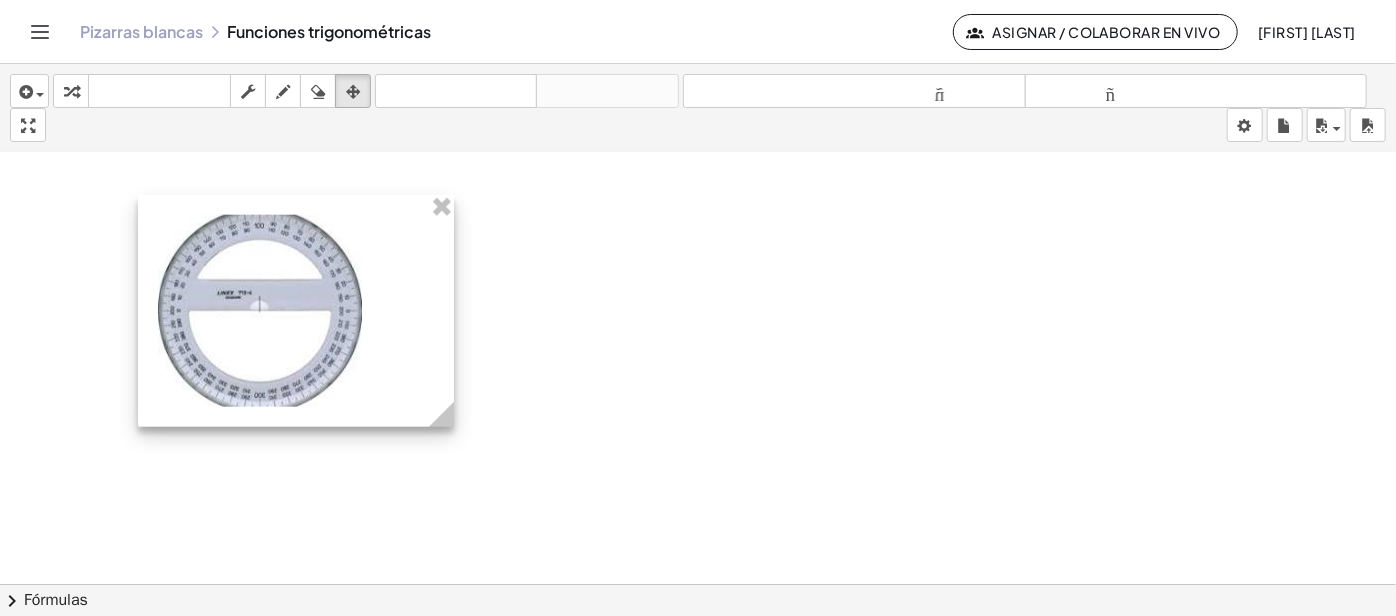 drag, startPoint x: 435, startPoint y: 424, endPoint x: 445, endPoint y: 477, distance: 53.935146 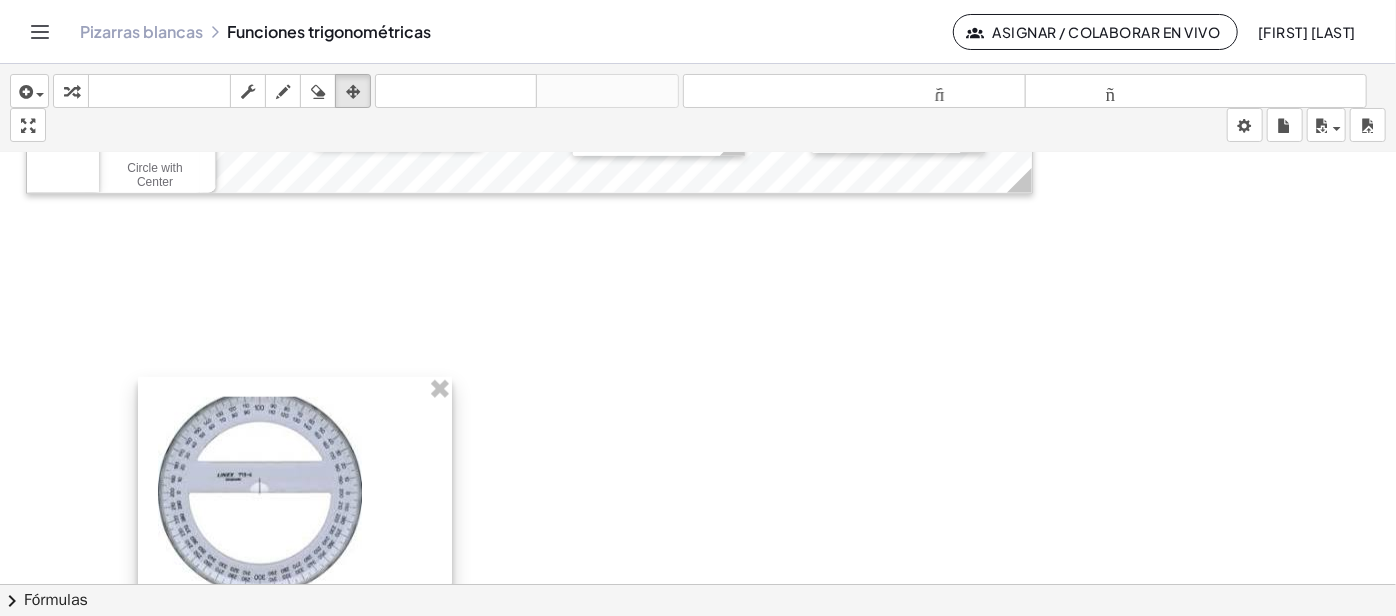 scroll, scrollTop: 1220, scrollLeft: 0, axis: vertical 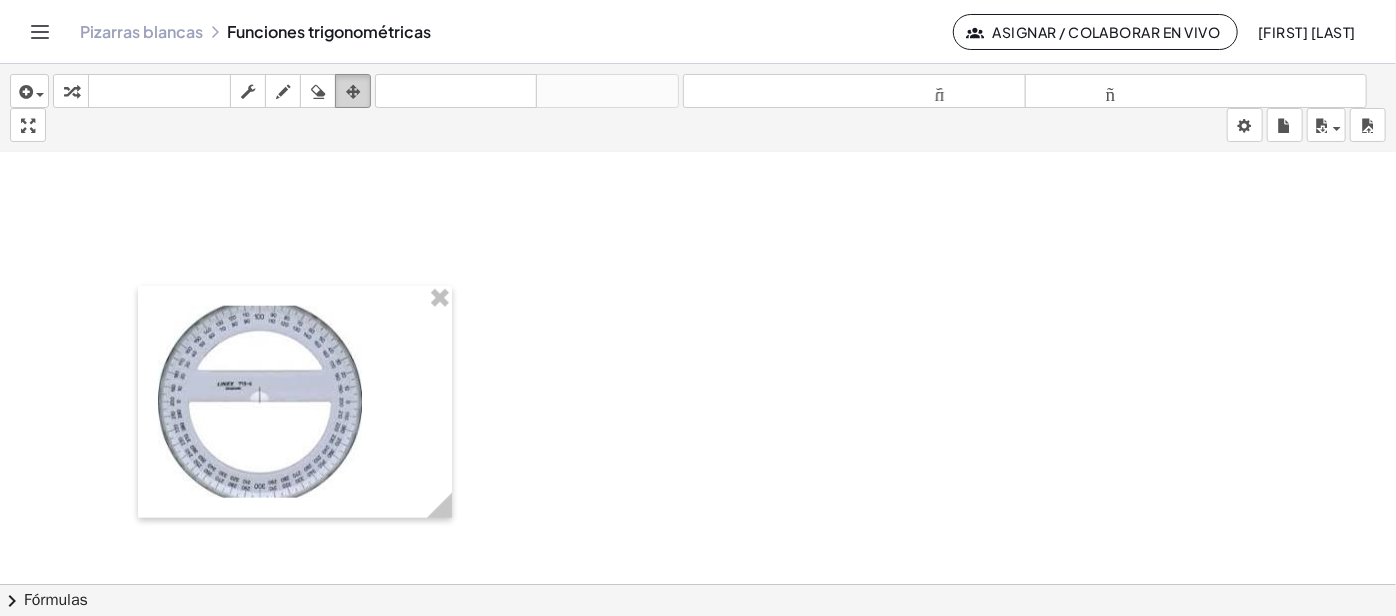 click at bounding box center (353, 92) 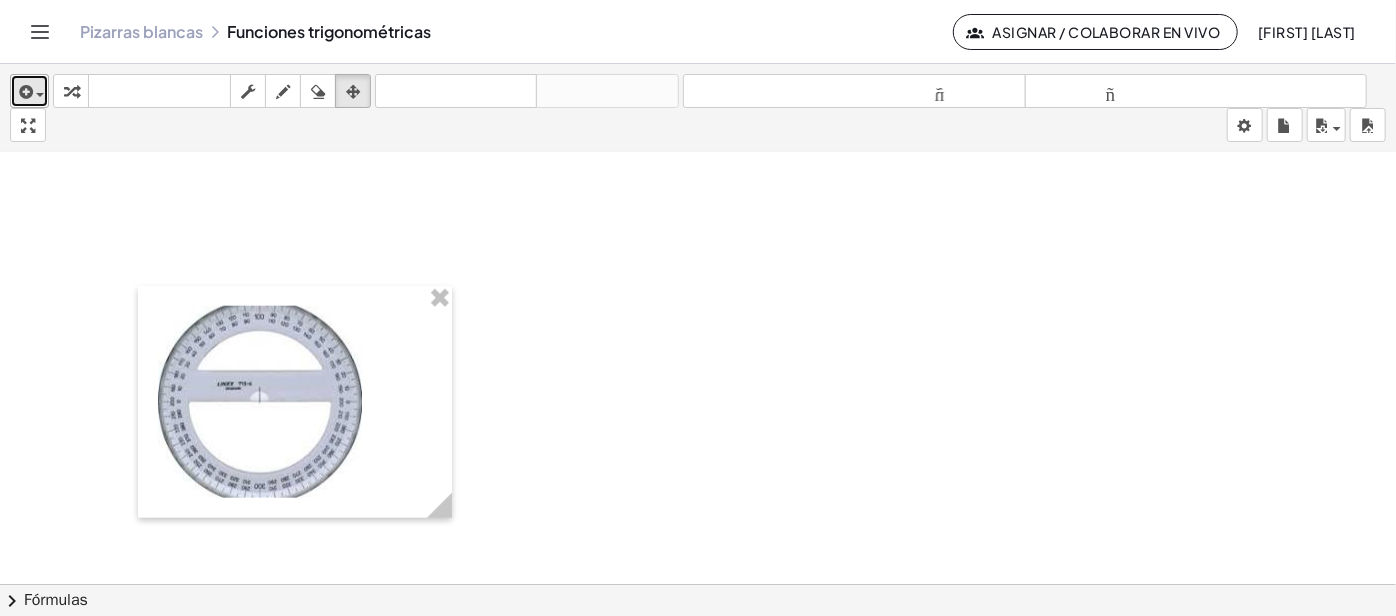 click at bounding box center (24, 92) 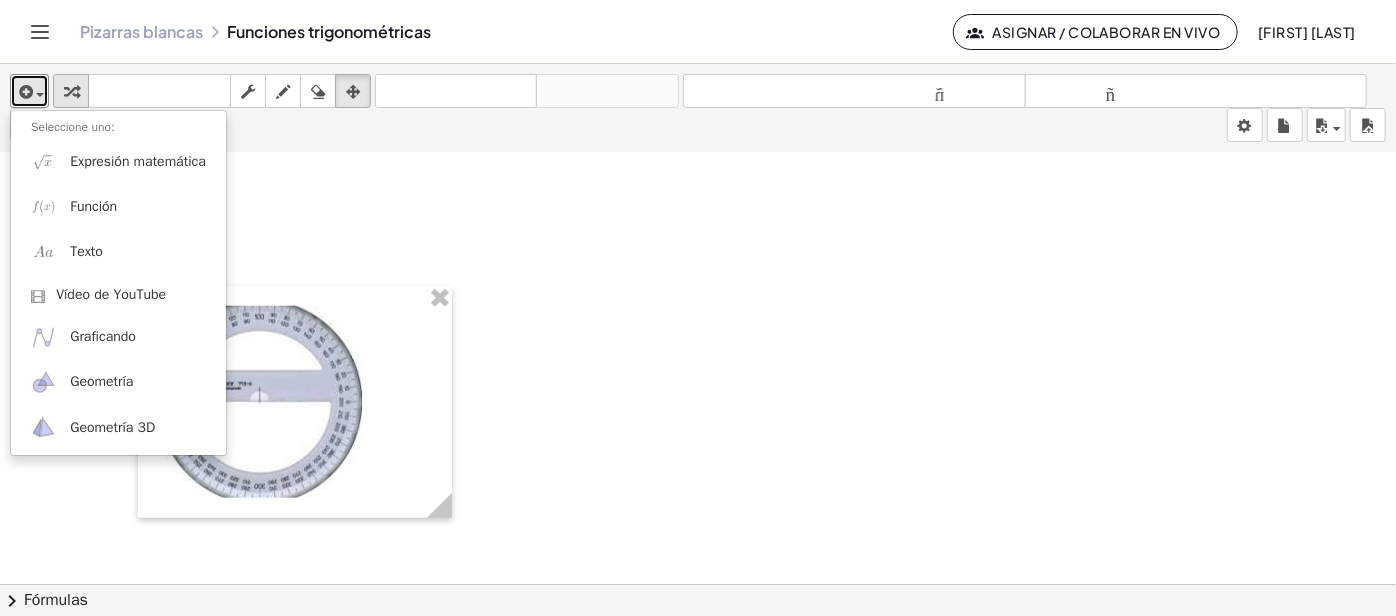 click at bounding box center [71, 92] 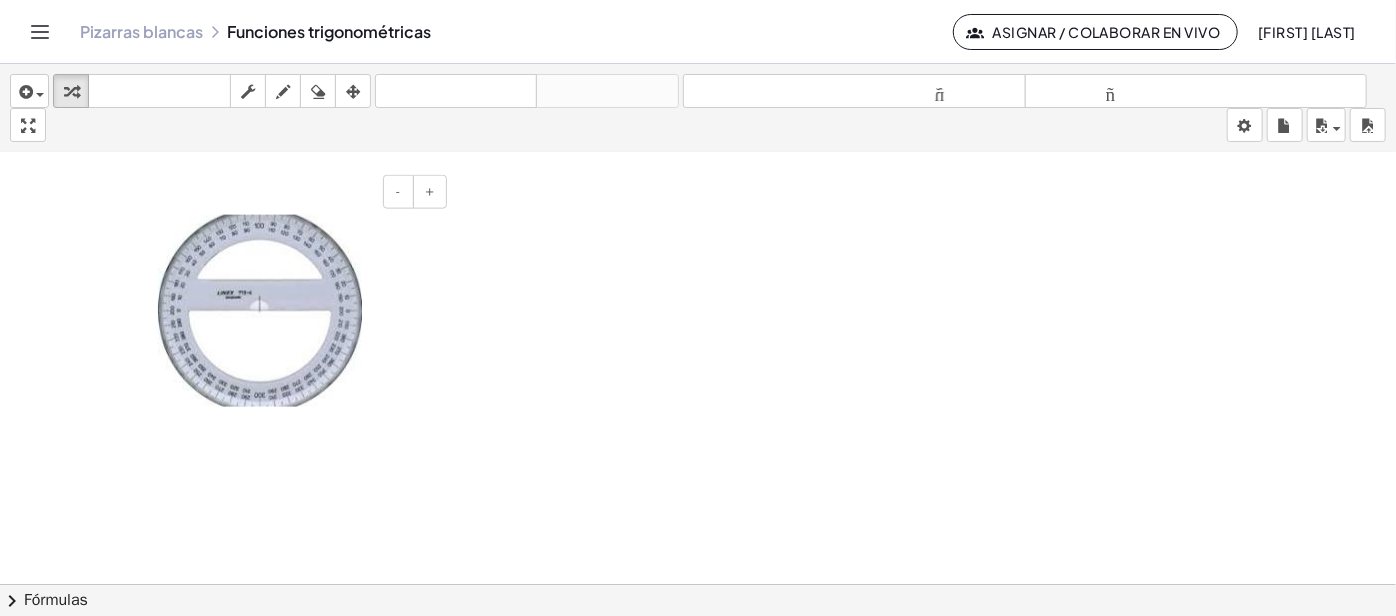 click at bounding box center (260, 311) 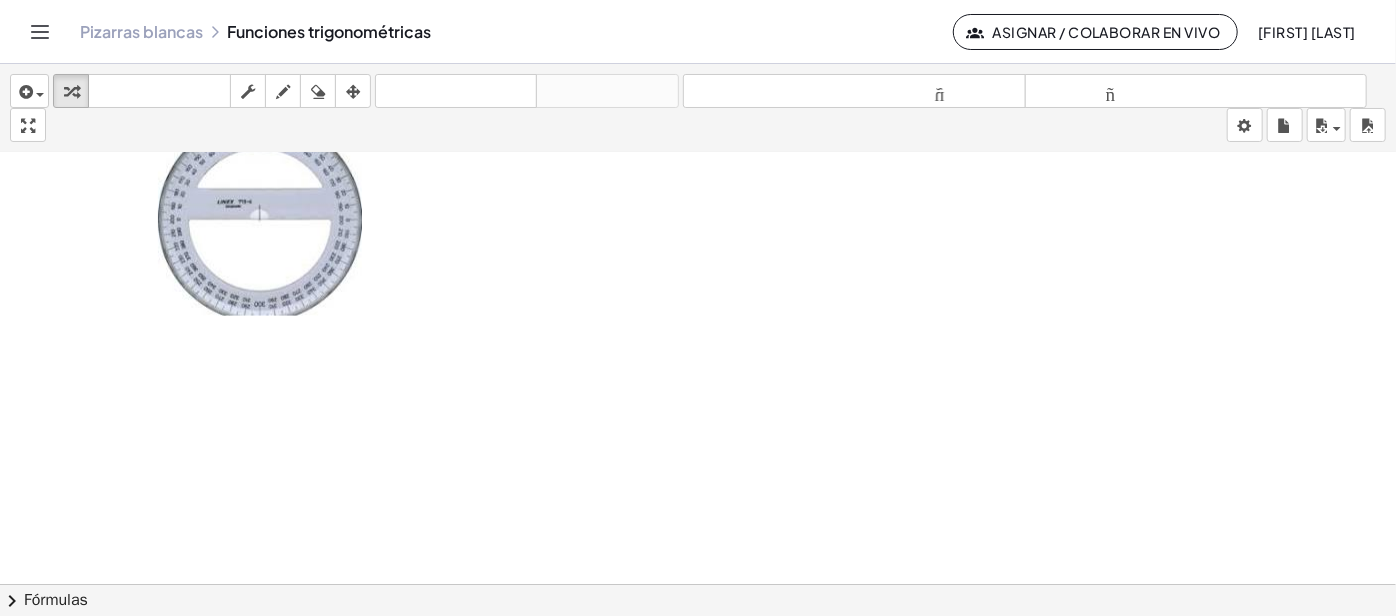 scroll, scrollTop: 1311, scrollLeft: 0, axis: vertical 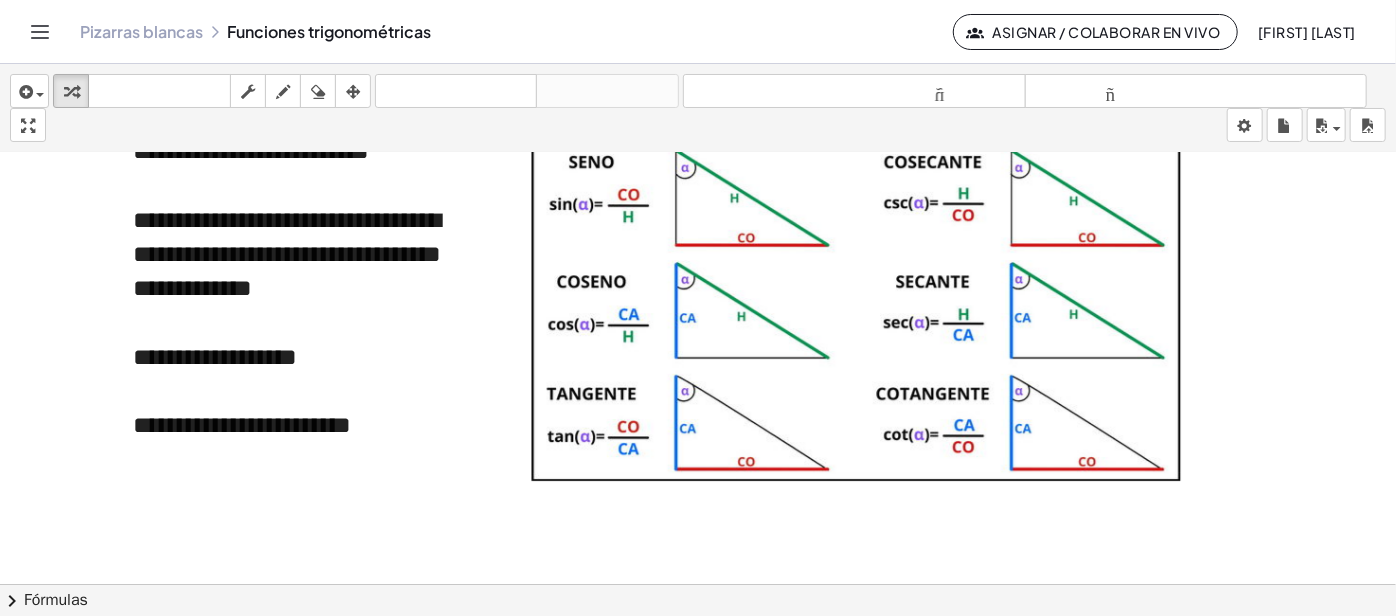 click on "**********" at bounding box center [215, 357] 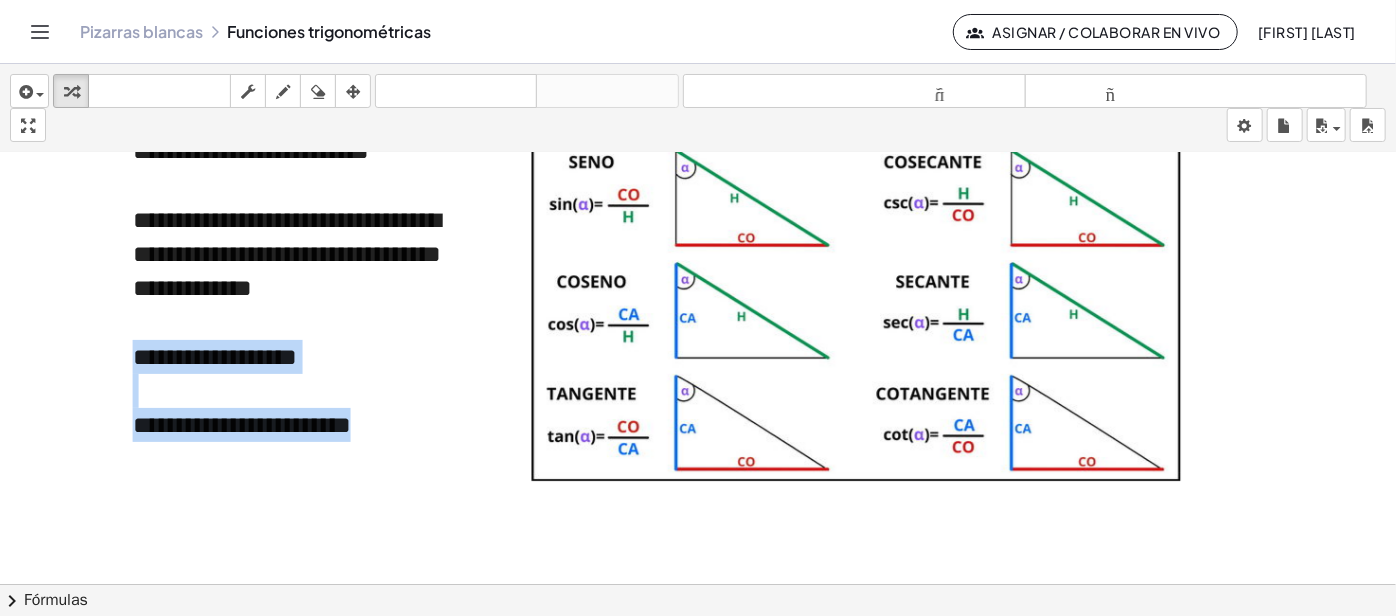 drag, startPoint x: 134, startPoint y: 385, endPoint x: 420, endPoint y: 469, distance: 298.08054 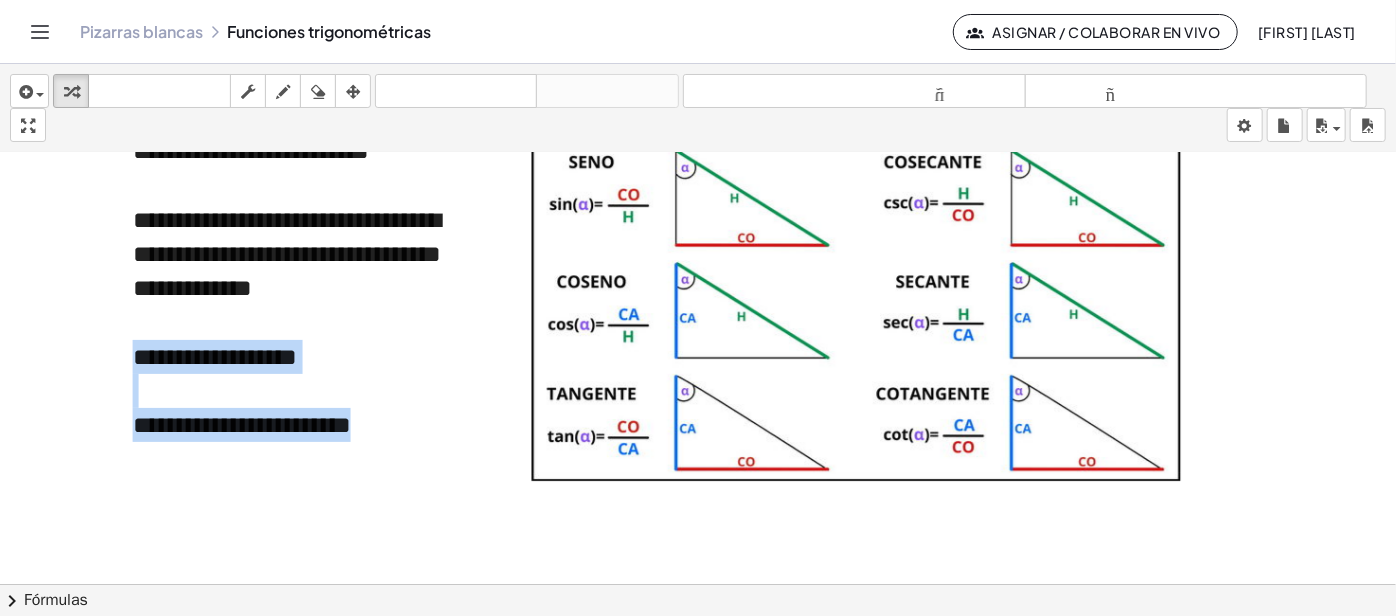 click at bounding box center [509, 1053] 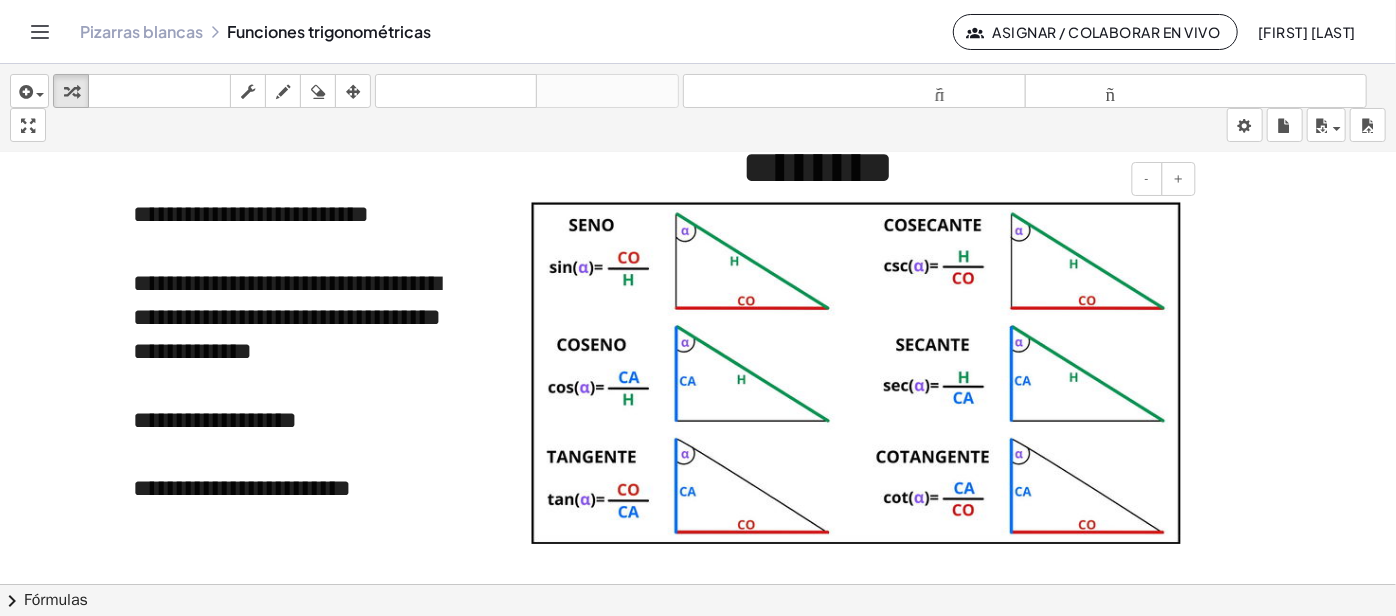 scroll, scrollTop: 90, scrollLeft: 1400, axis: both 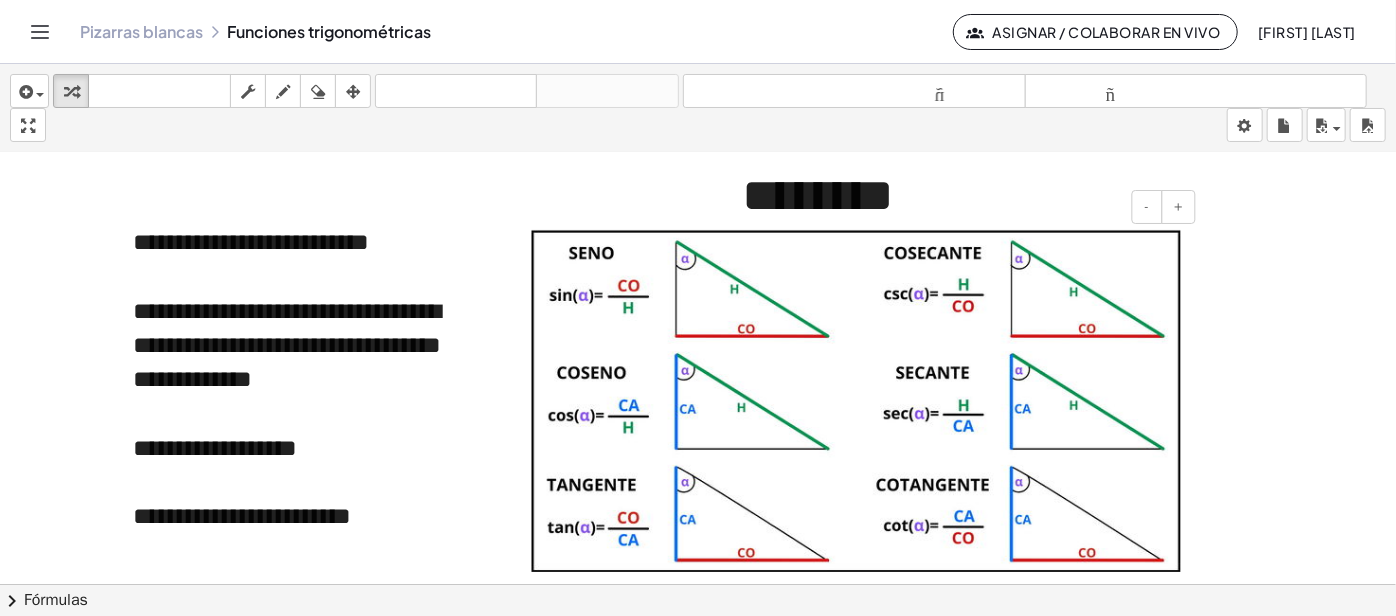 click at bounding box center [856, 401] 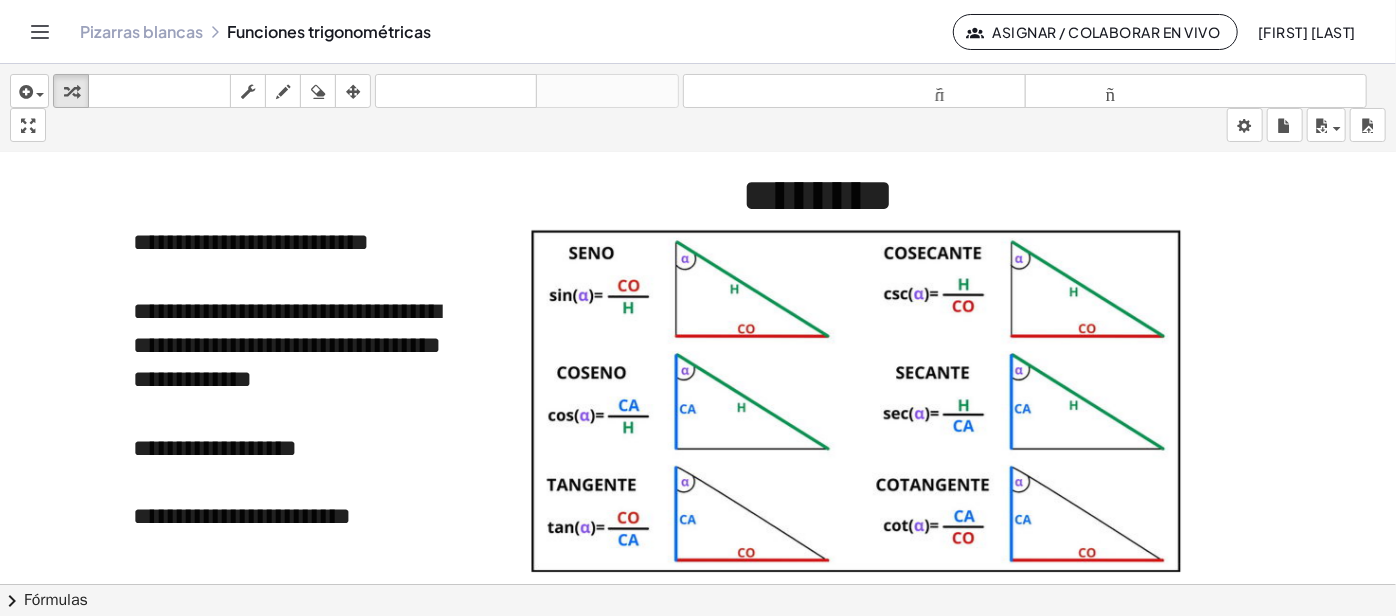 click at bounding box center (509, 1144) 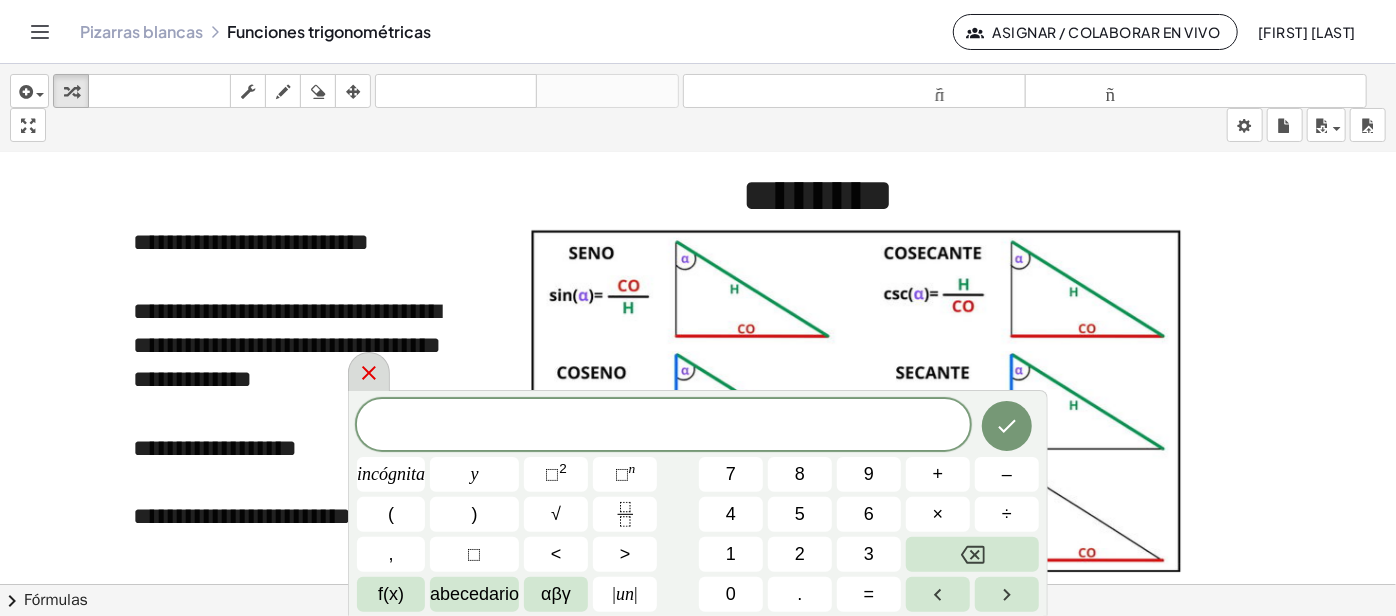 click 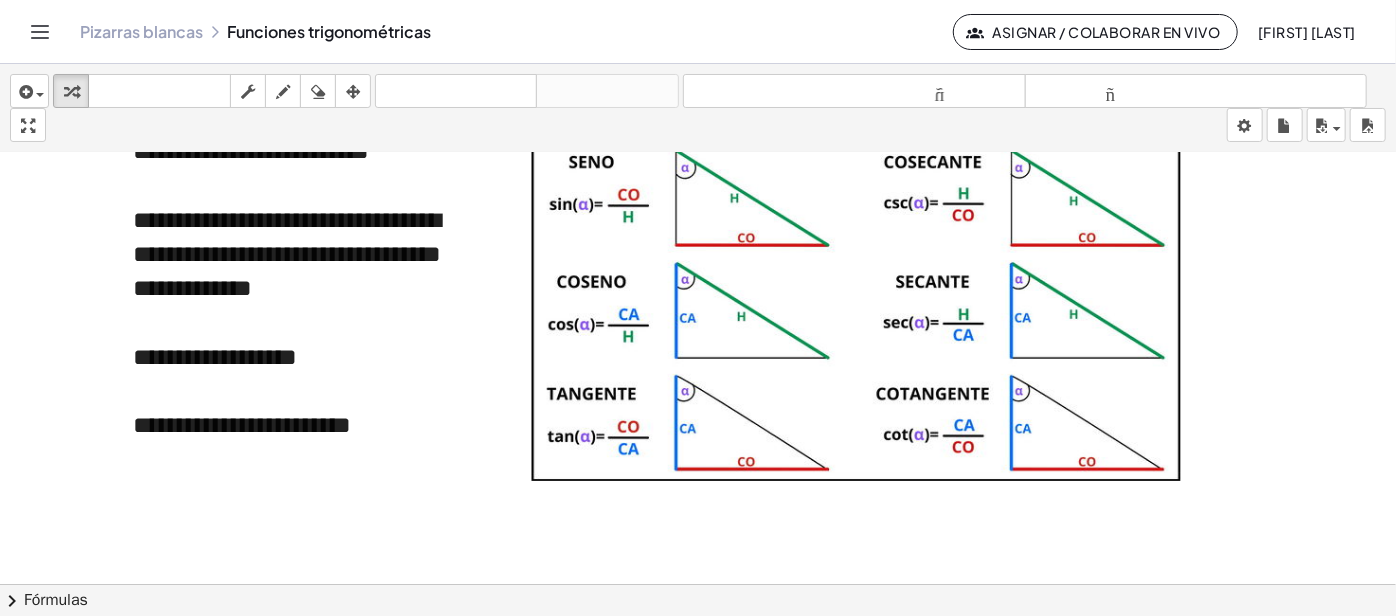 scroll, scrollTop: 90, scrollLeft: 1400, axis: both 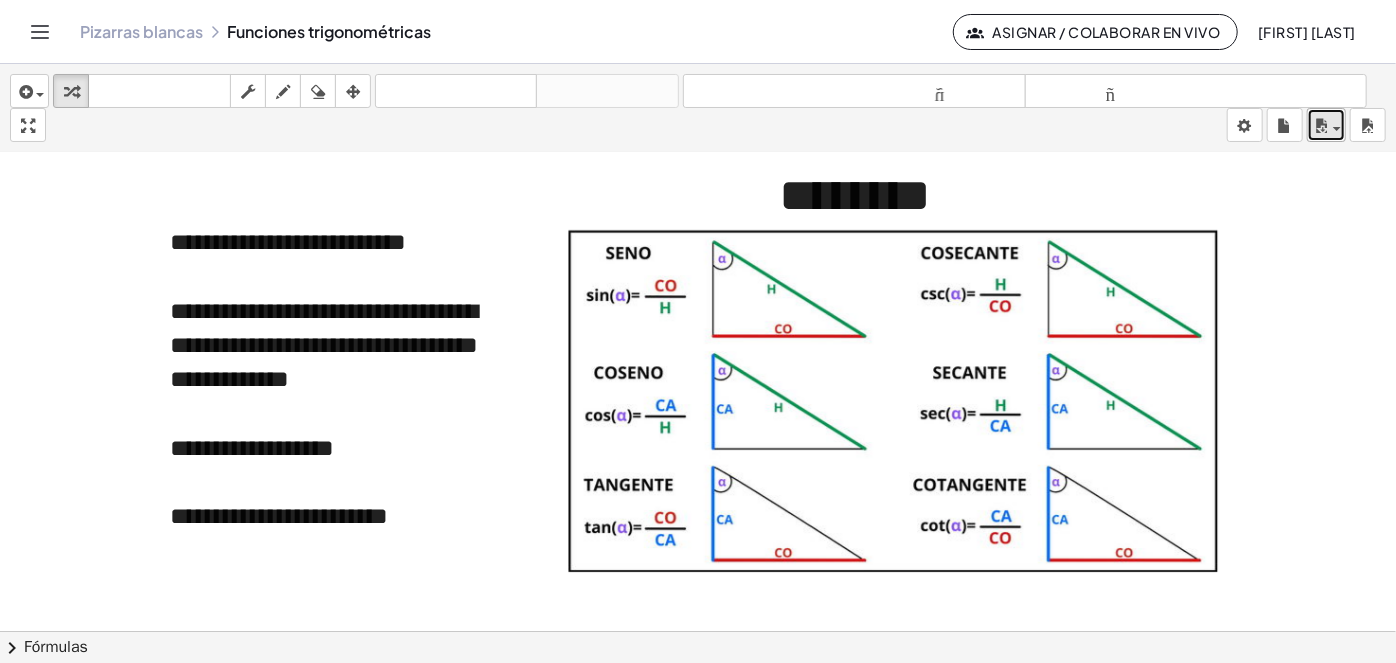 click on "ahorrar" at bounding box center (1326, 125) 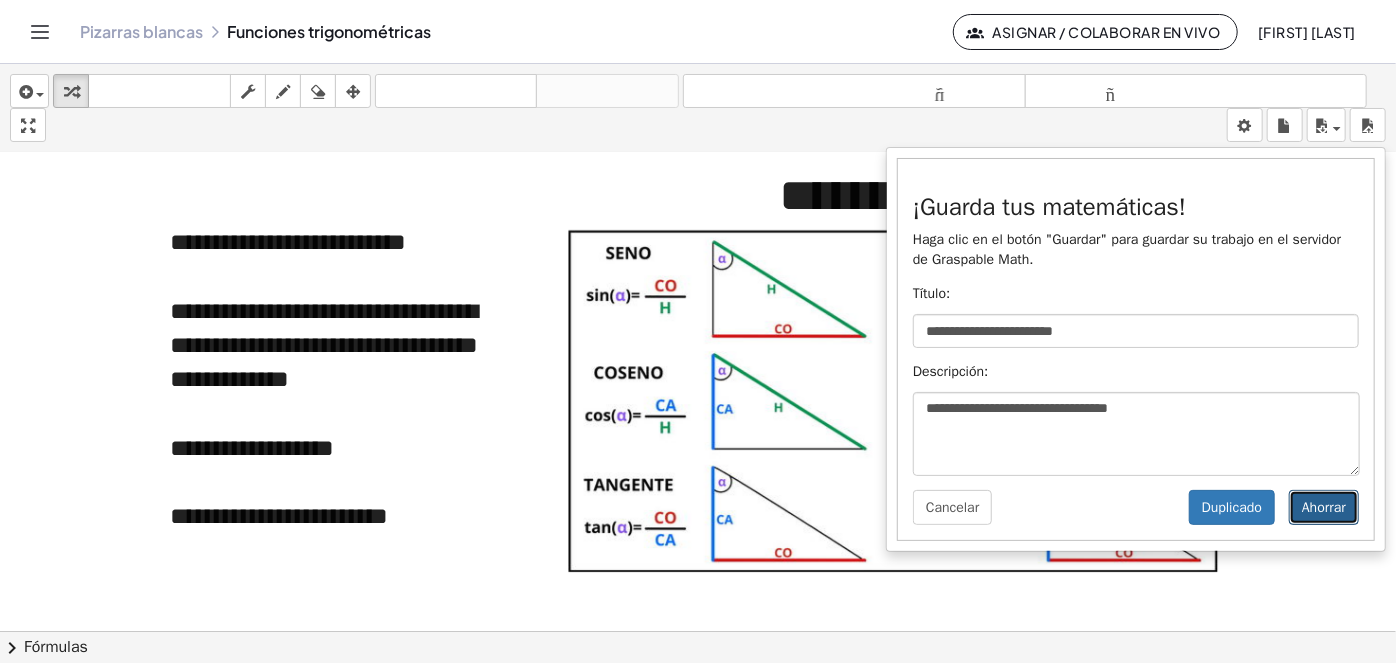 click on "Ahorrar" at bounding box center [1324, 507] 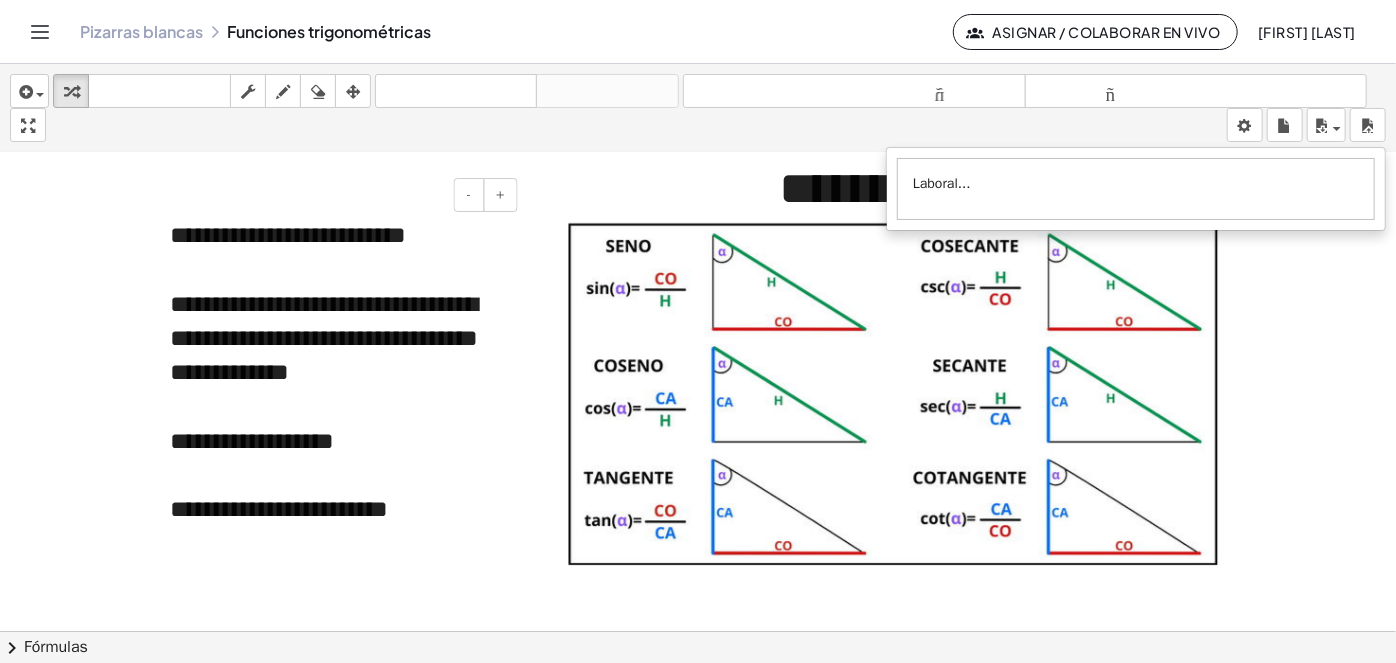 scroll, scrollTop: 0, scrollLeft: 1363, axis: horizontal 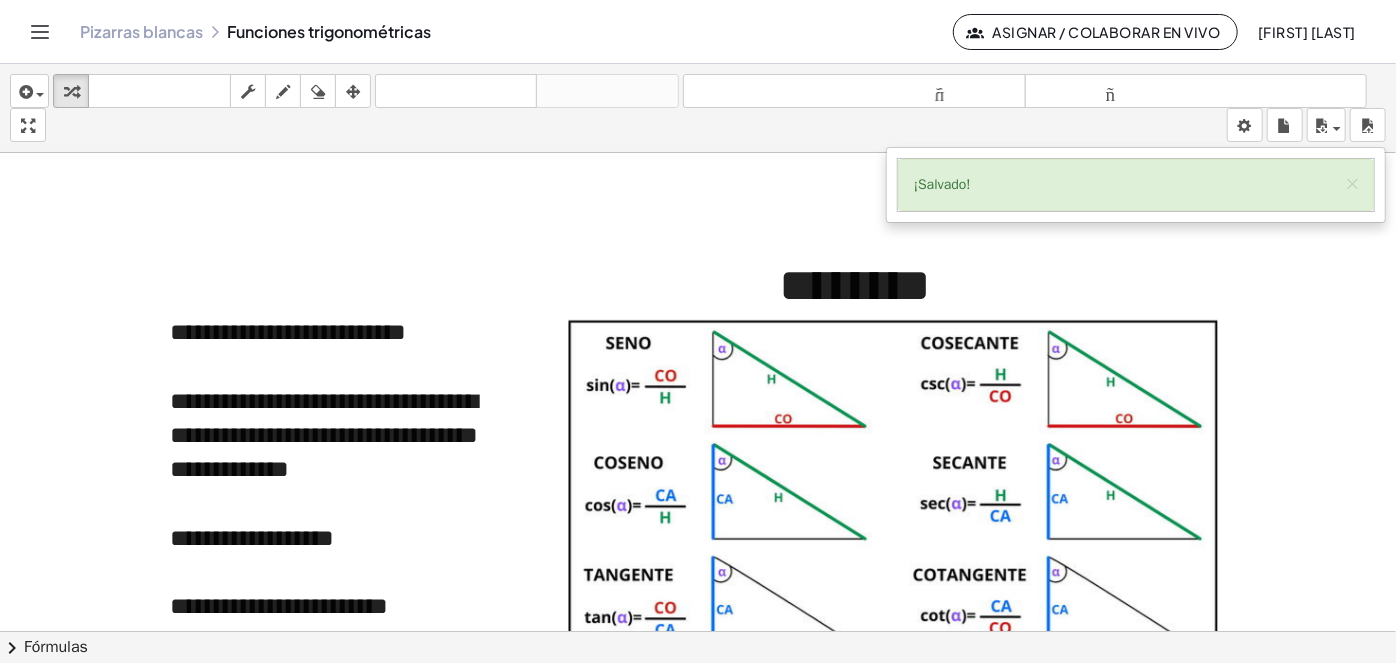 click 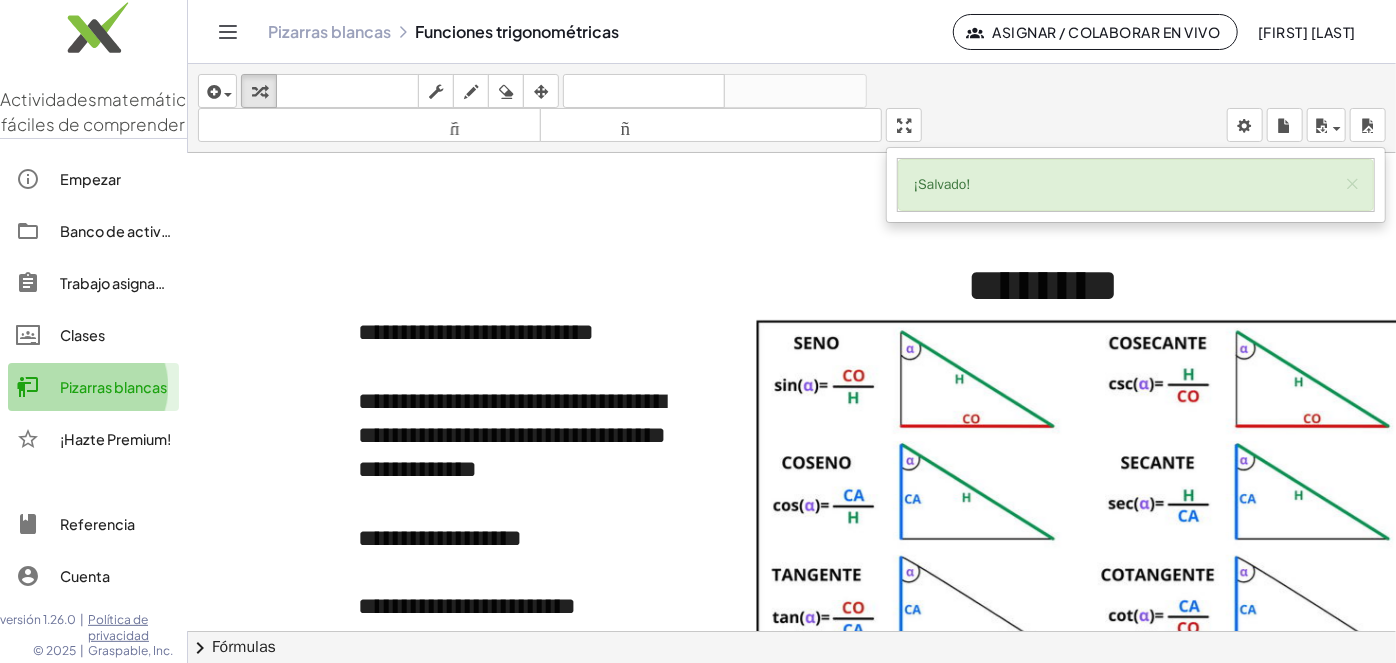 click on "Pizarras blancas" at bounding box center [113, 387] 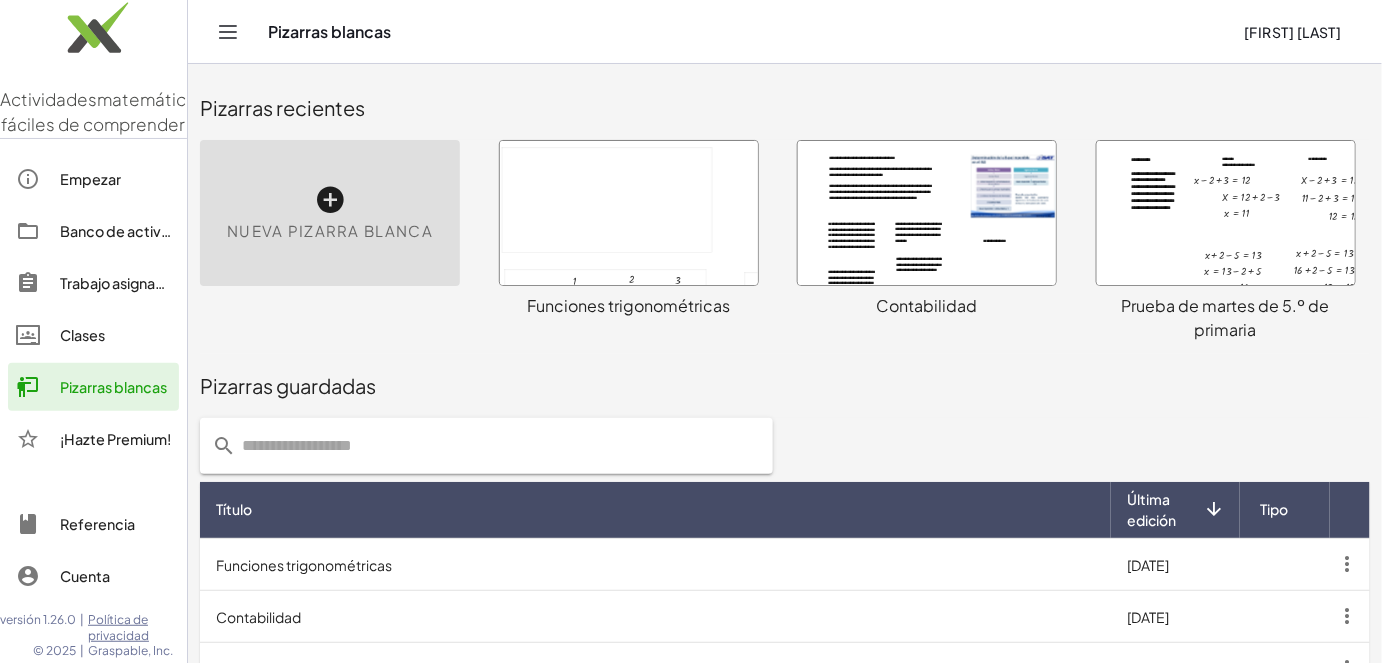 click at bounding box center [927, 213] 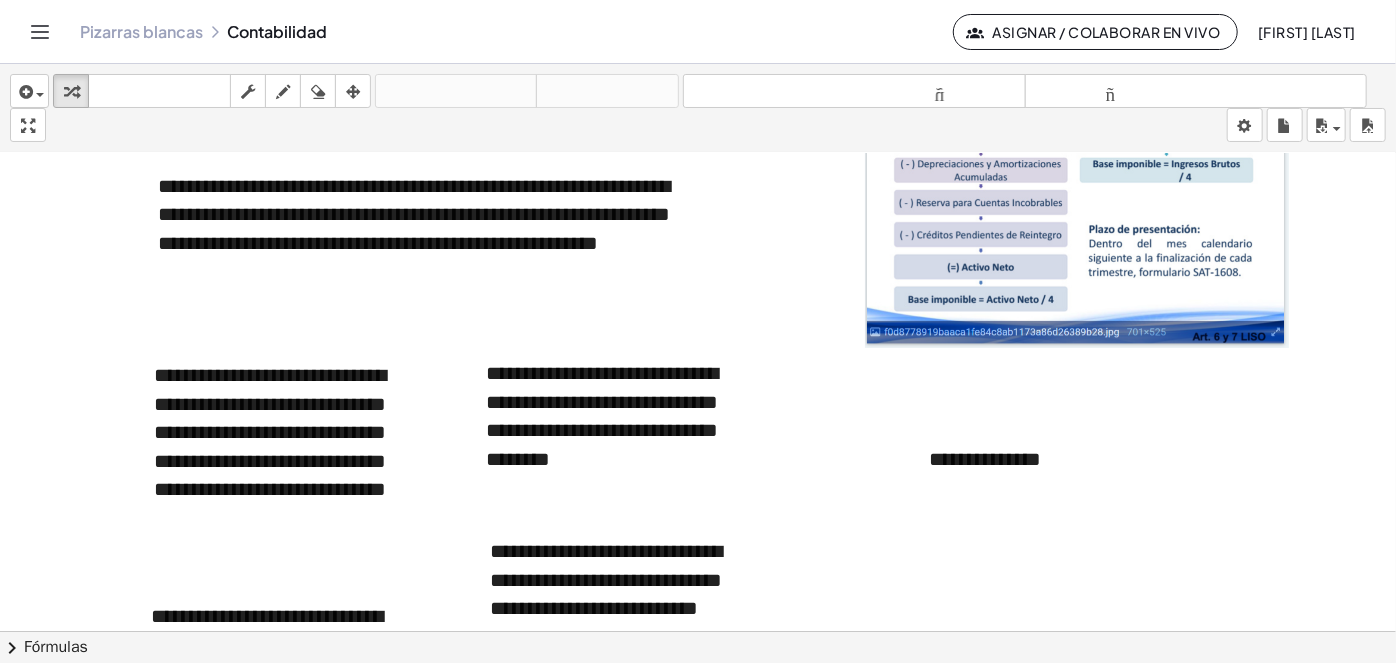 scroll, scrollTop: 181, scrollLeft: 0, axis: vertical 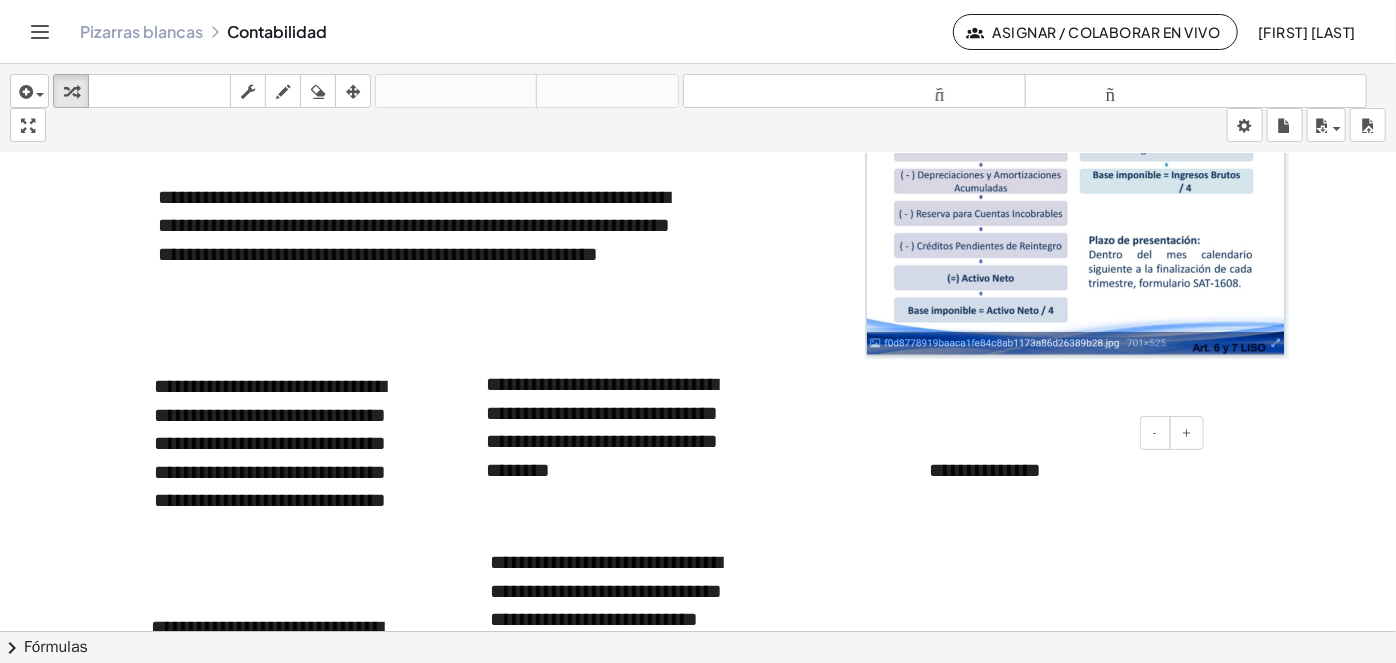 click on "**********" at bounding box center [985, 470] 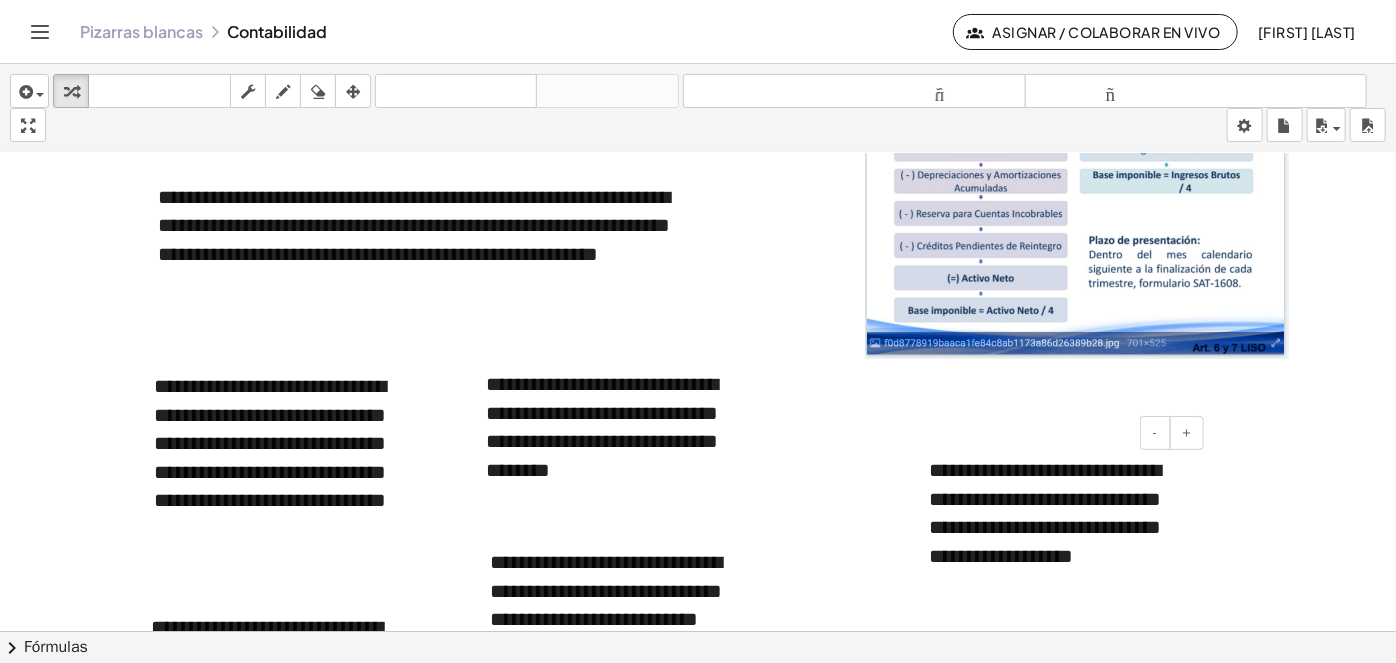 click on "**********" at bounding box center [1045, 513] 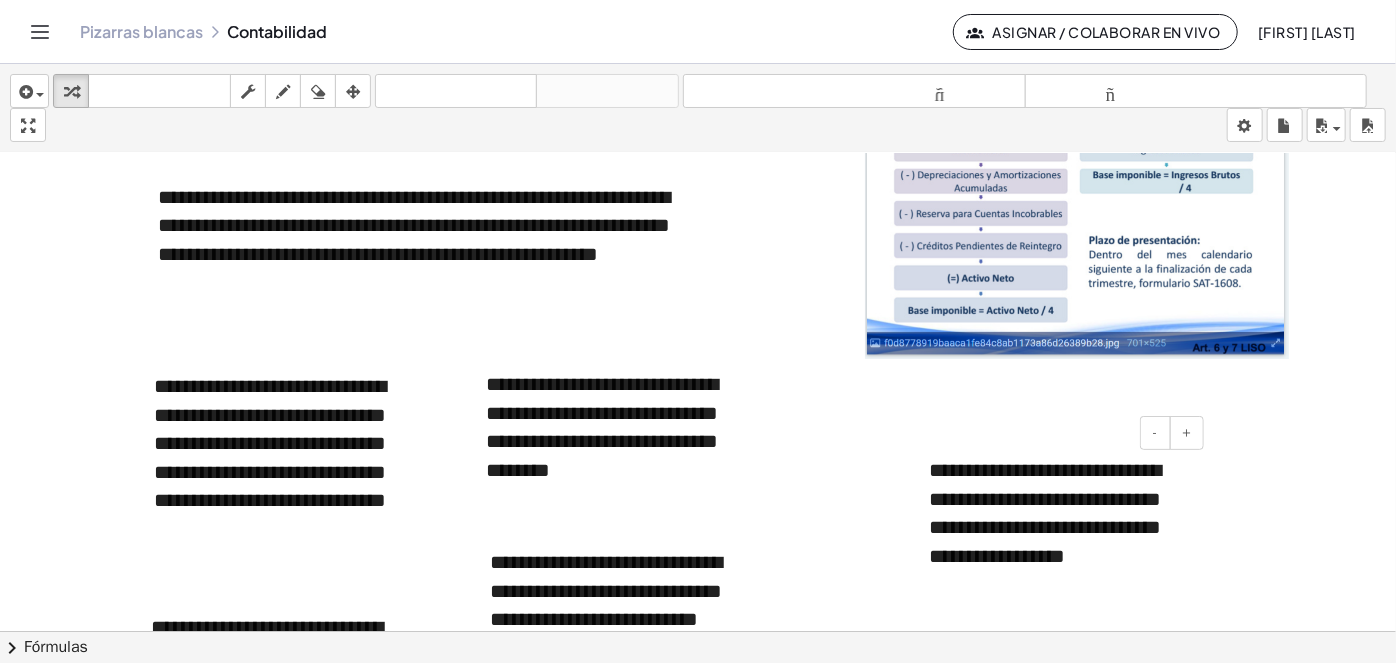 click on "**********" at bounding box center [1059, 513] 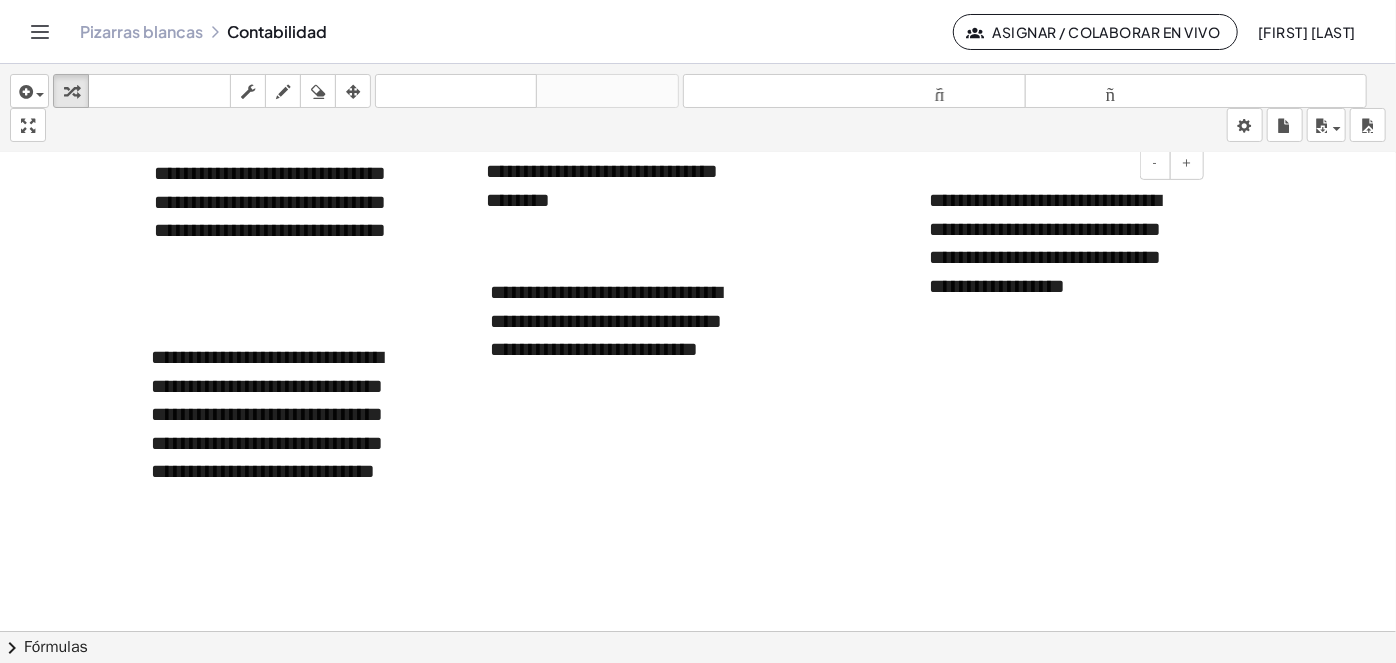 scroll, scrollTop: 454, scrollLeft: 0, axis: vertical 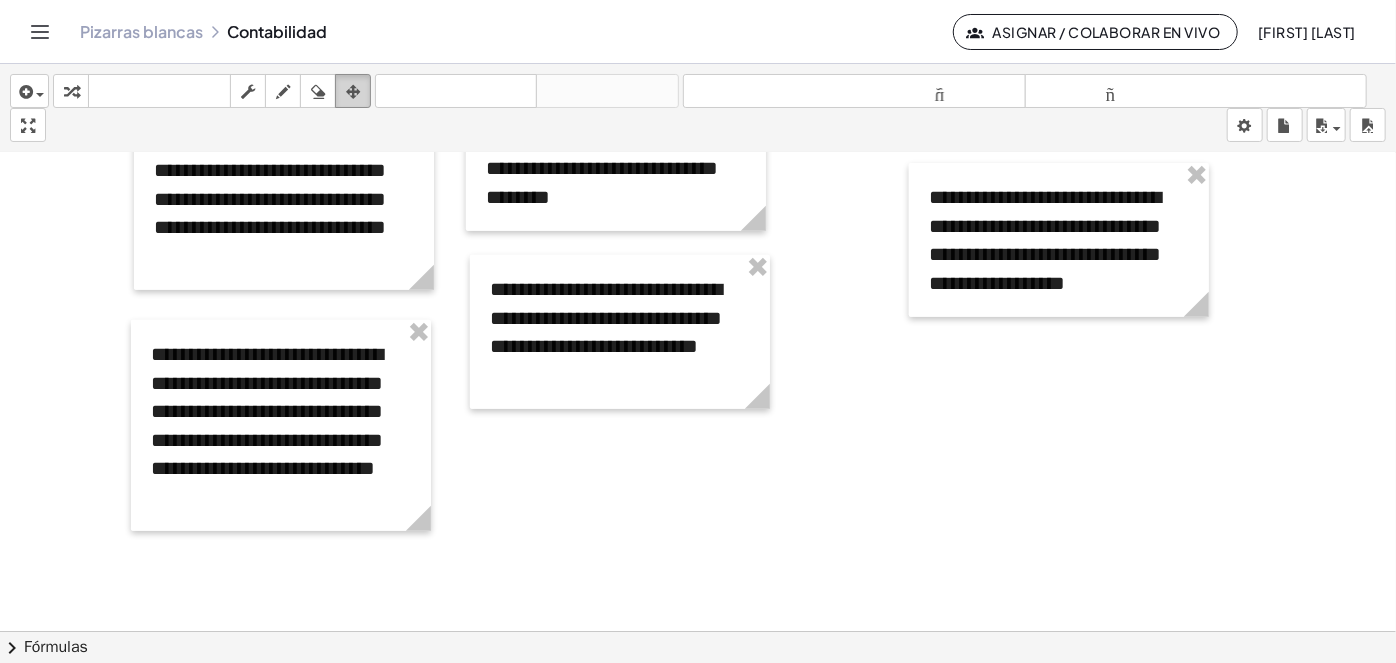 click at bounding box center [353, 92] 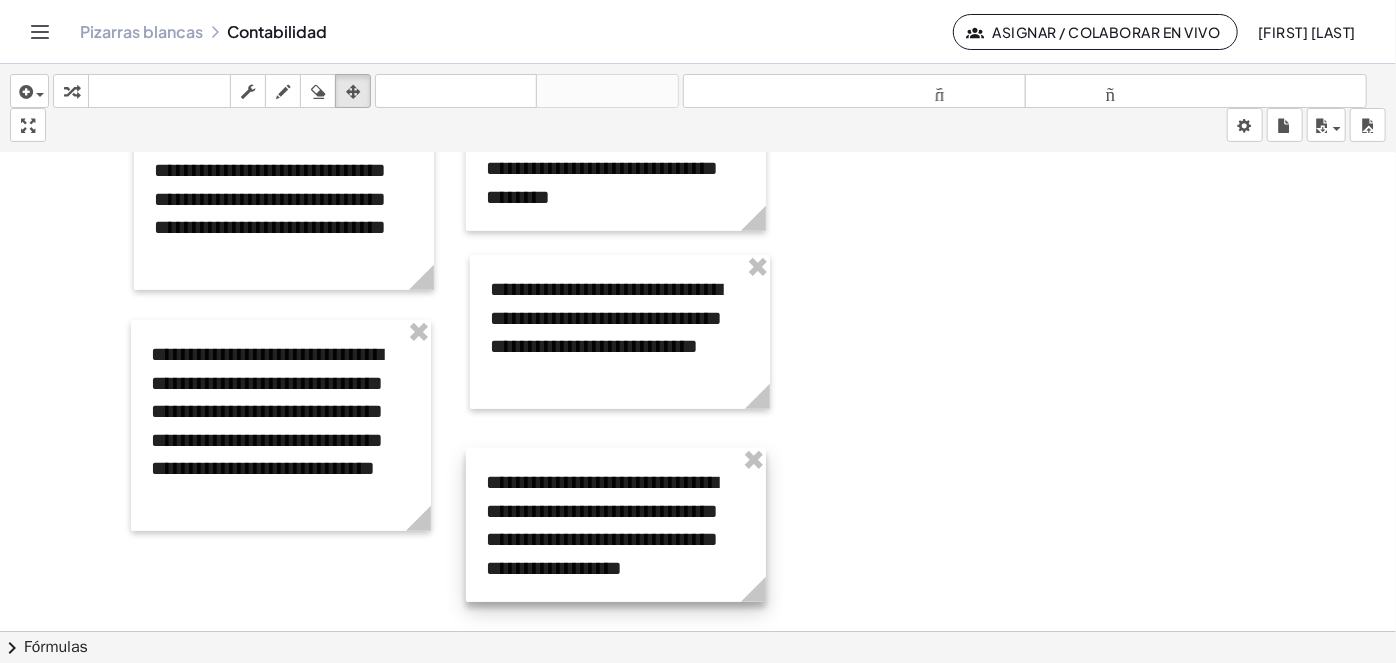 drag, startPoint x: 1170, startPoint y: 280, endPoint x: 725, endPoint y: 565, distance: 528.4411 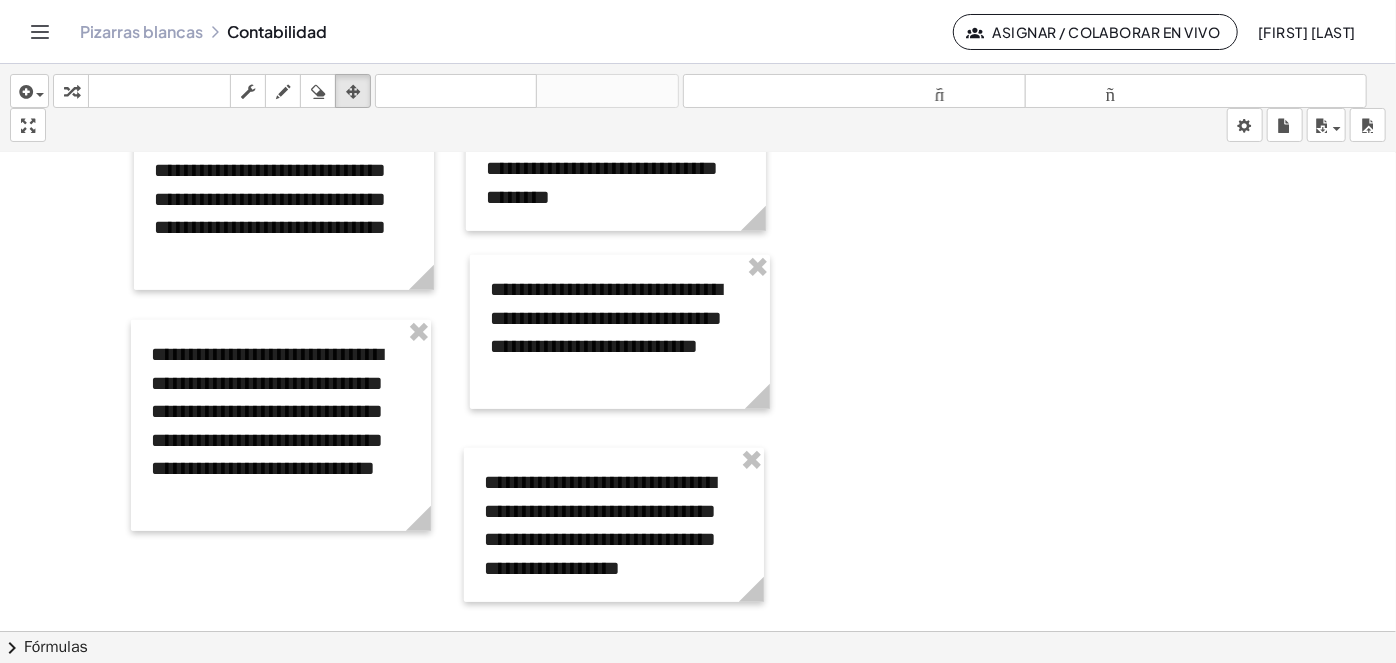 click at bounding box center [698, 192] 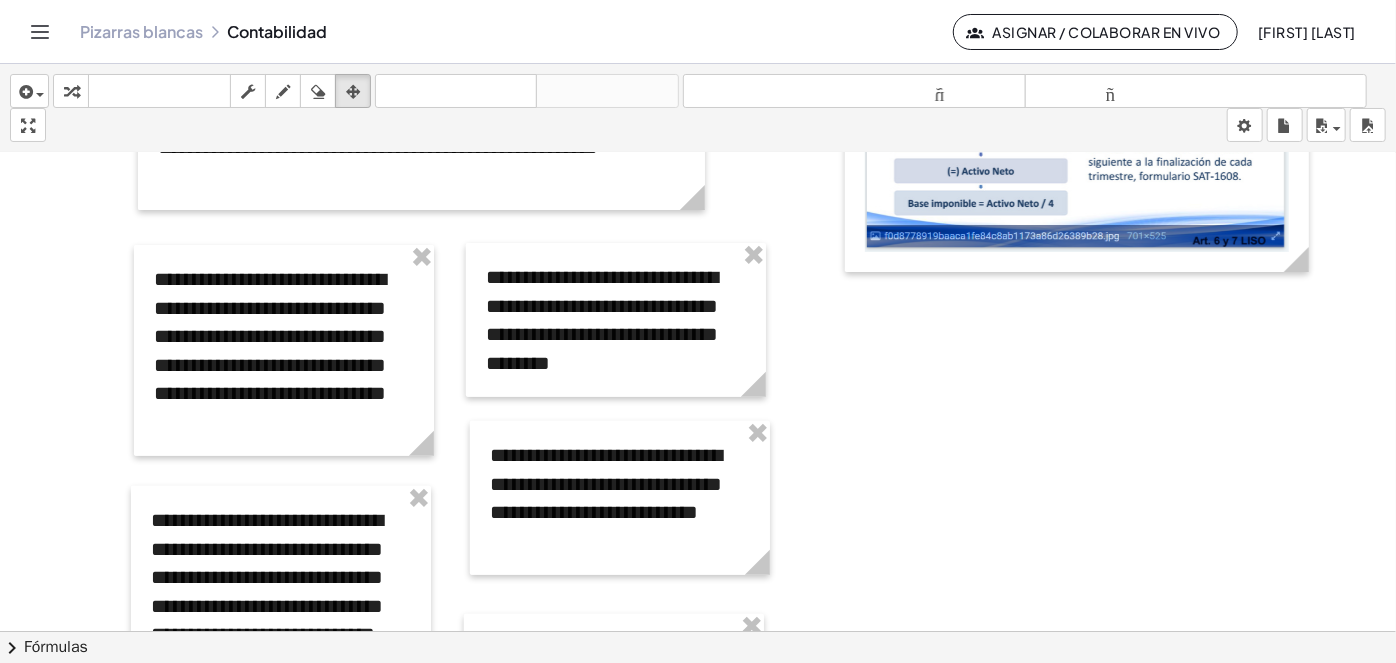 scroll, scrollTop: 363, scrollLeft: 0, axis: vertical 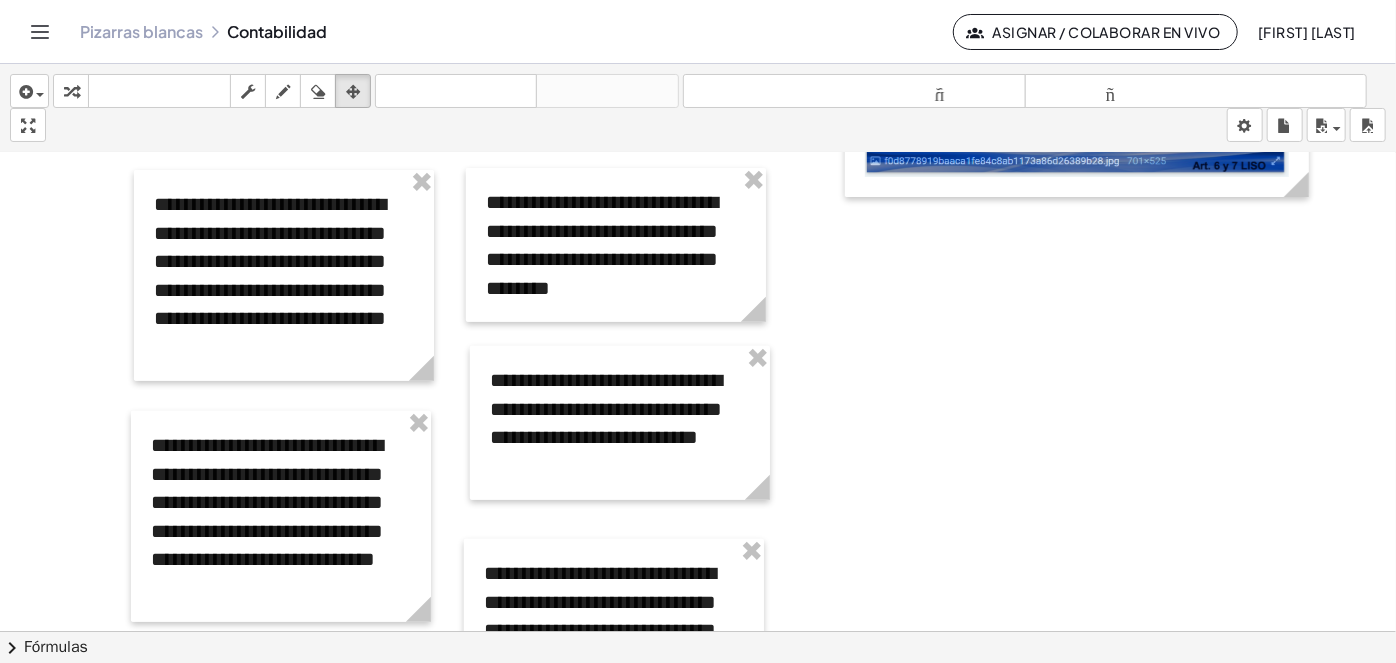 click at bounding box center (698, 509) 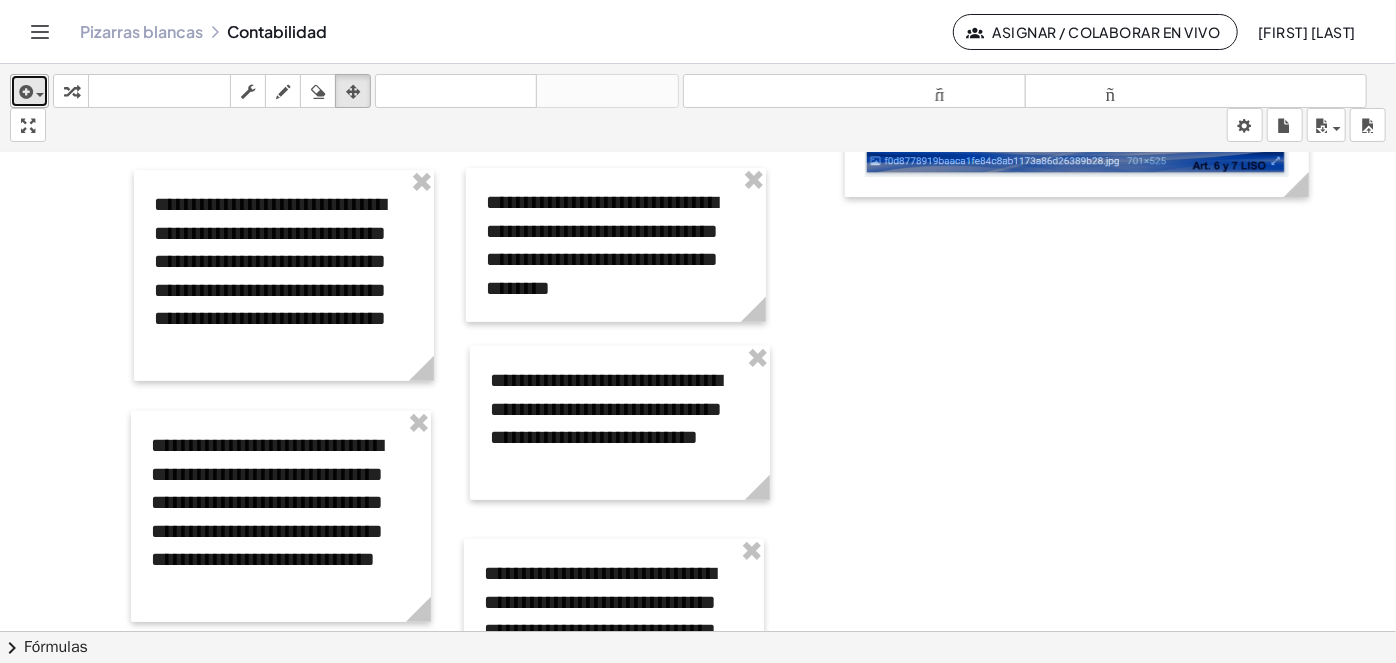 click at bounding box center [24, 92] 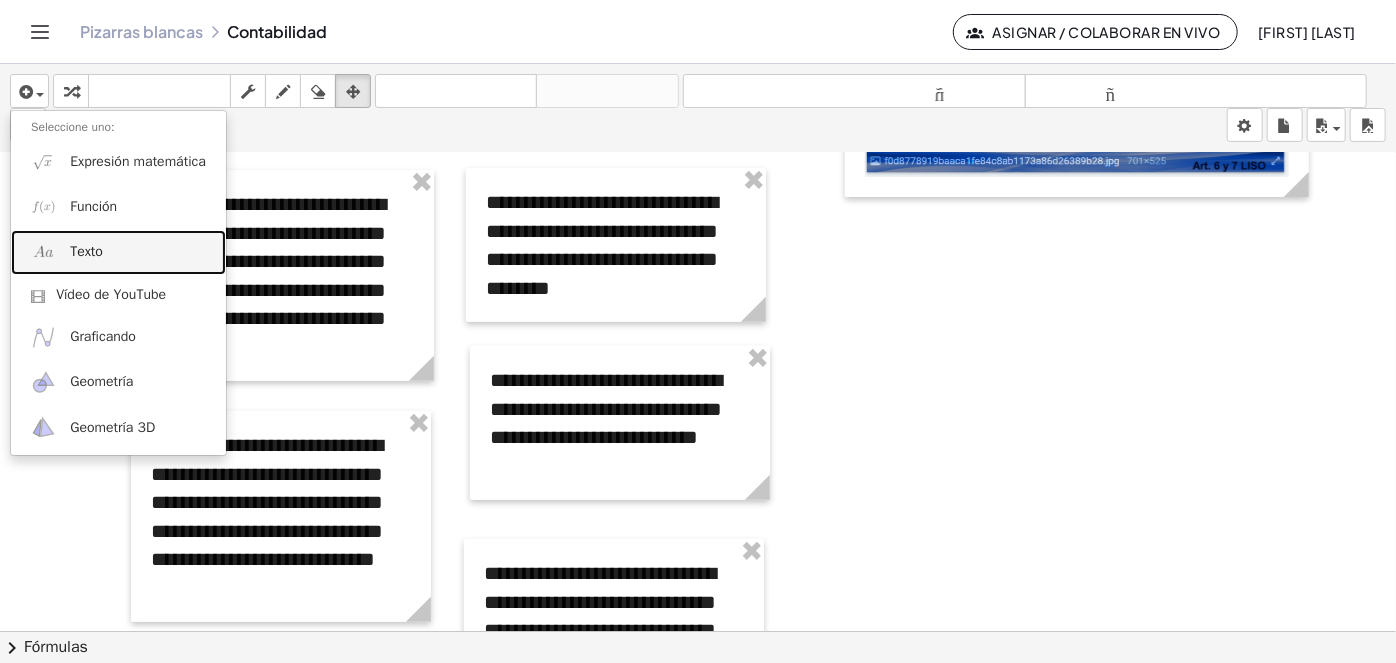 click on "Texto" at bounding box center (86, 251) 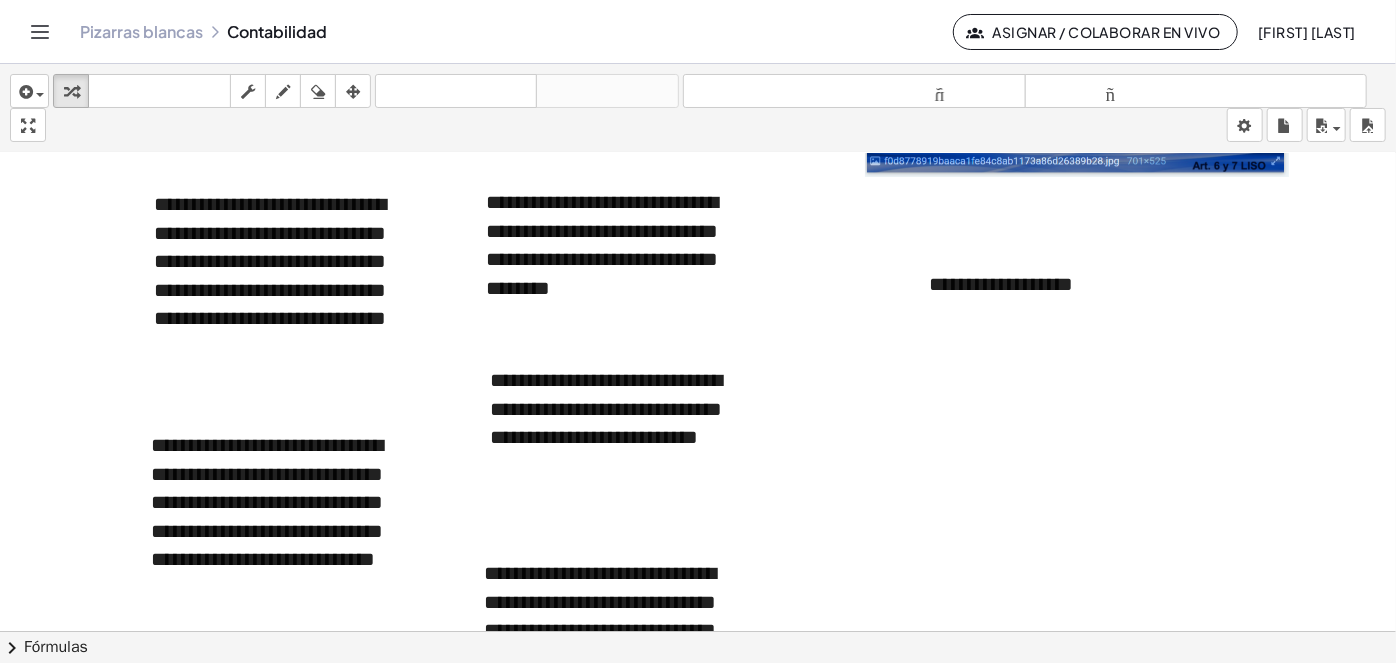 type 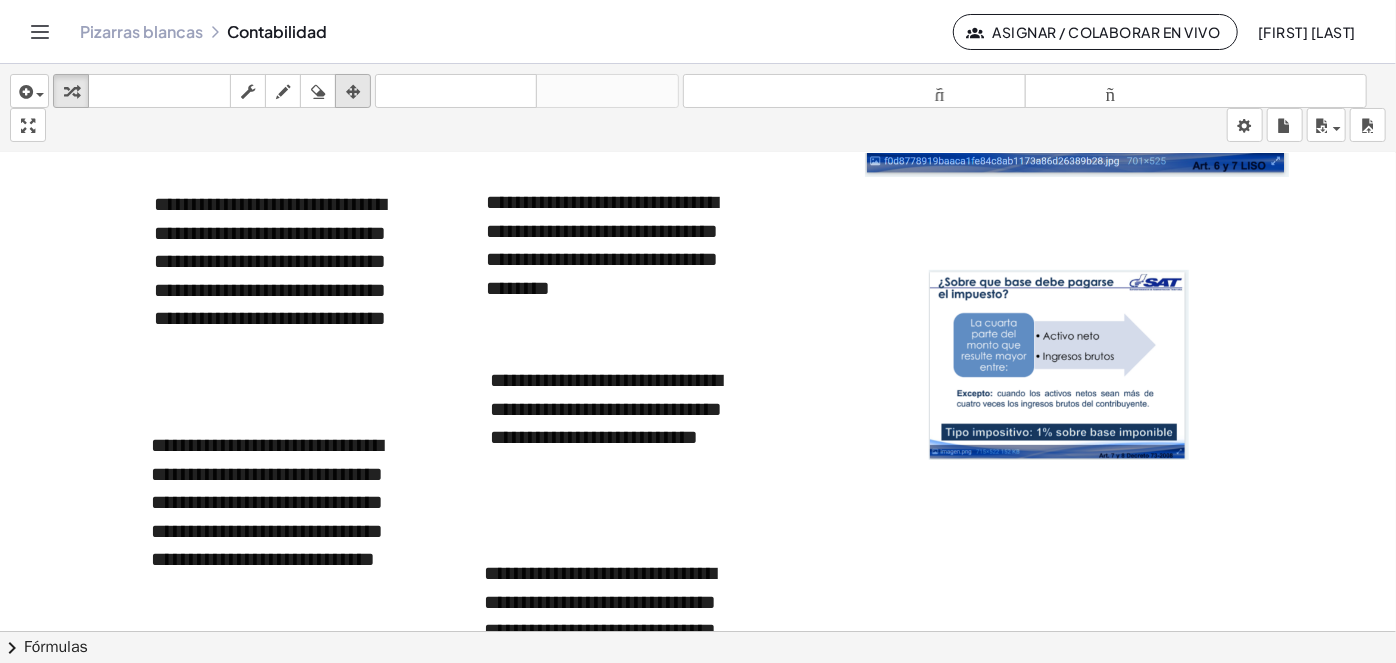 click at bounding box center [353, 92] 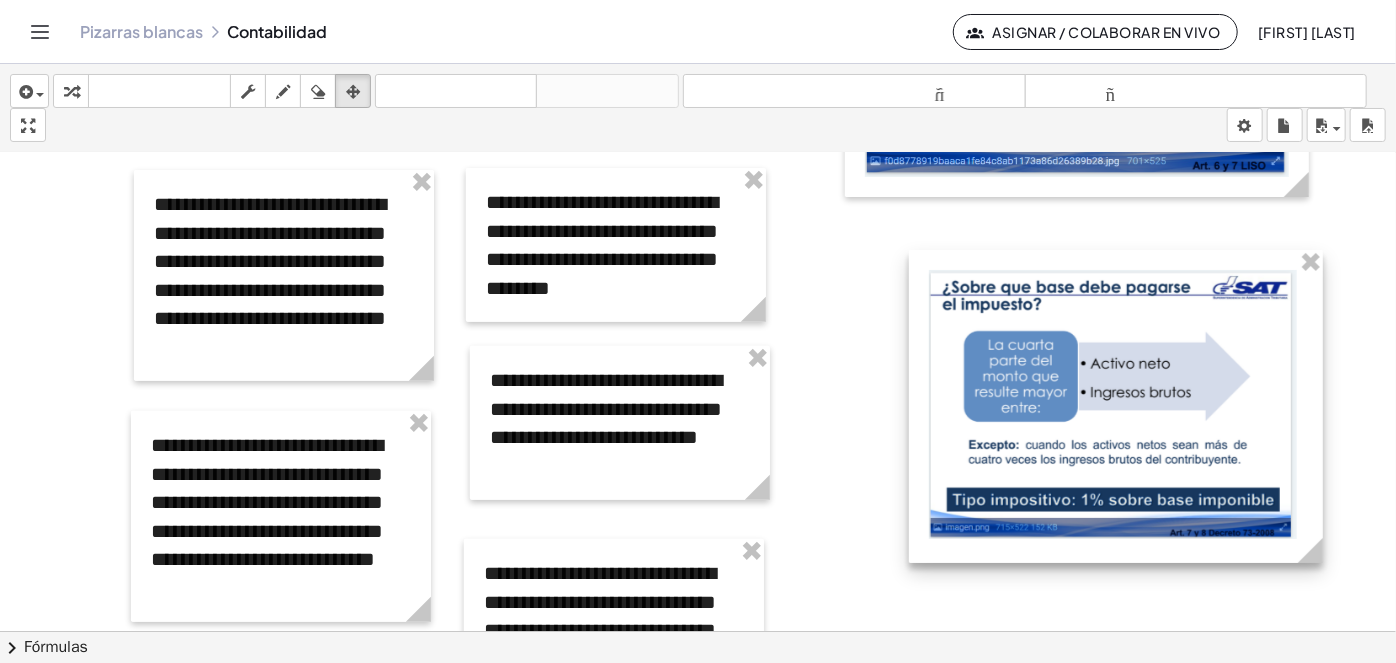 drag, startPoint x: 1202, startPoint y: 470, endPoint x: 1282, endPoint y: 605, distance: 156.92355 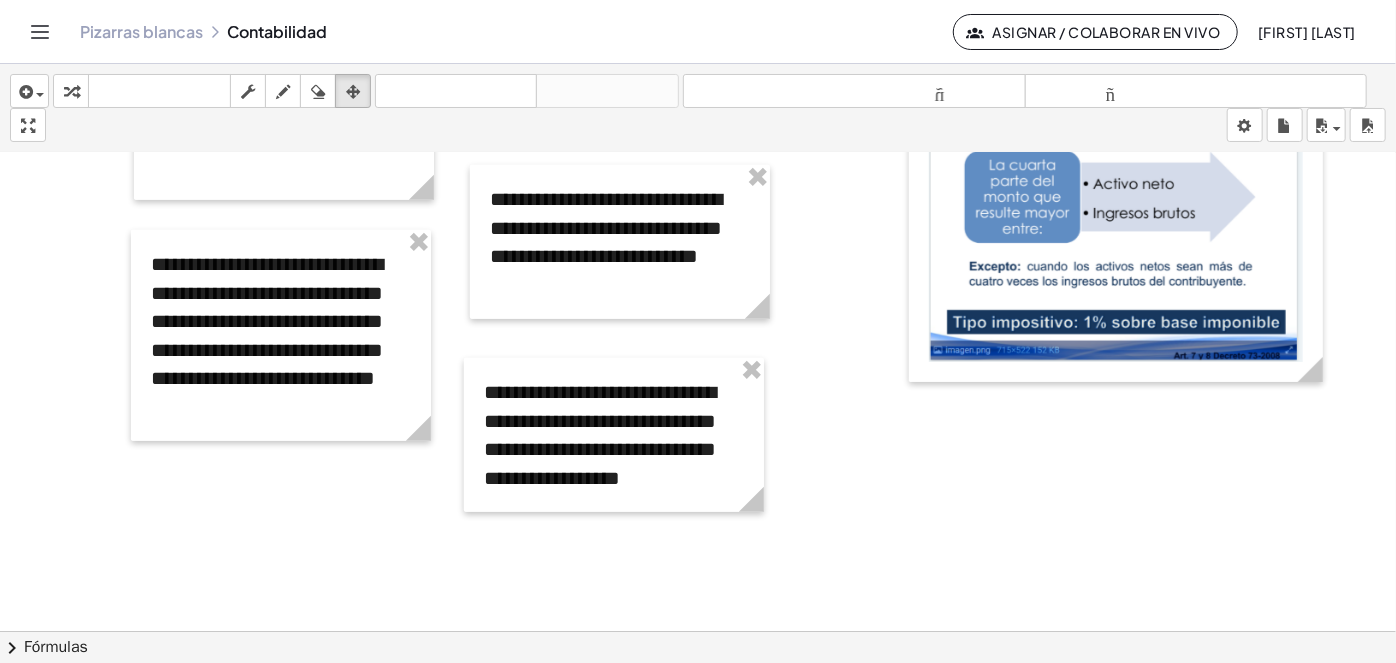 scroll, scrollTop: 545, scrollLeft: 0, axis: vertical 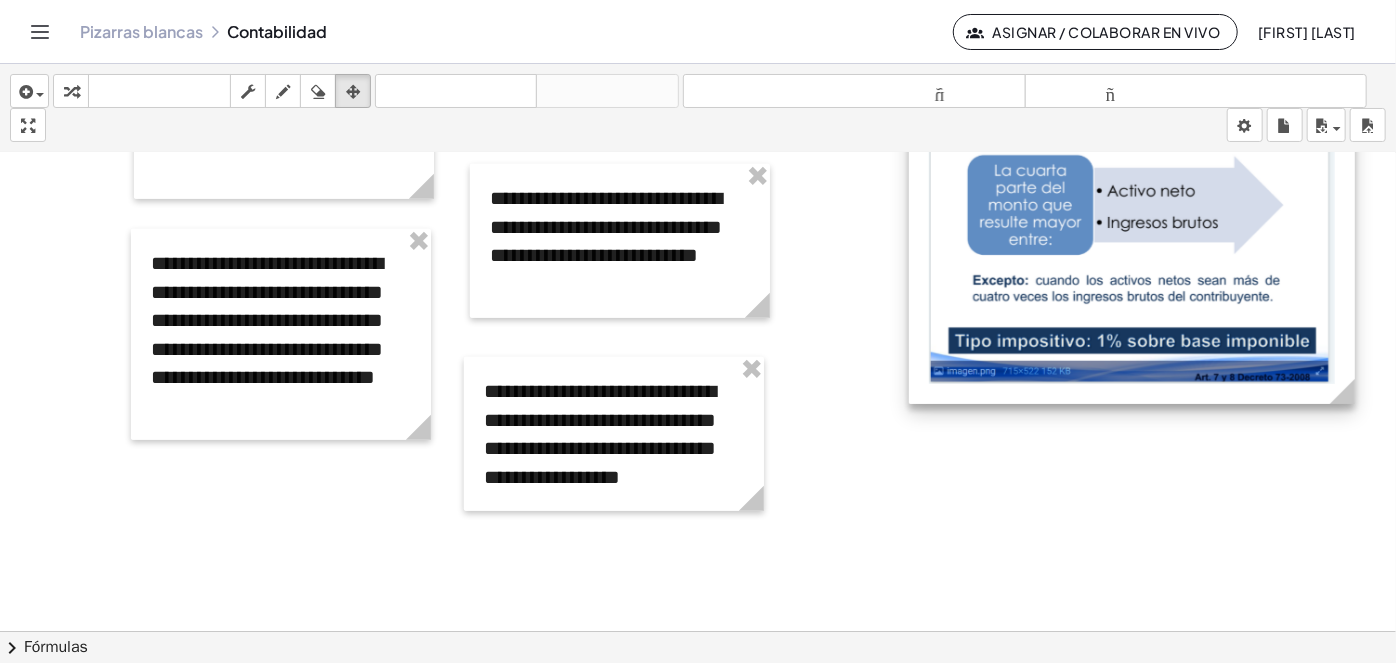 drag, startPoint x: 1322, startPoint y: 376, endPoint x: 1354, endPoint y: 459, distance: 88.95505 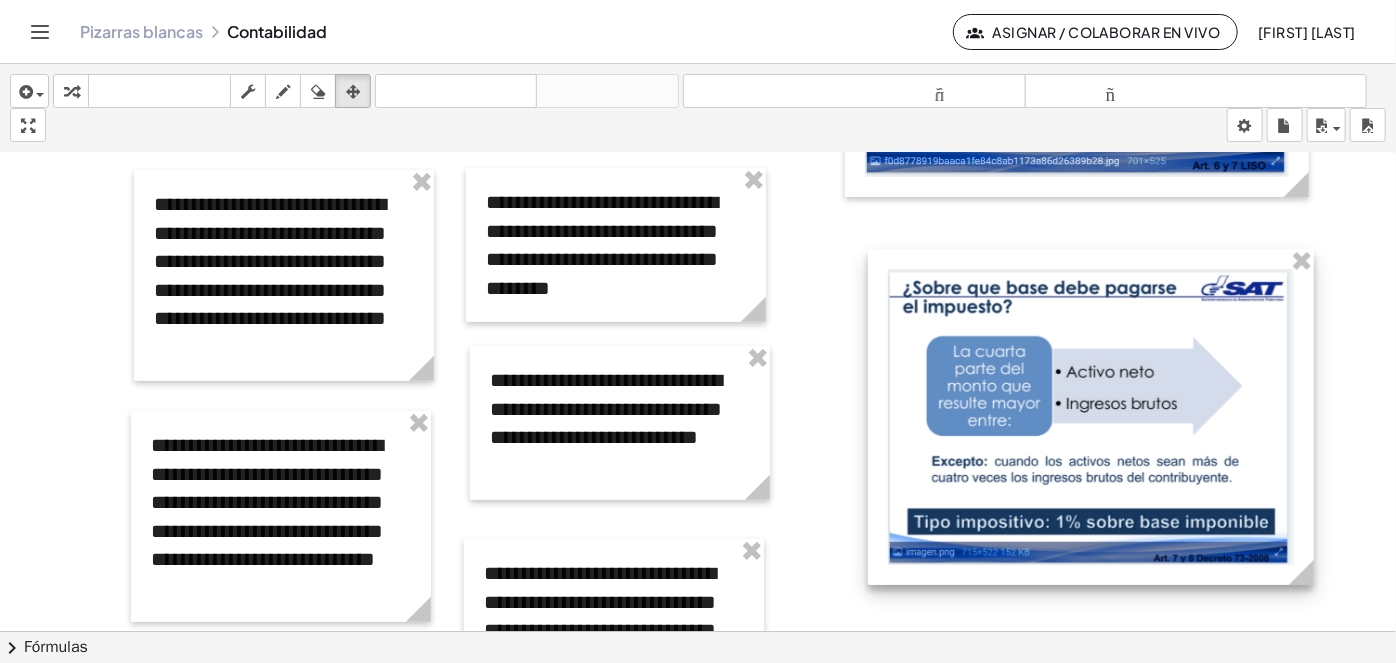 drag, startPoint x: 1221, startPoint y: 402, endPoint x: 1180, endPoint y: 401, distance: 41.01219 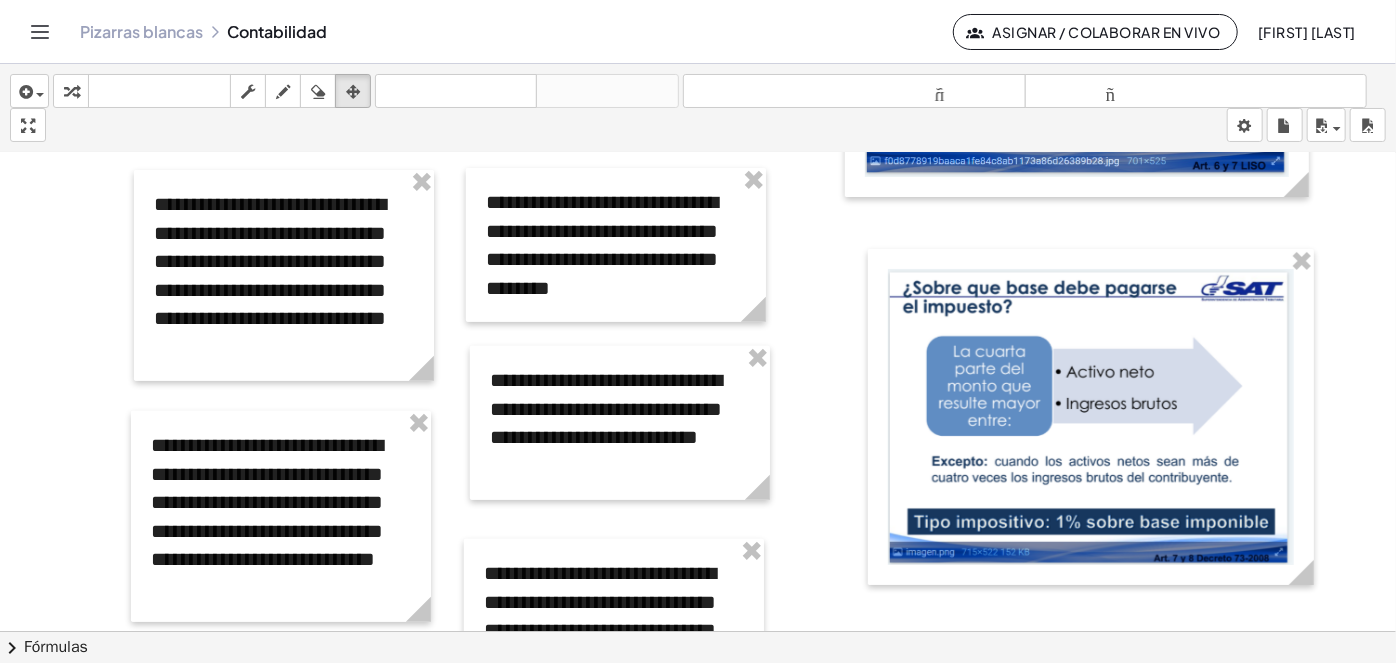 click at bounding box center [698, 509] 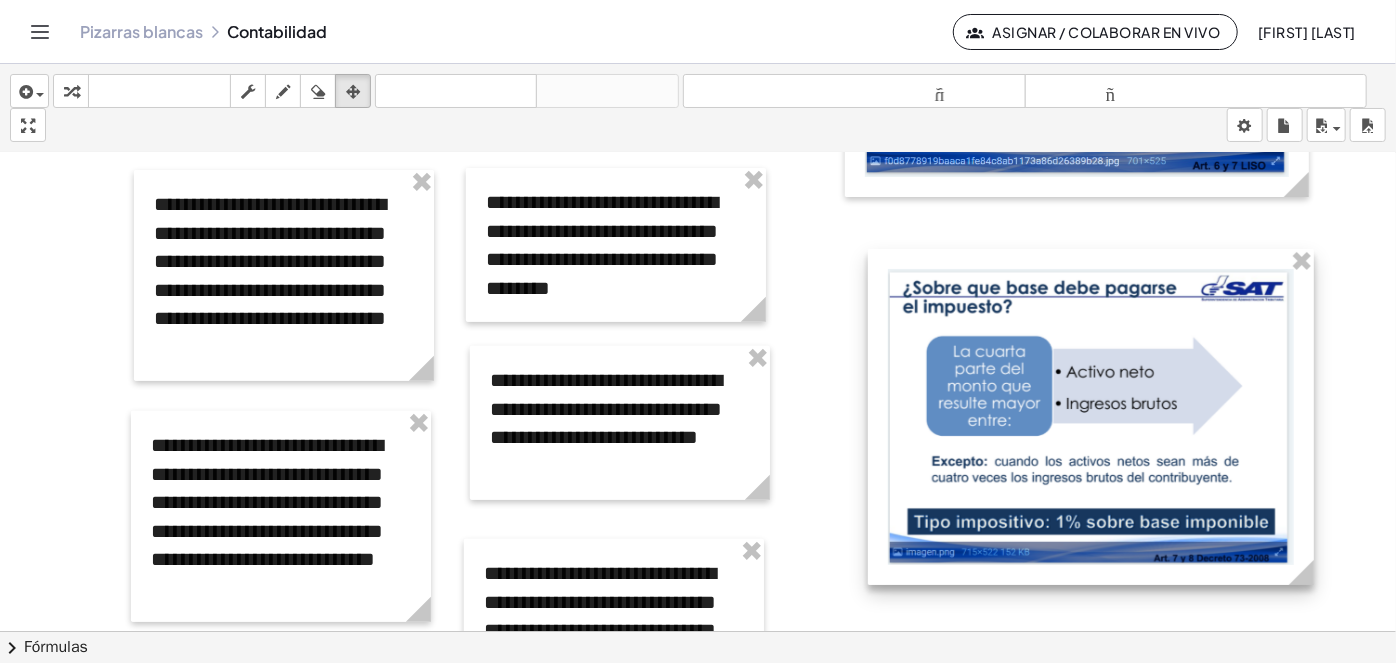click at bounding box center (1091, 417) 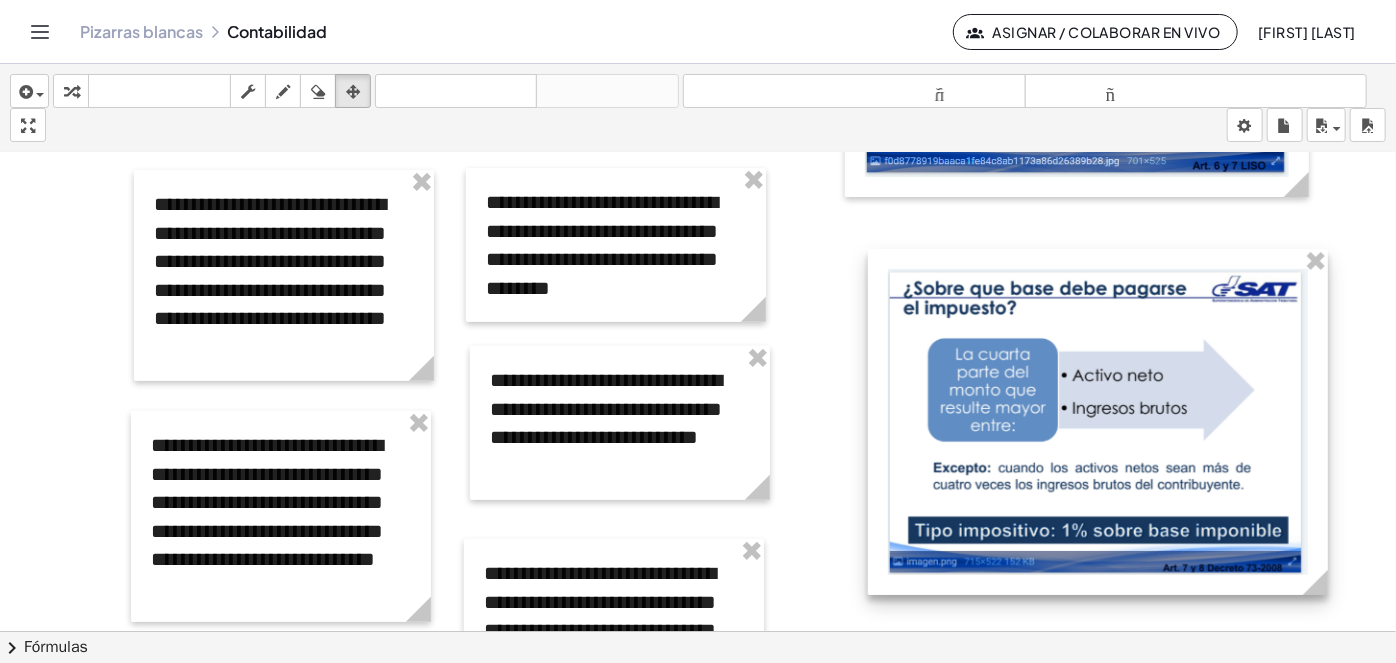 drag, startPoint x: 1308, startPoint y: 583, endPoint x: 1322, endPoint y: 604, distance: 25.23886 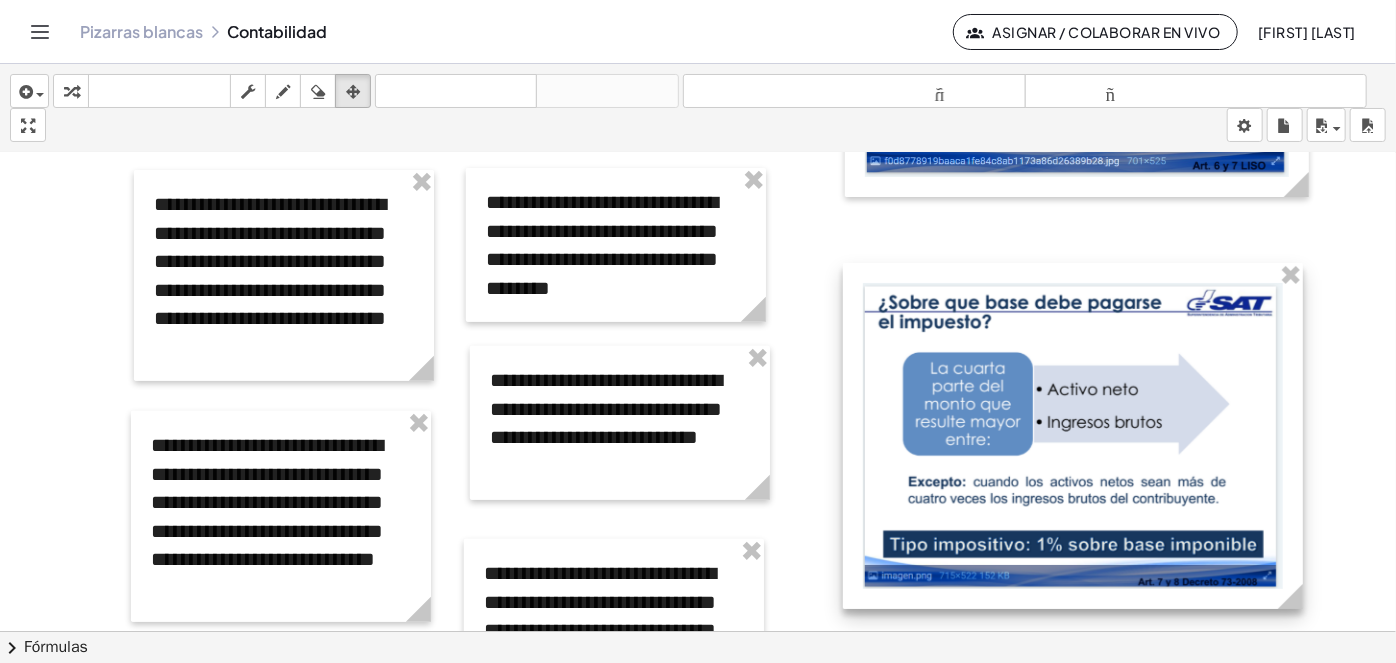 drag, startPoint x: 1199, startPoint y: 456, endPoint x: 1286, endPoint y: 376, distance: 118.19052 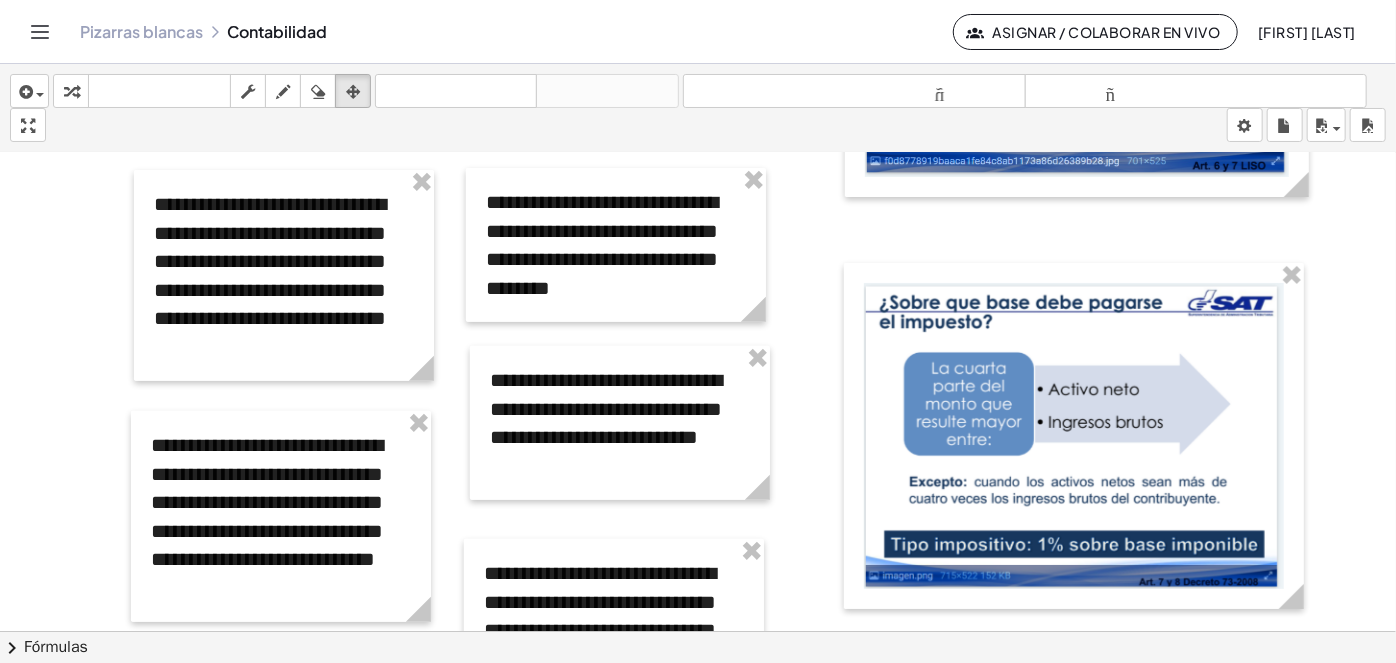 click at bounding box center [698, 509] 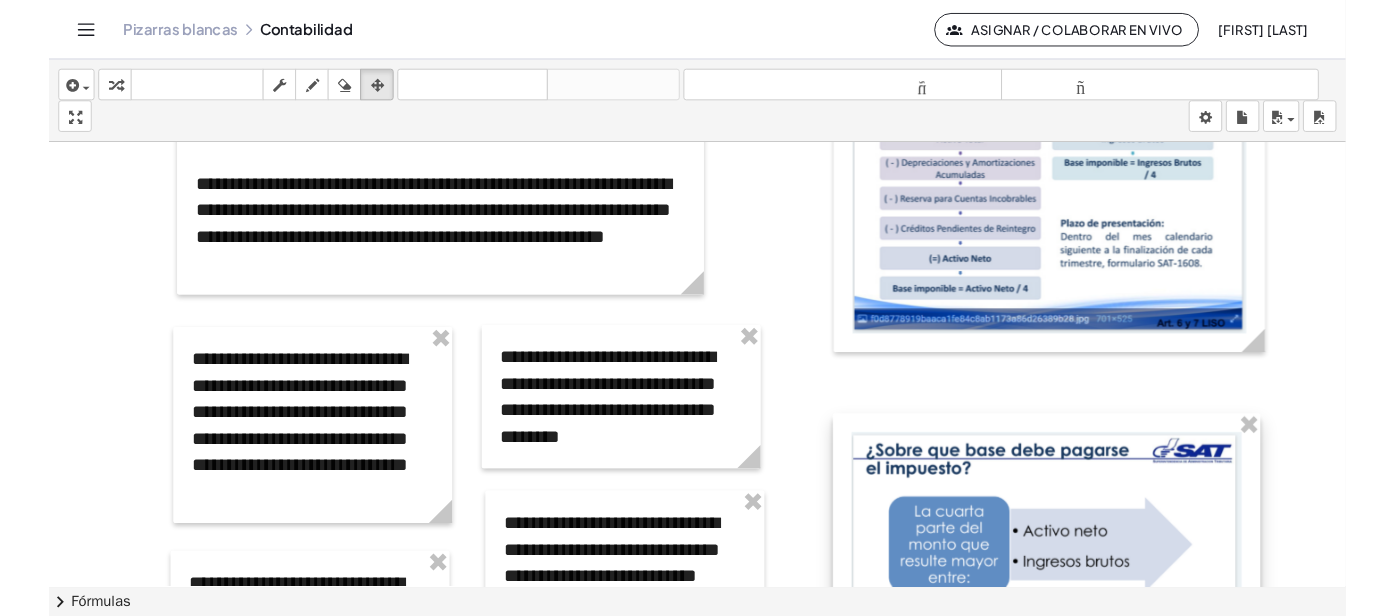 scroll, scrollTop: 0, scrollLeft: 0, axis: both 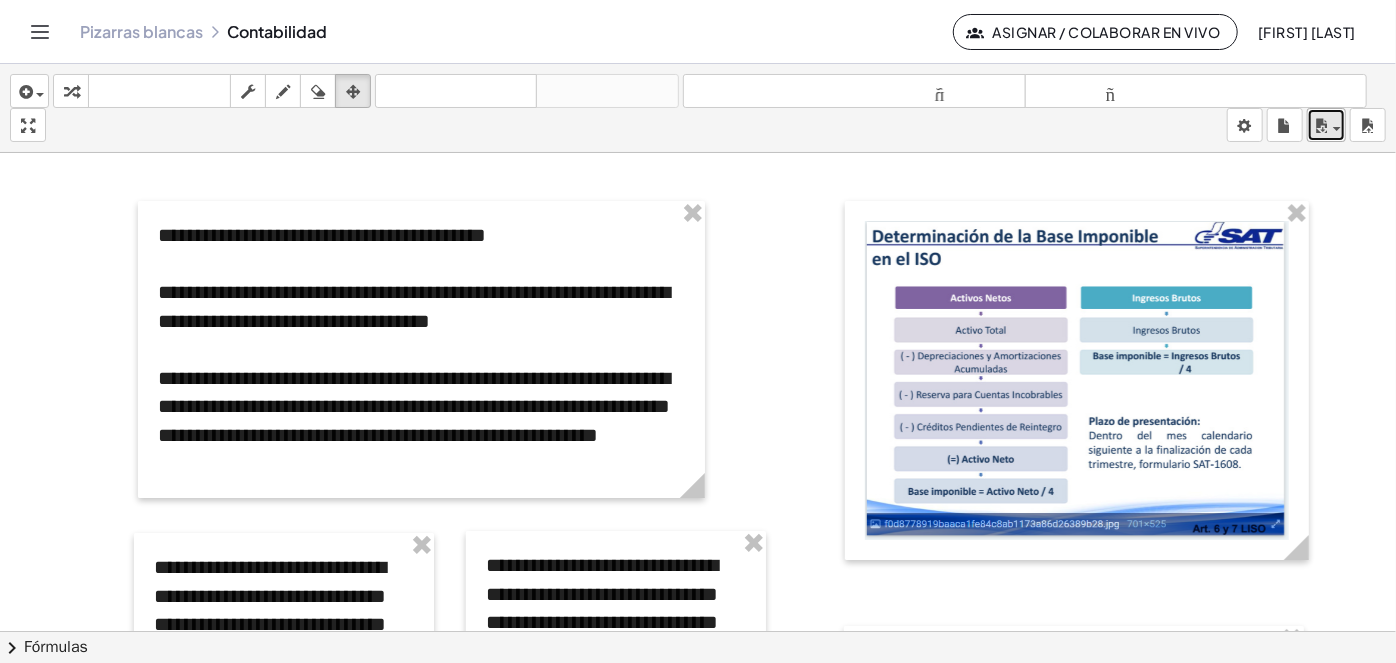 click at bounding box center (1321, 126) 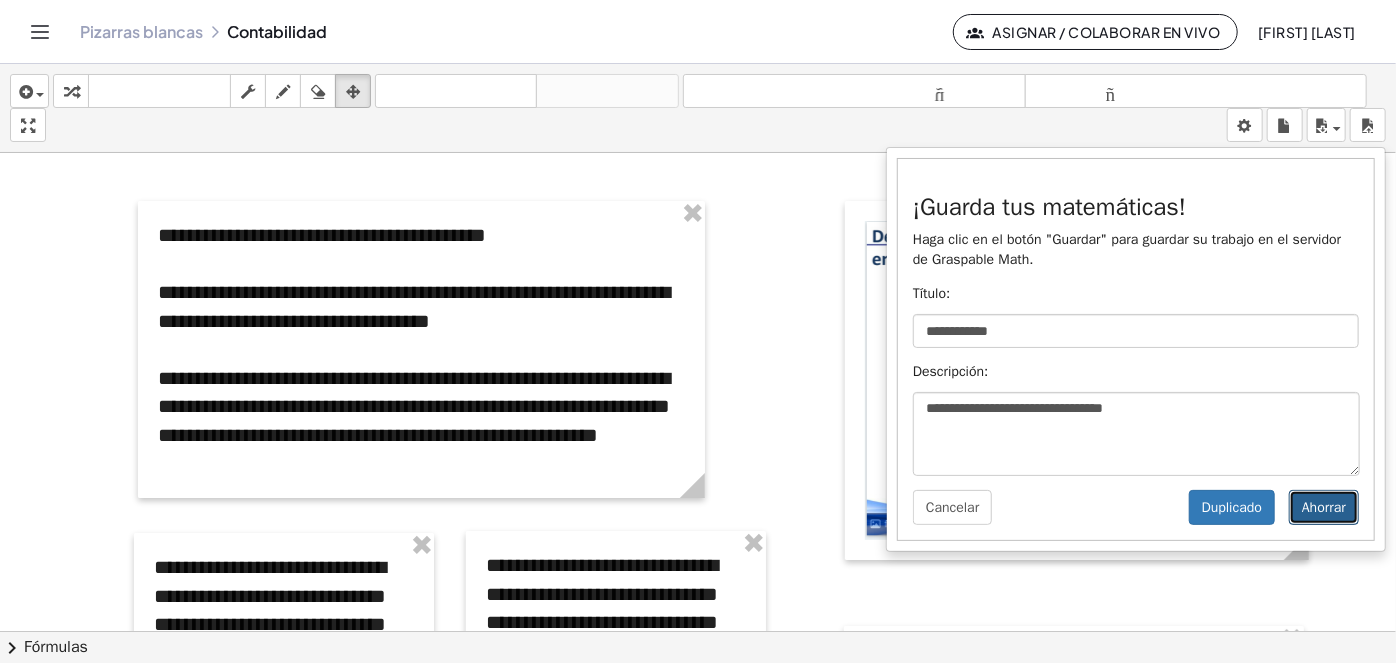 click on "Ahorrar" at bounding box center (1324, 507) 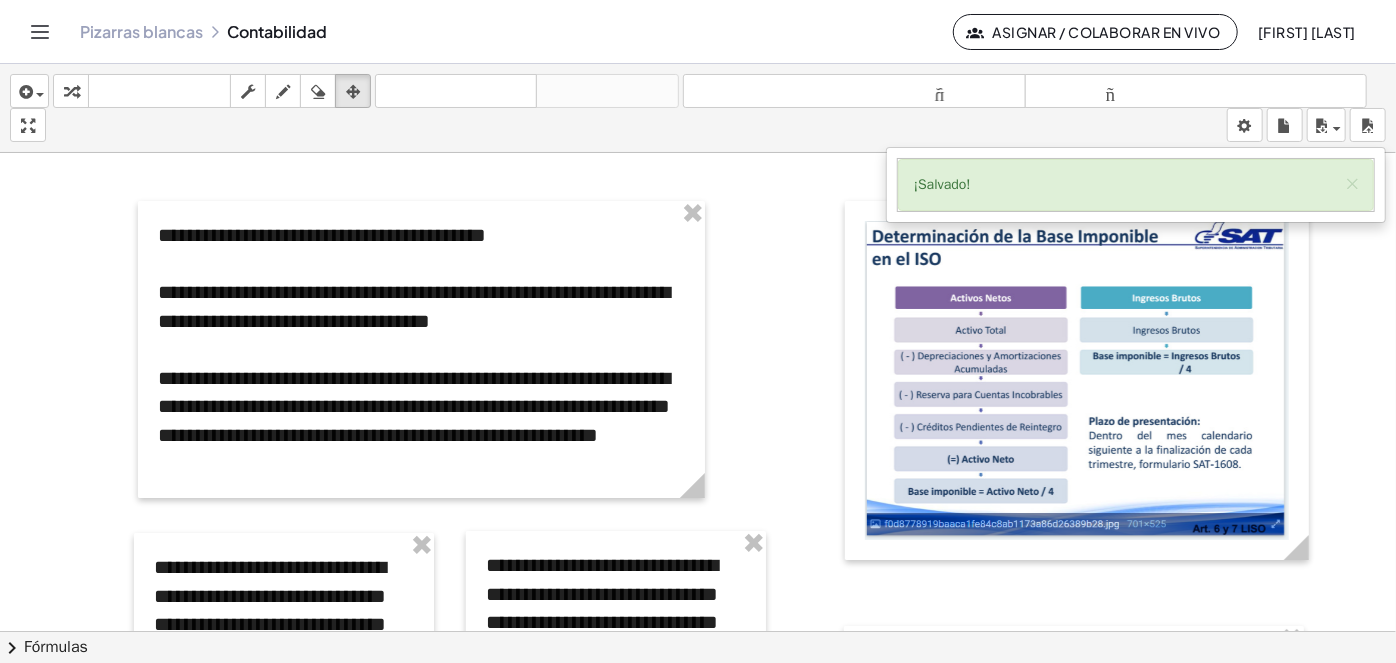 click 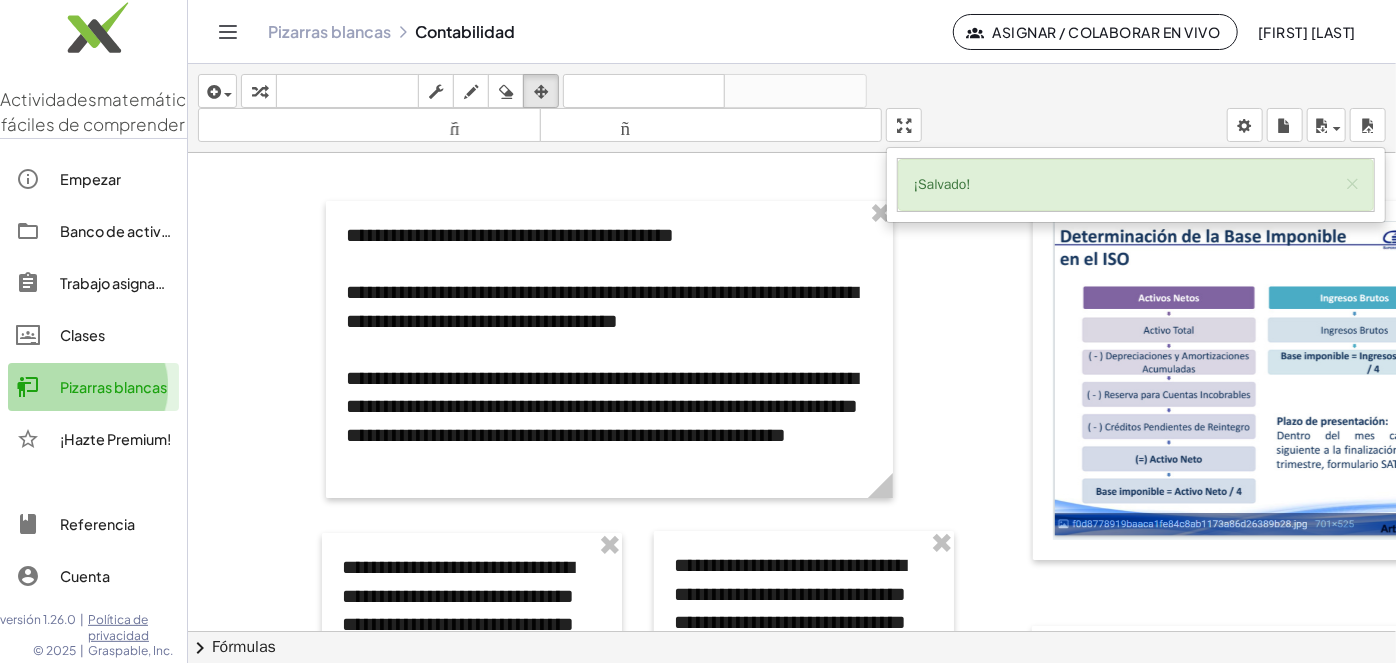 click on "Pizarras blancas" at bounding box center (113, 387) 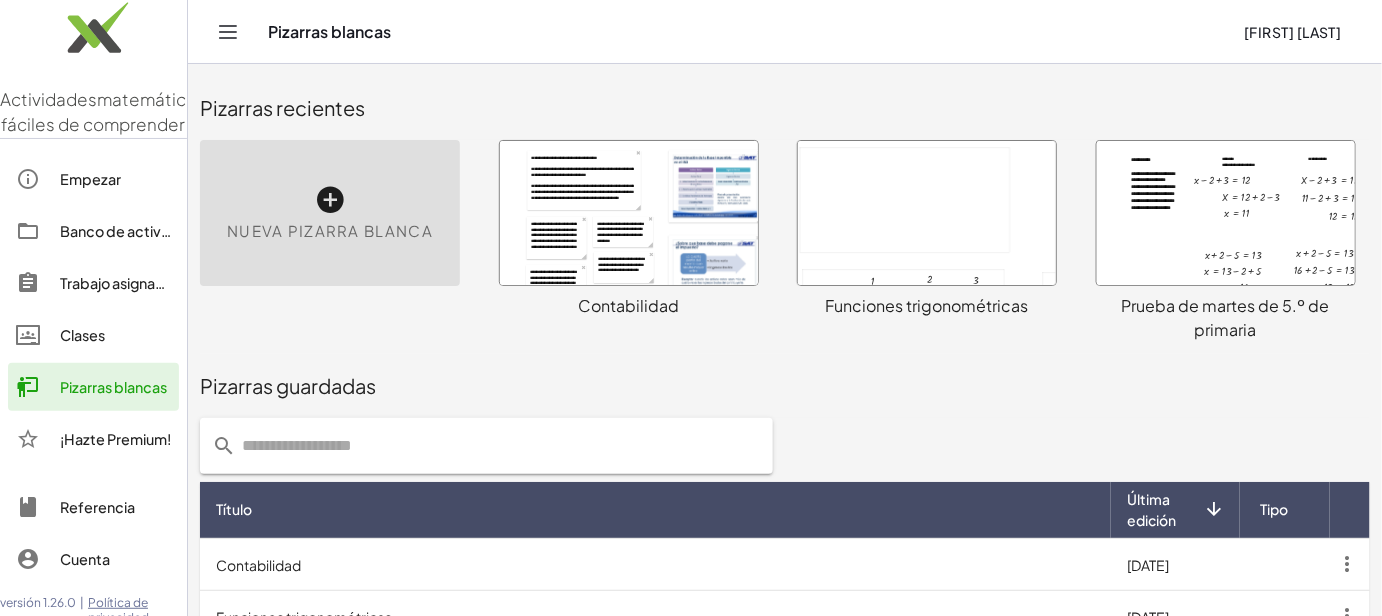 click at bounding box center (927, 213) 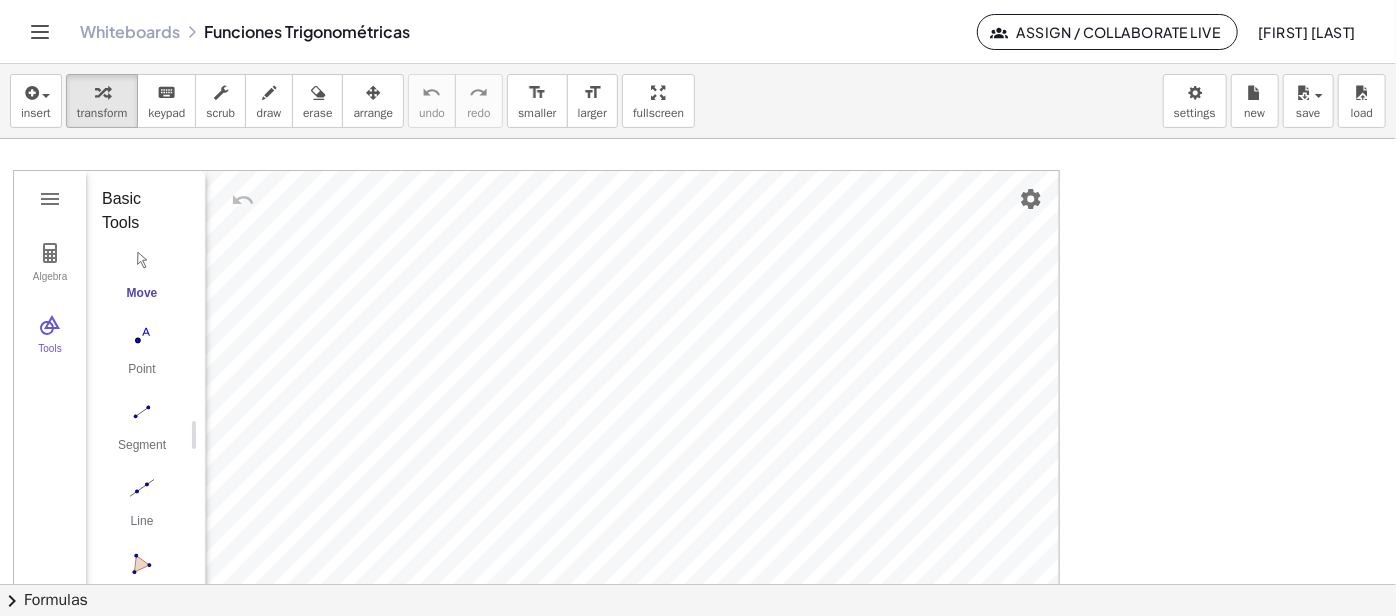 scroll, scrollTop: 196, scrollLeft: 0, axis: vertical 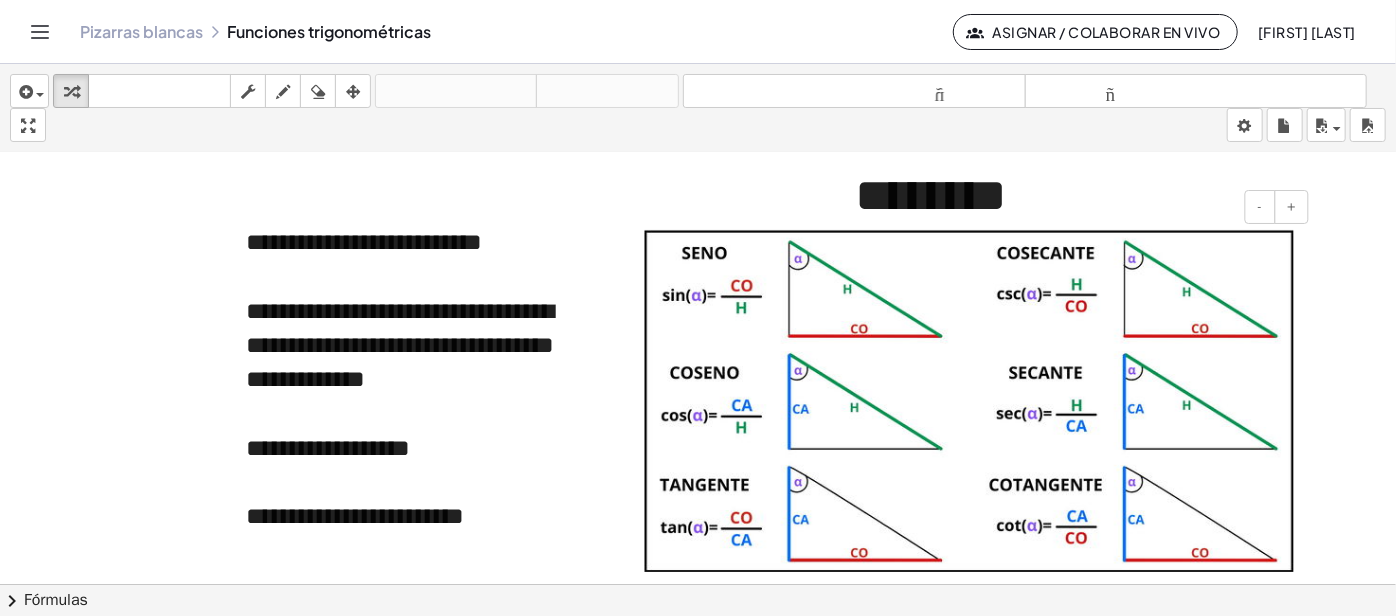 click at bounding box center [969, 401] 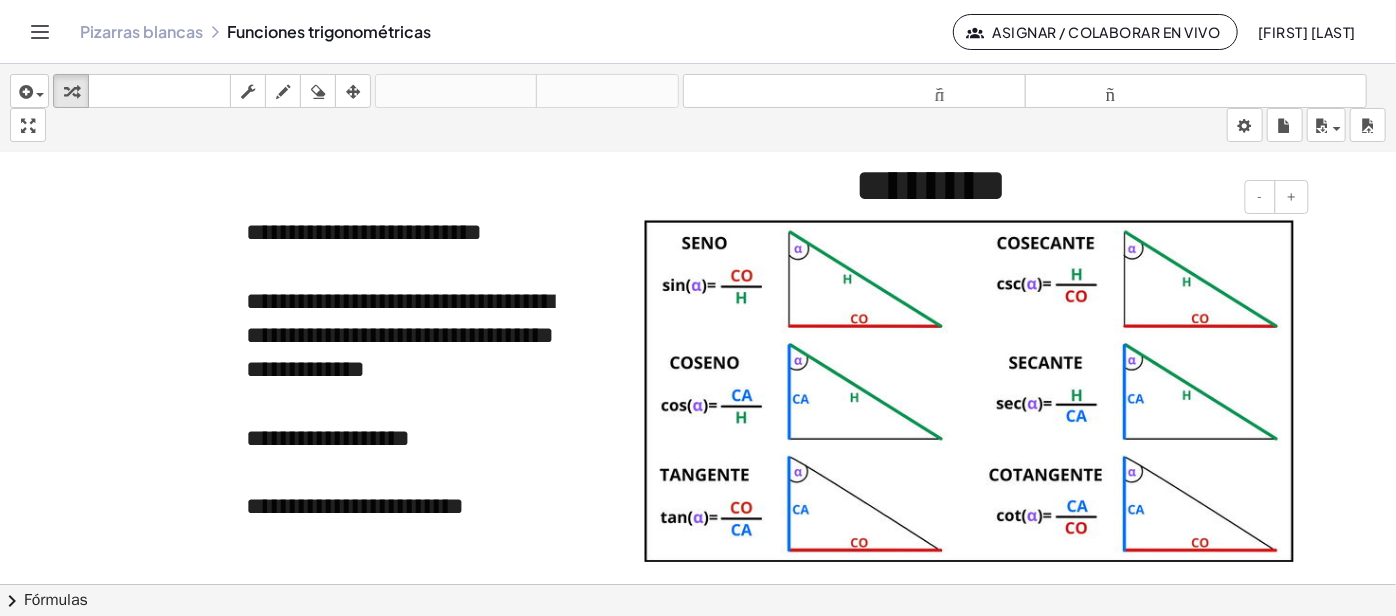 scroll, scrollTop: 90, scrollLeft: 1287, axis: both 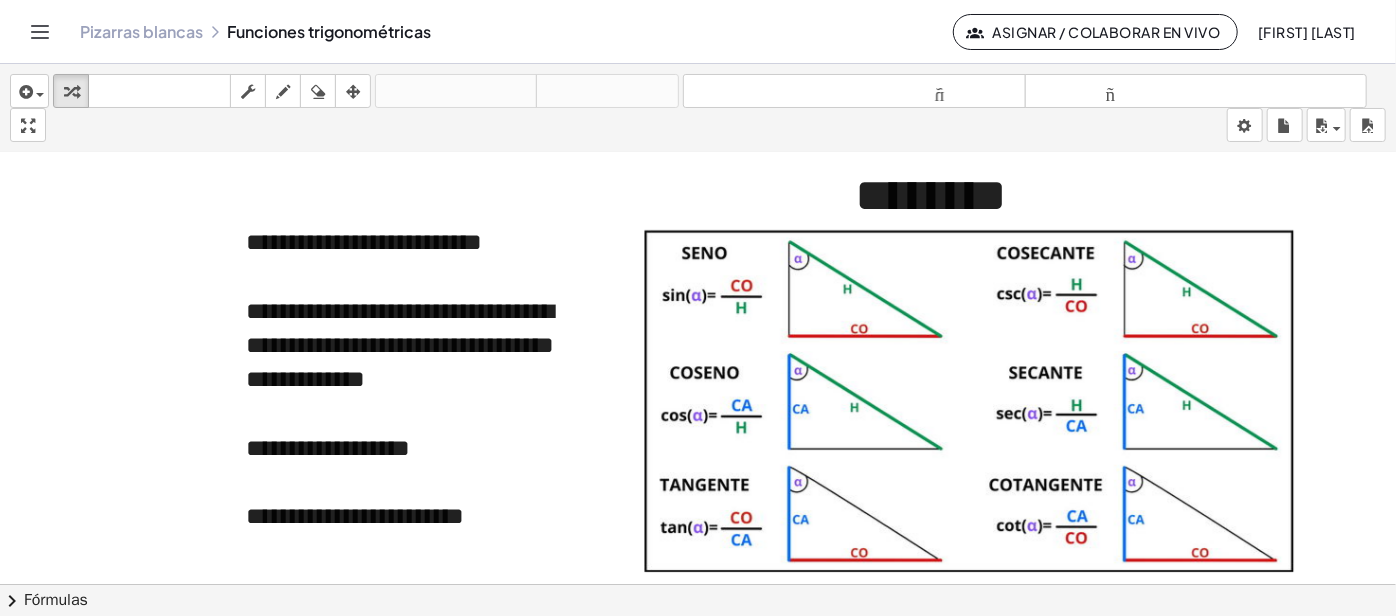 click at bounding box center [622, 860] 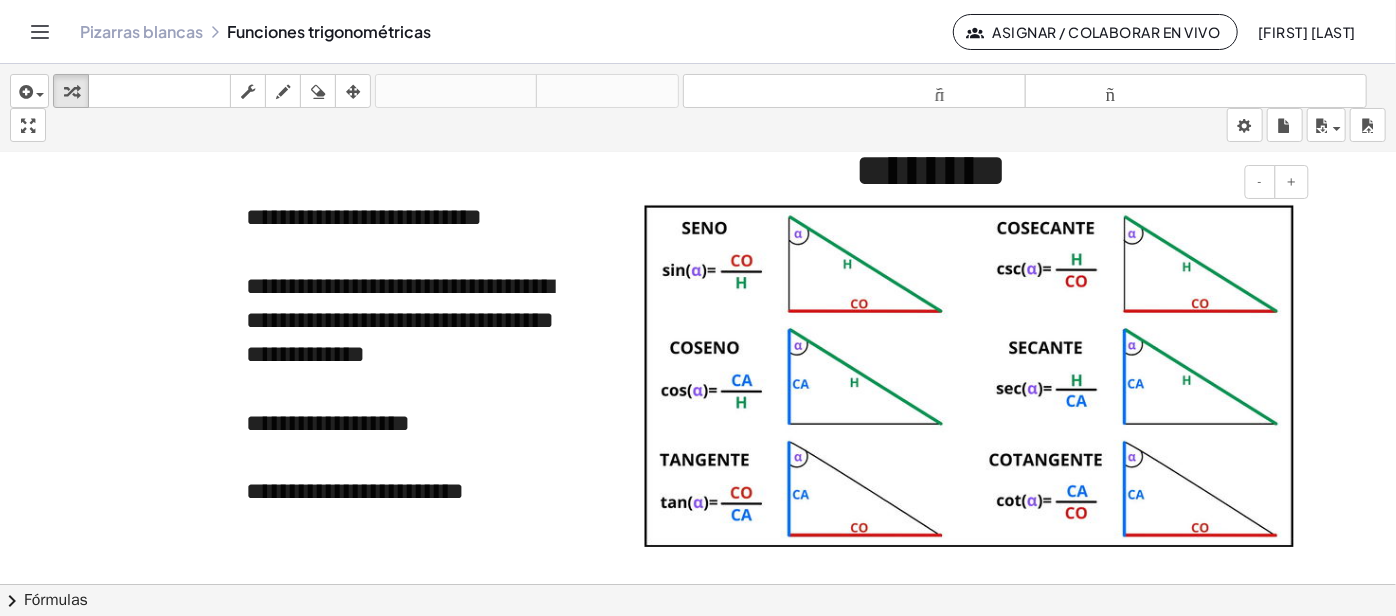 scroll, scrollTop: 90, scrollLeft: 1287, axis: both 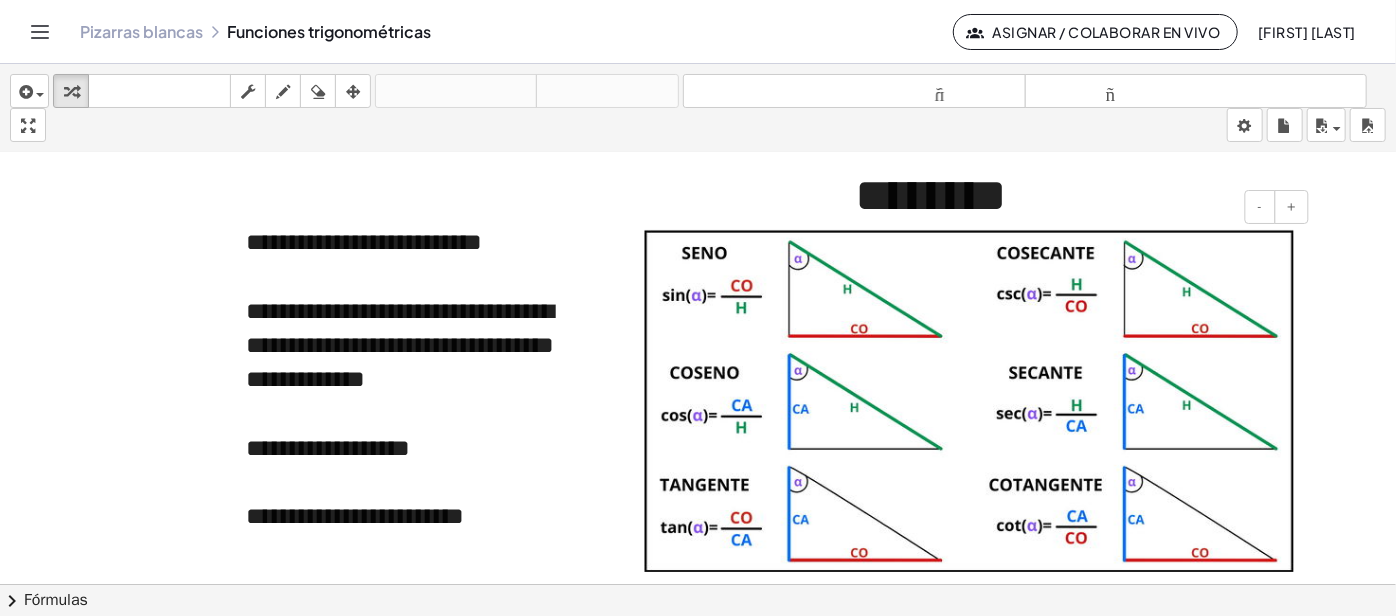 click at bounding box center [969, 401] 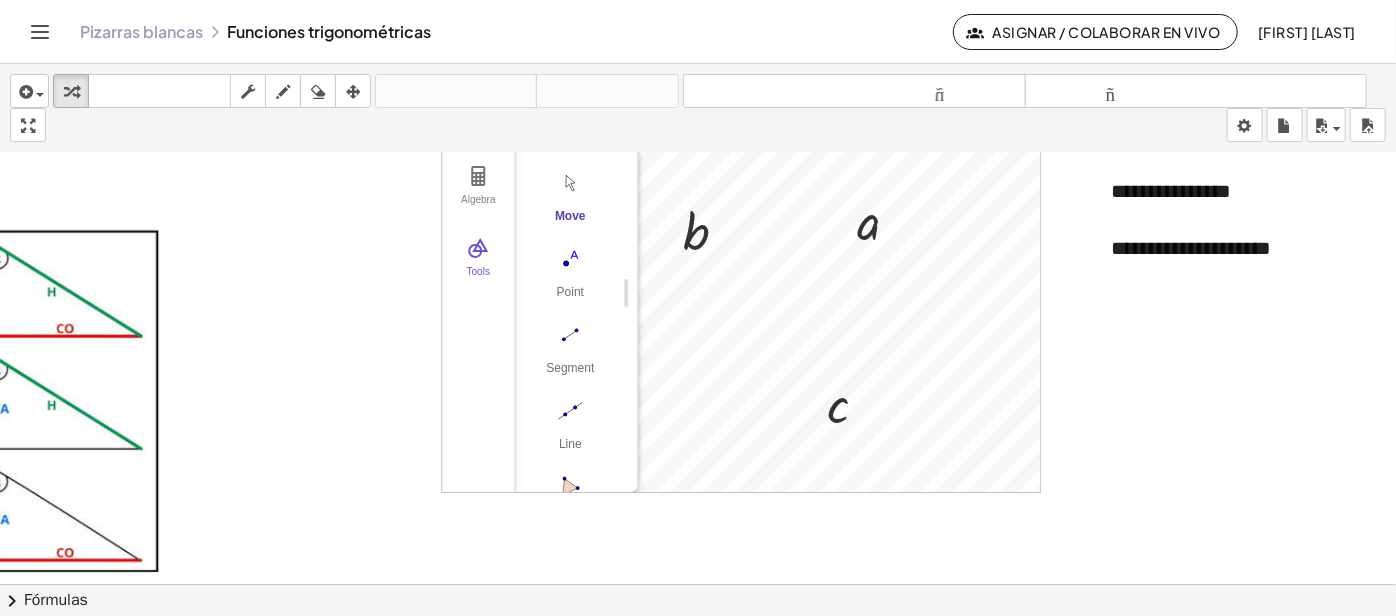 scroll, scrollTop: 90, scrollLeft: 2436, axis: both 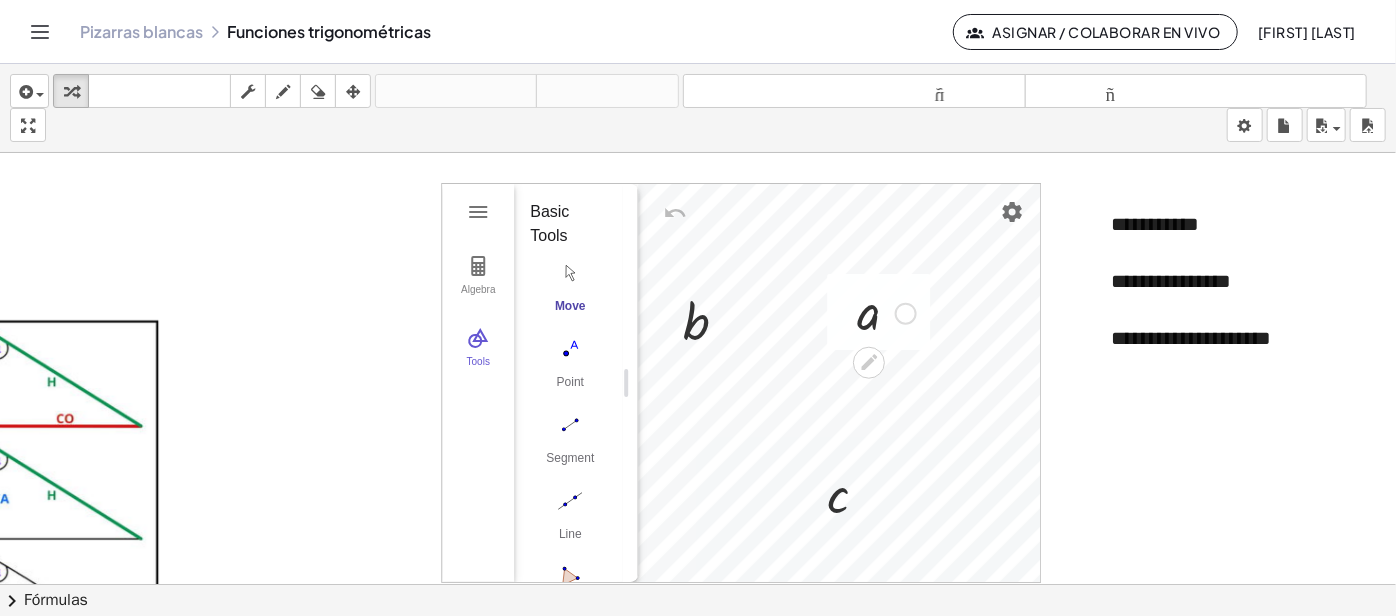 click at bounding box center (886, 312) 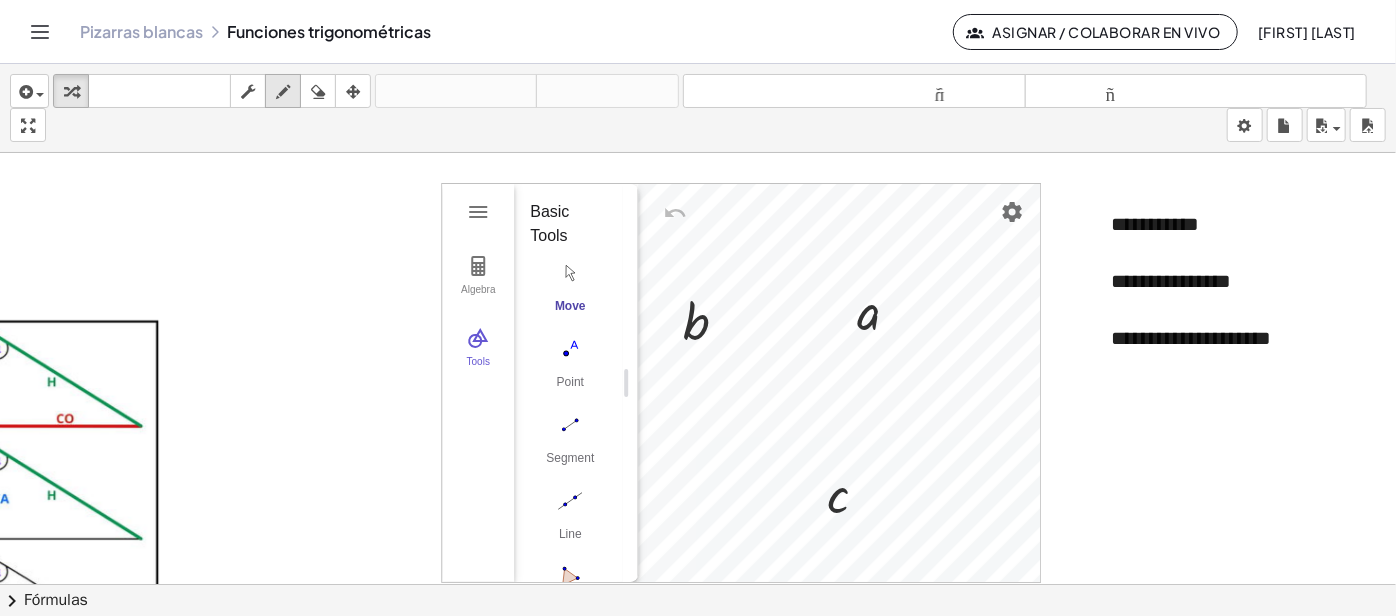 click at bounding box center (283, 92) 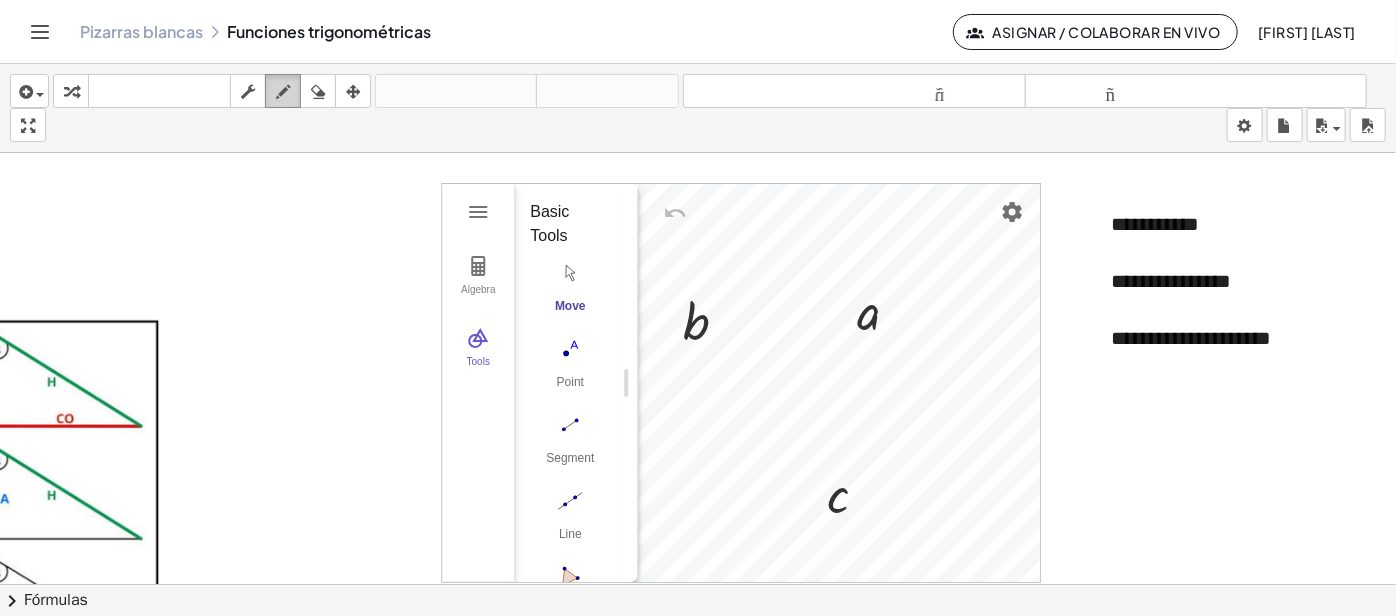 click at bounding box center (283, 92) 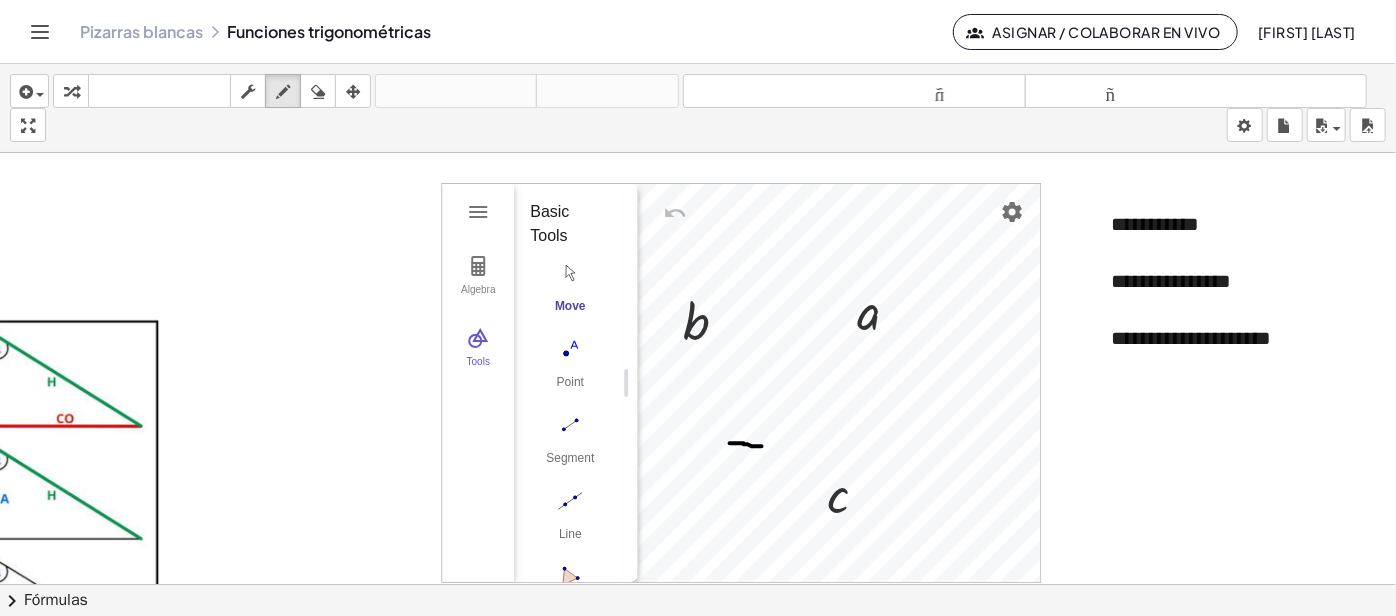 drag, startPoint x: 716, startPoint y: 442, endPoint x: 748, endPoint y: 445, distance: 32.140316 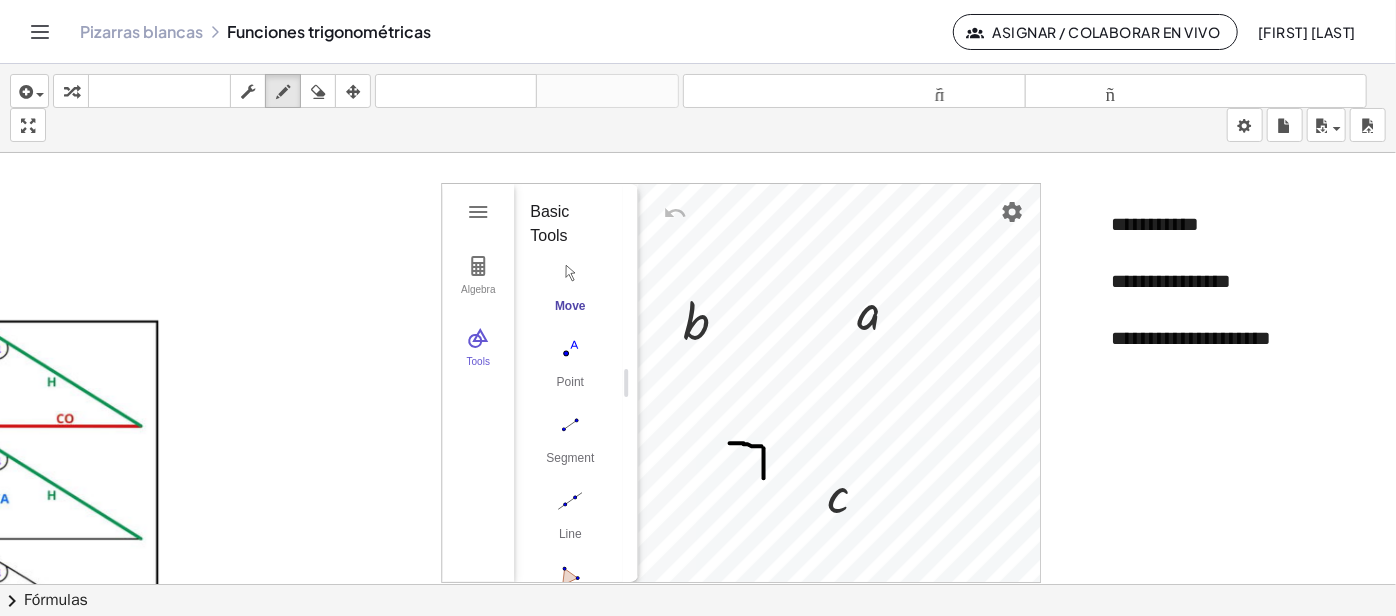 drag, startPoint x: 750, startPoint y: 447, endPoint x: 750, endPoint y: 477, distance: 30 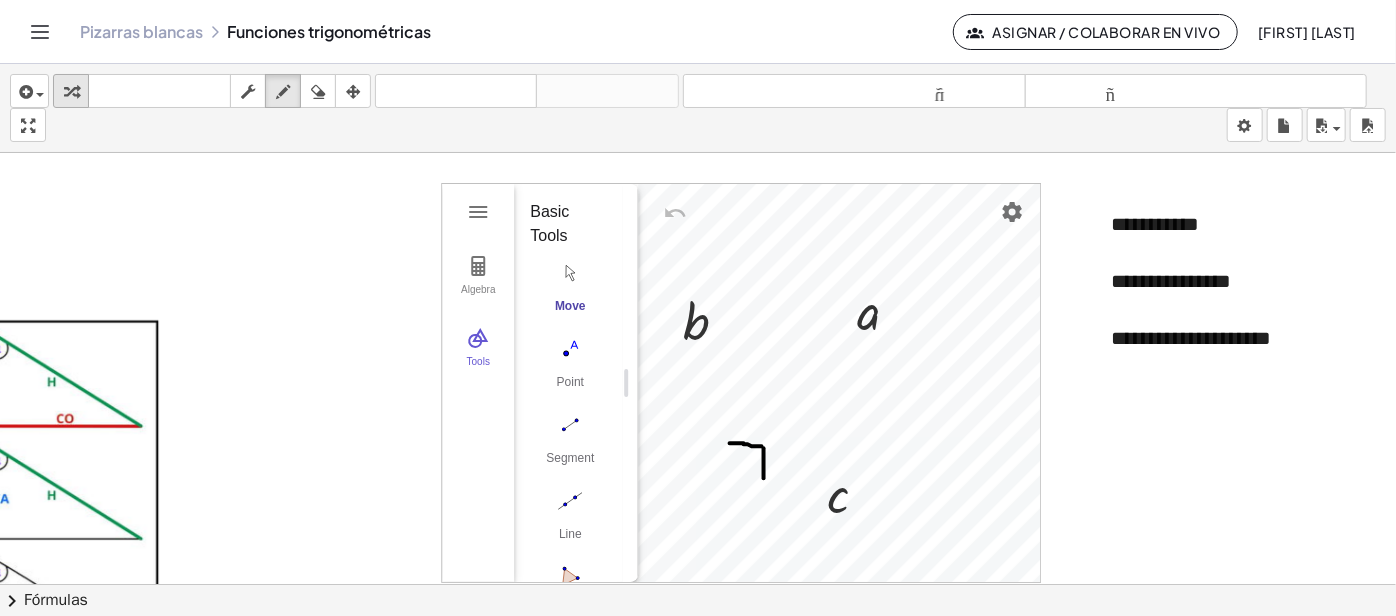 click at bounding box center (71, 92) 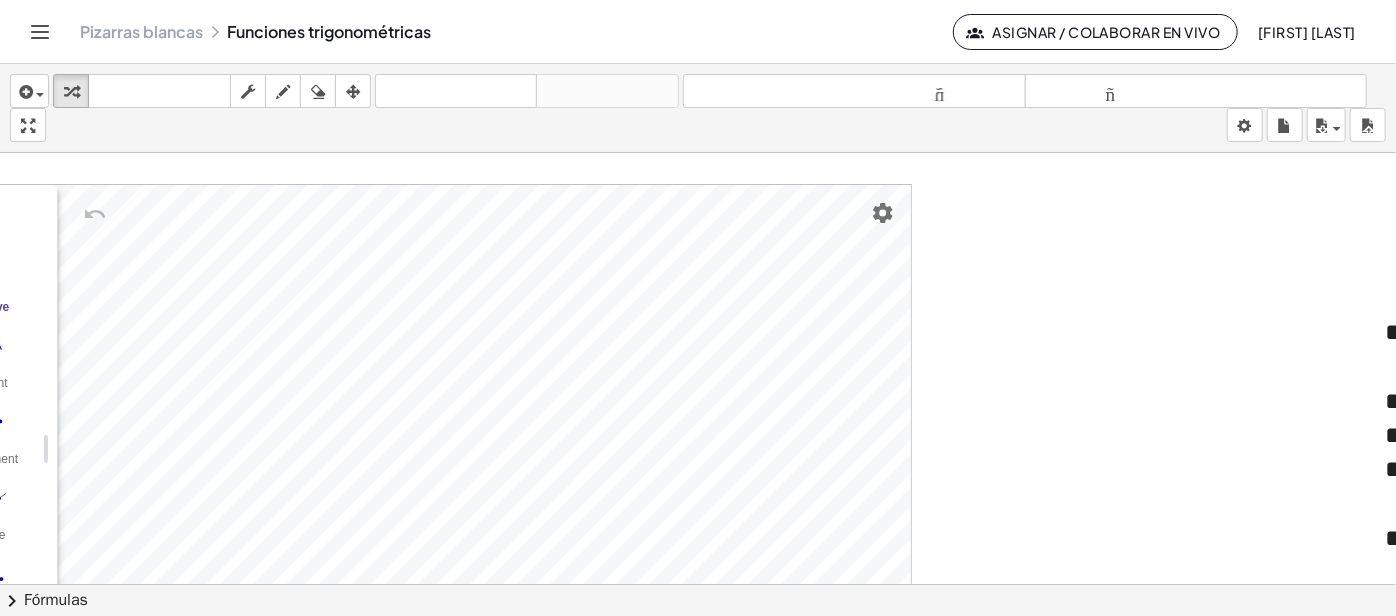 scroll, scrollTop: 0, scrollLeft: 20, axis: horizontal 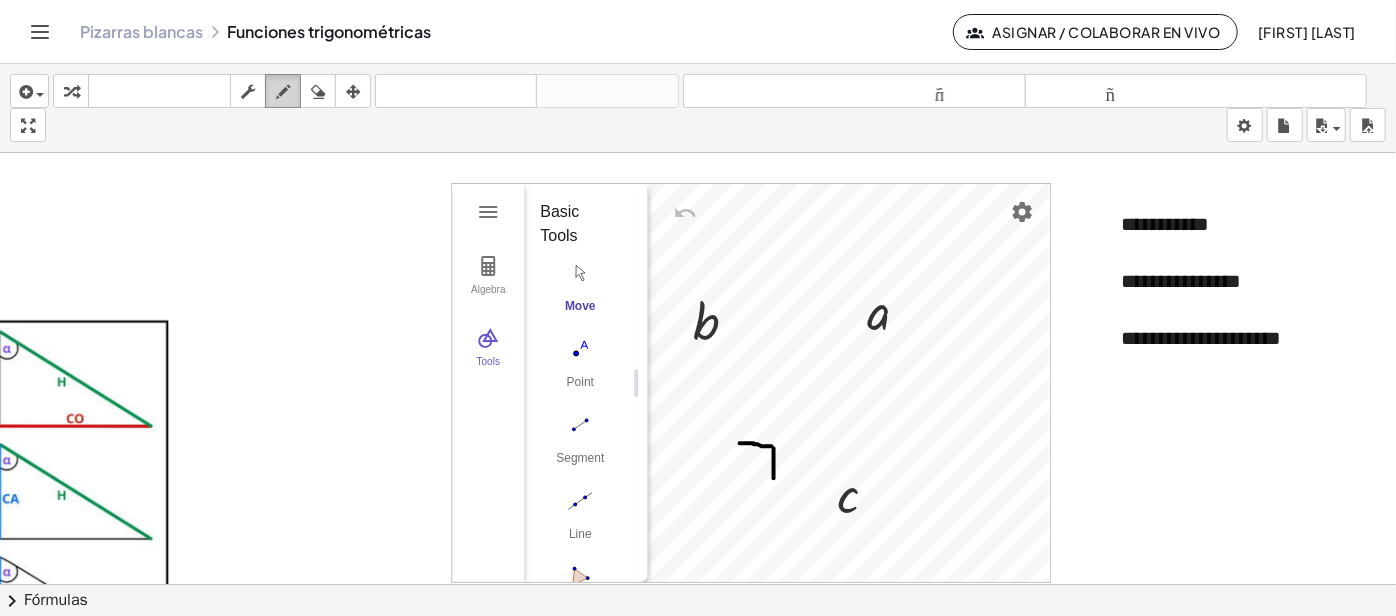 click at bounding box center (283, 92) 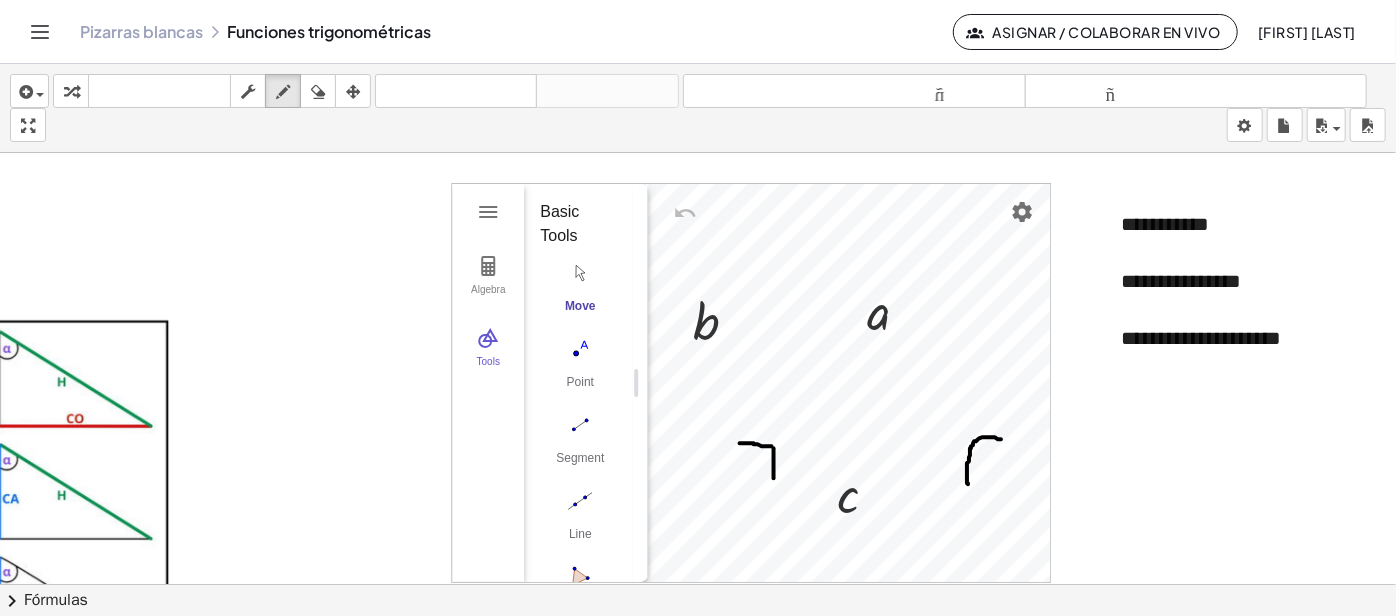 drag, startPoint x: 1000, startPoint y: 438, endPoint x: 967, endPoint y: 483, distance: 55.803226 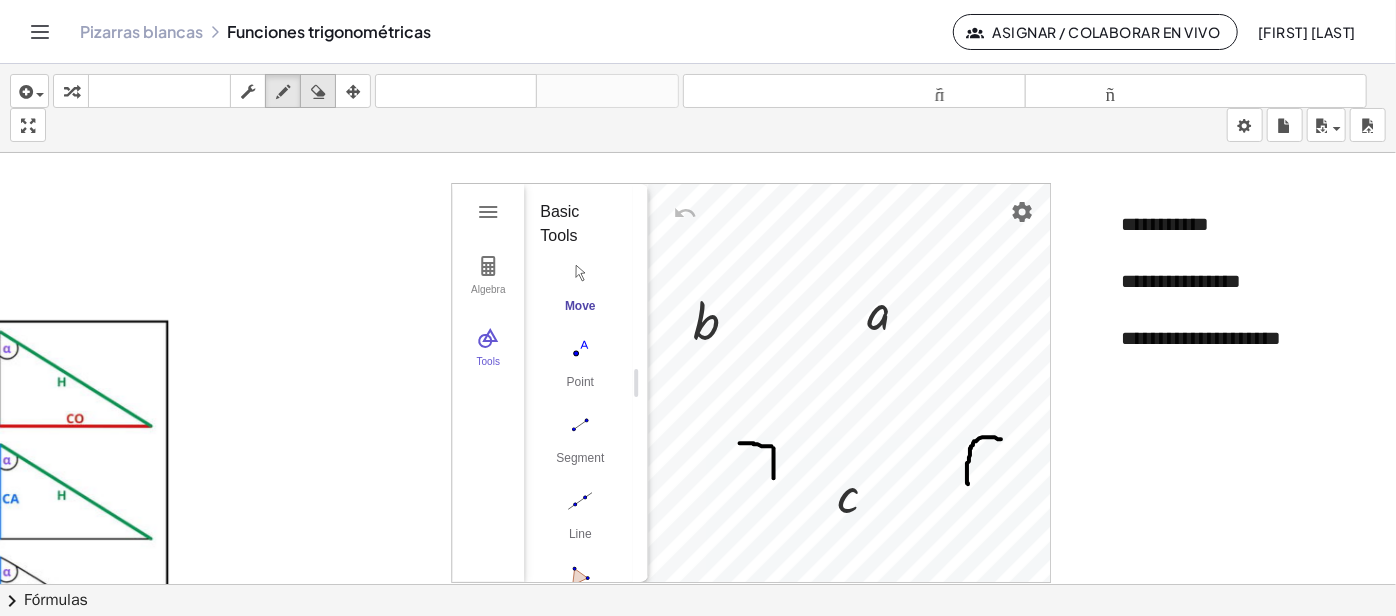 click at bounding box center [318, 92] 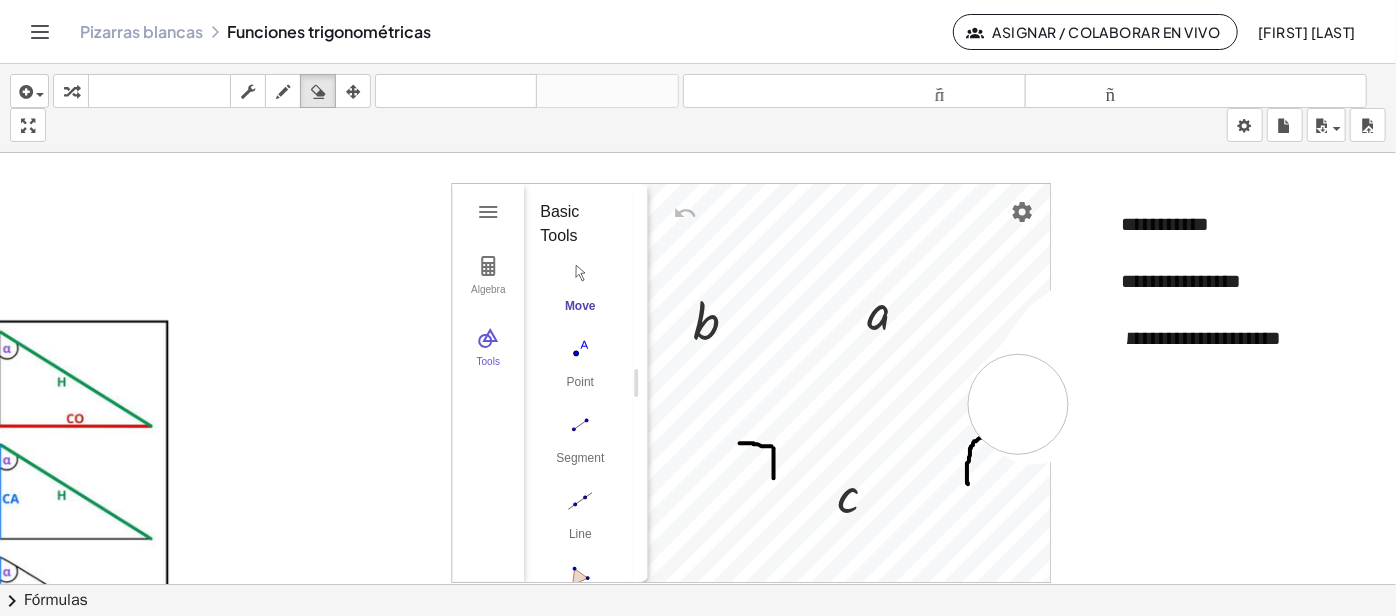 drag, startPoint x: 1077, startPoint y: 331, endPoint x: 1017, endPoint y: 403, distance: 93.723 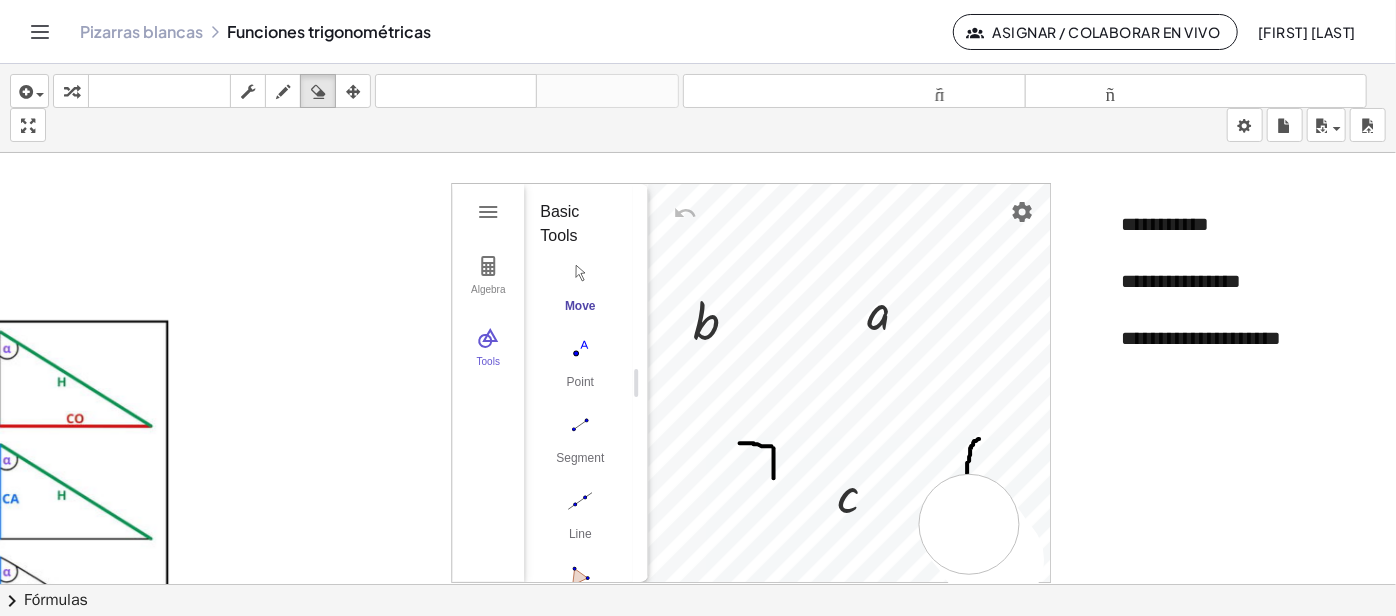 drag, startPoint x: 993, startPoint y: 559, endPoint x: 968, endPoint y: 523, distance: 43.829212 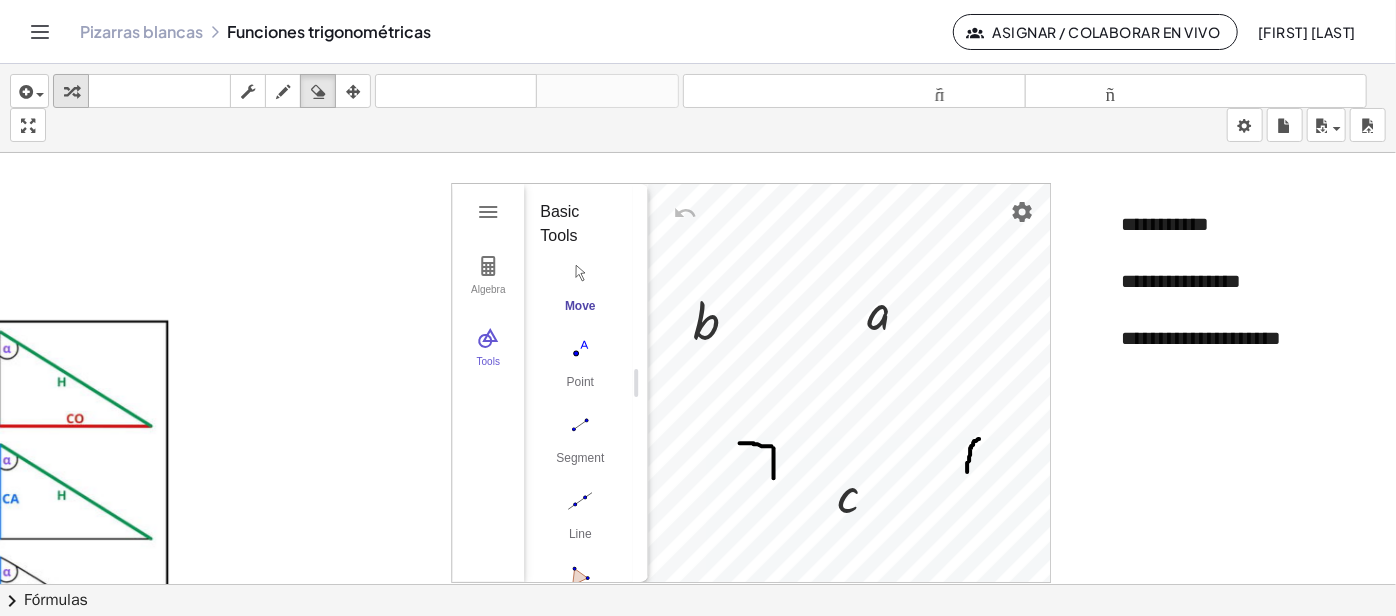 click at bounding box center [71, 92] 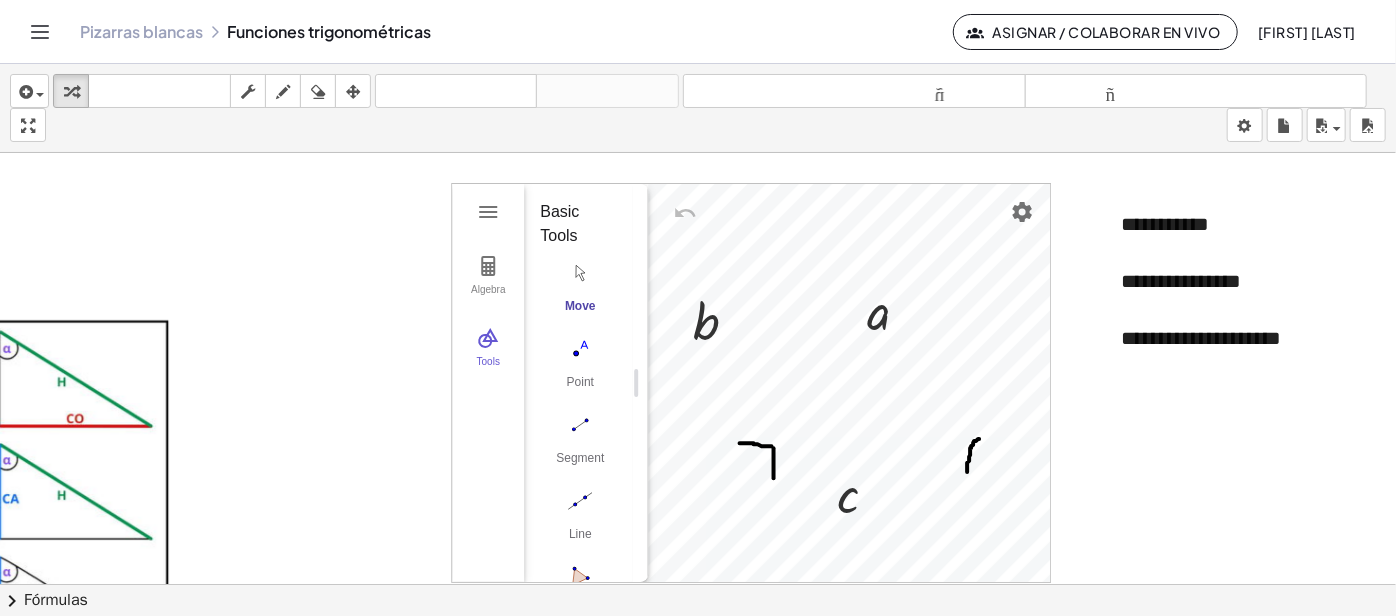 scroll, scrollTop: 0, scrollLeft: 2436, axis: horizontal 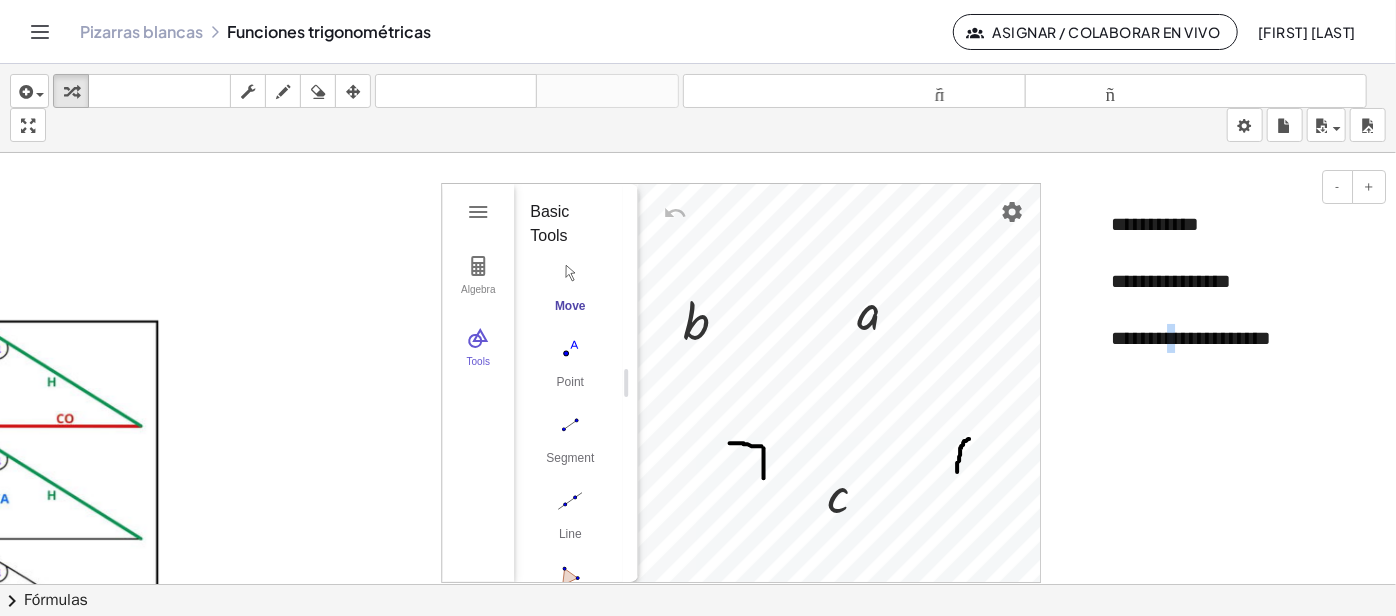 click on "**********" at bounding box center [1191, 338] 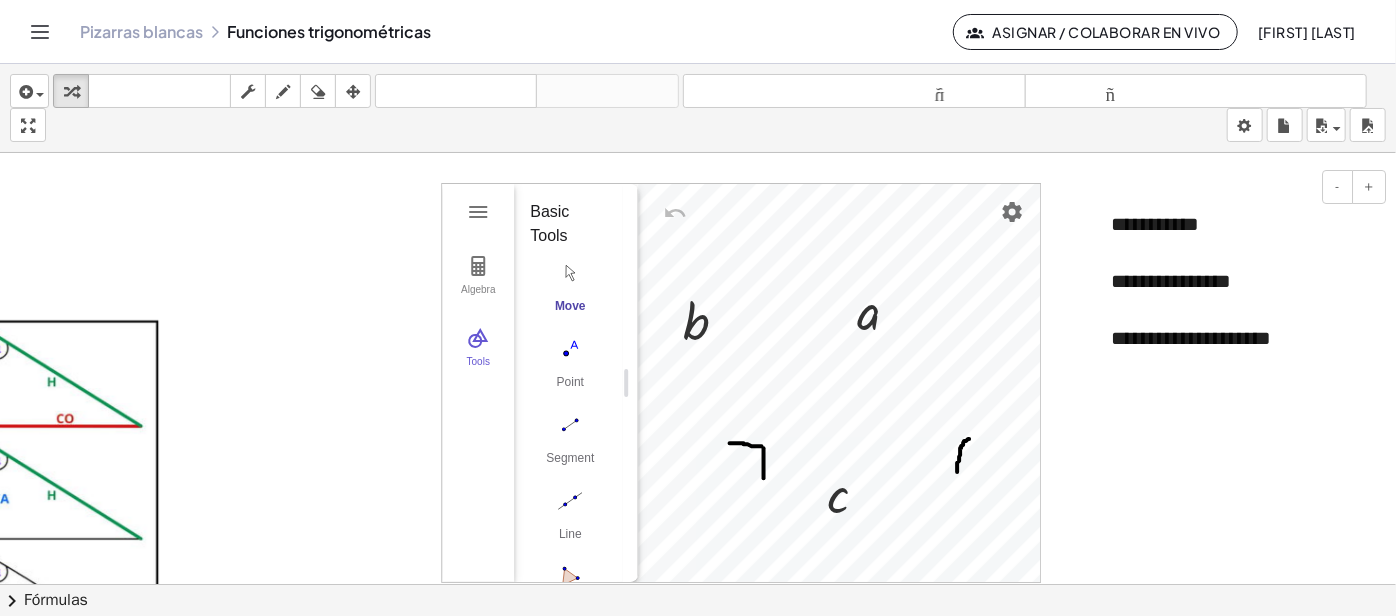click on "**********" at bounding box center [1191, 338] 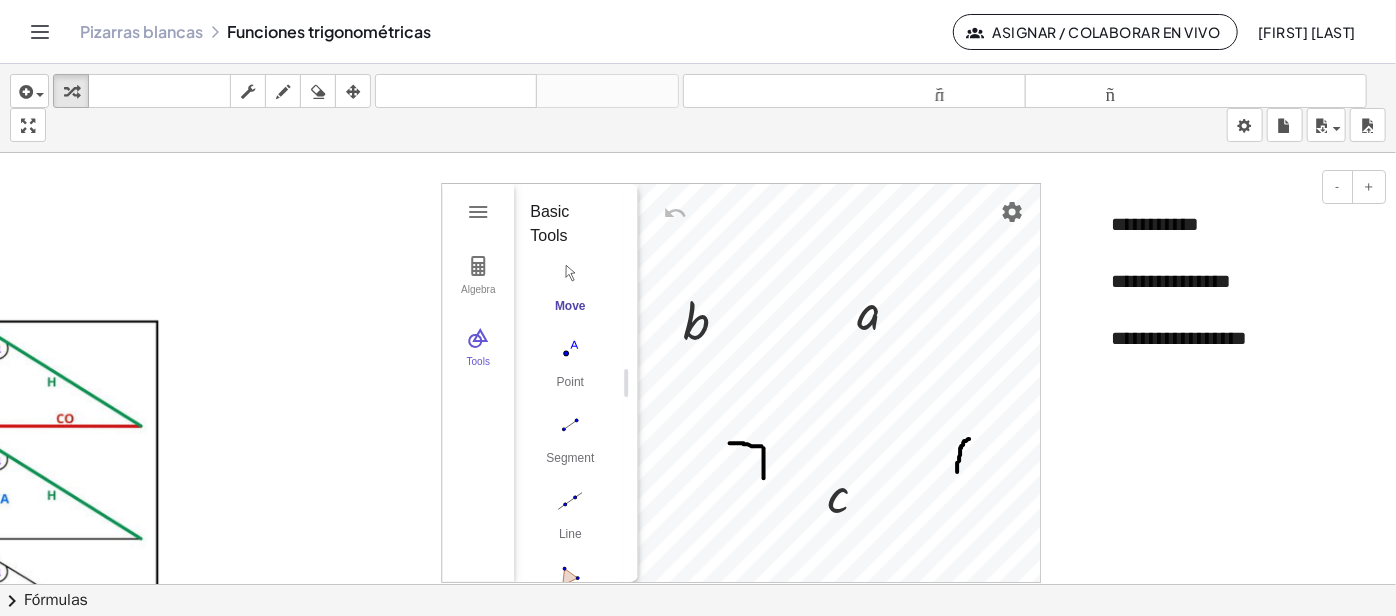 click on "**********" at bounding box center (1241, 281) 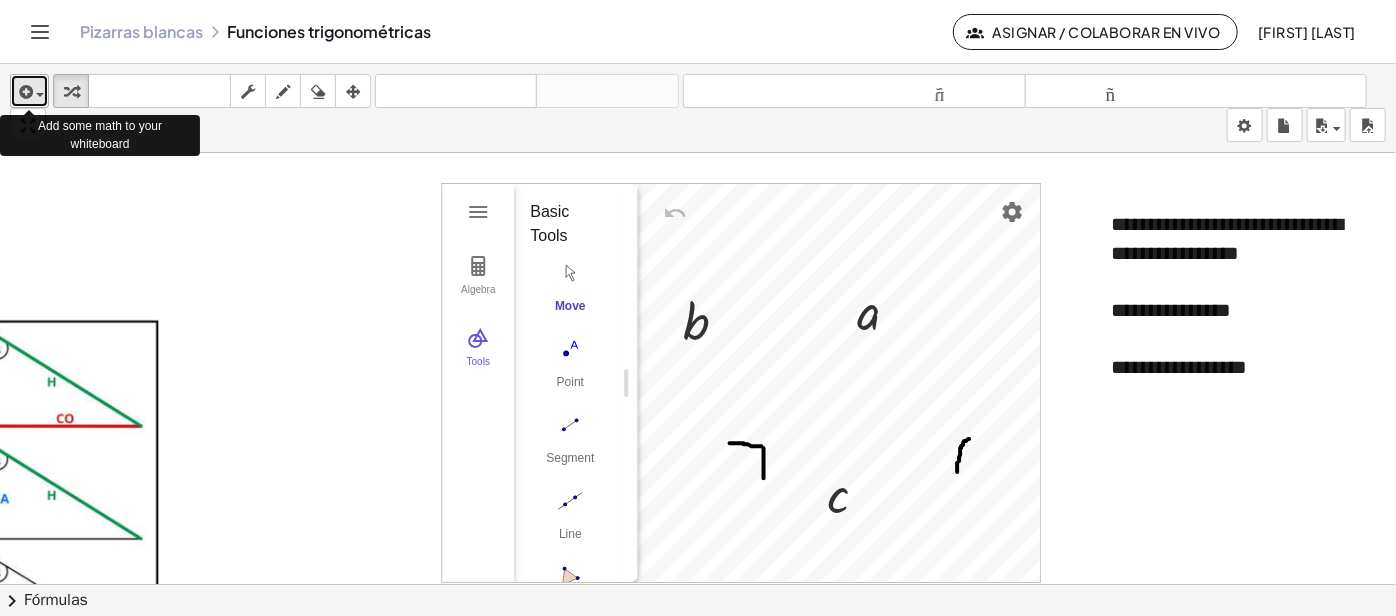 click at bounding box center [24, 92] 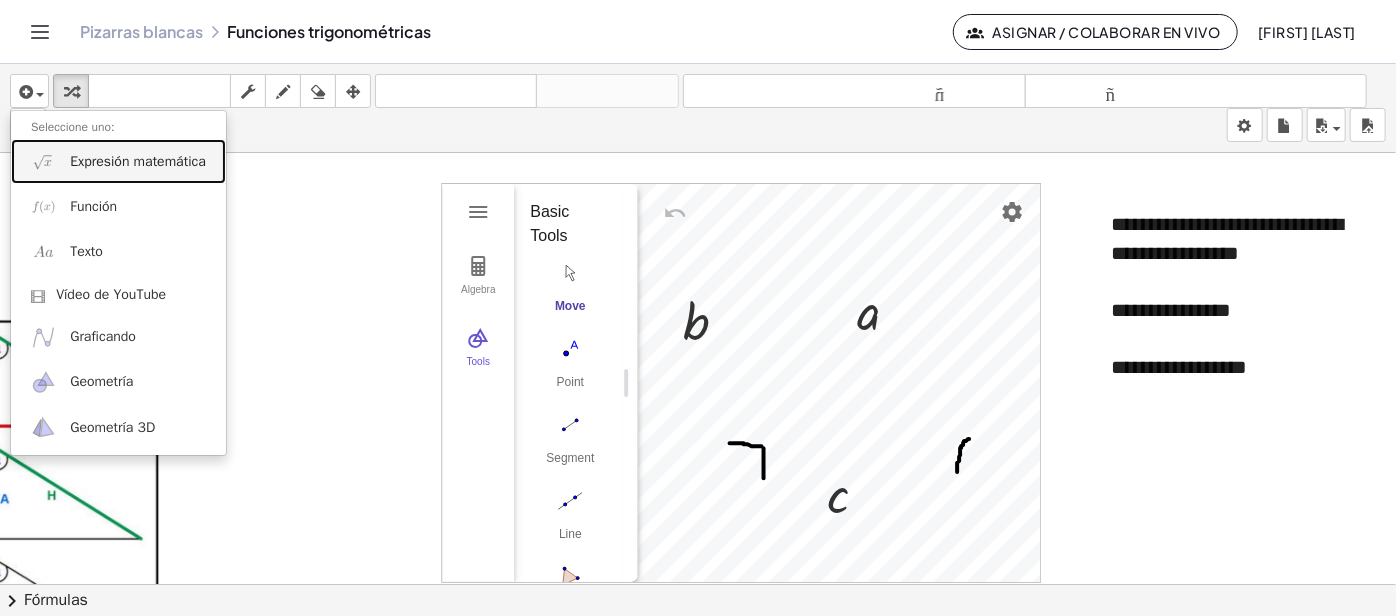 click on "Expresión matemática" at bounding box center [138, 161] 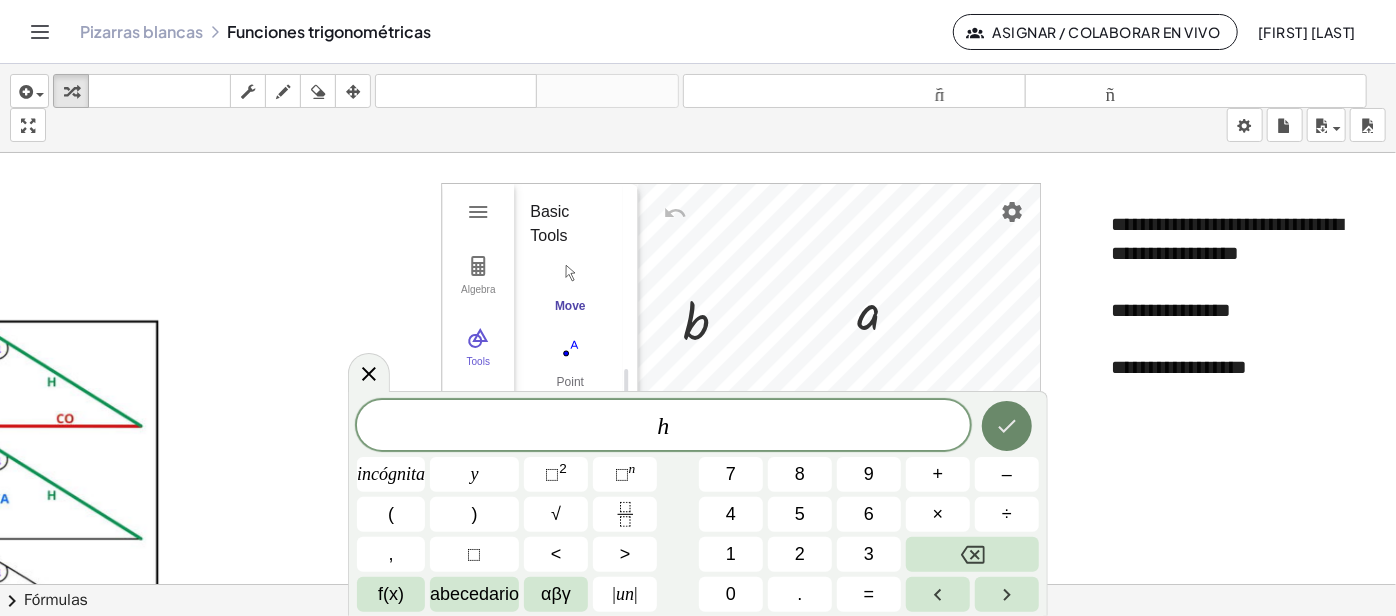 click at bounding box center (1007, 426) 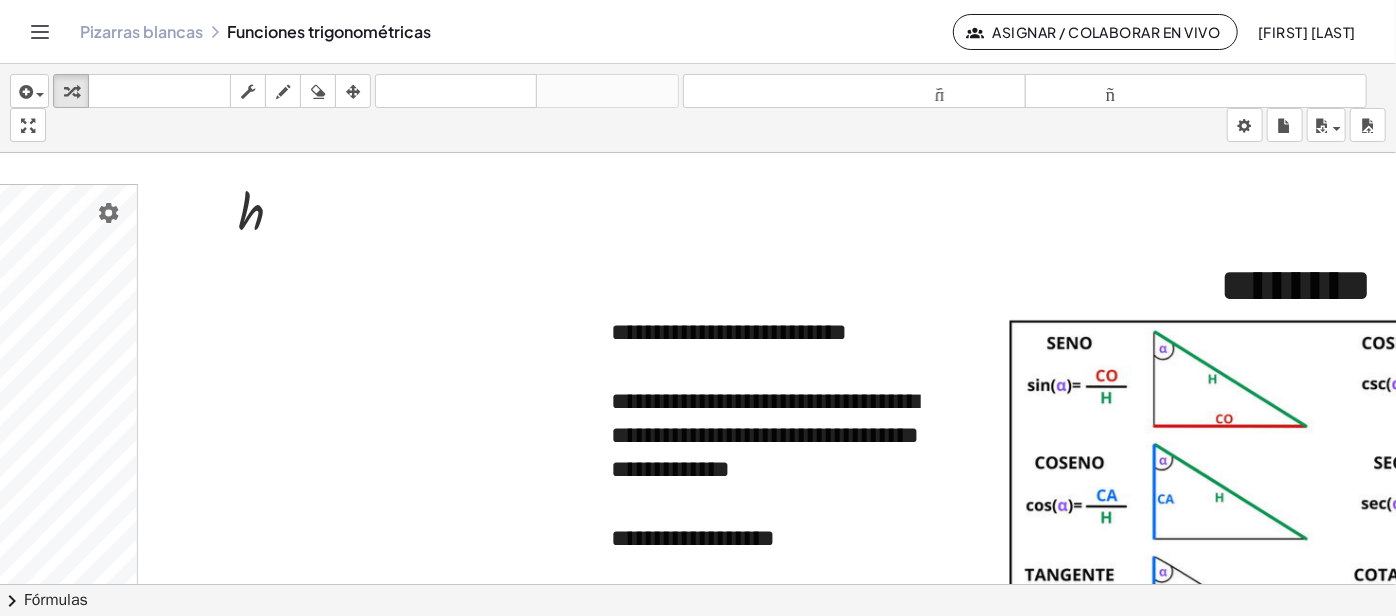 scroll, scrollTop: 0, scrollLeft: 879, axis: horizontal 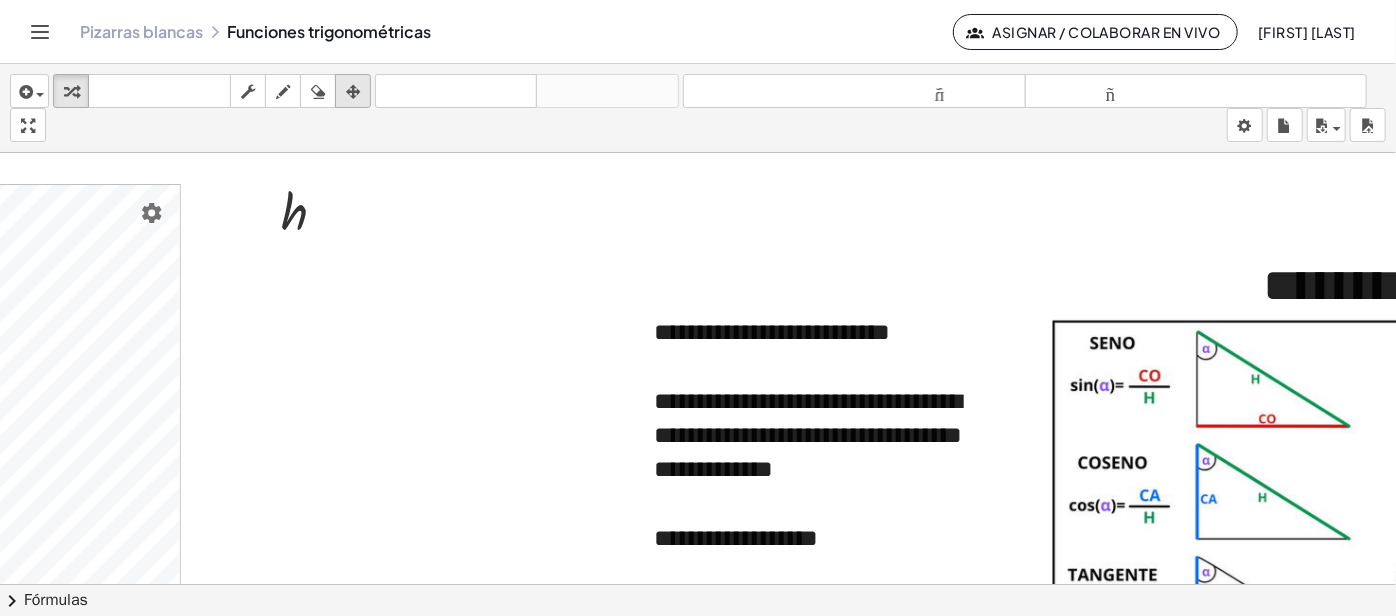 click at bounding box center (353, 92) 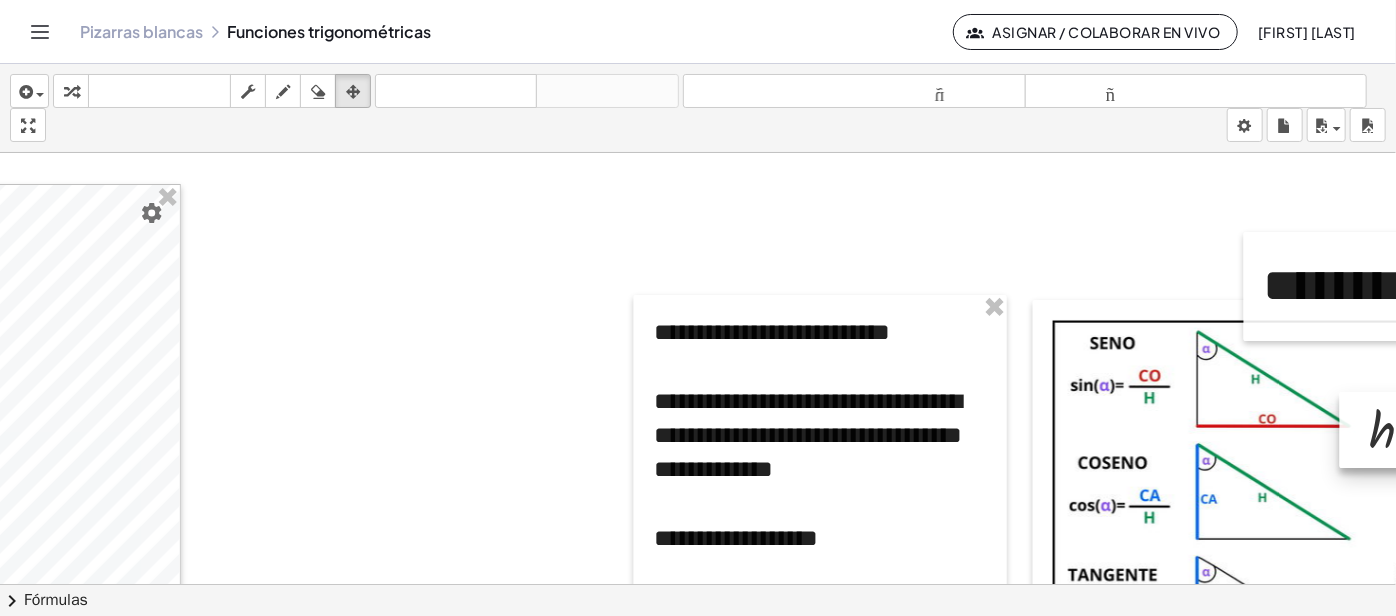 drag, startPoint x: 289, startPoint y: 219, endPoint x: 1395, endPoint y: 421, distance: 1124.2953 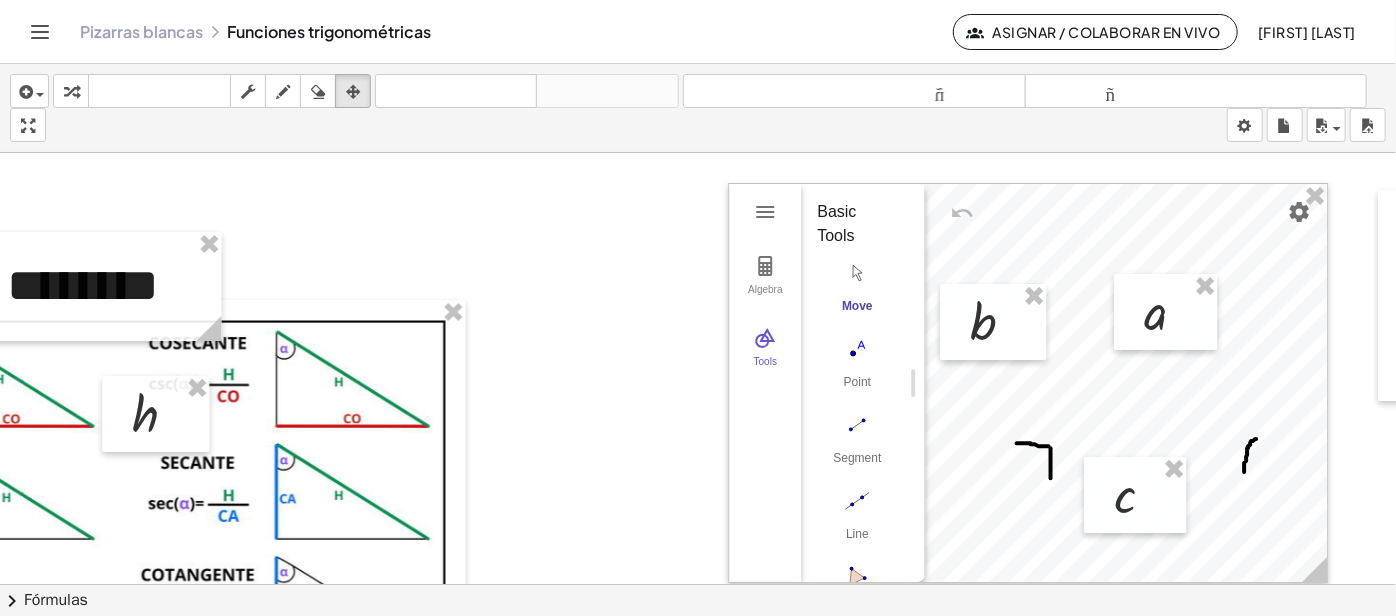 scroll, scrollTop: 0, scrollLeft: 2137, axis: horizontal 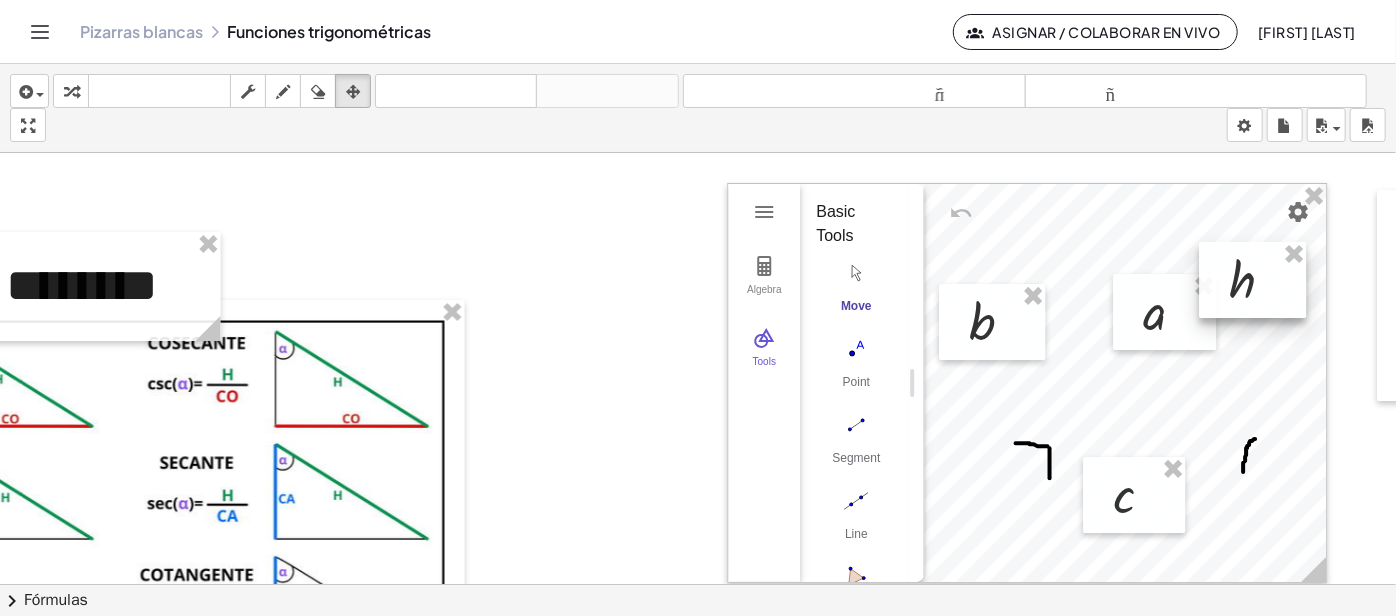 drag, startPoint x: 151, startPoint y: 443, endPoint x: 1247, endPoint y: 309, distance: 1104.1613 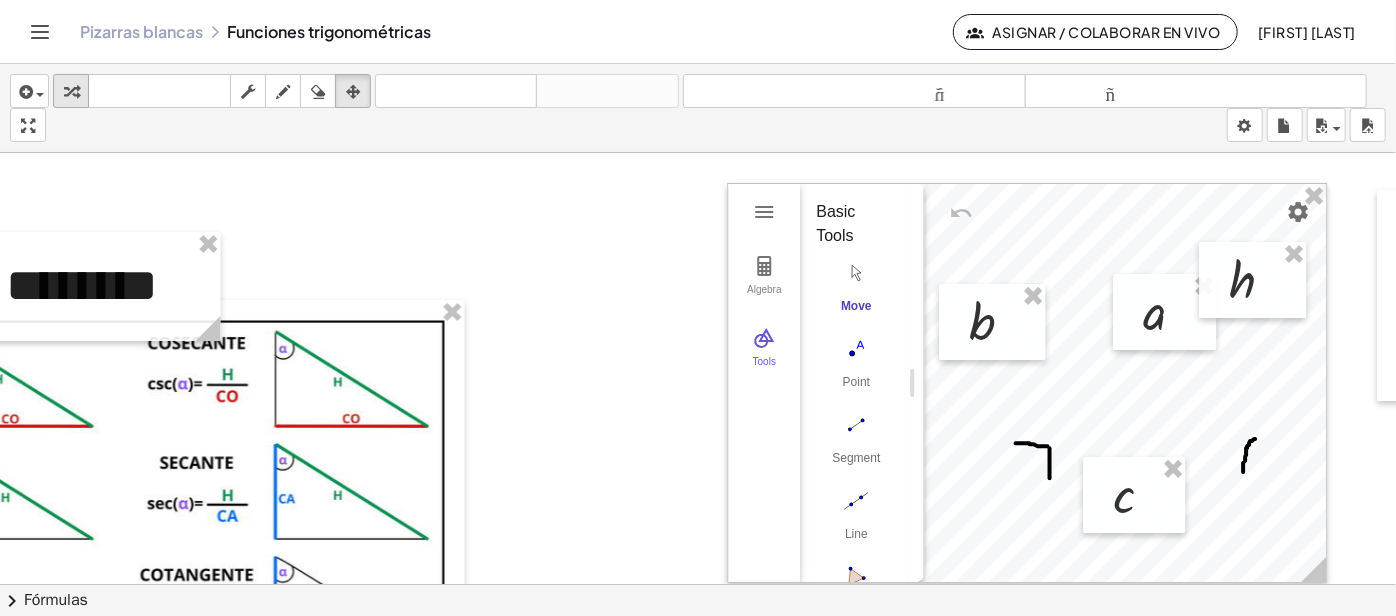 click at bounding box center (71, 92) 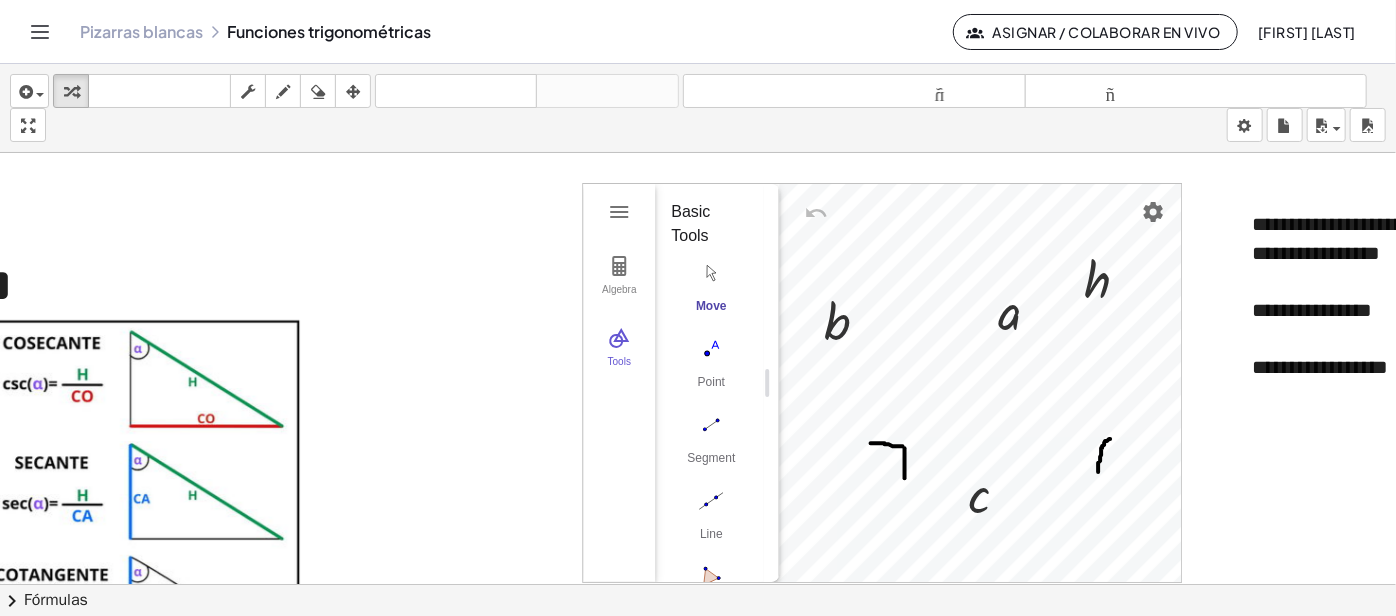 scroll, scrollTop: 0, scrollLeft: 2436, axis: horizontal 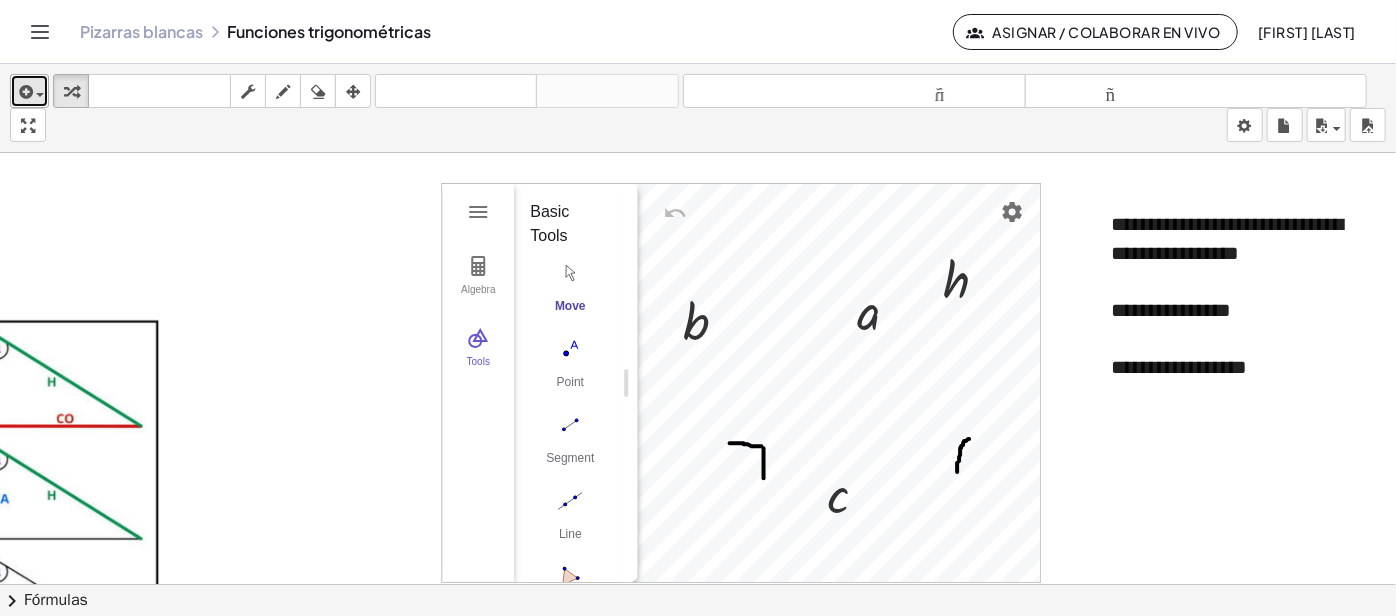 click at bounding box center (29, 91) 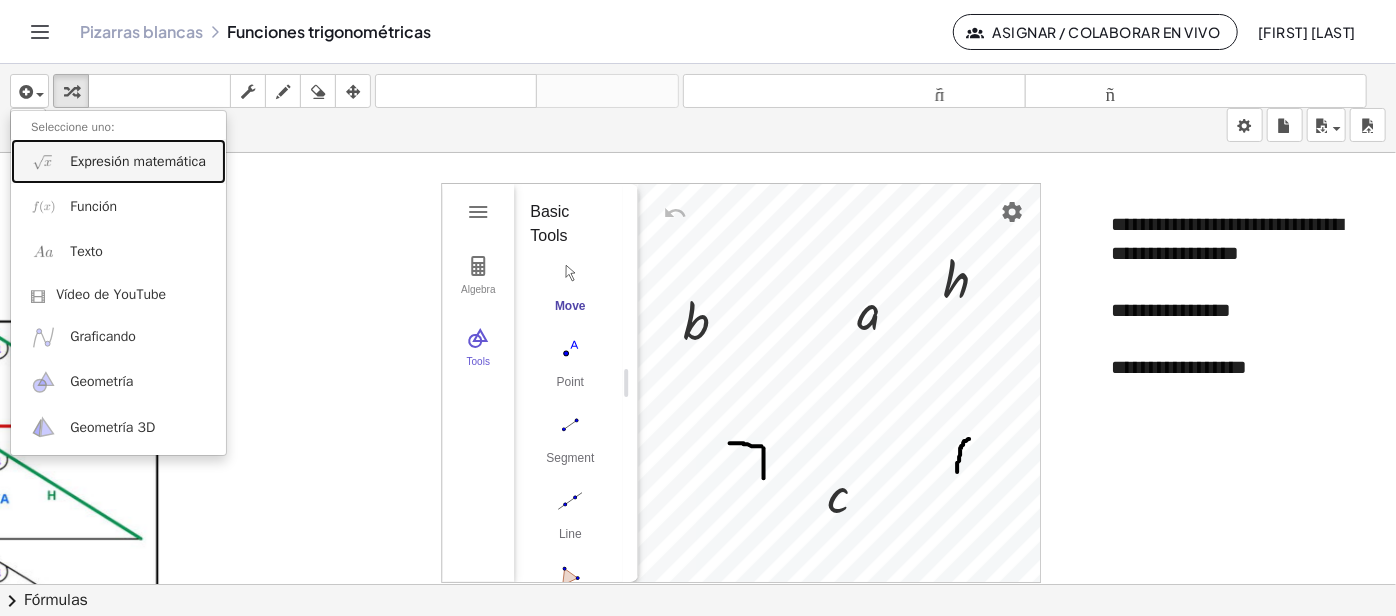 click on "Expresión matemática" at bounding box center (138, 161) 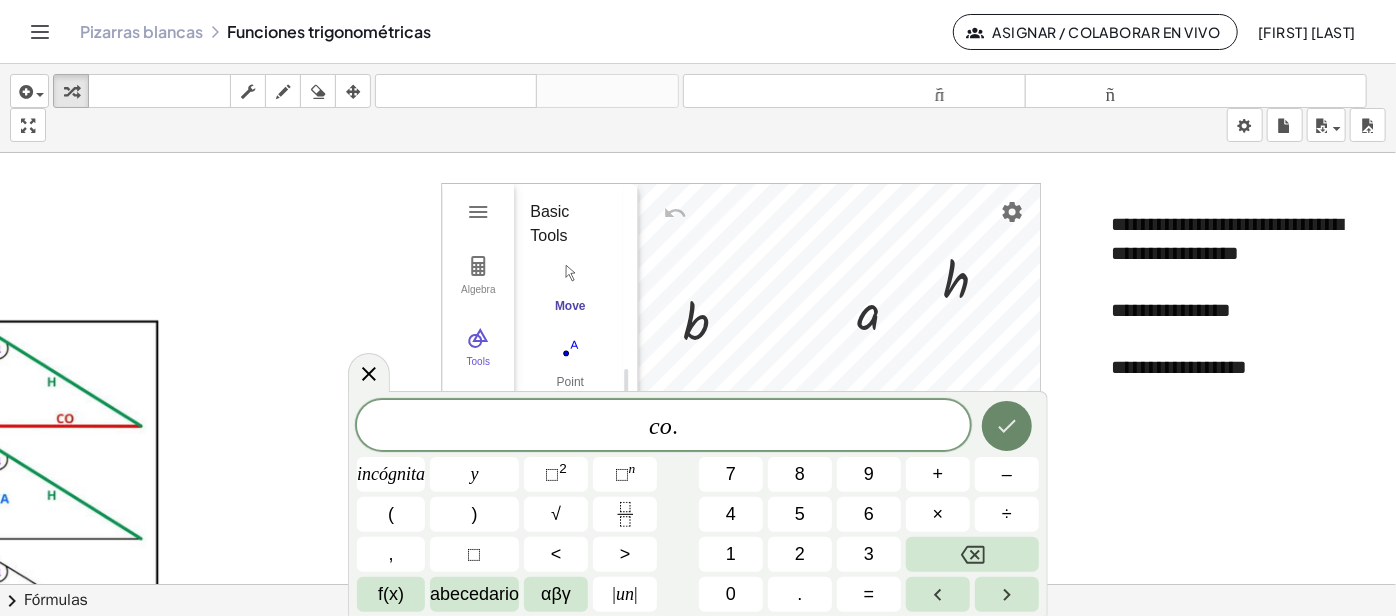 click at bounding box center [1007, 426] 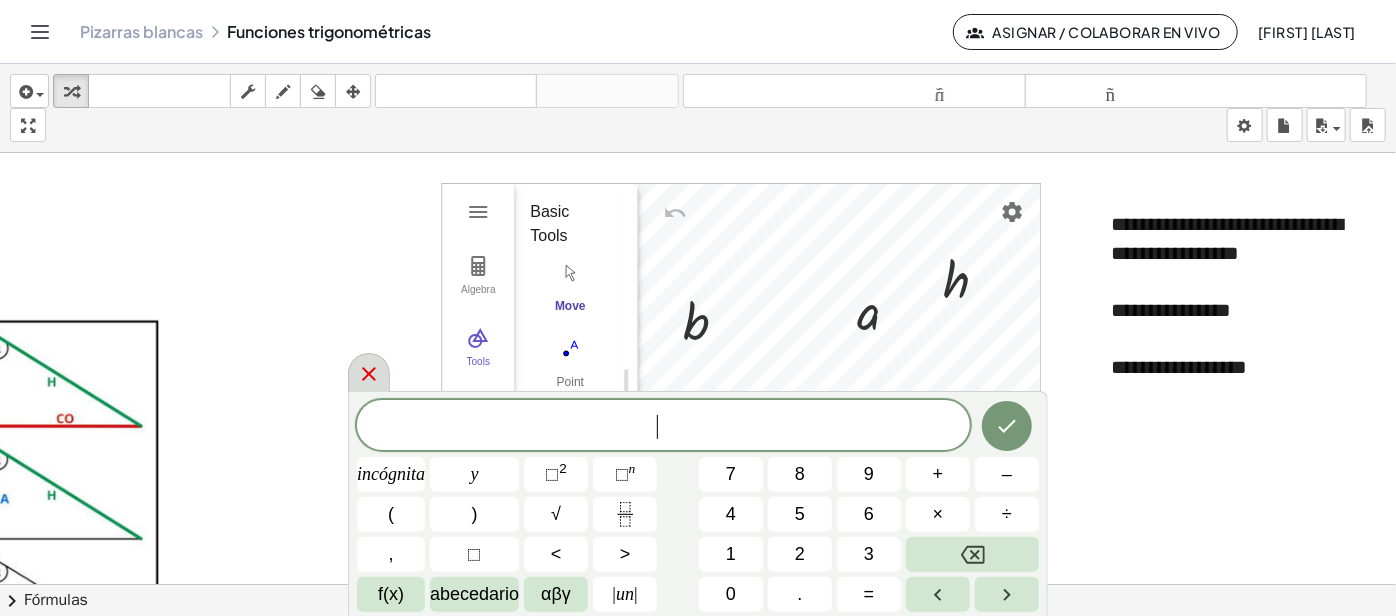click at bounding box center [369, 372] 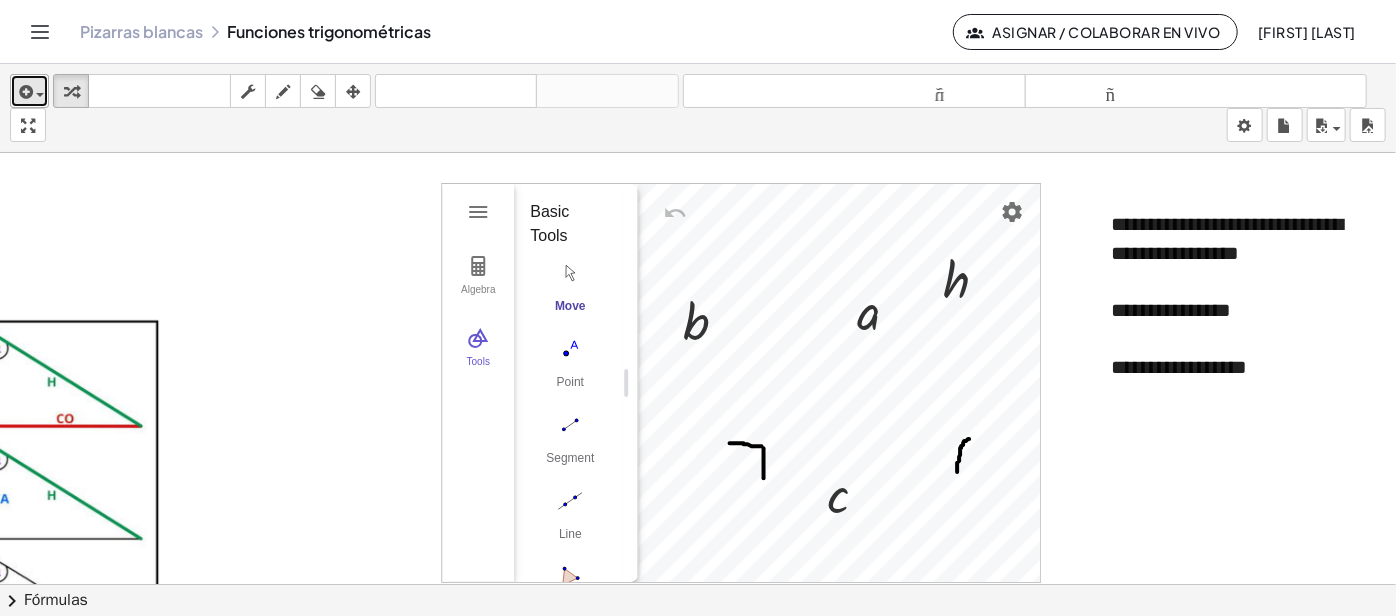 click at bounding box center (24, 92) 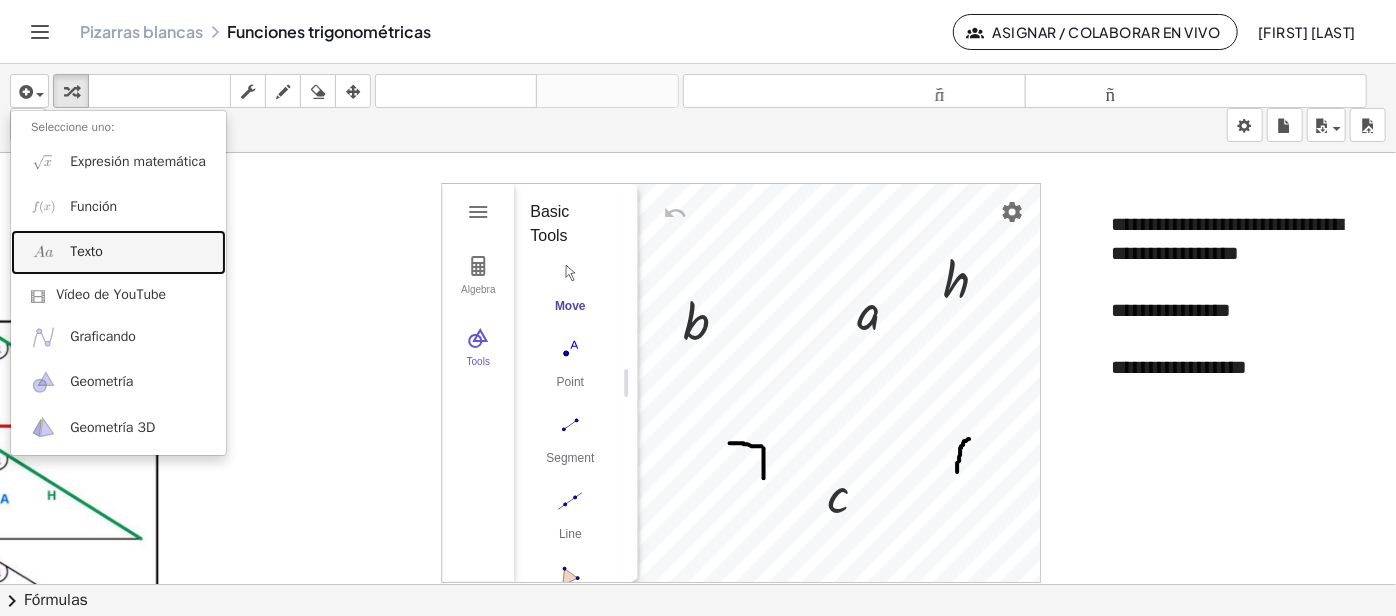 click on "Texto" at bounding box center [86, 251] 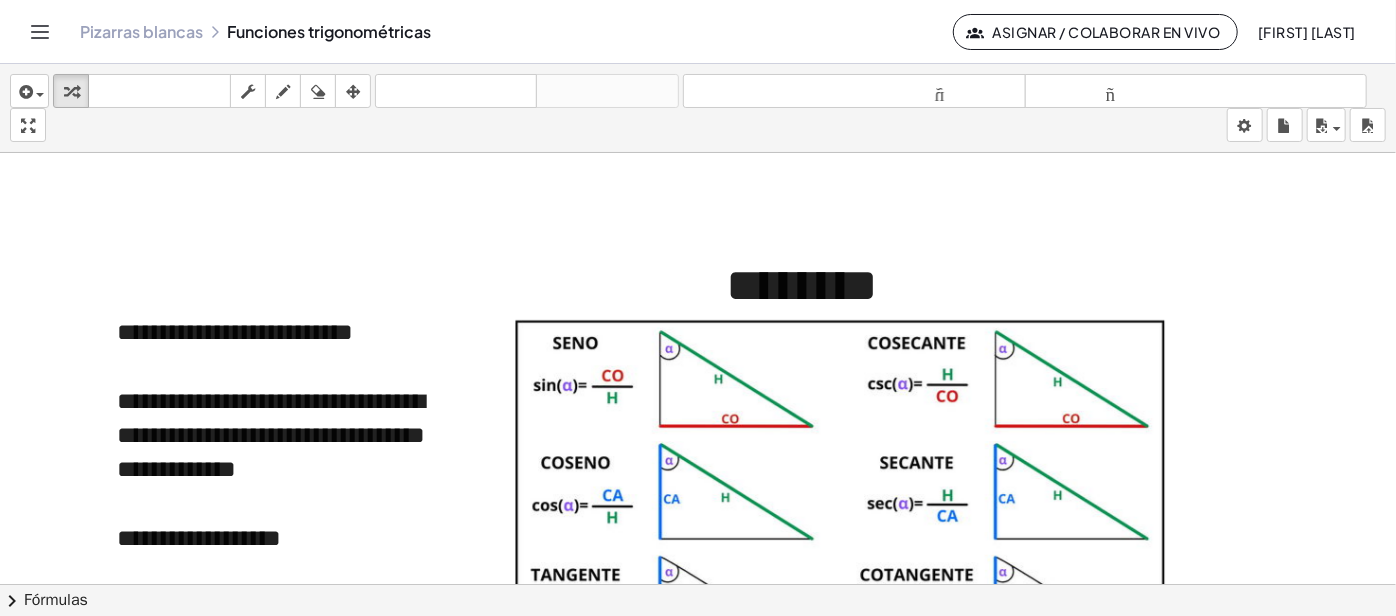scroll, scrollTop: 0, scrollLeft: 752, axis: horizontal 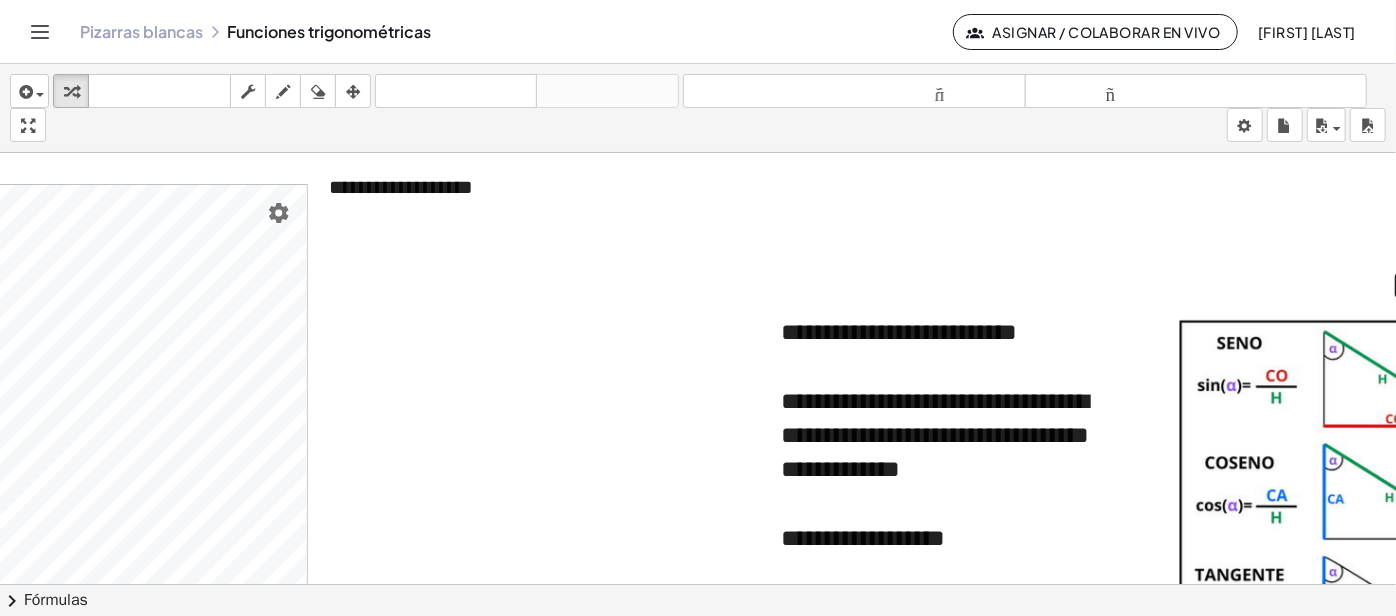 type 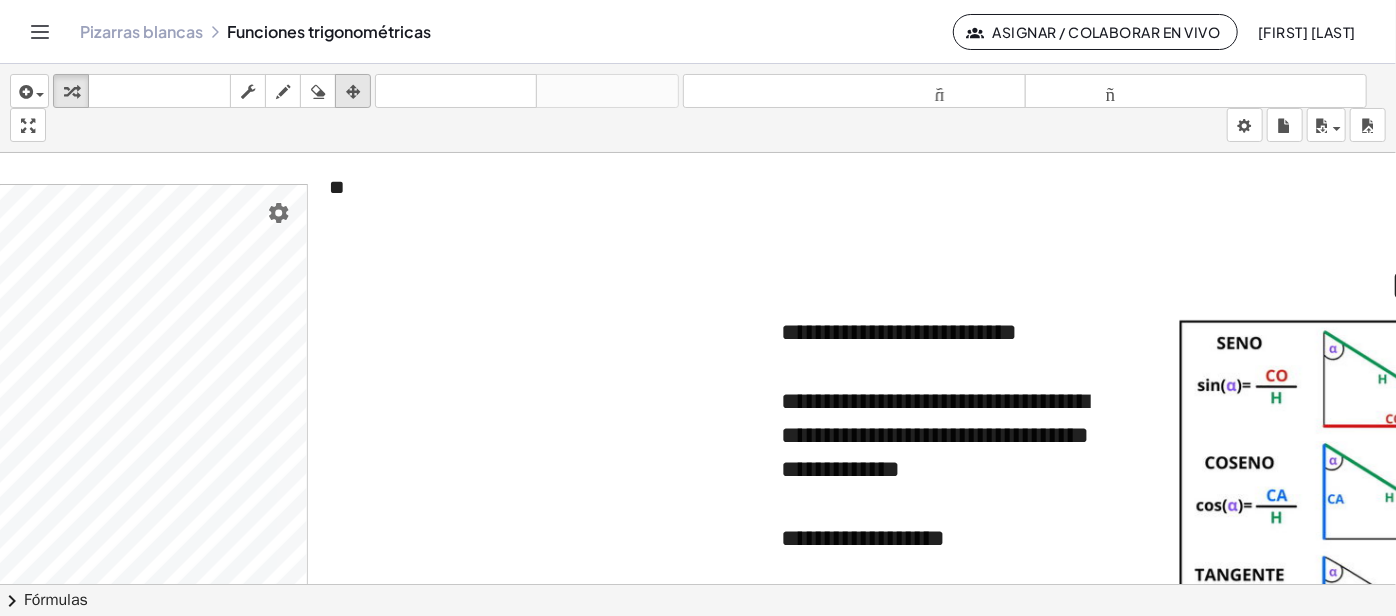 click at bounding box center [353, 92] 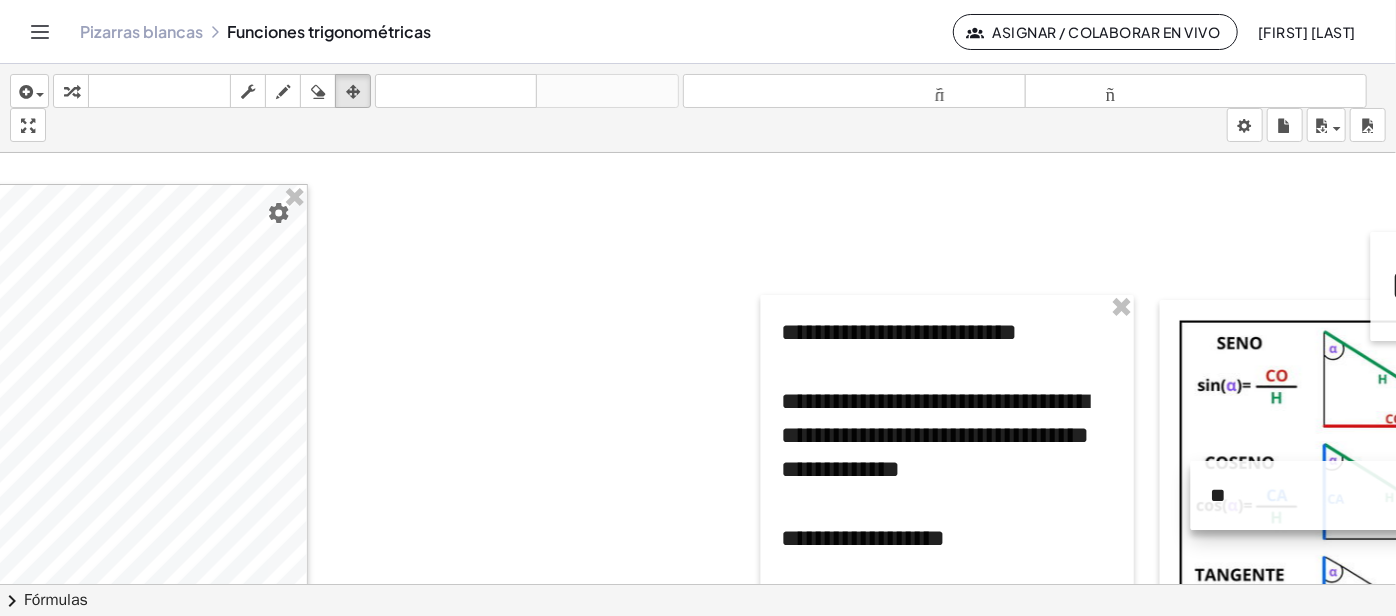 drag, startPoint x: 513, startPoint y: 184, endPoint x: 1395, endPoint y: 504, distance: 938.2558 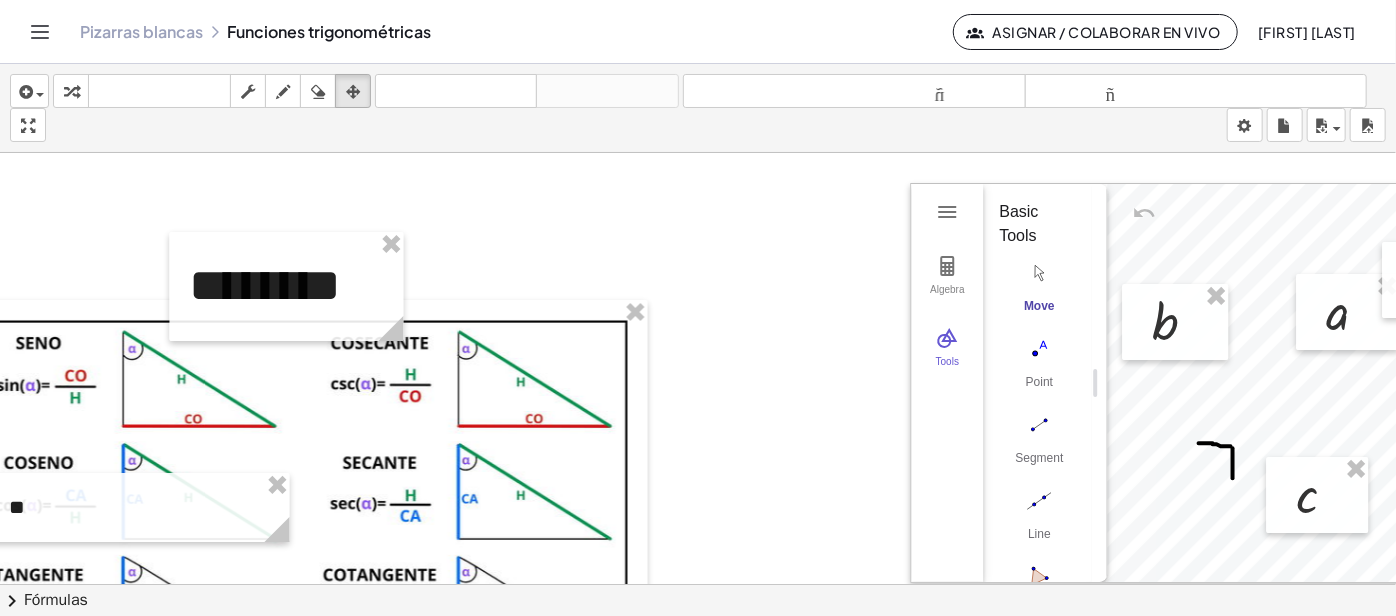 scroll, scrollTop: 0, scrollLeft: 2001, axis: horizontal 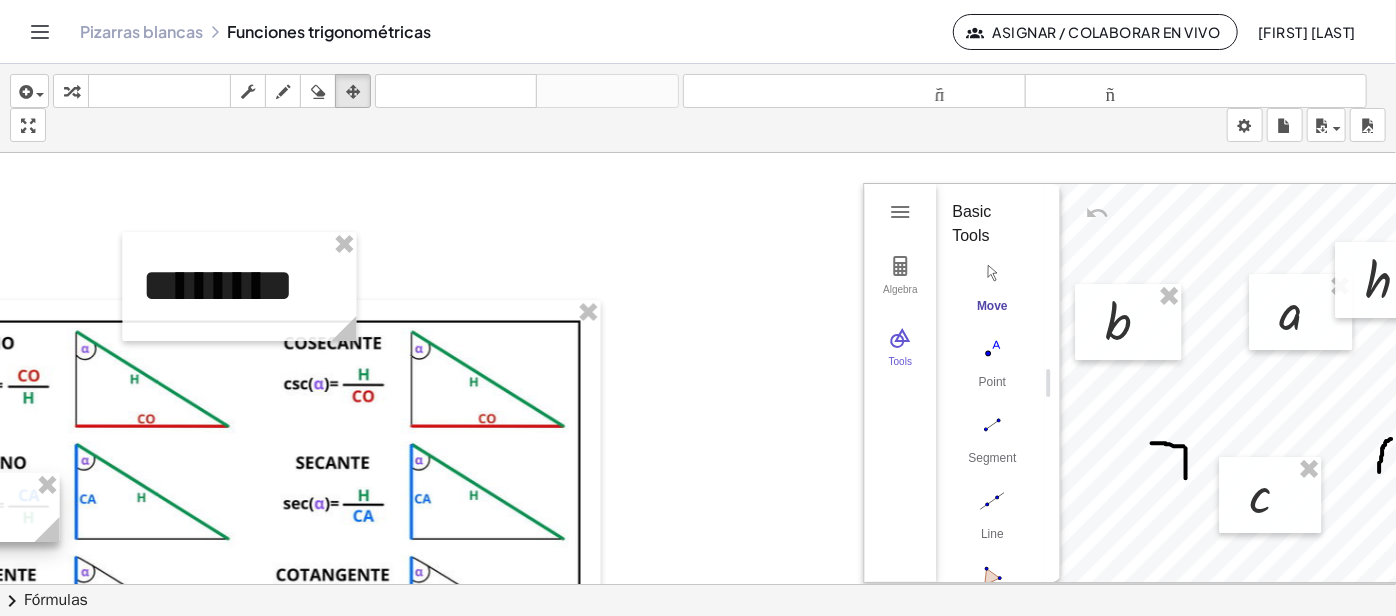 drag, startPoint x: 241, startPoint y: 516, endPoint x: 28, endPoint y: 518, distance: 213.00938 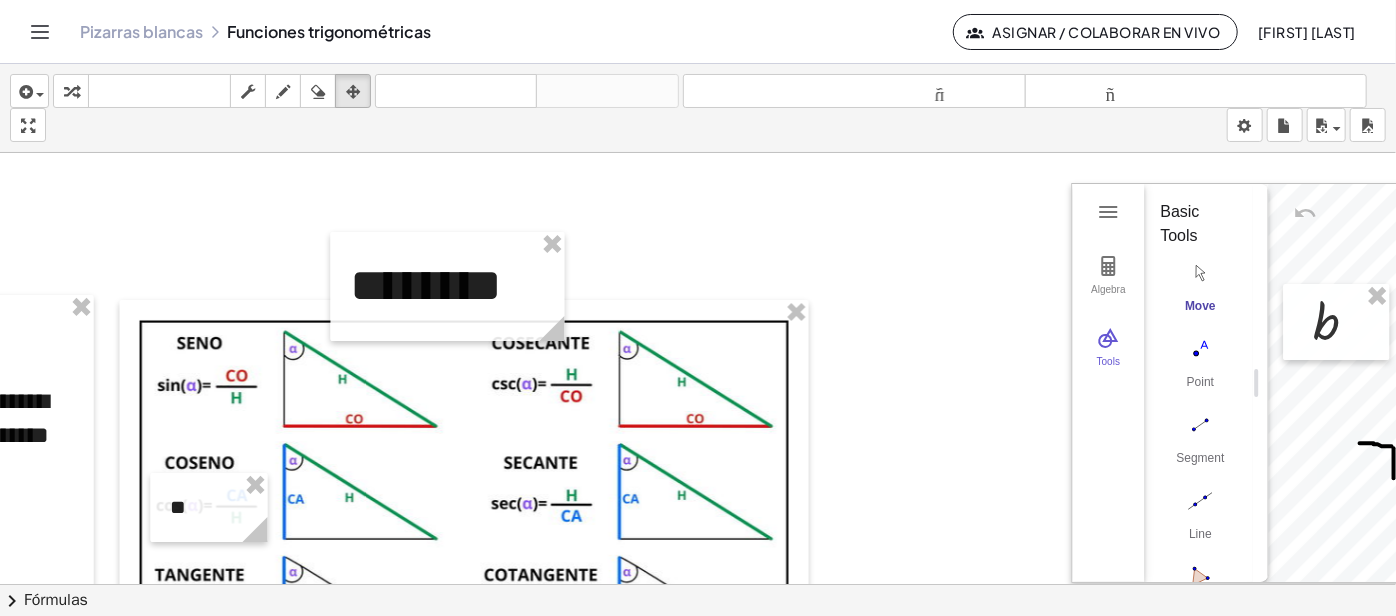 scroll, scrollTop: 0, scrollLeft: 1746, axis: horizontal 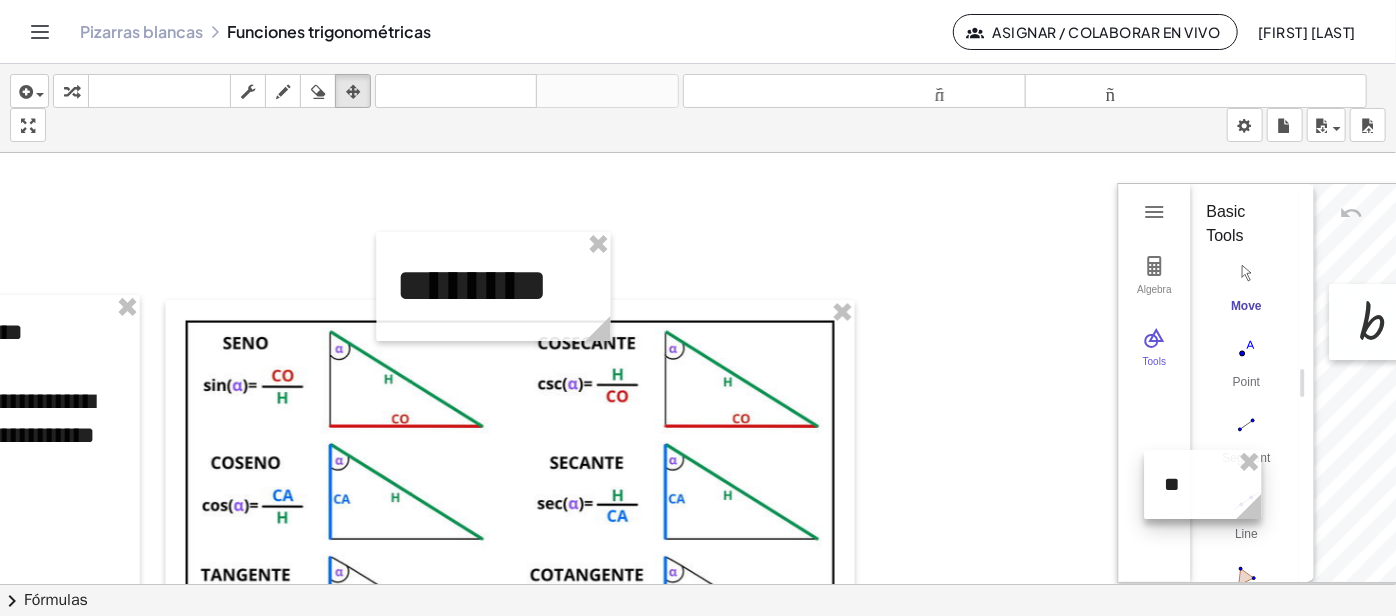 drag, startPoint x: 234, startPoint y: 510, endPoint x: 922, endPoint y: 590, distance: 692.63556 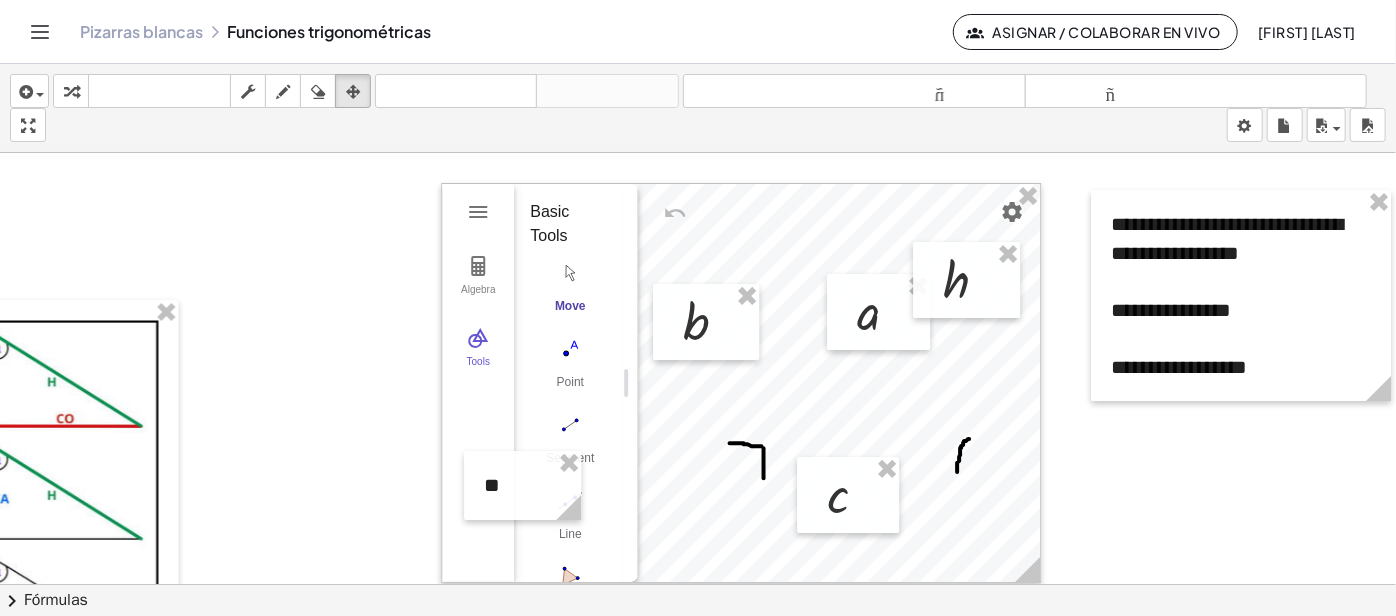 scroll, scrollTop: 0, scrollLeft: 2436, axis: horizontal 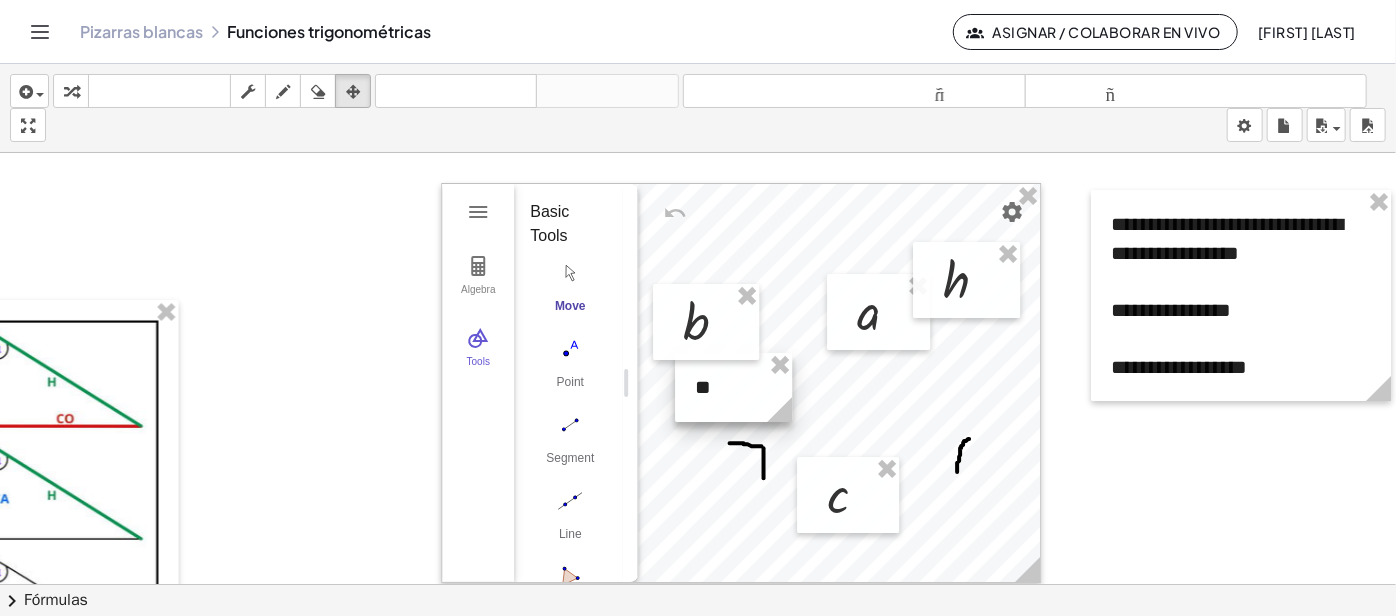 drag, startPoint x: 506, startPoint y: 494, endPoint x: 690, endPoint y: 400, distance: 206.62042 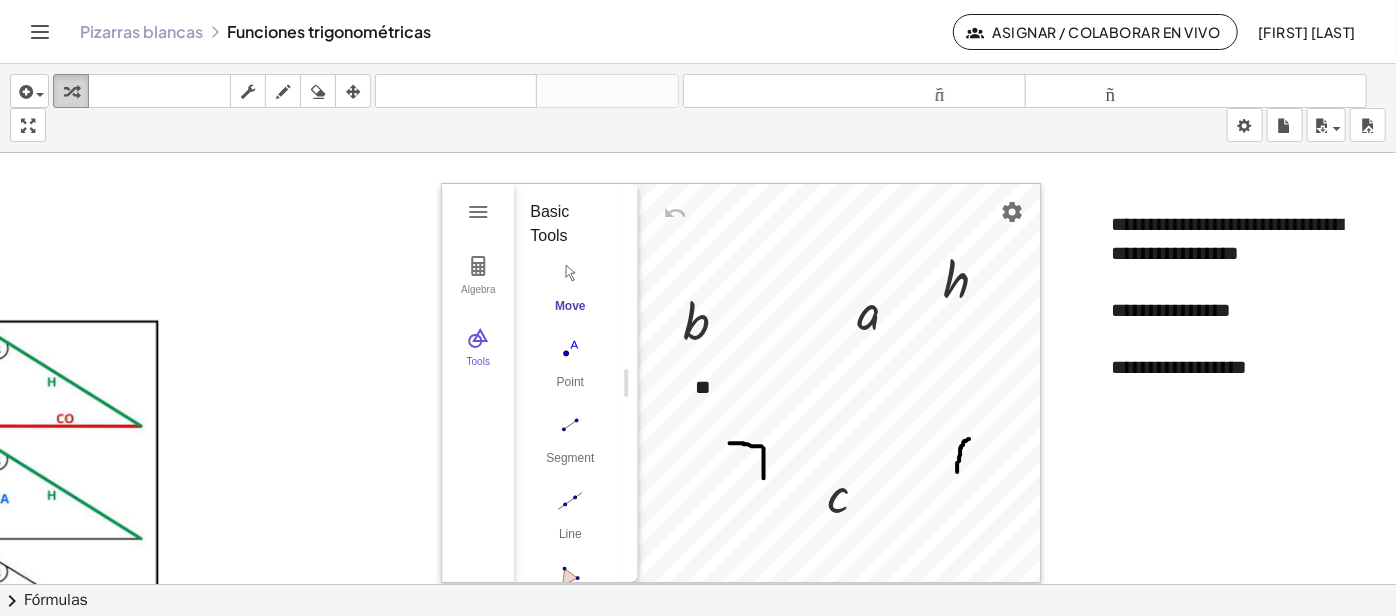 click at bounding box center [71, 92] 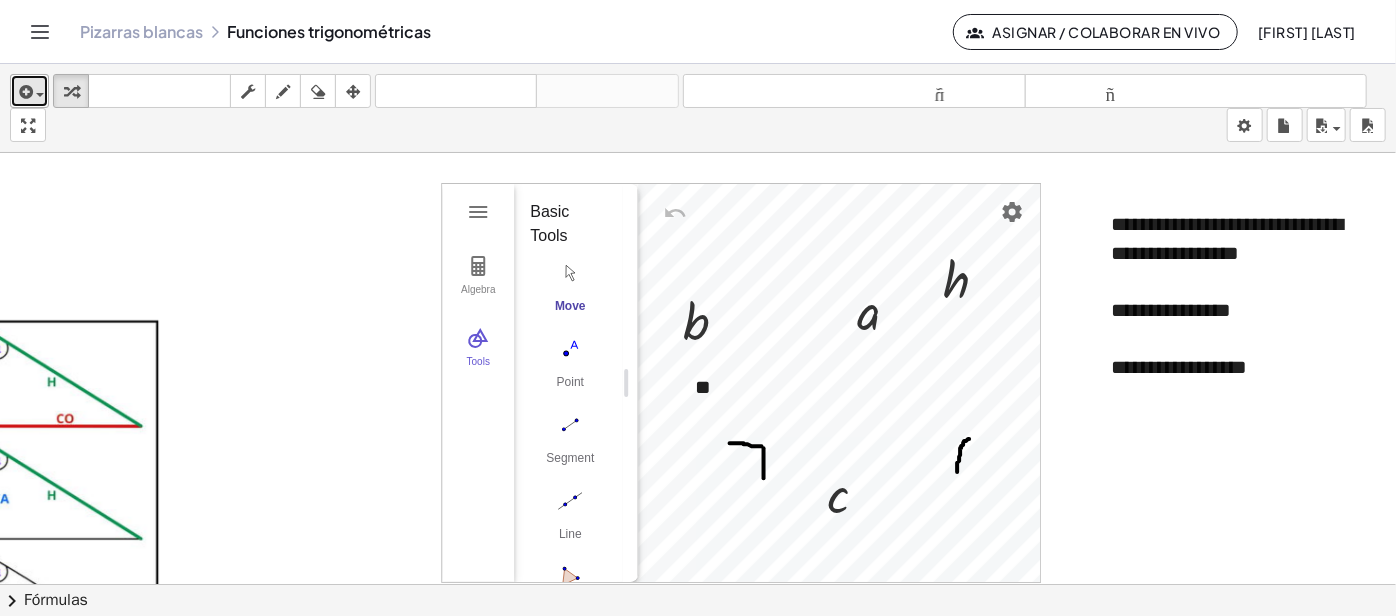click at bounding box center (40, 95) 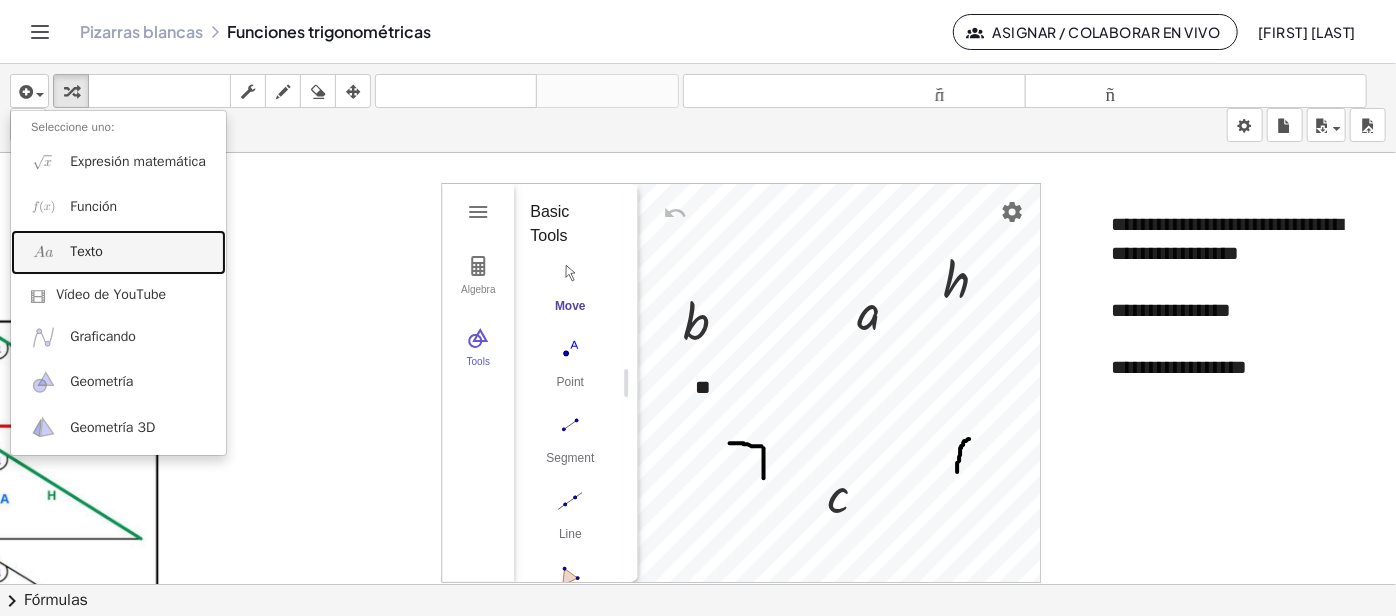 click on "Texto" at bounding box center [118, 252] 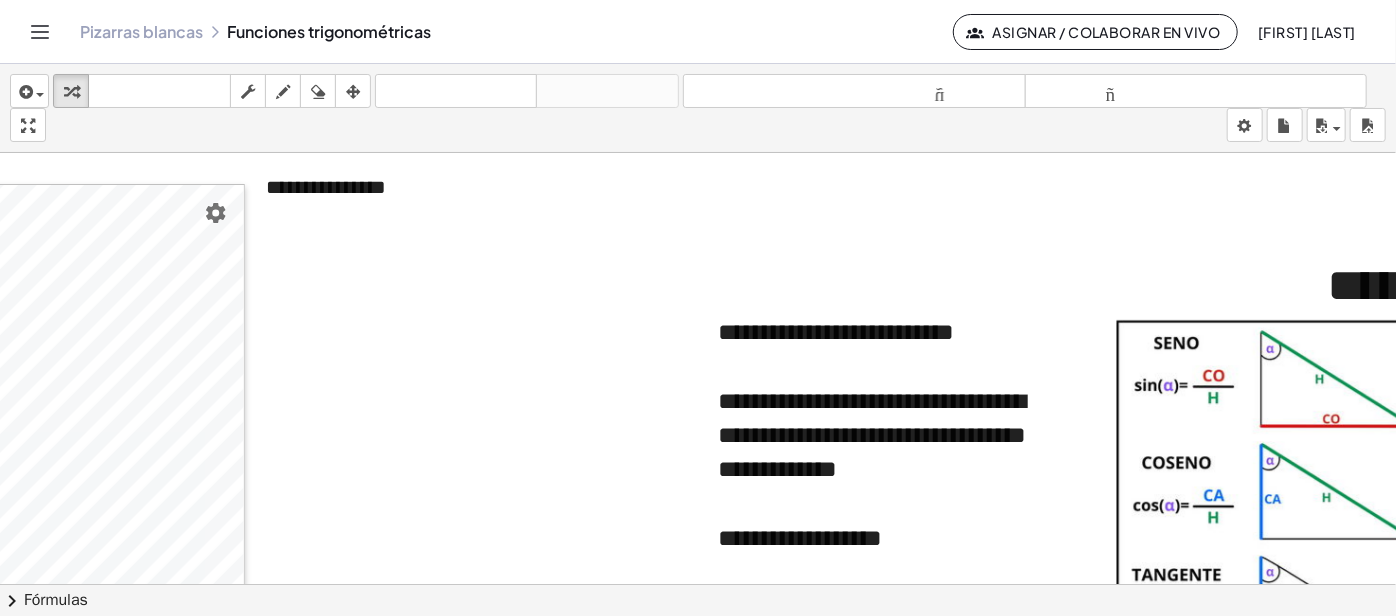 scroll, scrollTop: 0, scrollLeft: 636, axis: horizontal 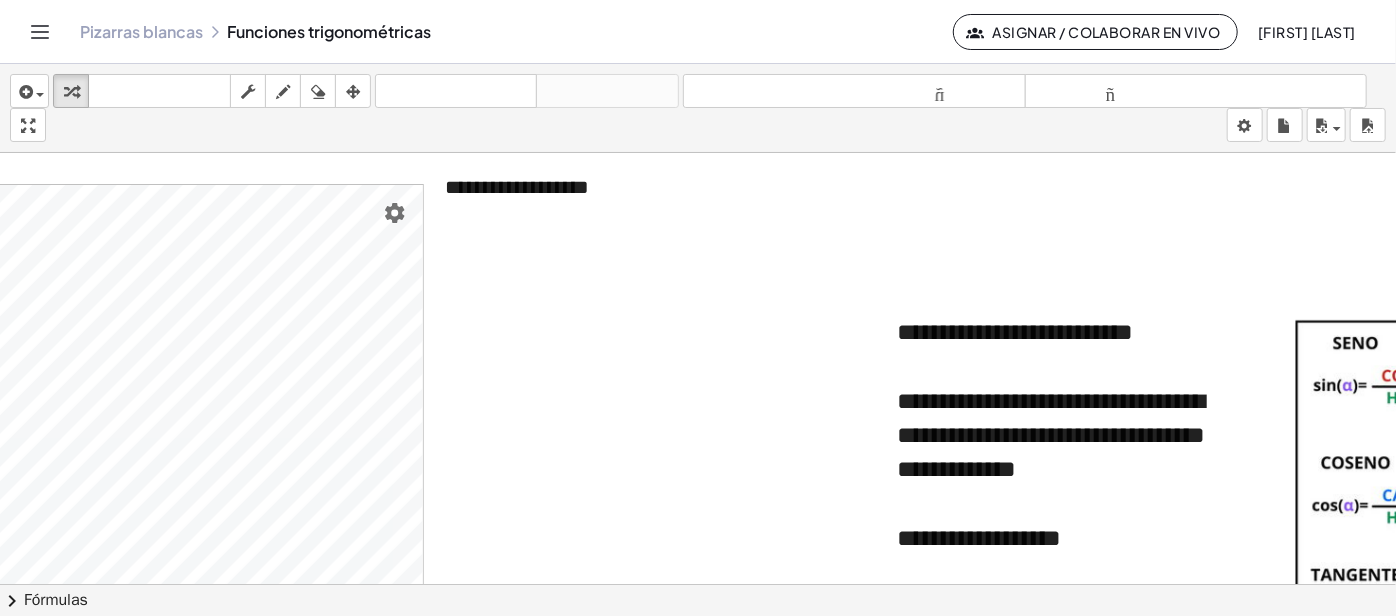 type 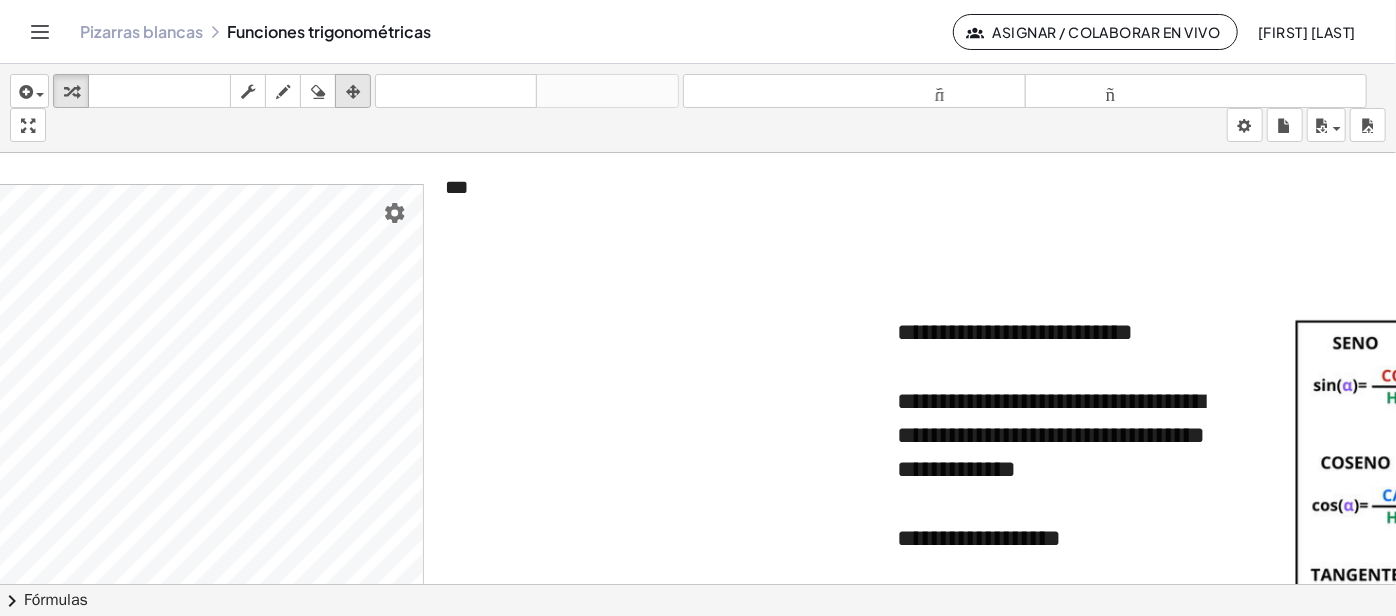 drag, startPoint x: 345, startPoint y: 93, endPoint x: 360, endPoint y: 94, distance: 15.033297 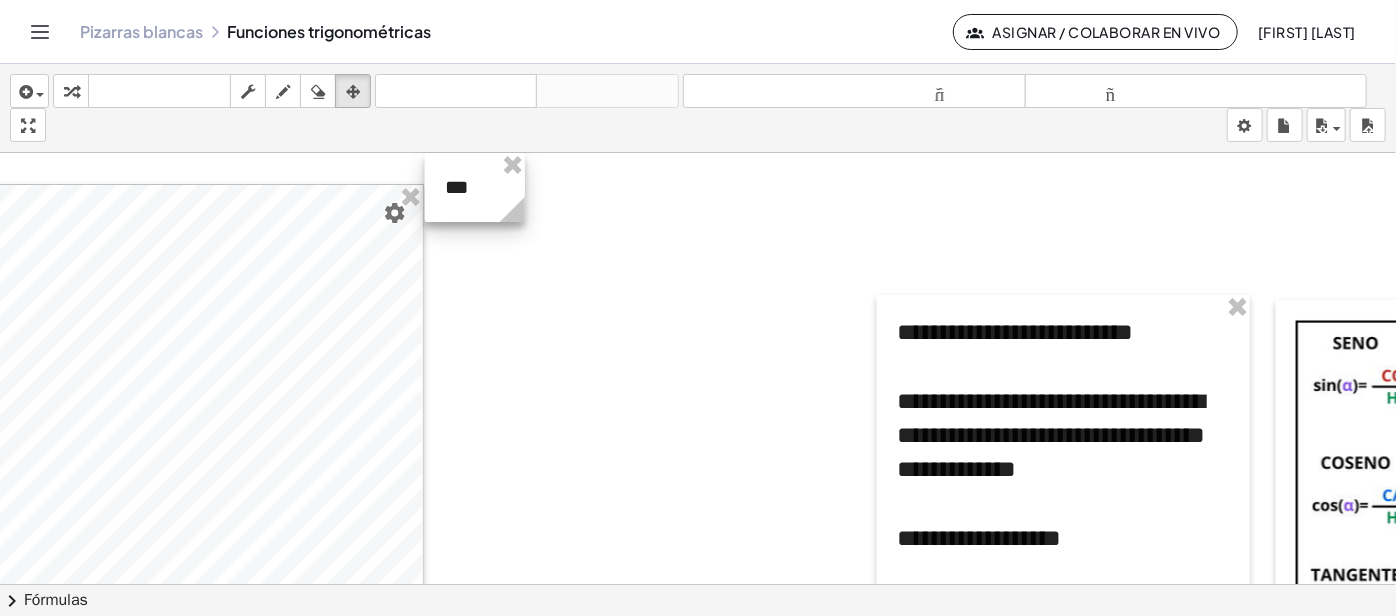 drag, startPoint x: 725, startPoint y: 208, endPoint x: 525, endPoint y: 208, distance: 200 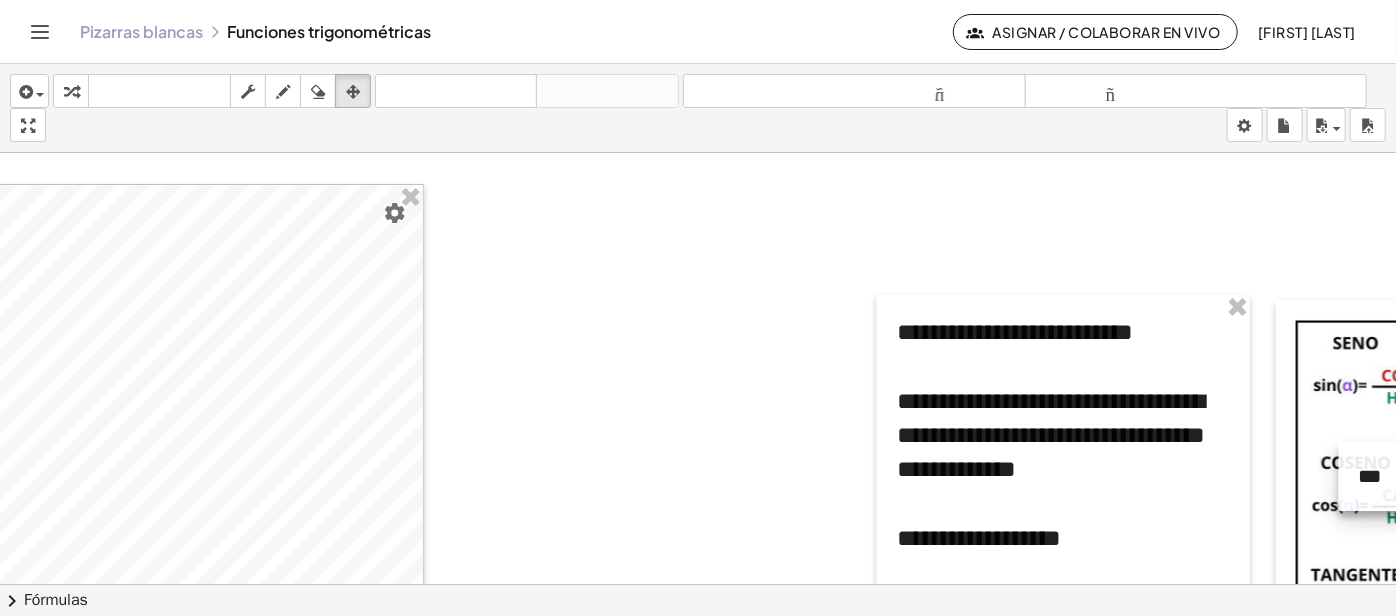 drag, startPoint x: 481, startPoint y: 198, endPoint x: 1331, endPoint y: 499, distance: 901.7211 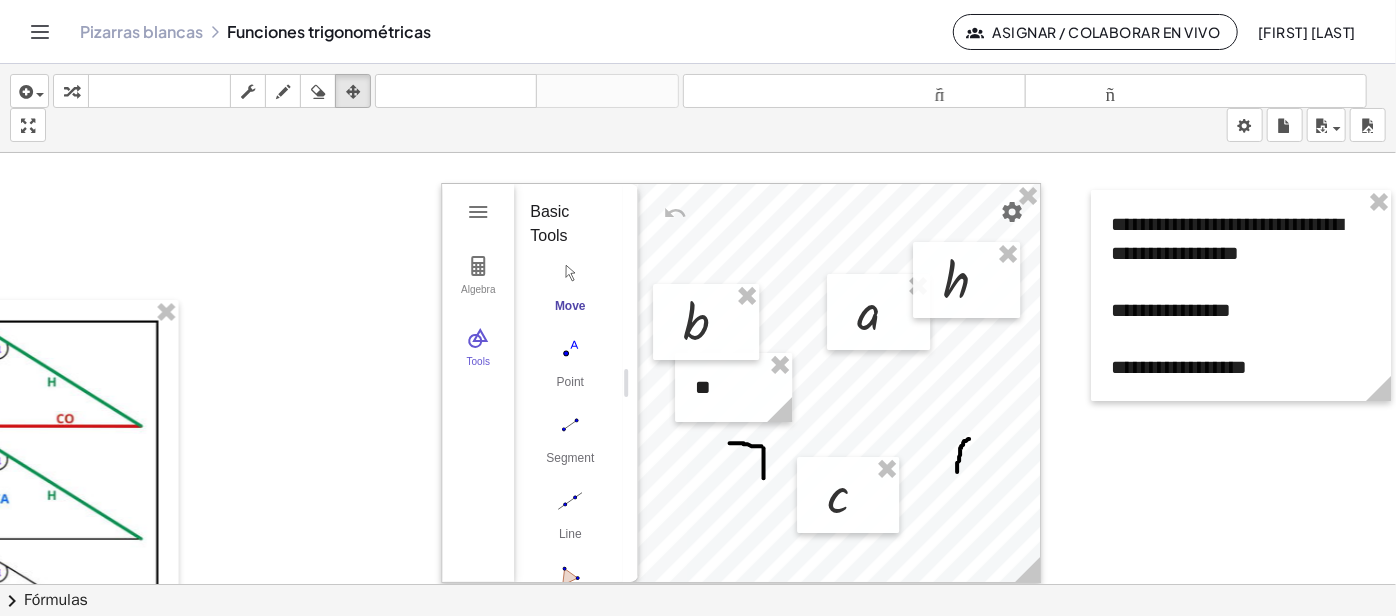 scroll, scrollTop: 0, scrollLeft: 1742, axis: horizontal 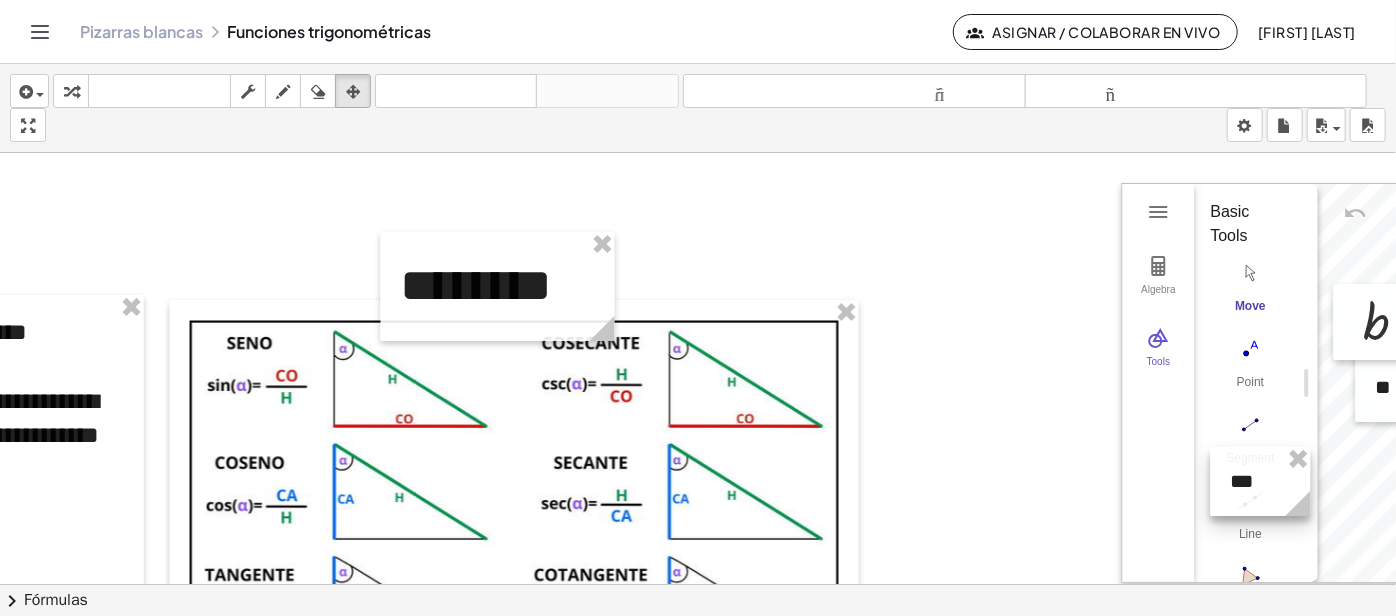 drag, startPoint x: 280, startPoint y: 492, endPoint x: 1258, endPoint y: 497, distance: 978.01276 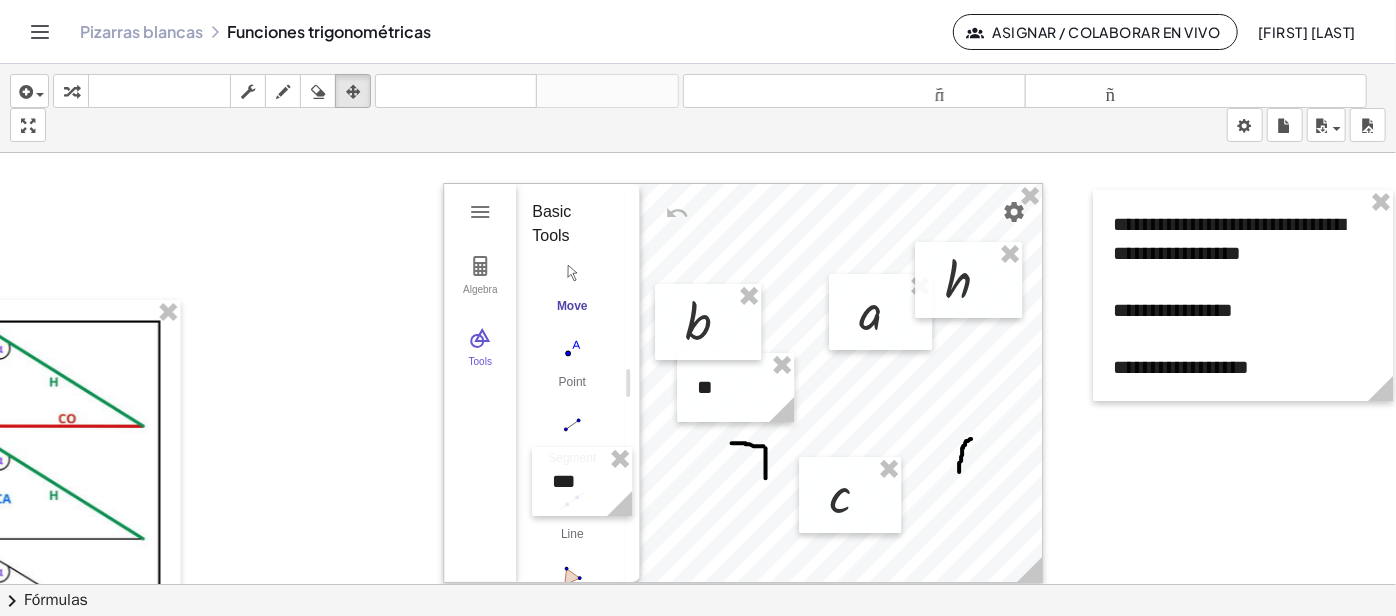 scroll, scrollTop: 0, scrollLeft: 2436, axis: horizontal 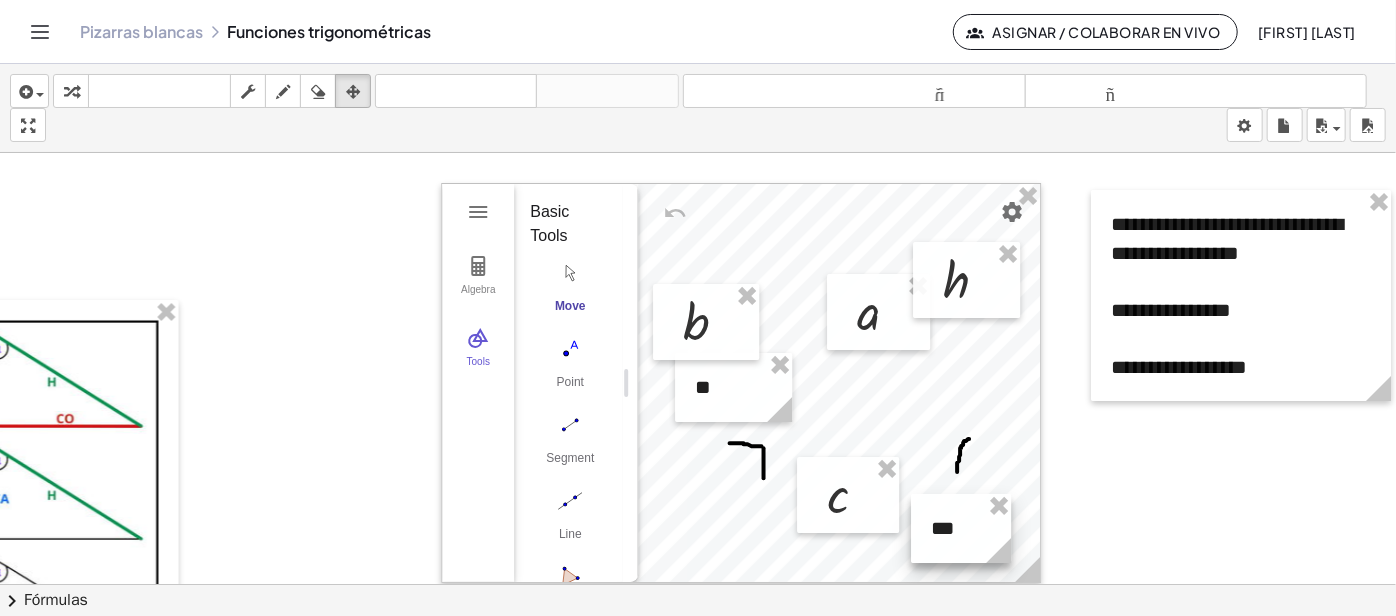 drag, startPoint x: 536, startPoint y: 485, endPoint x: 917, endPoint y: 532, distance: 383.888 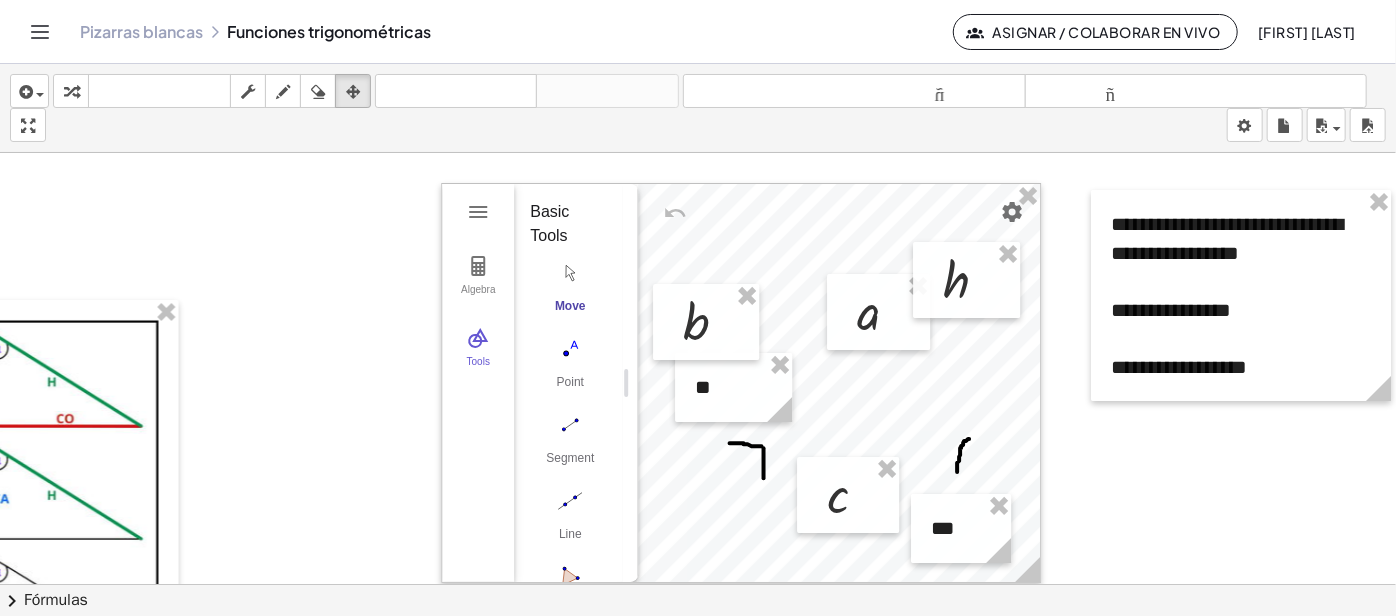 click at bounding box center (-514, 950) 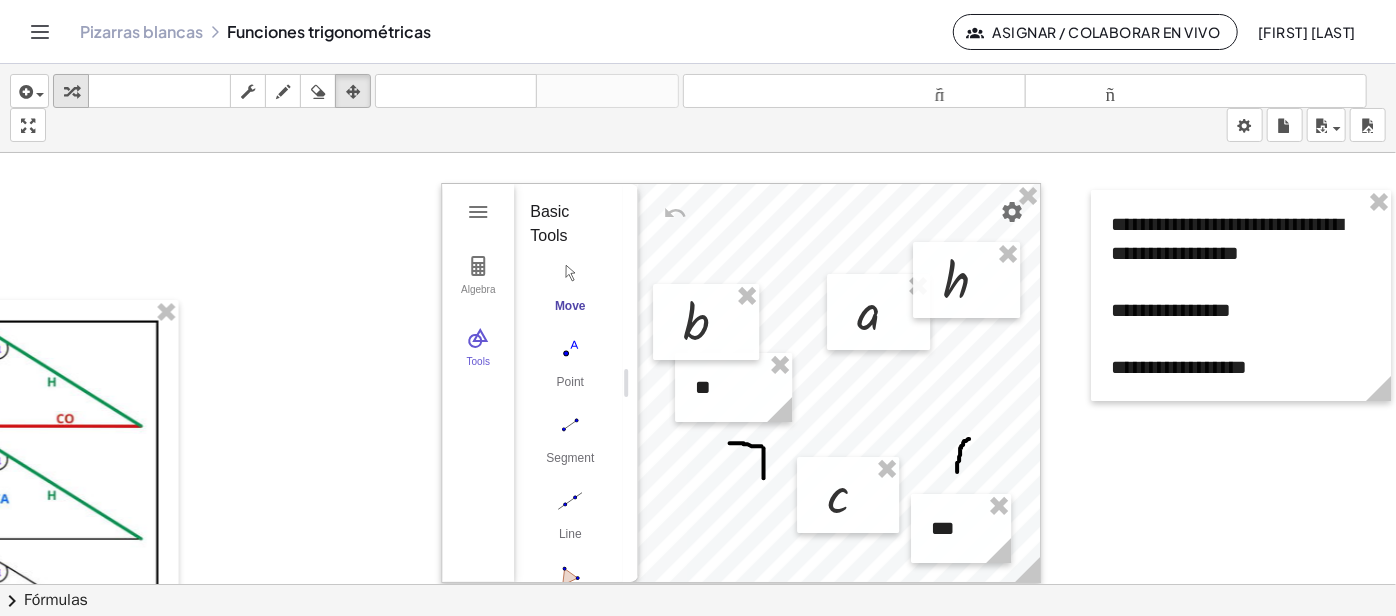 click at bounding box center [71, 92] 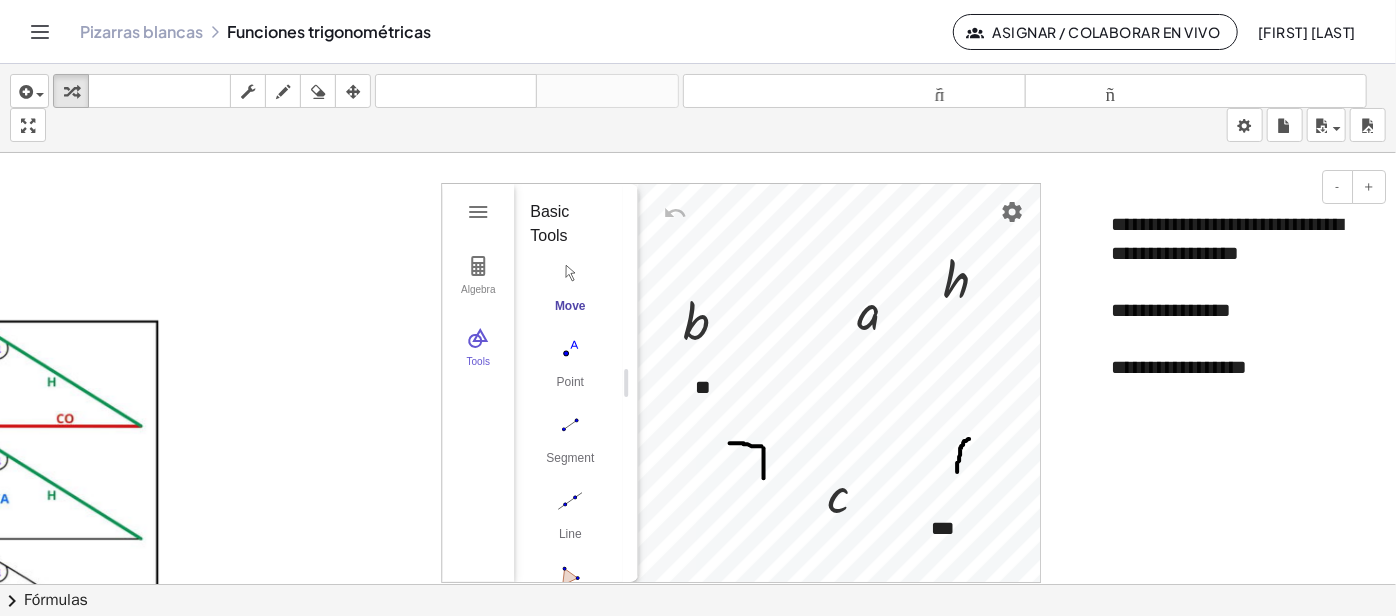click on "**********" at bounding box center [1241, 310] 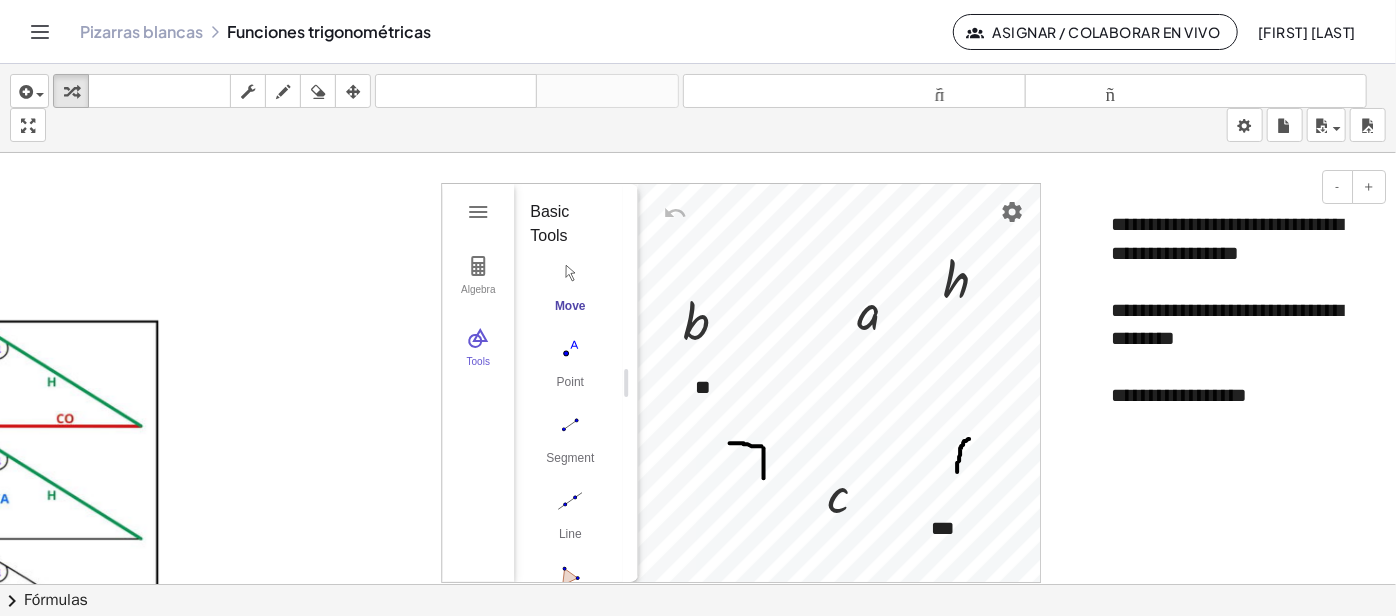 click on "**********" at bounding box center [1241, 324] 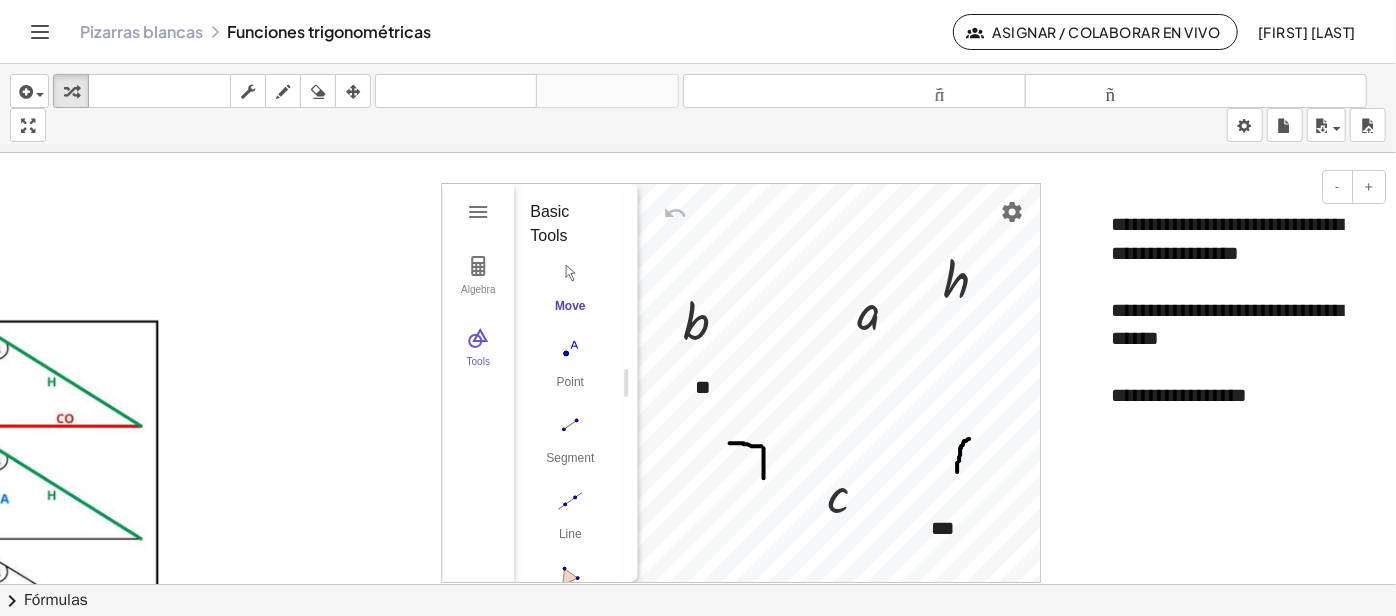click on "**********" at bounding box center [1227, 324] 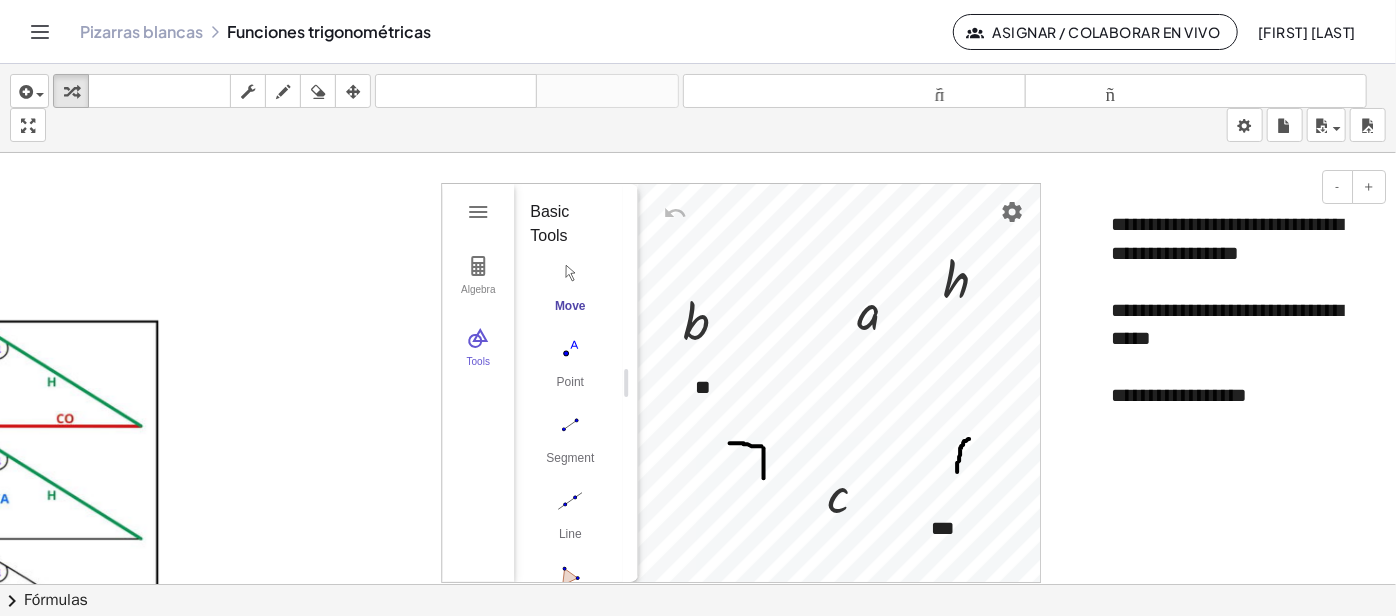 click on "**********" at bounding box center [1241, 324] 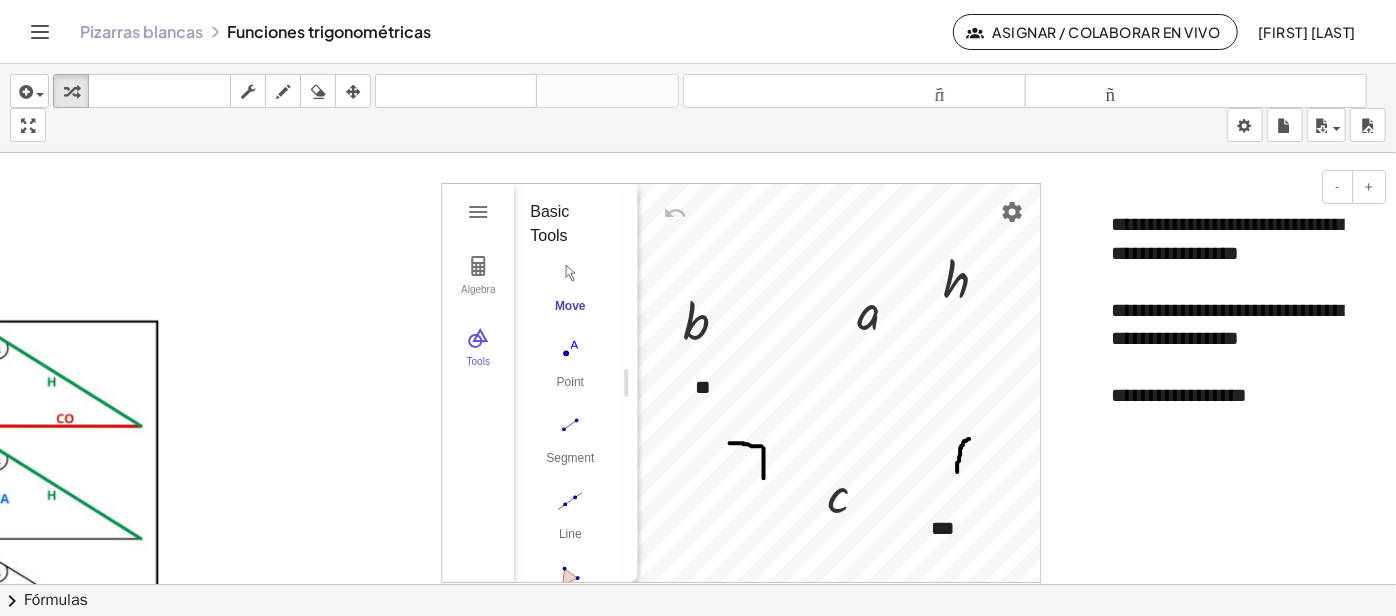 click on "**********" at bounding box center [1227, 324] 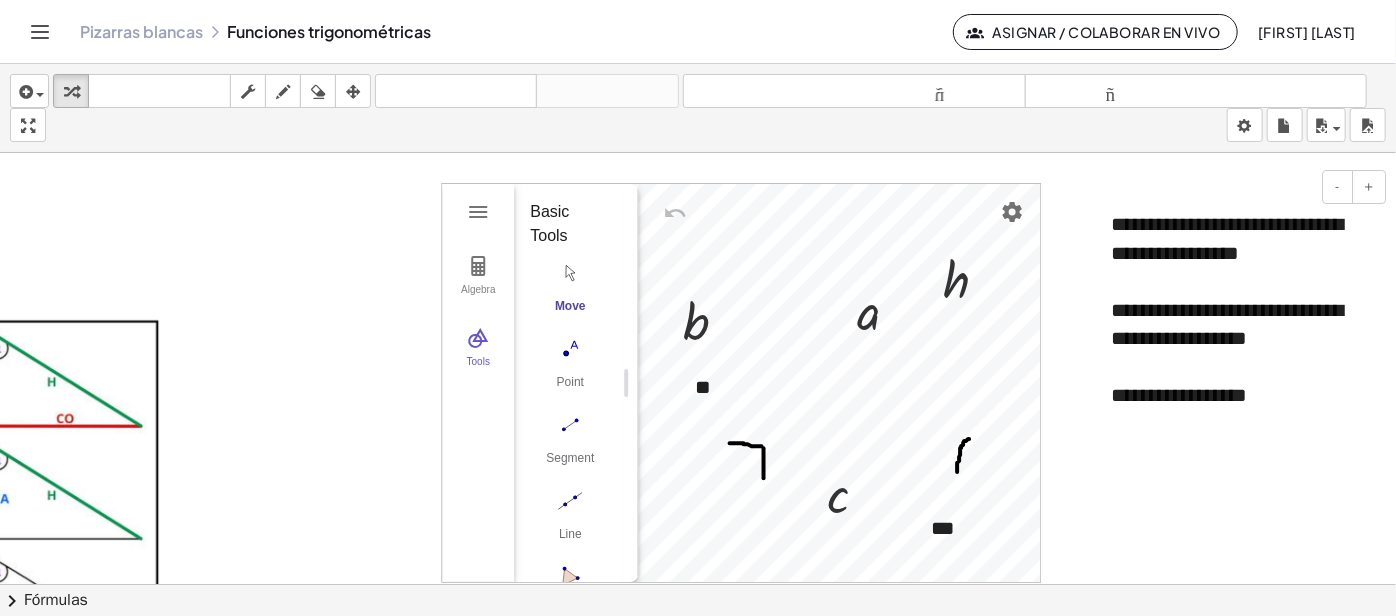 click on "**********" at bounding box center [1241, 395] 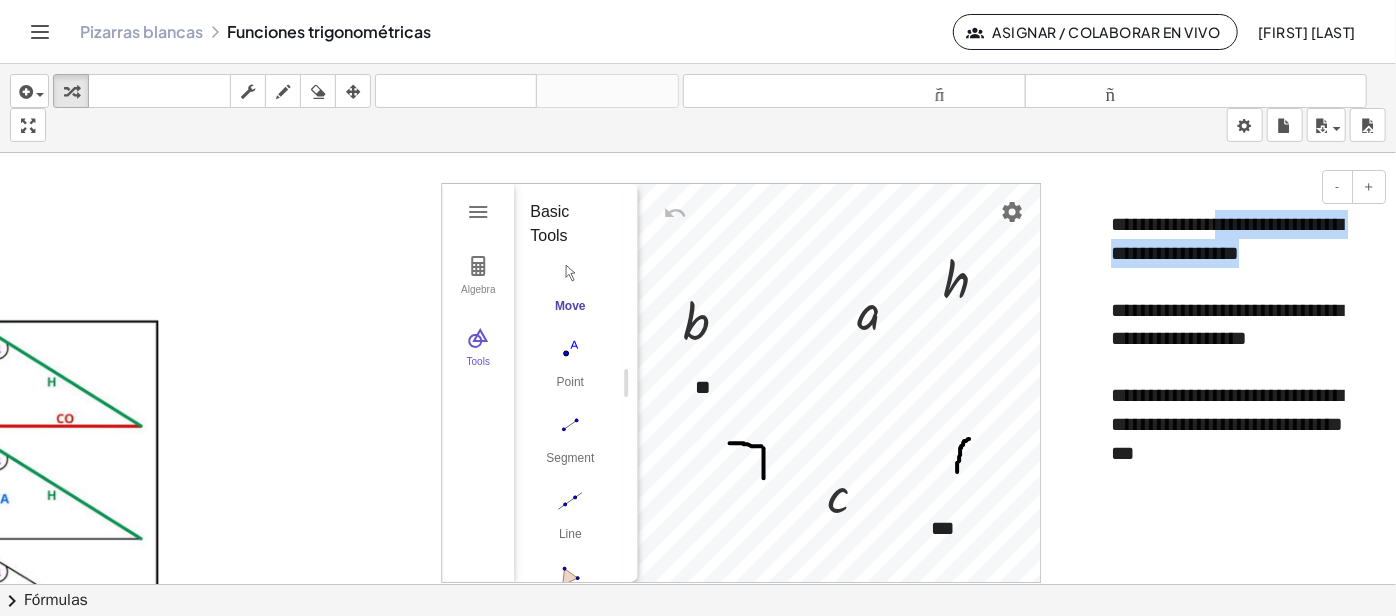 drag, startPoint x: 1215, startPoint y: 217, endPoint x: 1213, endPoint y: 303, distance: 86.023254 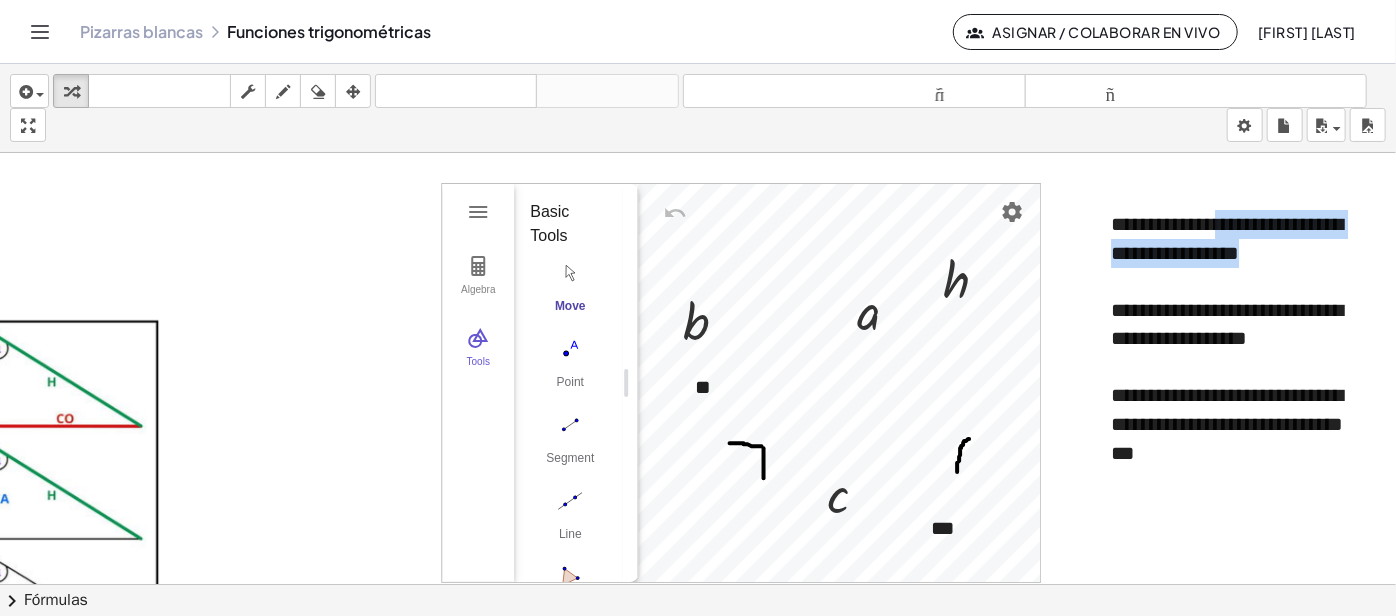 click at bounding box center [-514, 950] 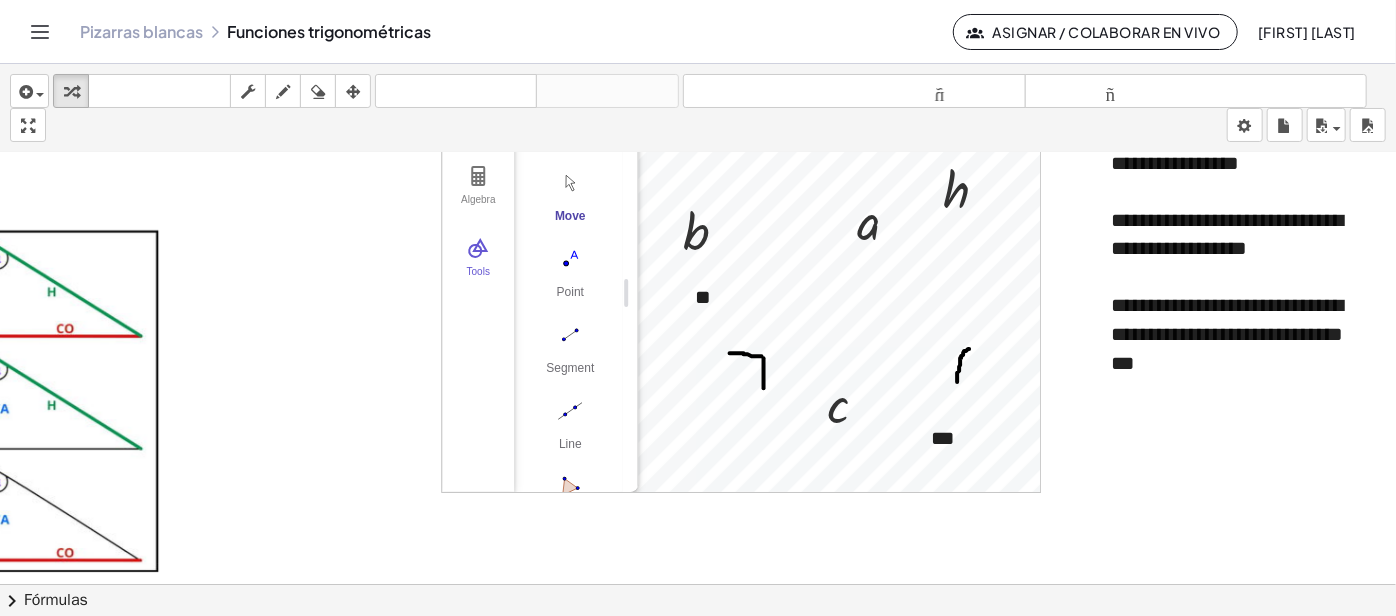 scroll, scrollTop: 0, scrollLeft: 2436, axis: horizontal 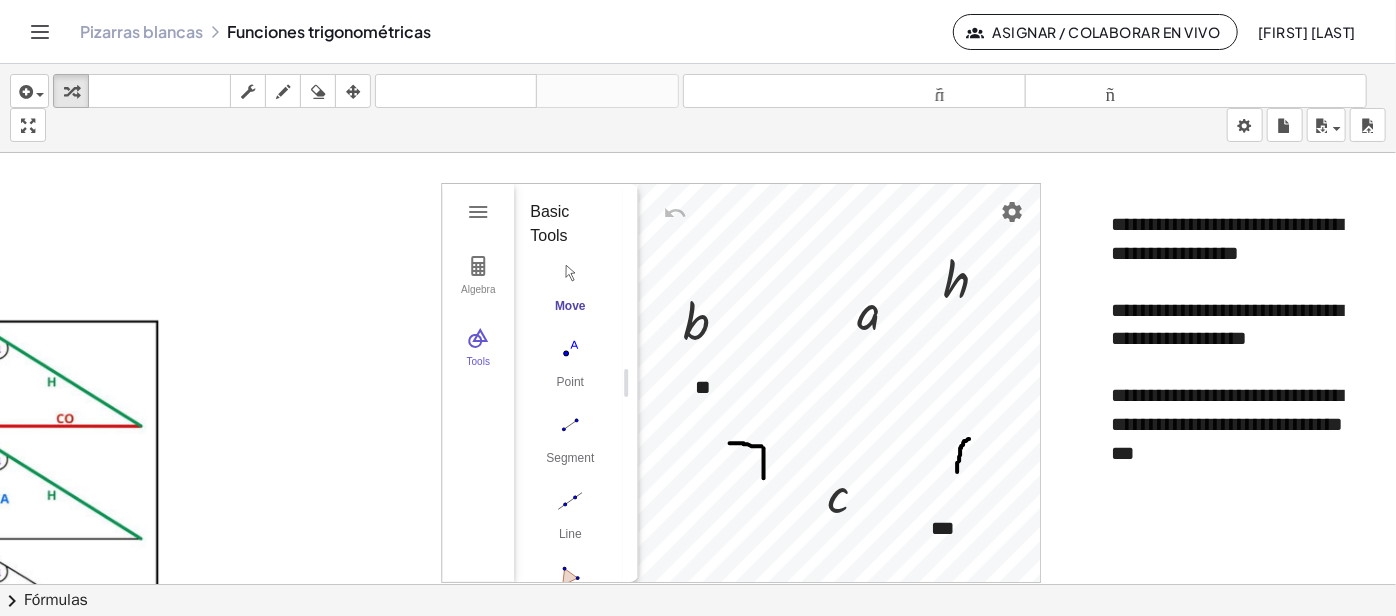 click at bounding box center [-514, 950] 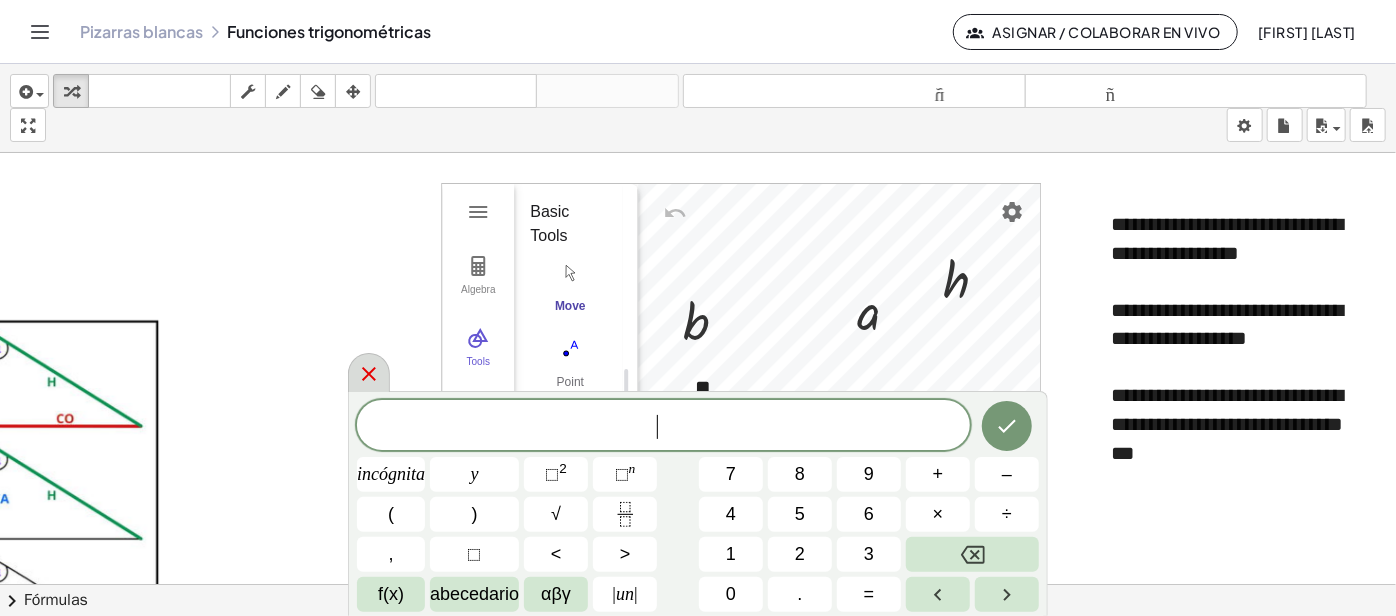 click 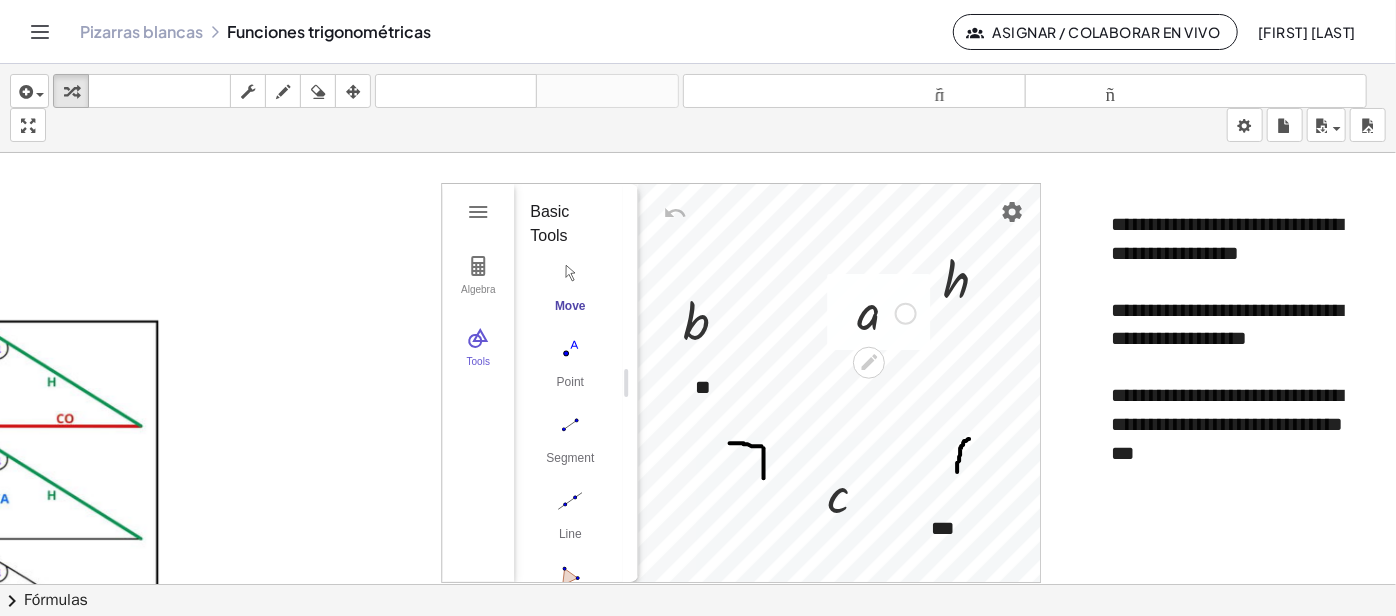 click at bounding box center (886, 312) 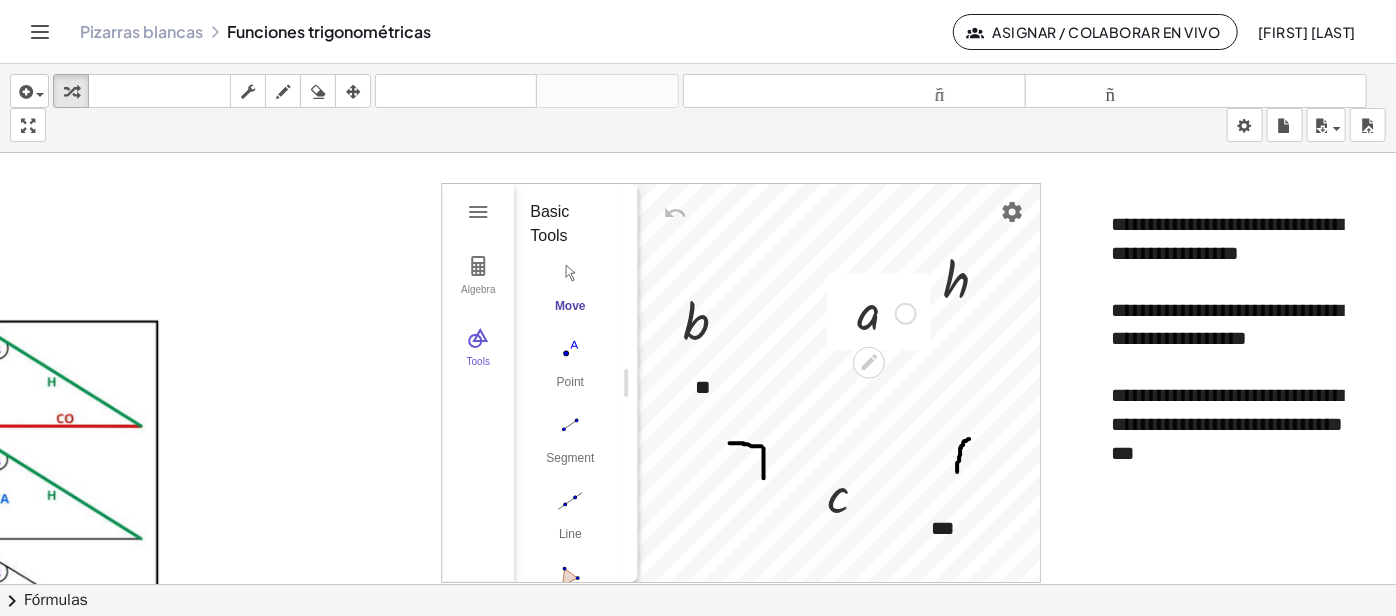 click at bounding box center [886, 312] 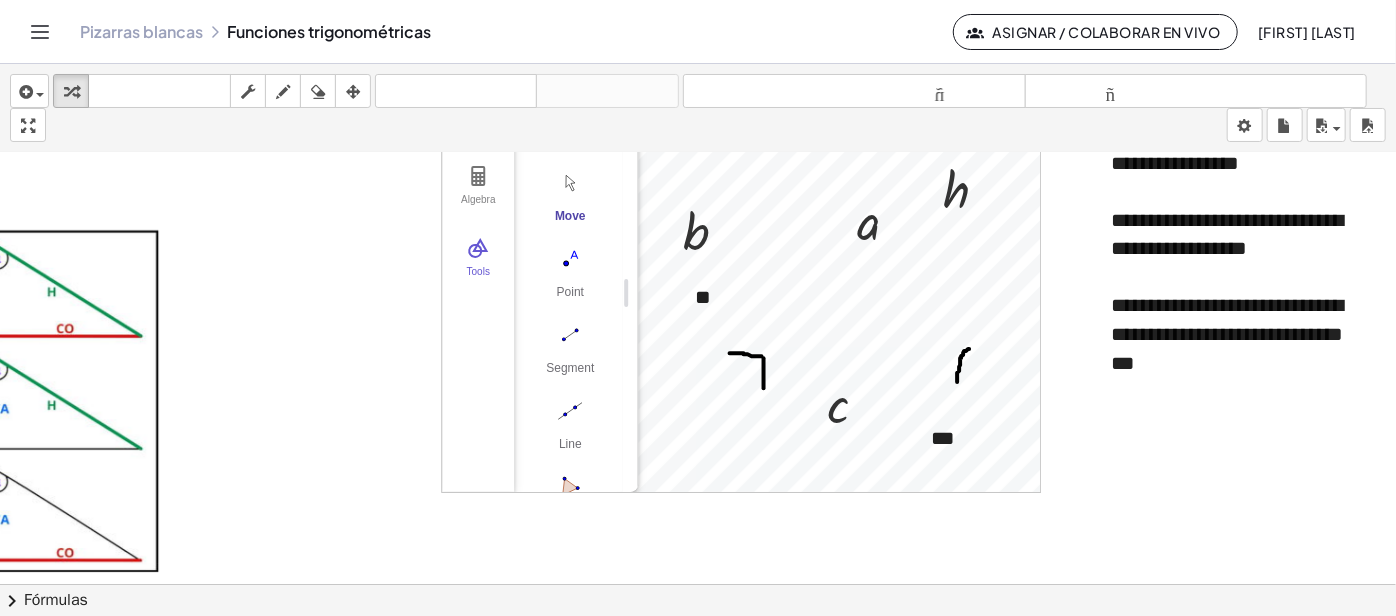 scroll, scrollTop: 0, scrollLeft: 2436, axis: horizontal 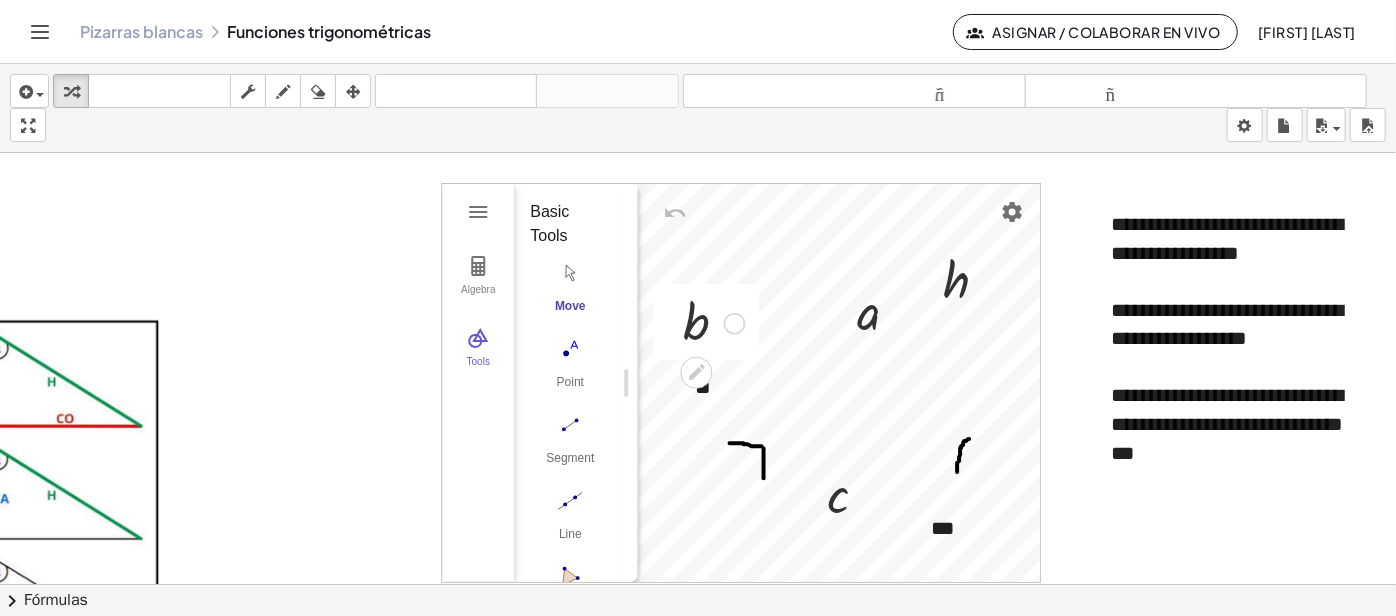 click at bounding box center [713, 322] 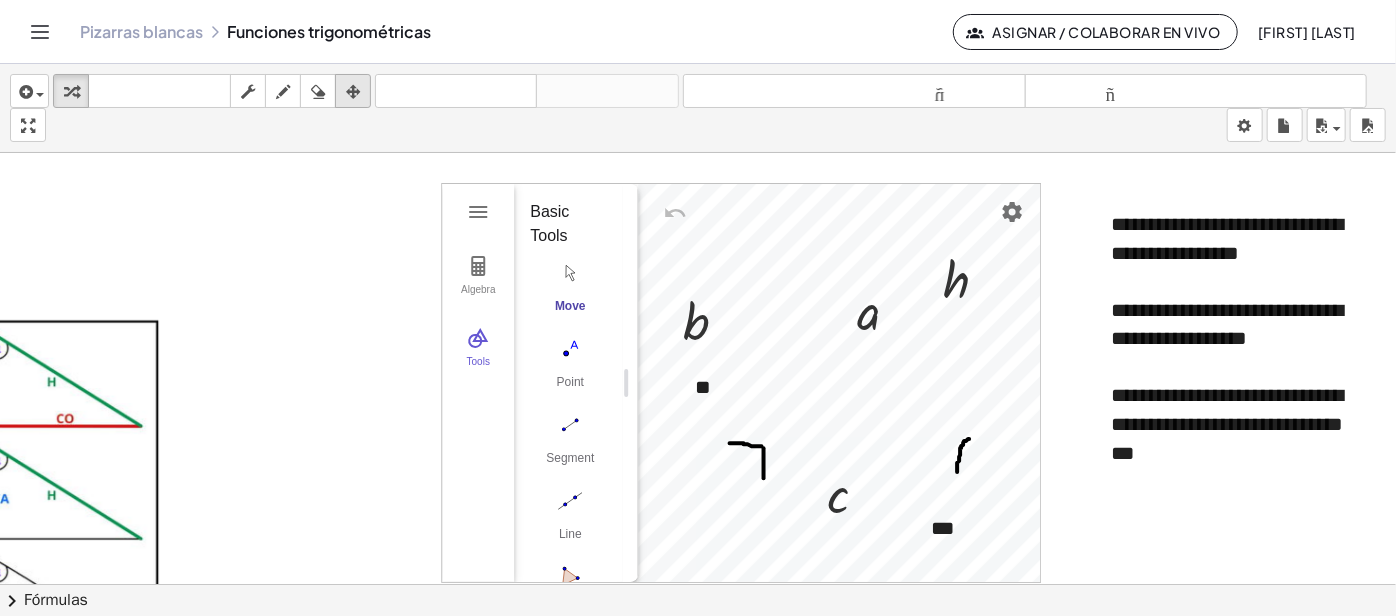 click at bounding box center (353, 92) 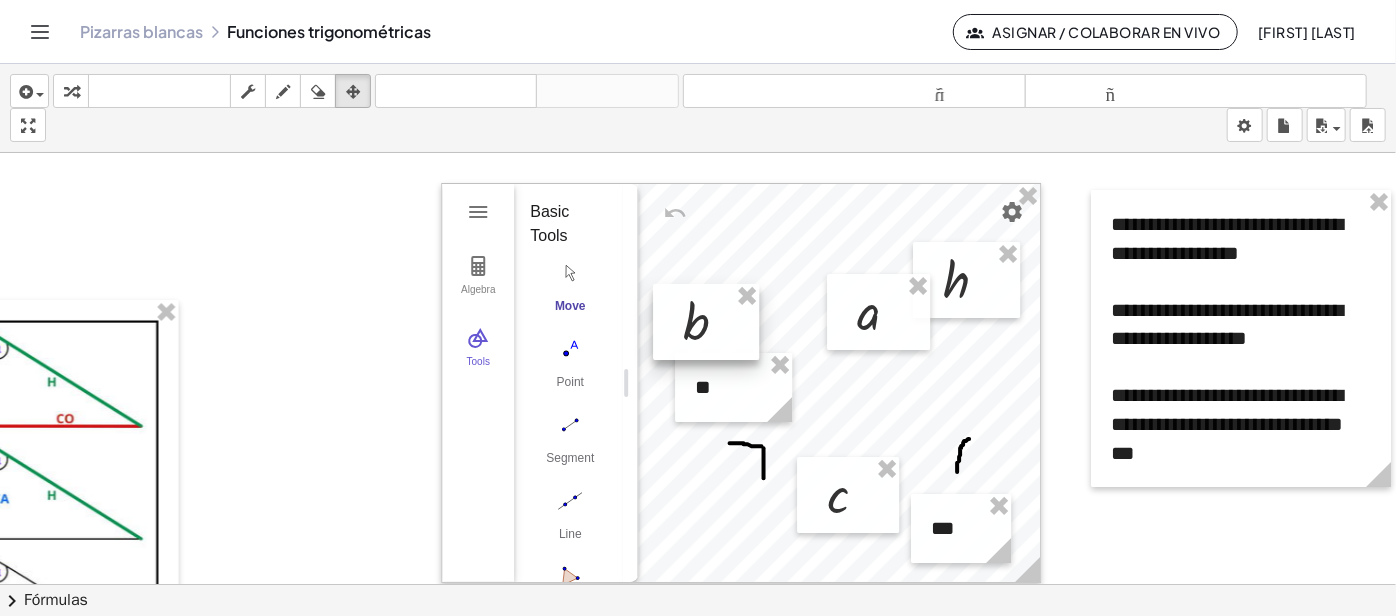 click at bounding box center [706, 322] 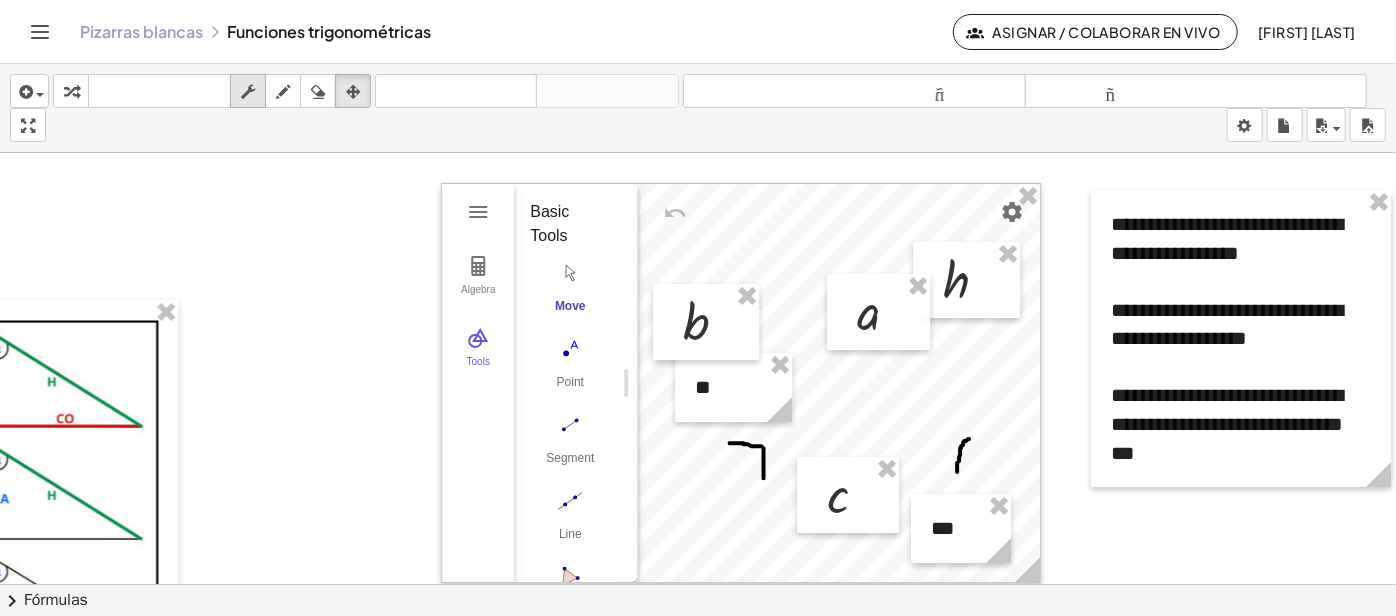 click at bounding box center (248, 92) 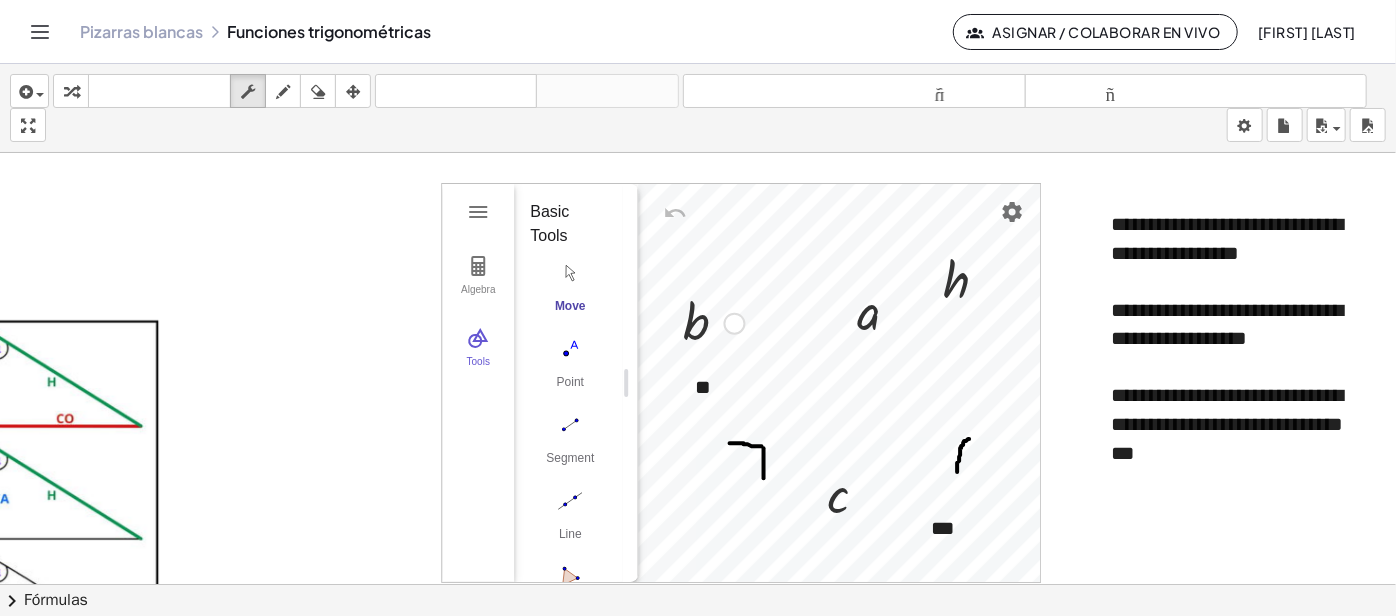 click at bounding box center [713, 322] 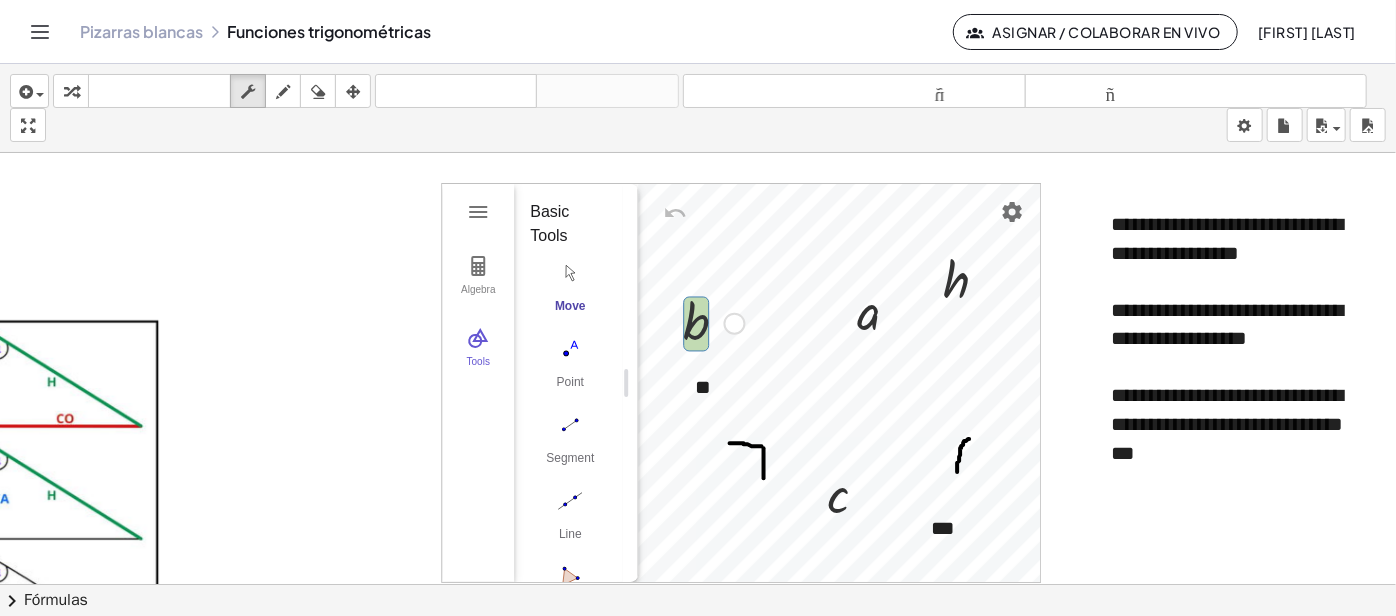 click at bounding box center [713, 322] 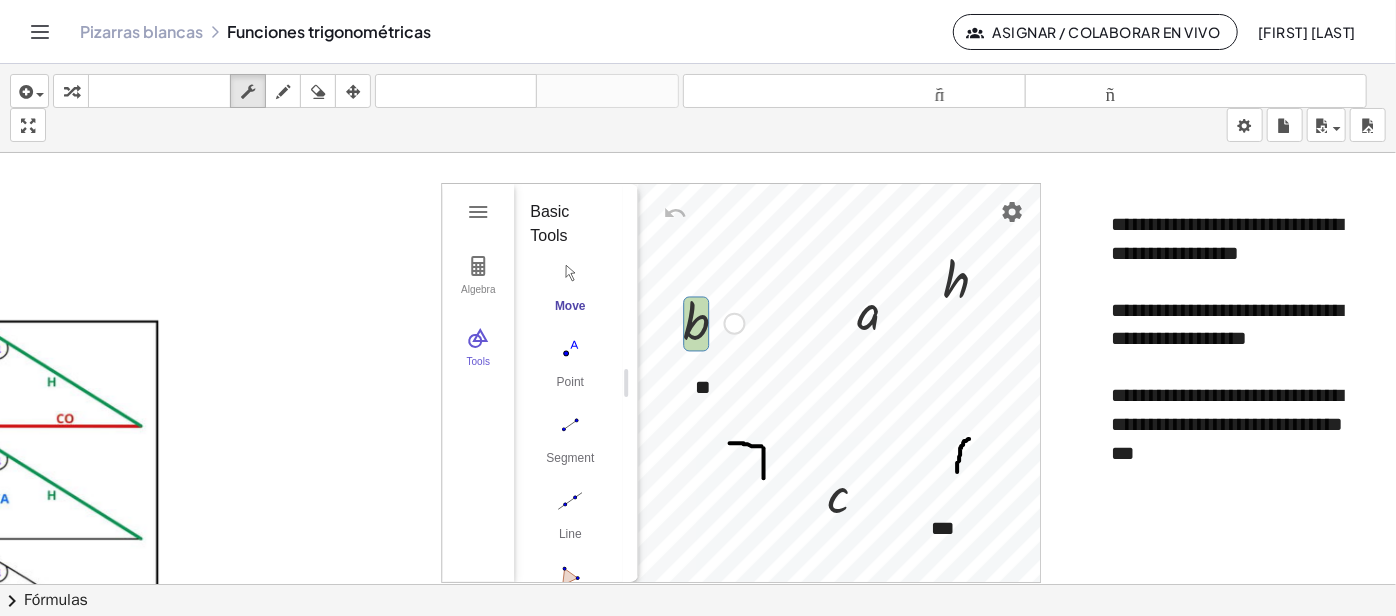 click at bounding box center (713, 322) 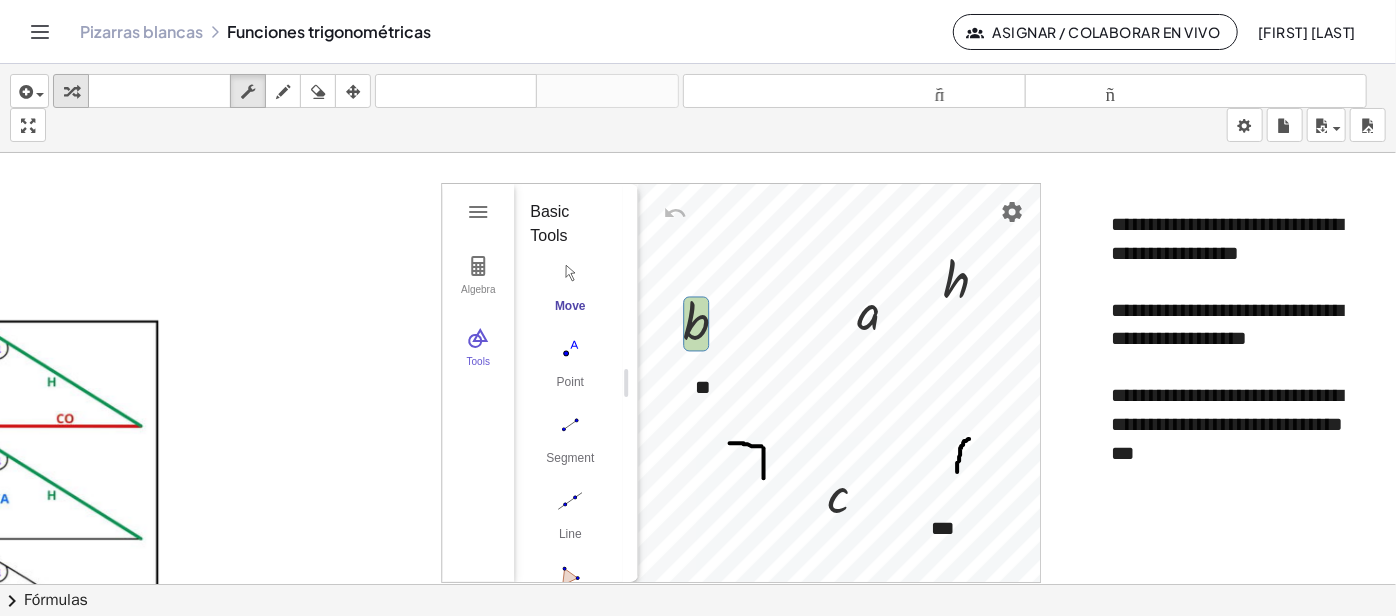 click at bounding box center (71, 91) 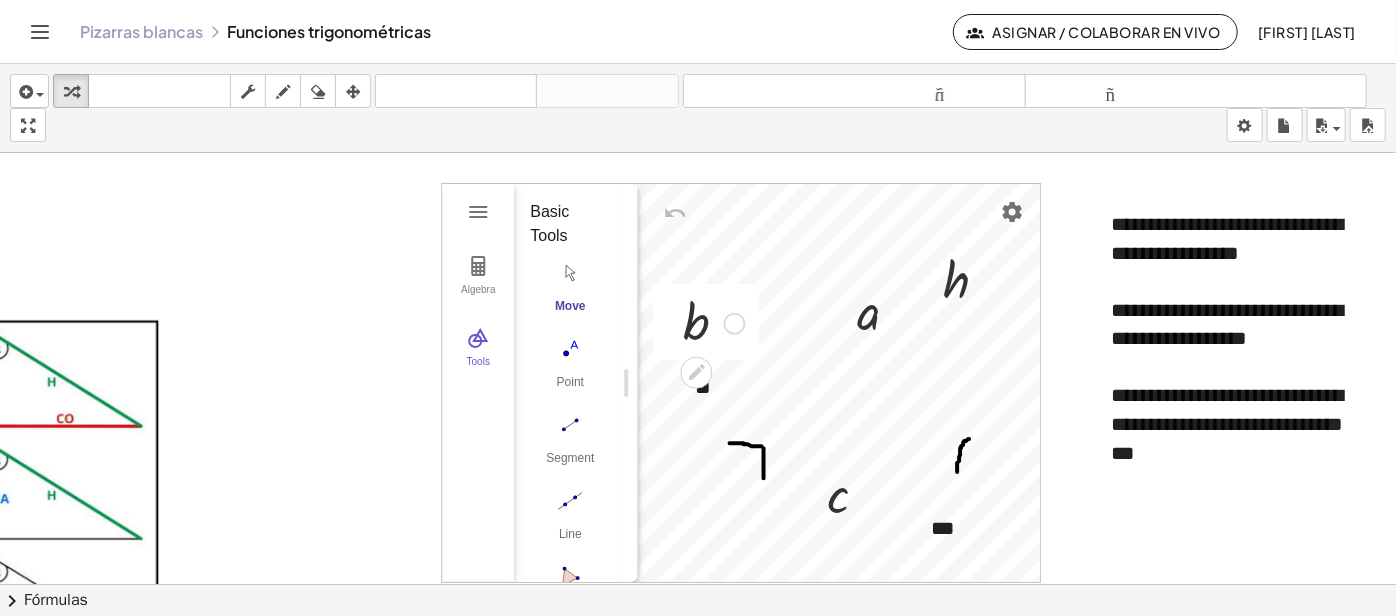 click at bounding box center (713, 322) 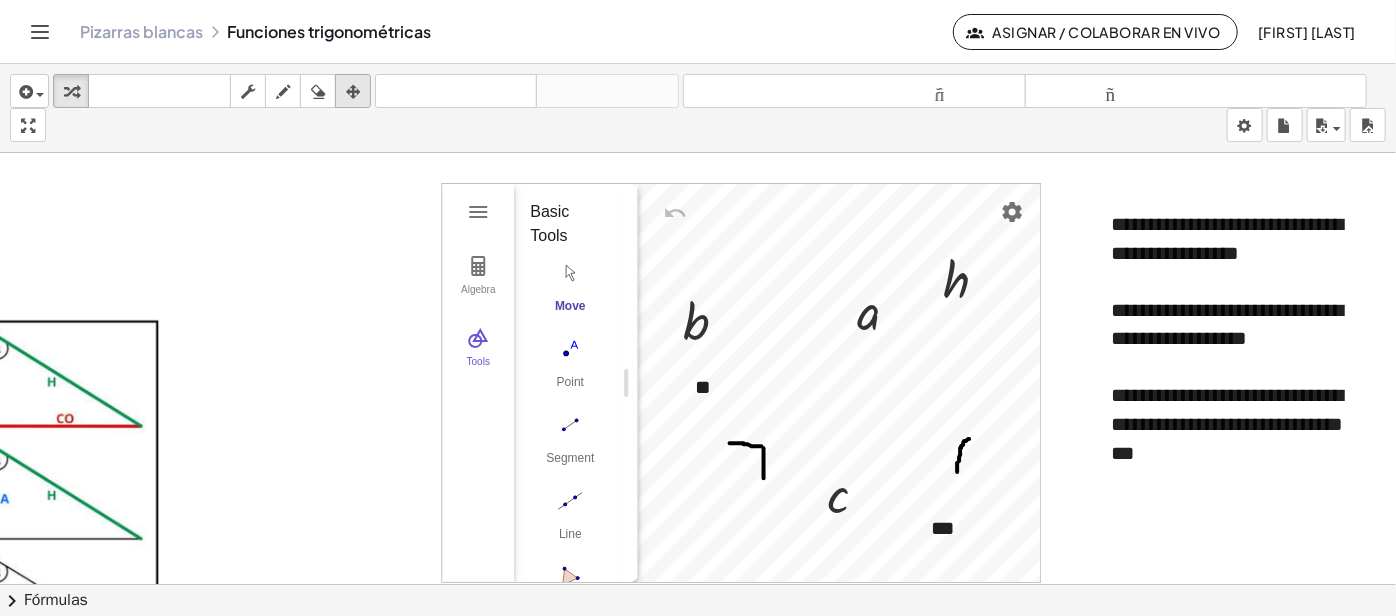 click at bounding box center [353, 92] 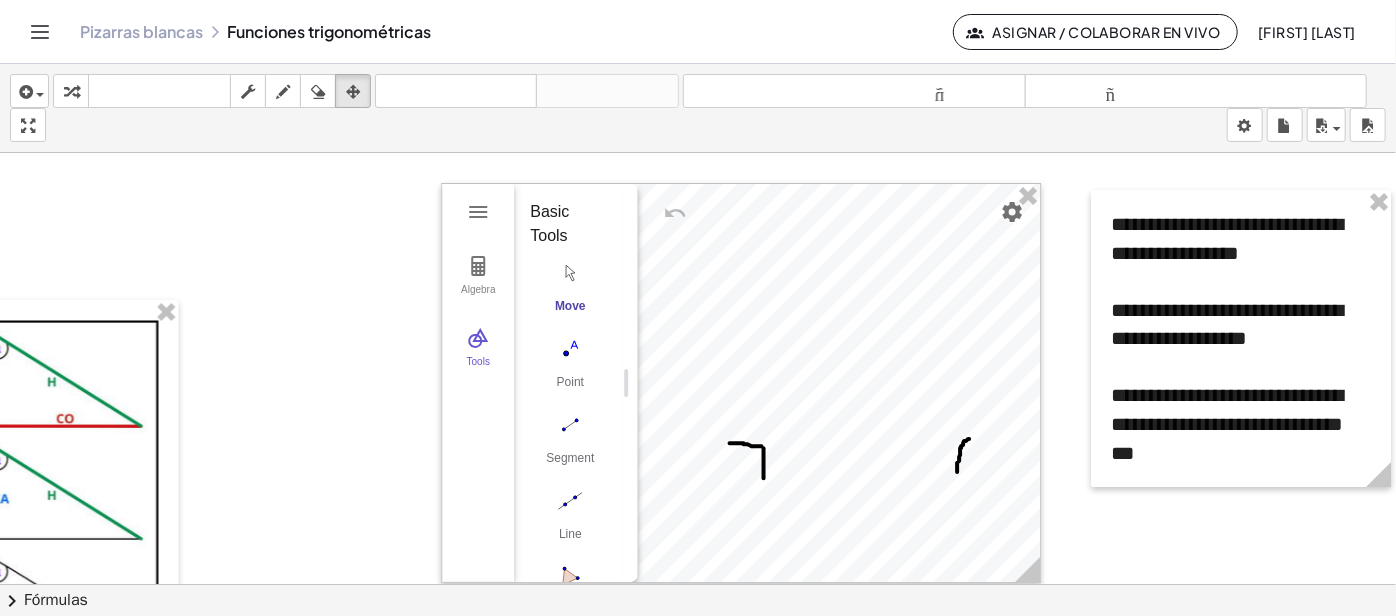 click at bounding box center [-514, 950] 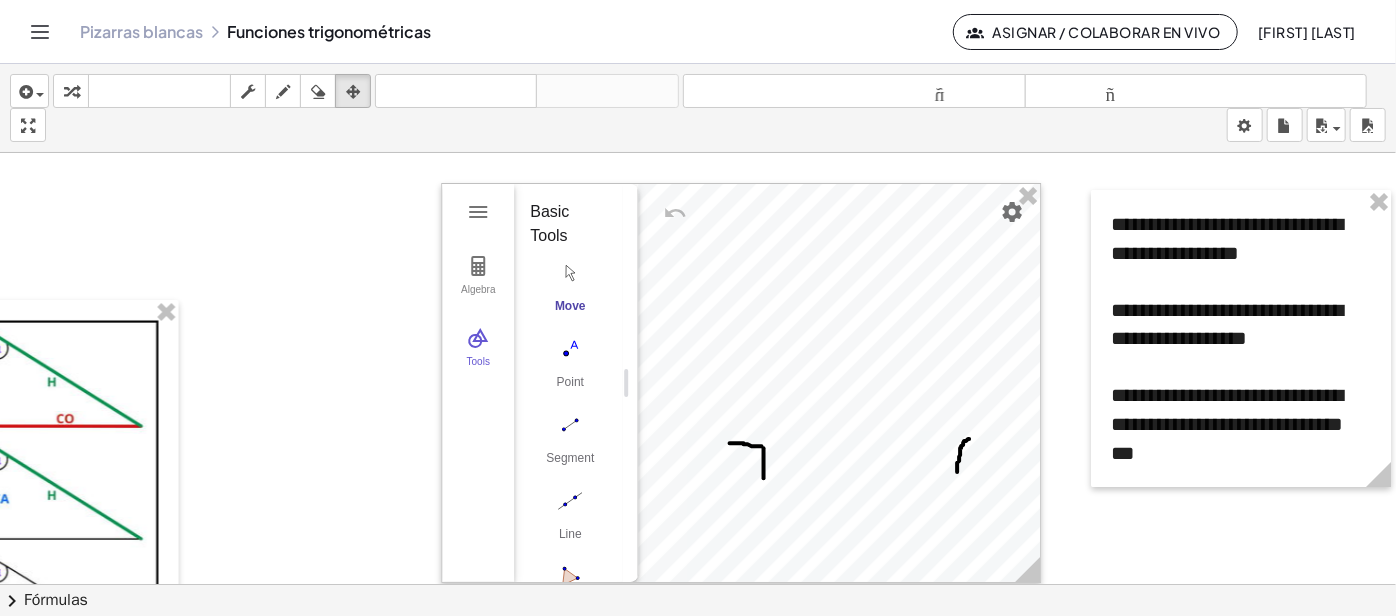 click at bounding box center [-514, 950] 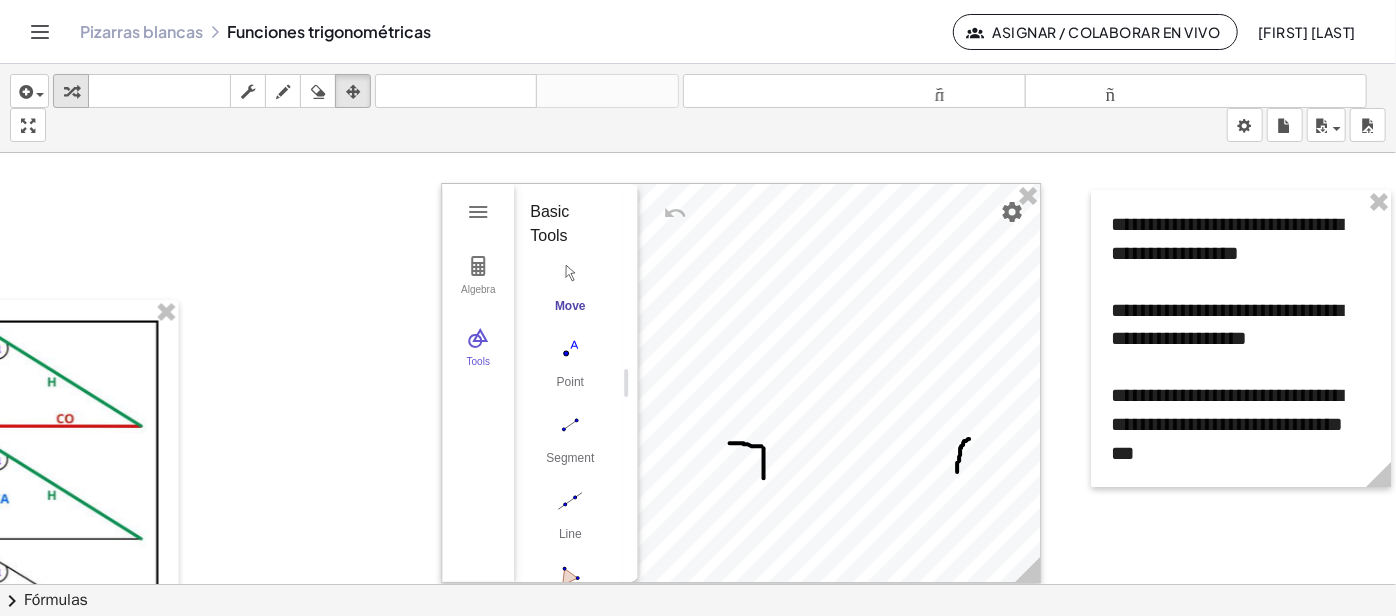 click at bounding box center (71, 92) 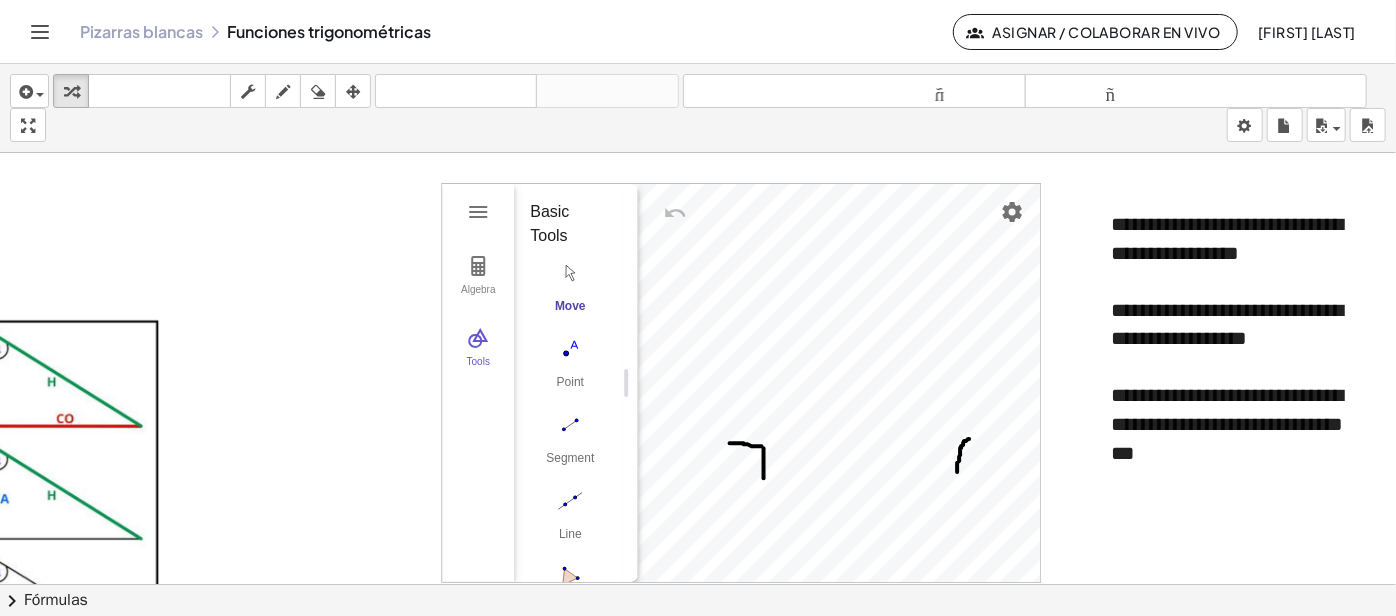 click at bounding box center (-514, 950) 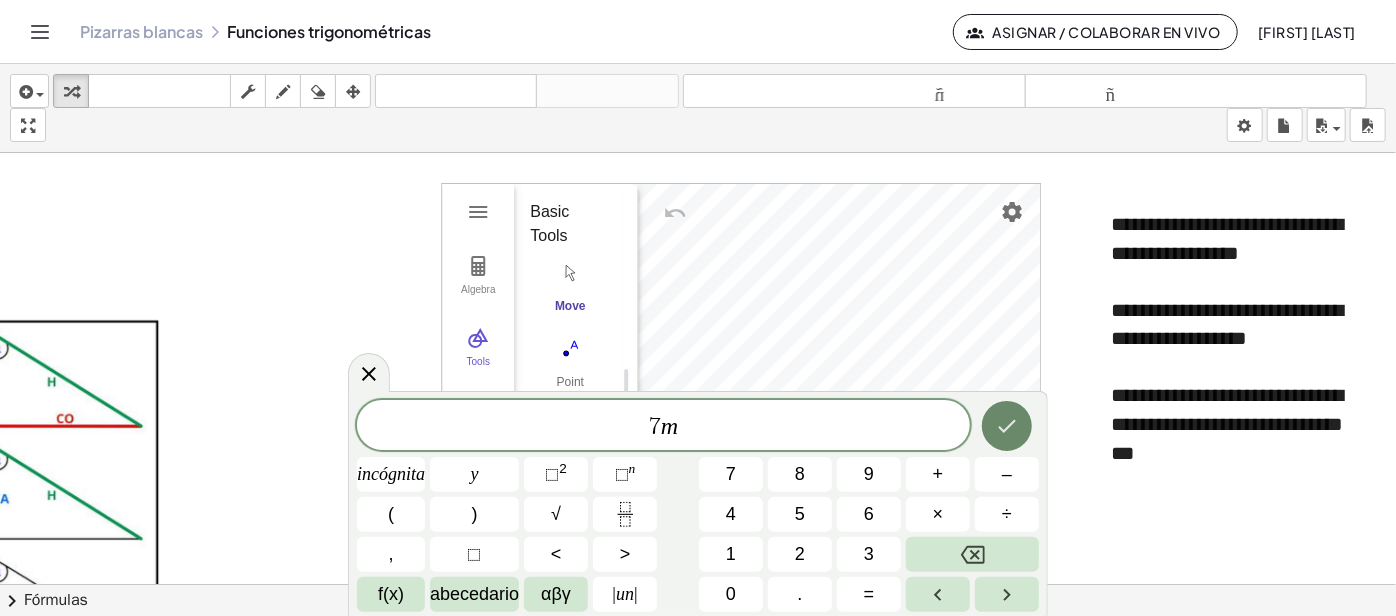 click 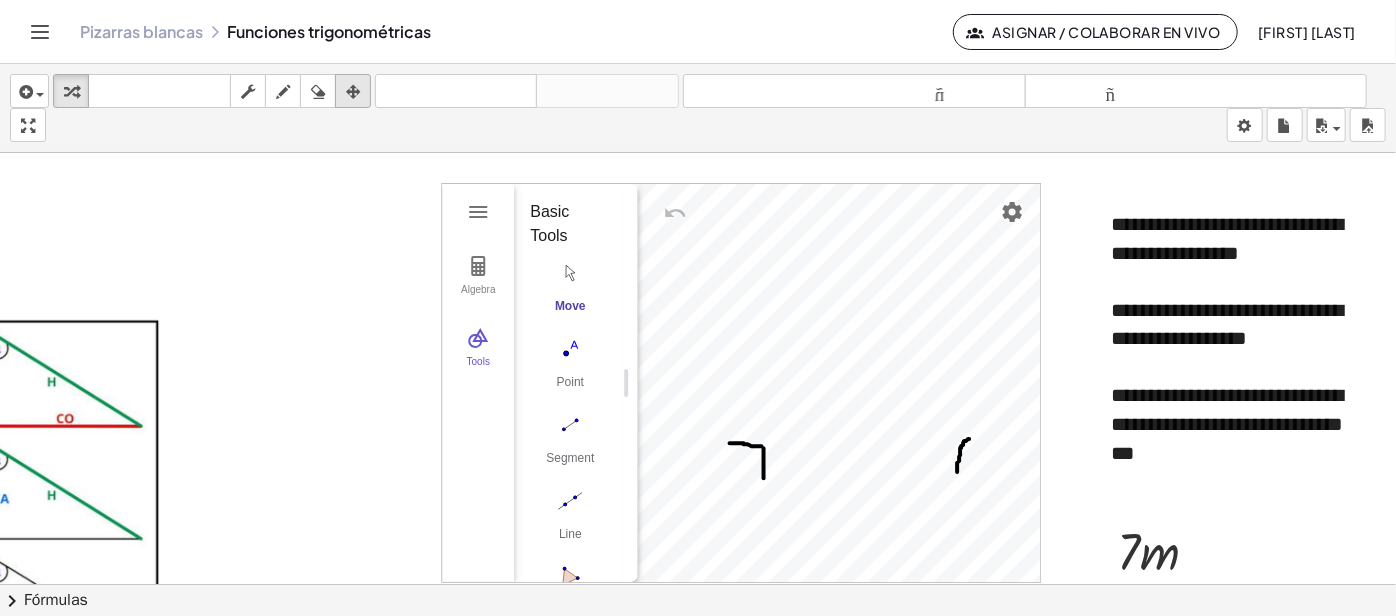 click at bounding box center [353, 91] 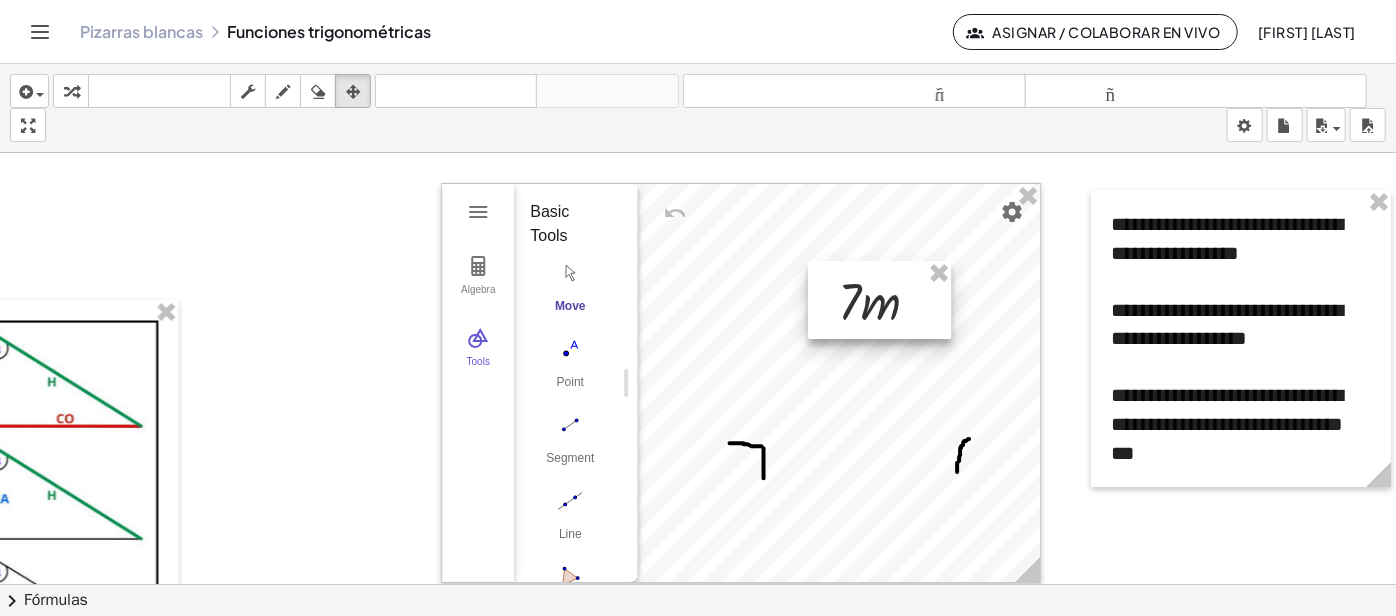 drag, startPoint x: 1146, startPoint y: 561, endPoint x: 867, endPoint y: 310, distance: 375.2892 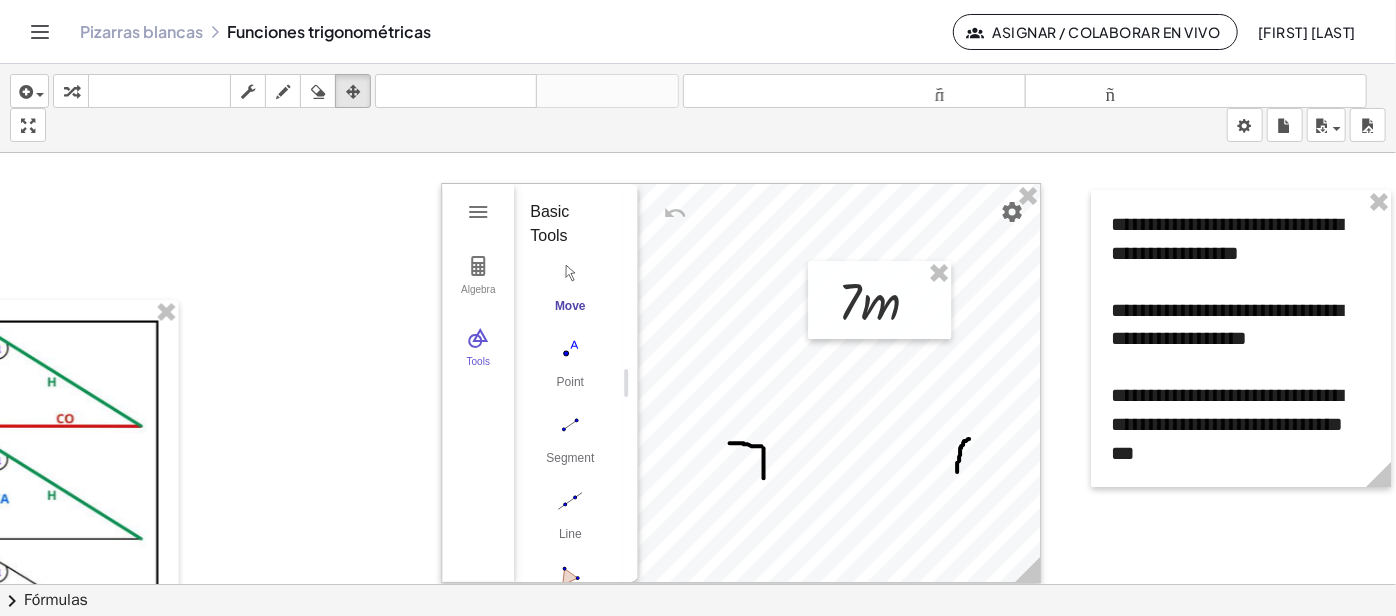 click at bounding box center (-514, 950) 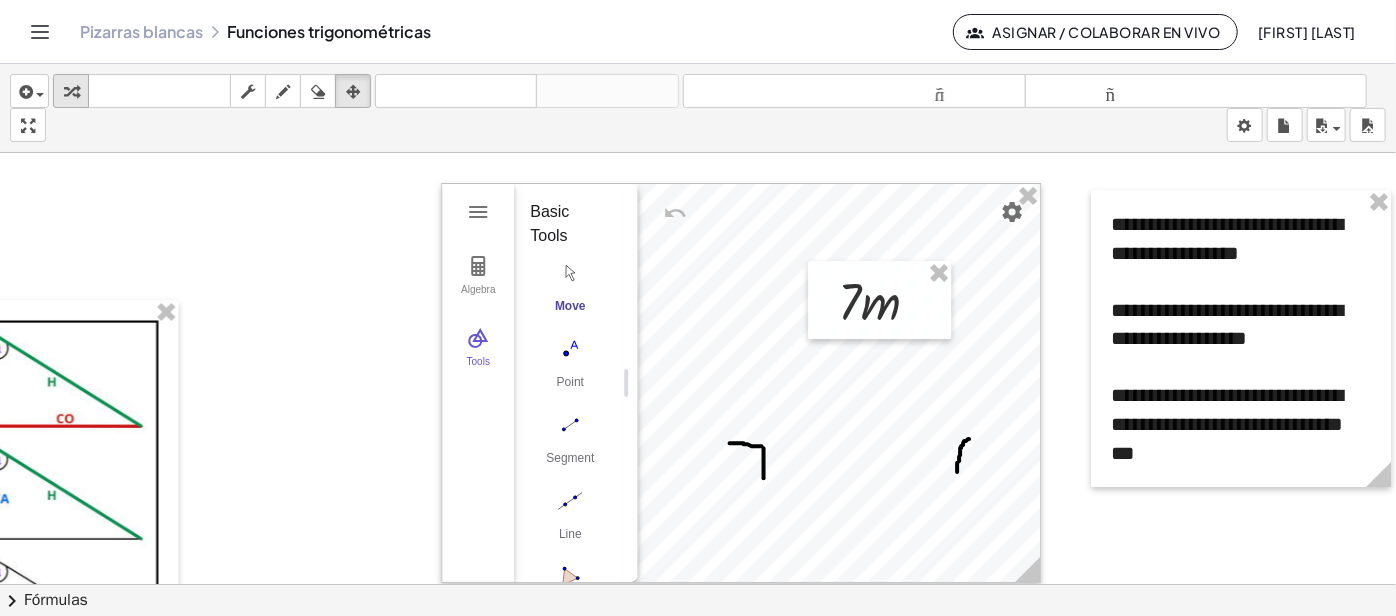 click on "transformar" at bounding box center (71, 91) 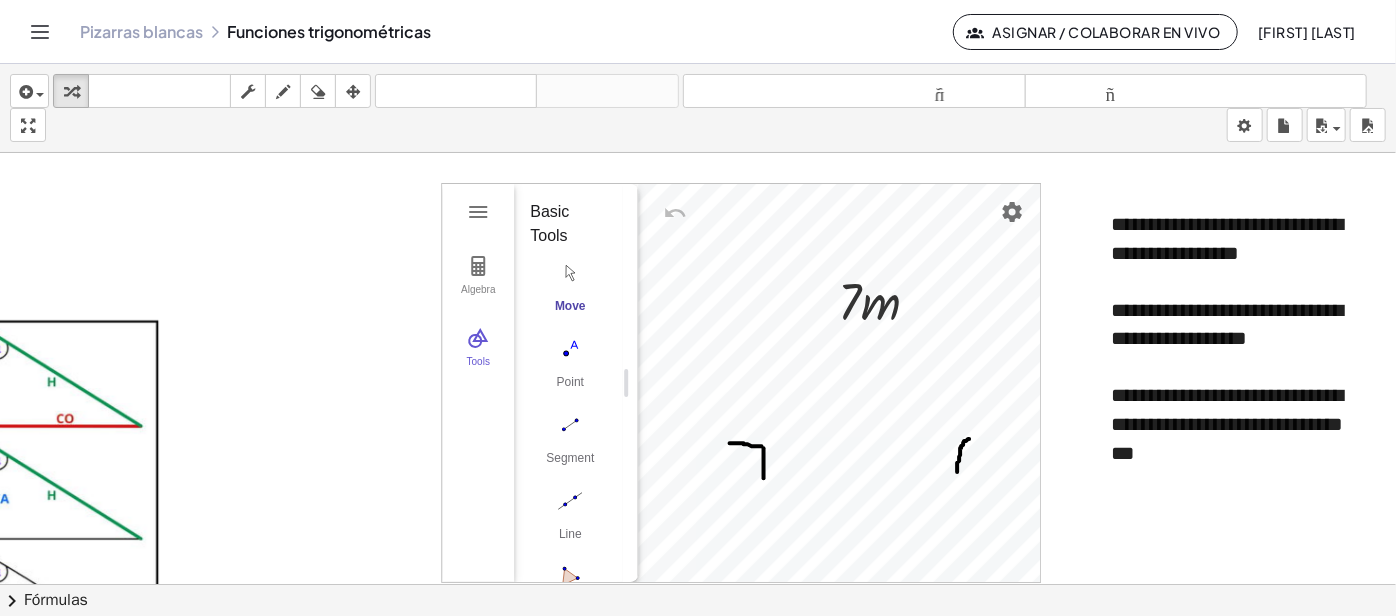 click at bounding box center (-514, 950) 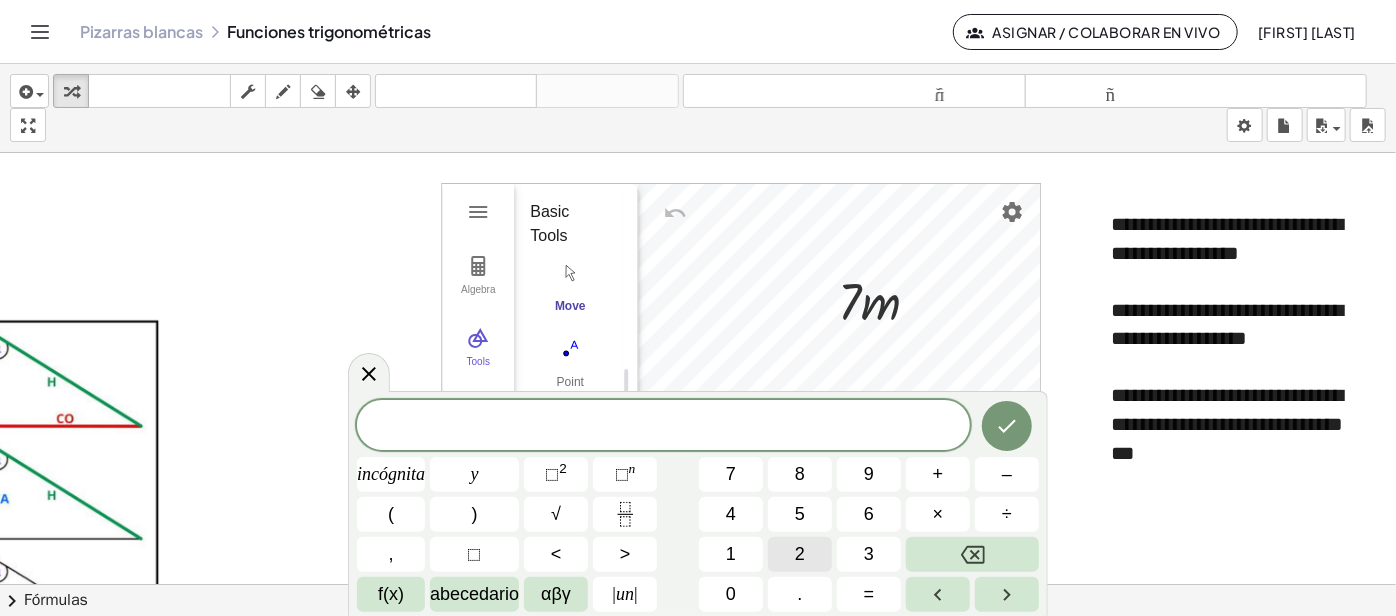 click on "2" at bounding box center [800, 554] 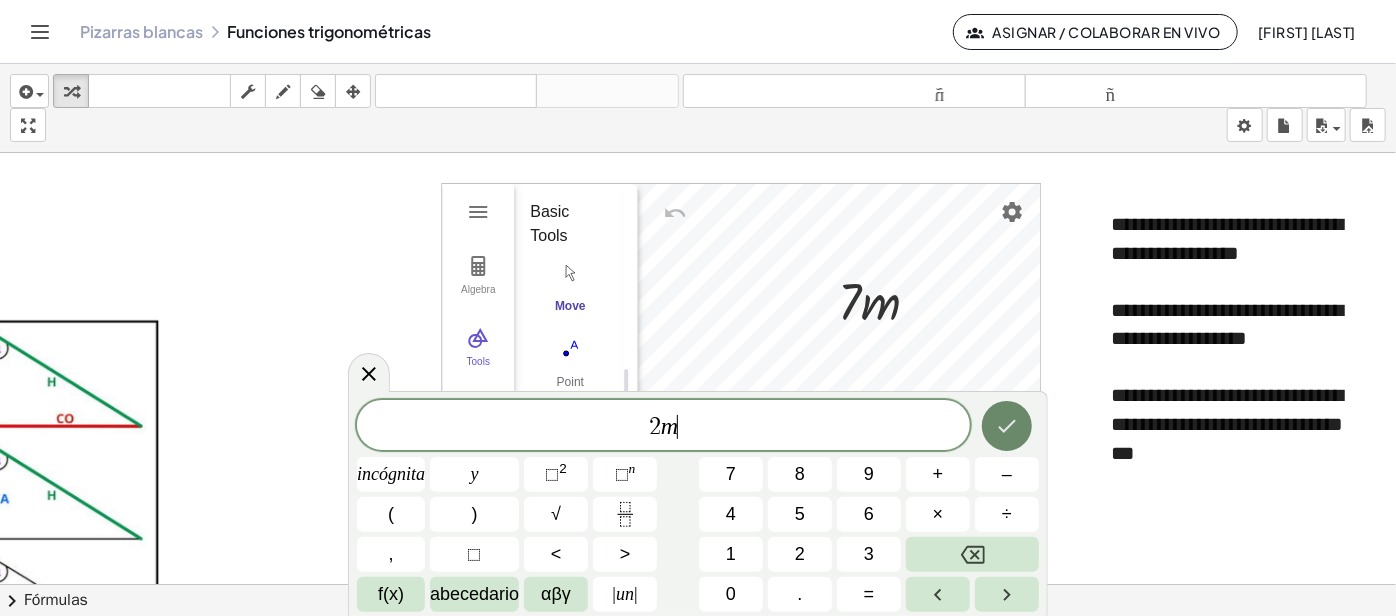 click 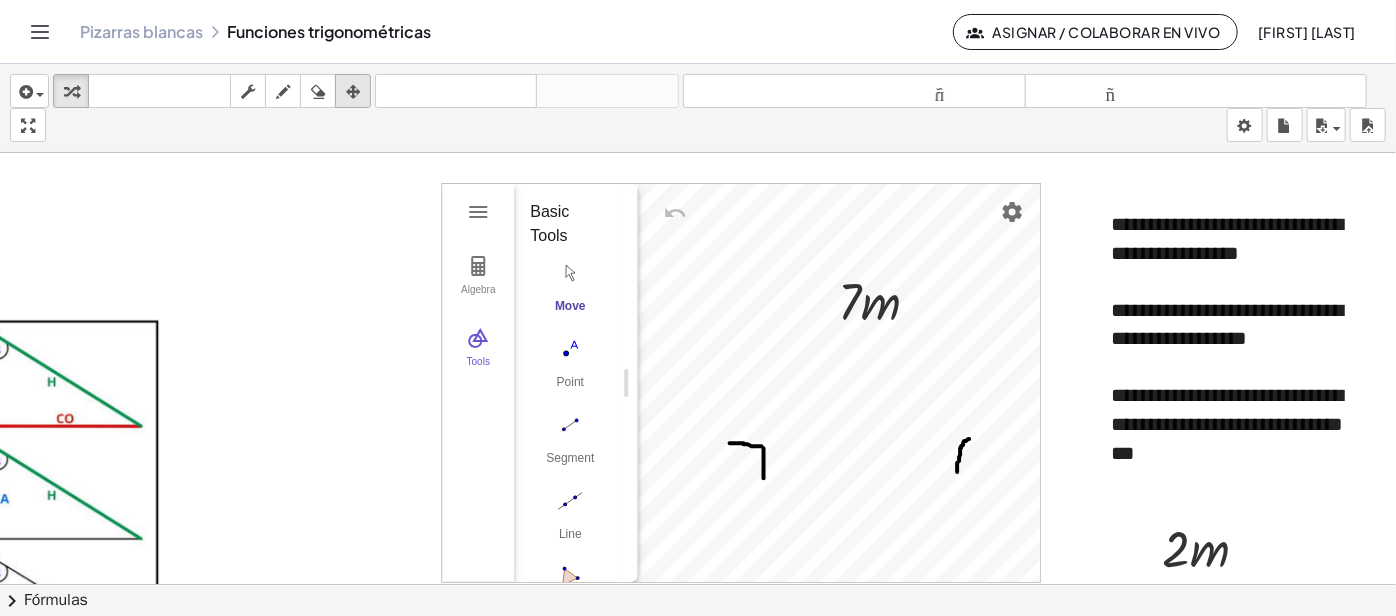 click at bounding box center [353, 91] 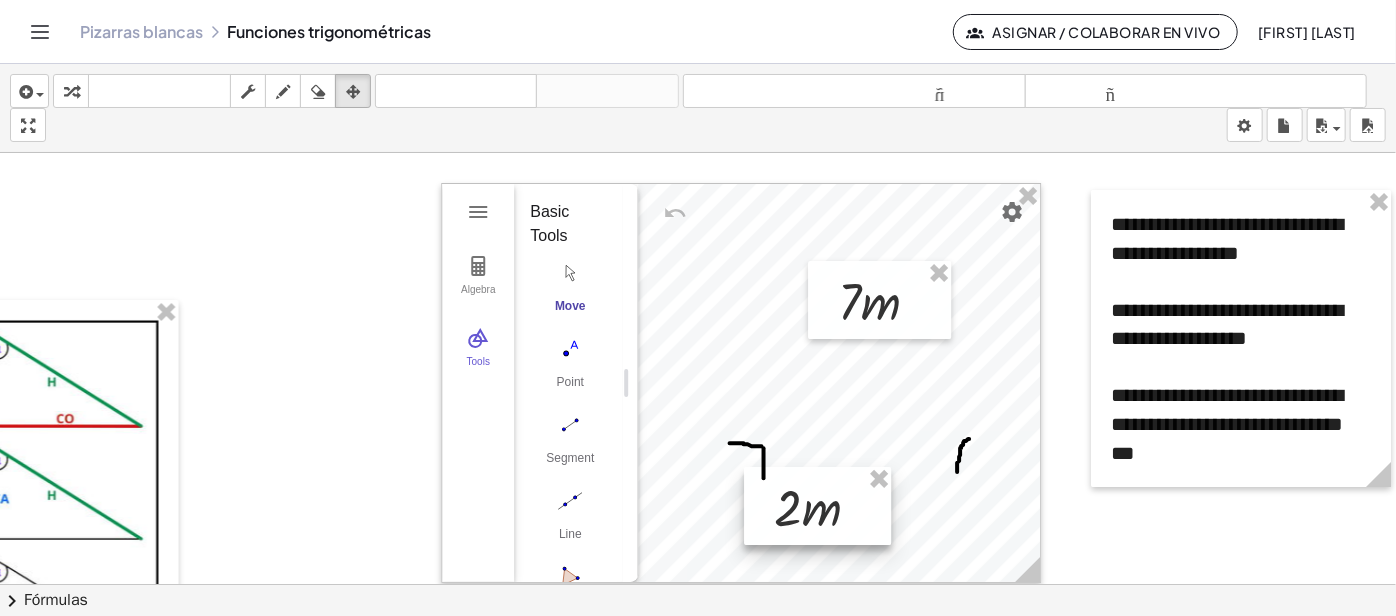 drag, startPoint x: 1181, startPoint y: 548, endPoint x: 793, endPoint y: 507, distance: 390.16022 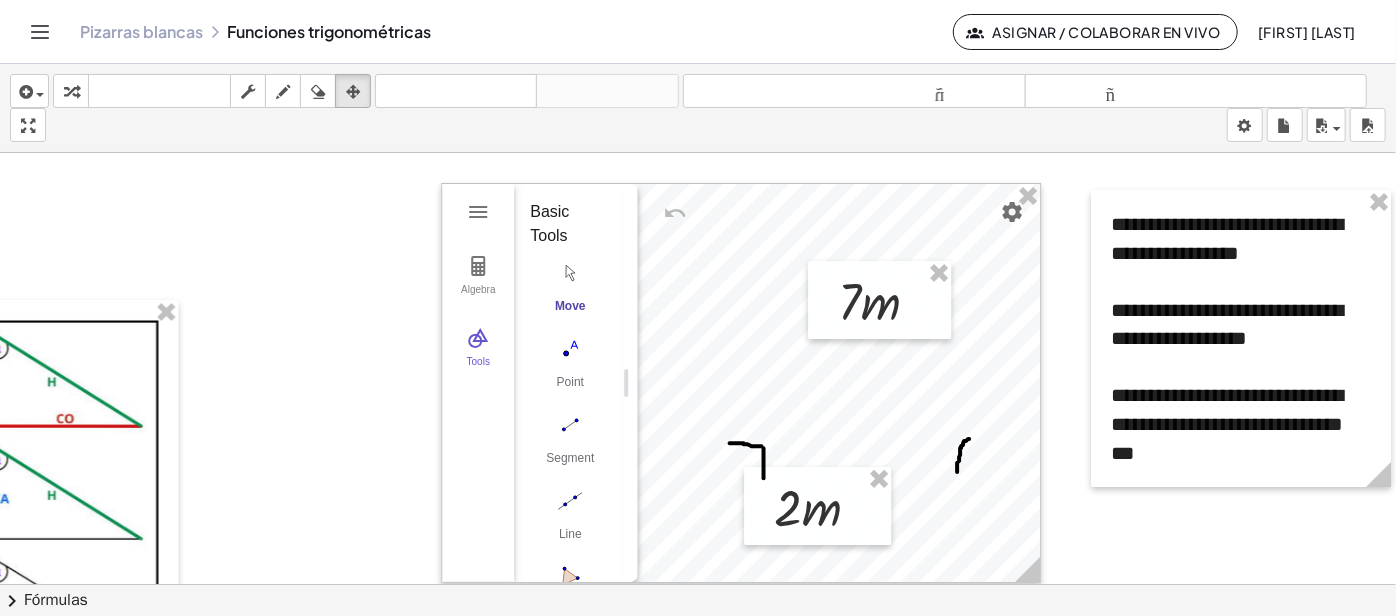click at bounding box center (-514, 950) 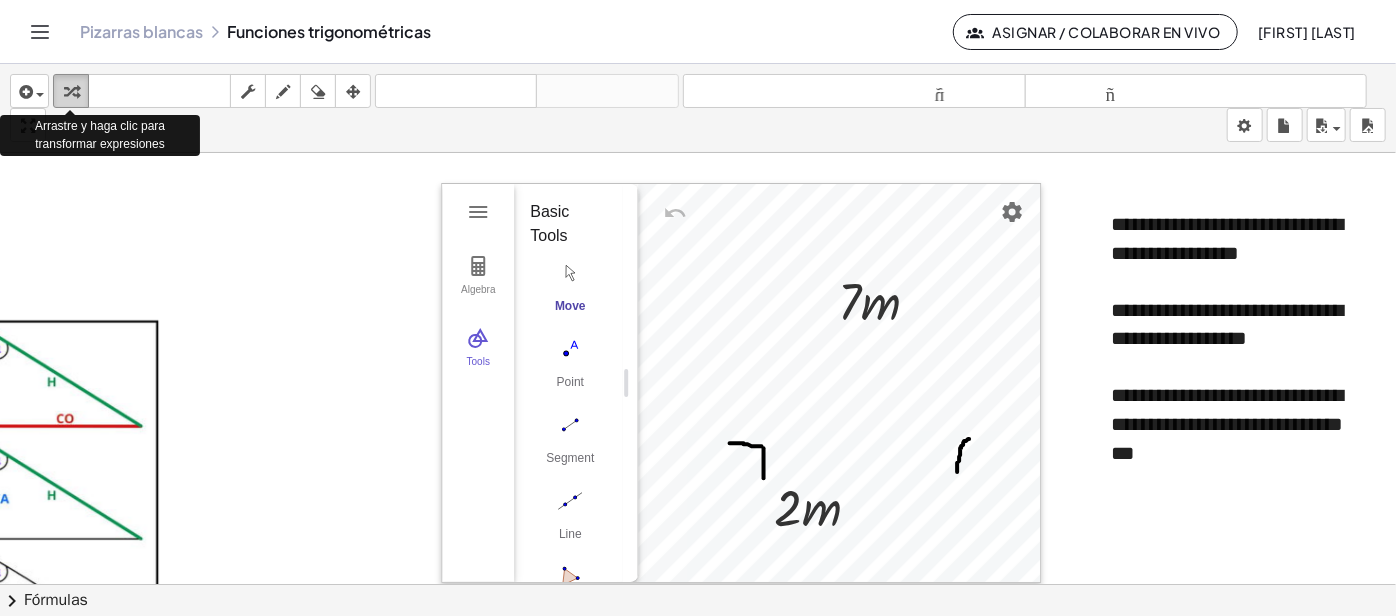 click at bounding box center (71, 92) 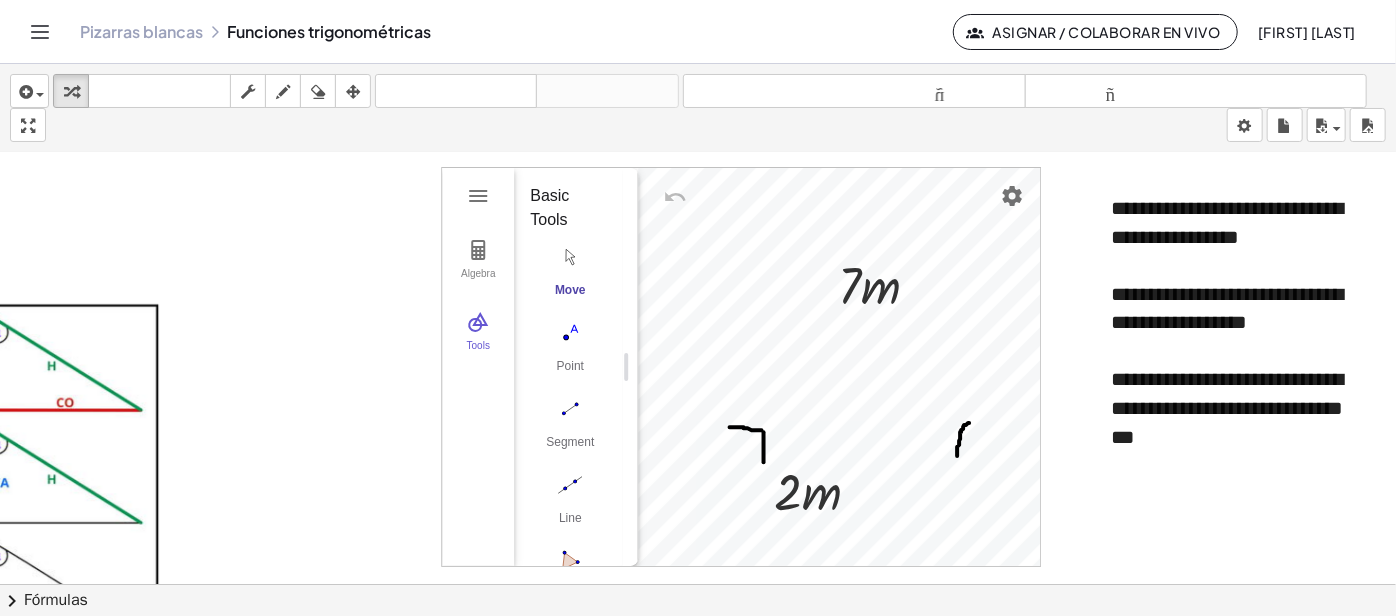 scroll, scrollTop: 0, scrollLeft: 2436, axis: horizontal 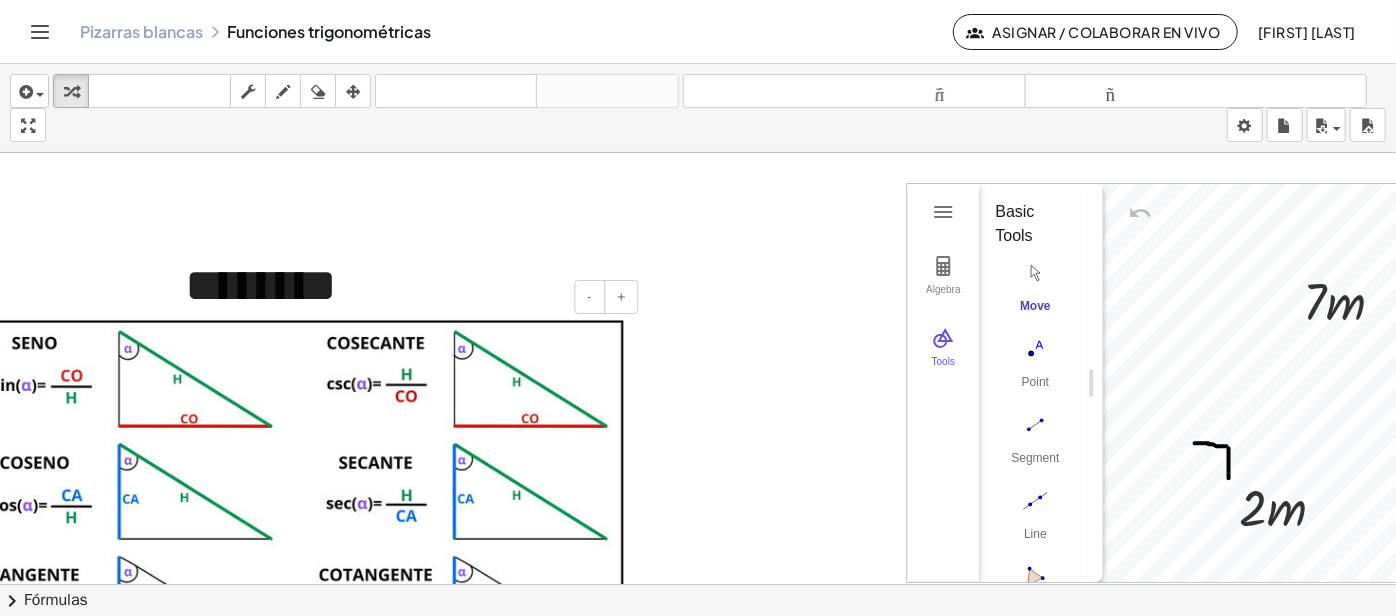 click at bounding box center [298, 491] 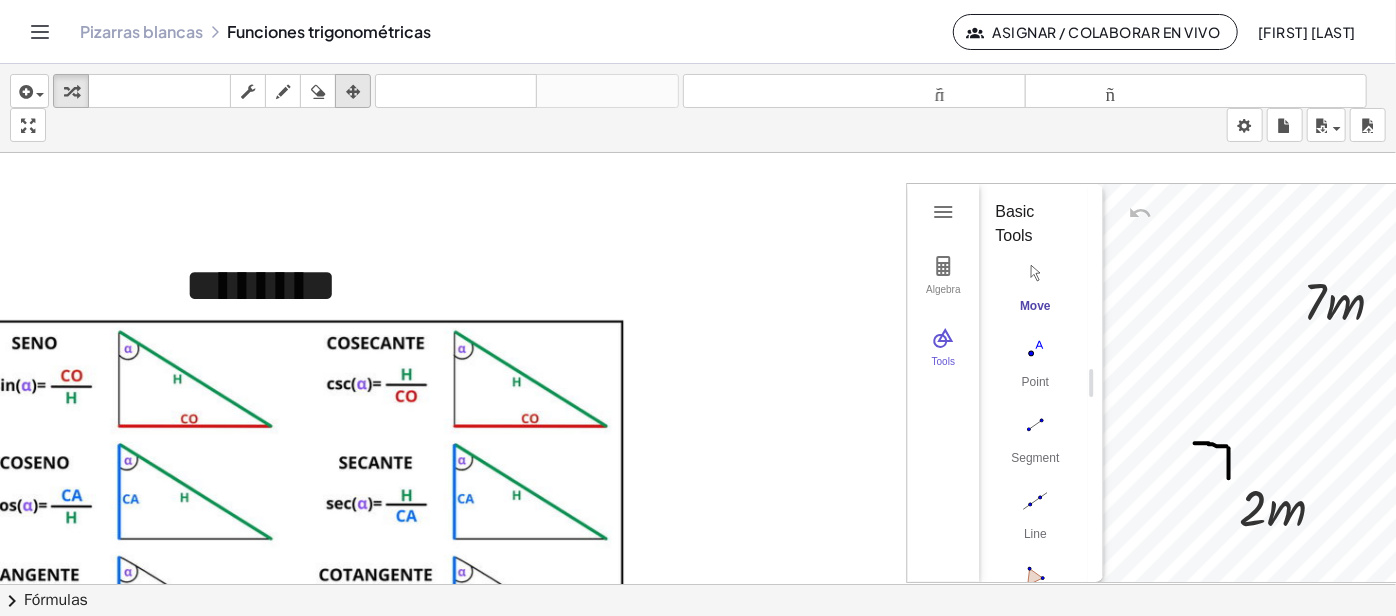 click at bounding box center (353, 92) 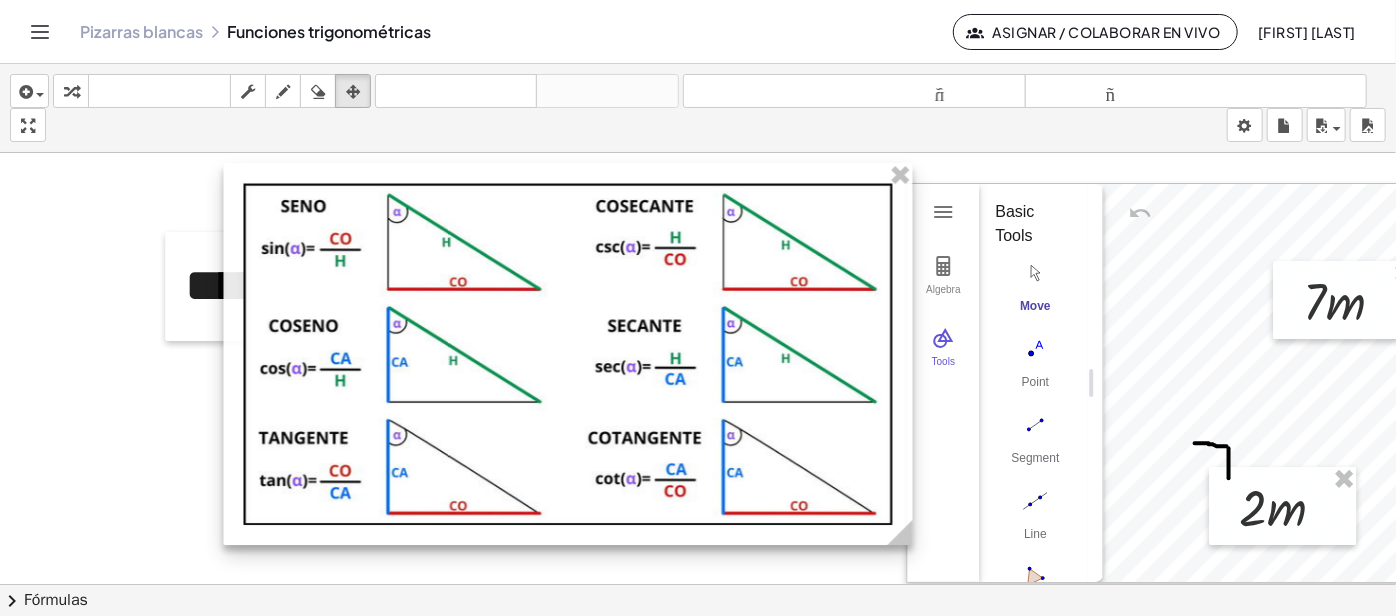 drag, startPoint x: 448, startPoint y: 301, endPoint x: 717, endPoint y: 164, distance: 301.87747 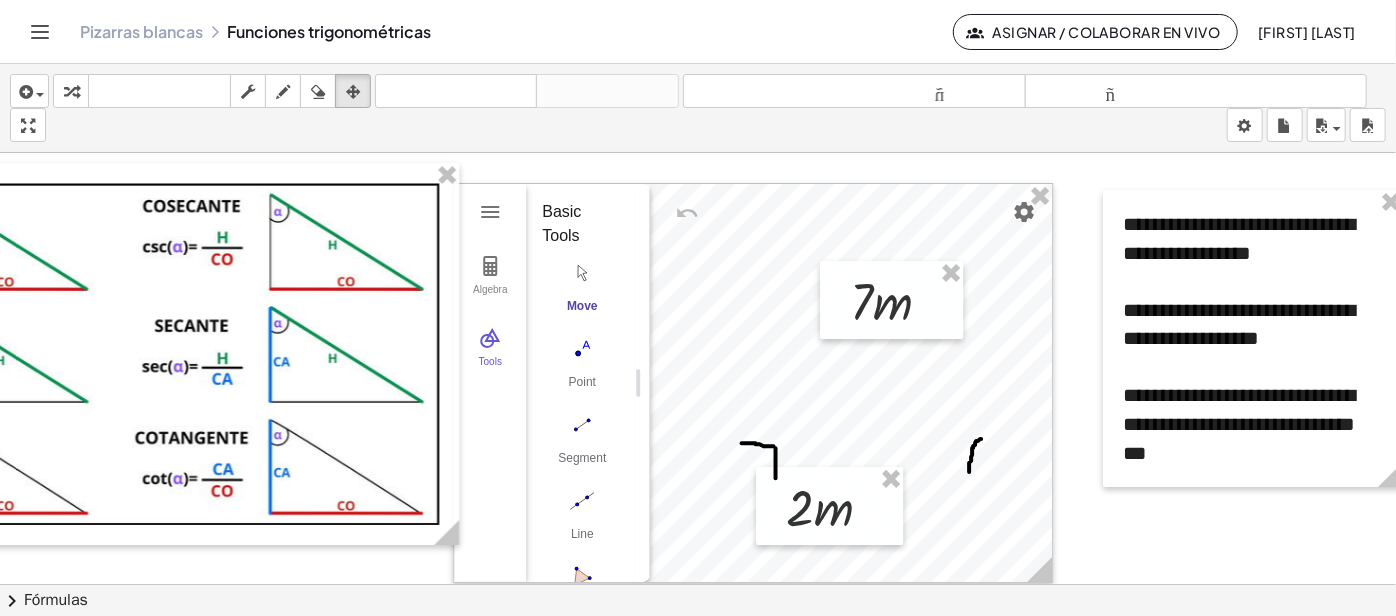 scroll, scrollTop: 0, scrollLeft: 2418, axis: horizontal 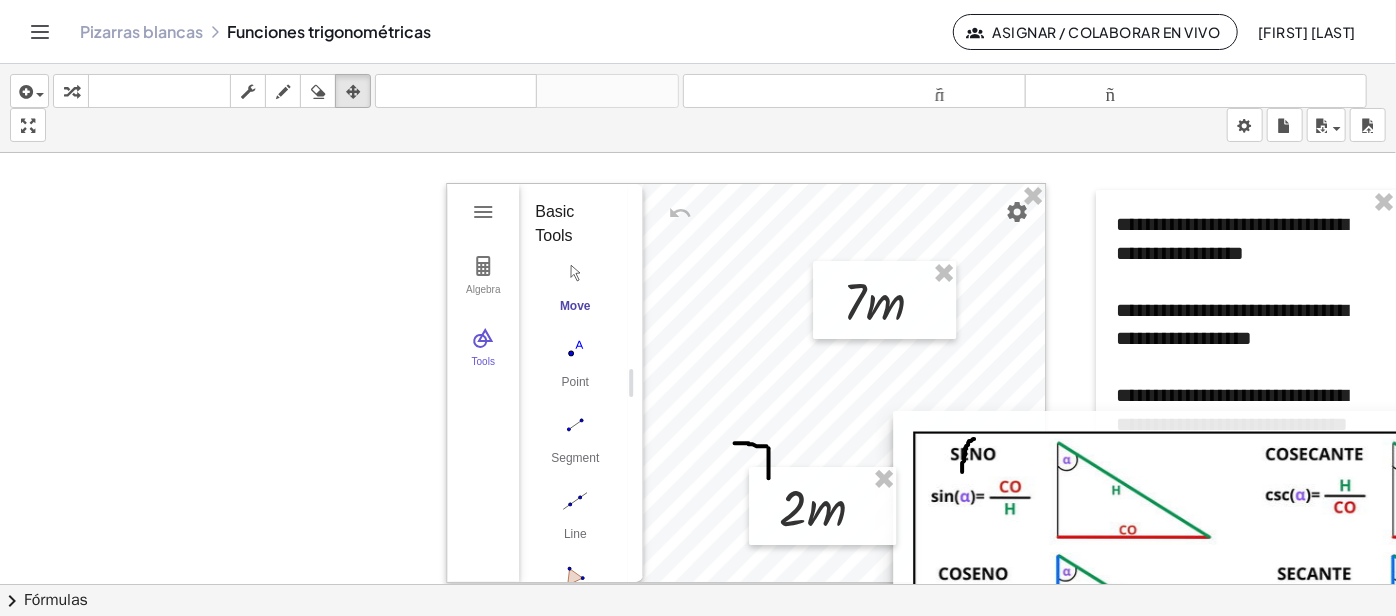 drag, startPoint x: 304, startPoint y: 376, endPoint x: 1335, endPoint y: 576, distance: 1050.2195 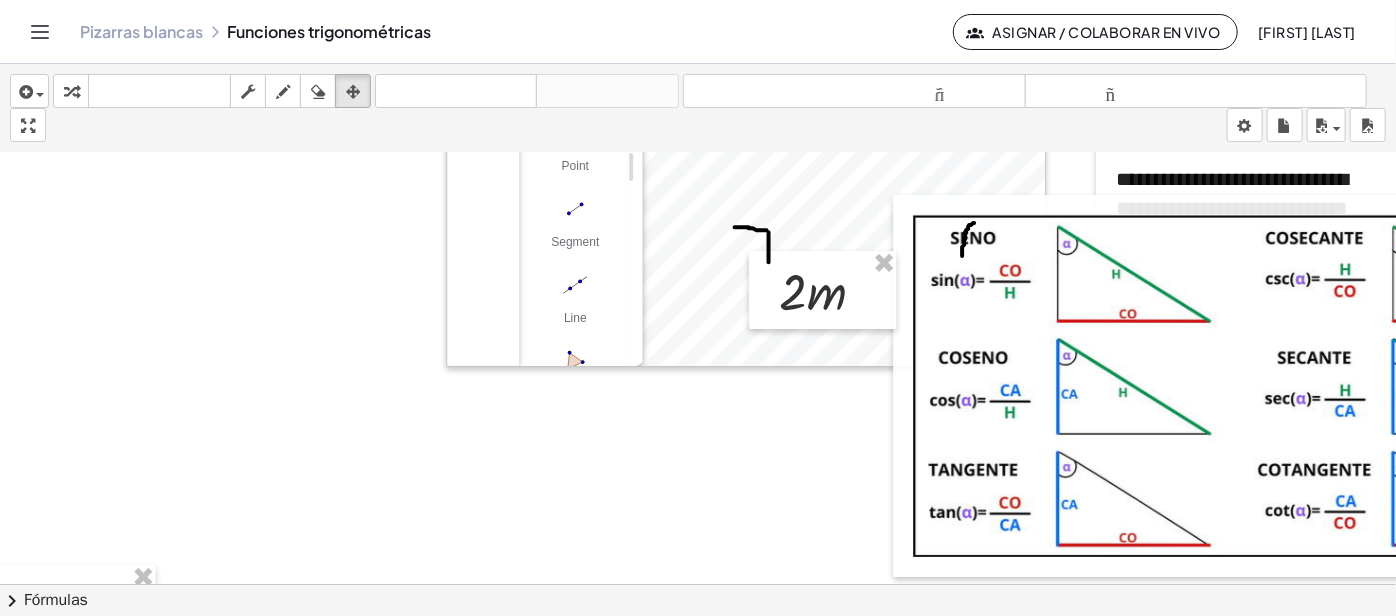 scroll, scrollTop: 272, scrollLeft: 2418, axis: both 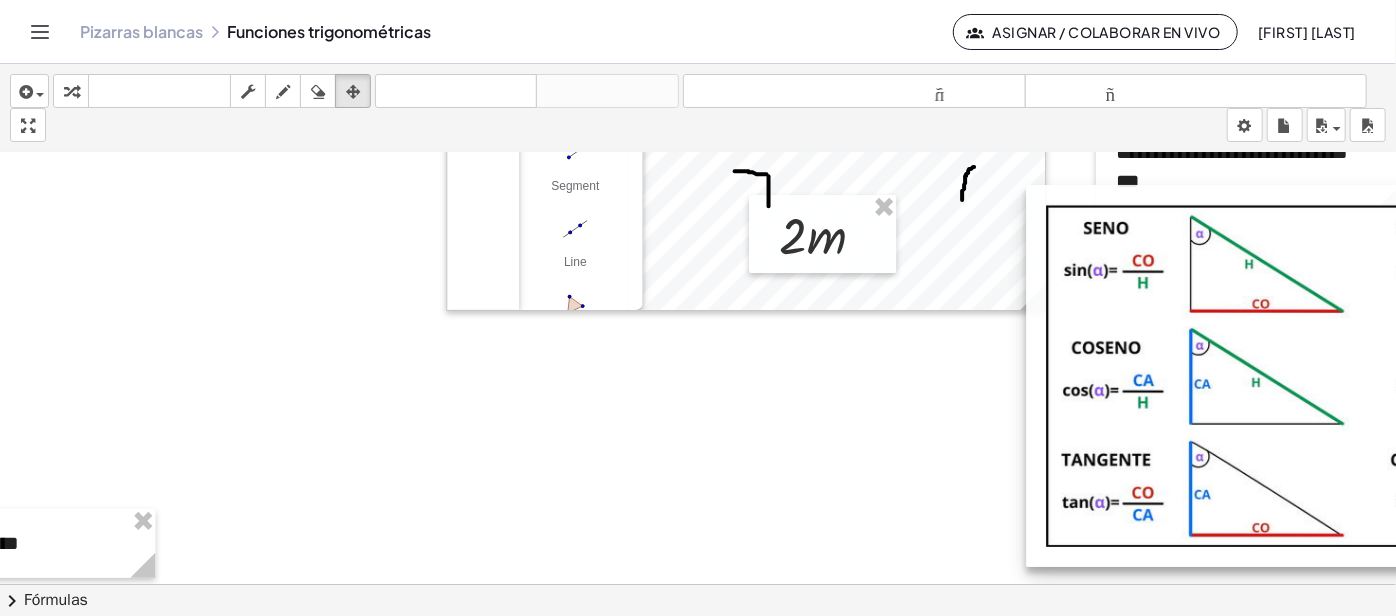 drag, startPoint x: 1176, startPoint y: 411, endPoint x: 1309, endPoint y: 457, distance: 140.73024 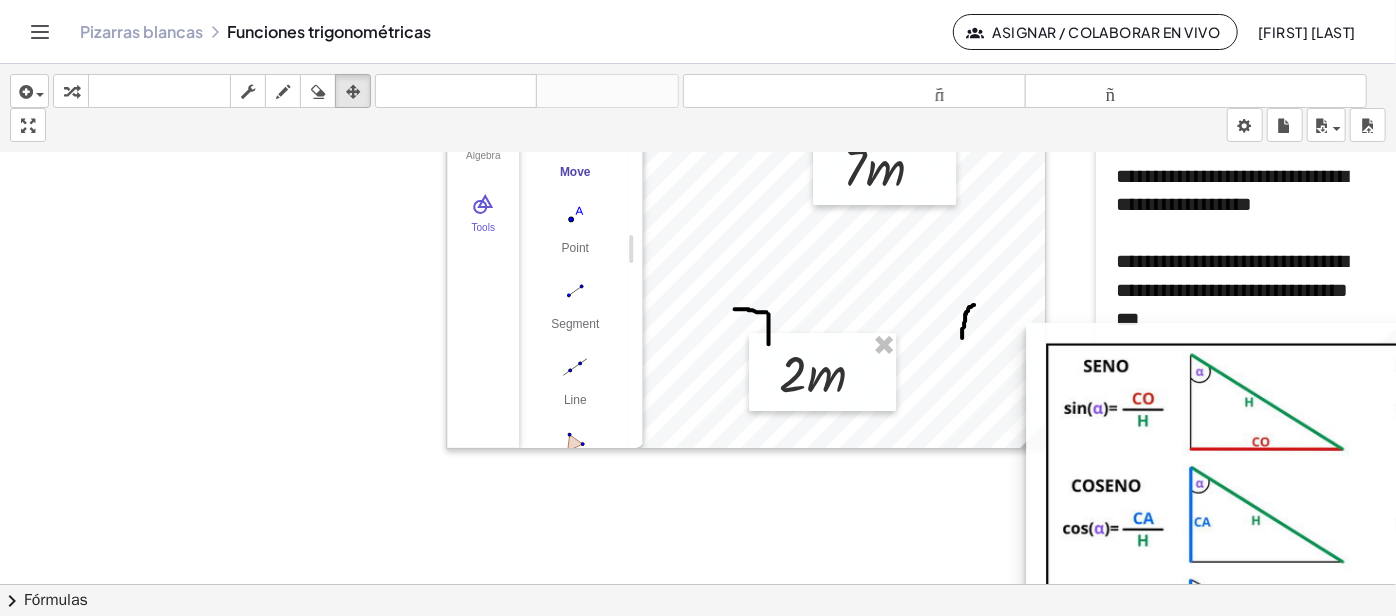 scroll, scrollTop: 90, scrollLeft: 2418, axis: both 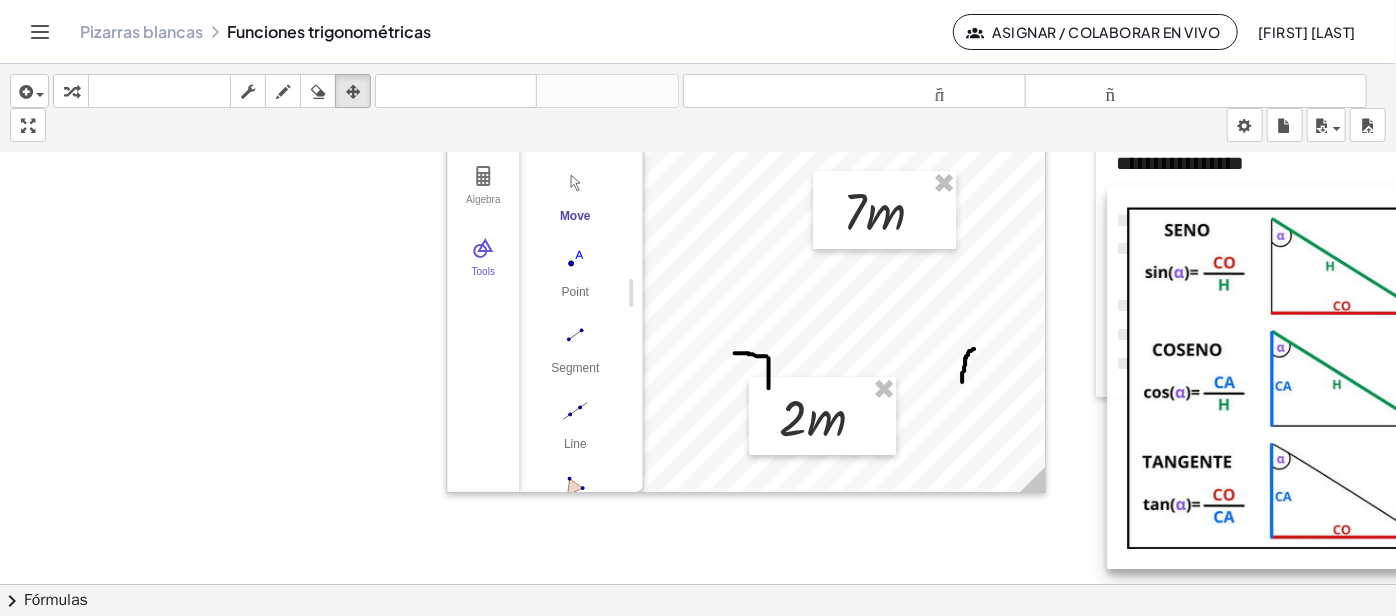drag, startPoint x: 1210, startPoint y: 481, endPoint x: 1261, endPoint y: 371, distance: 121.24768 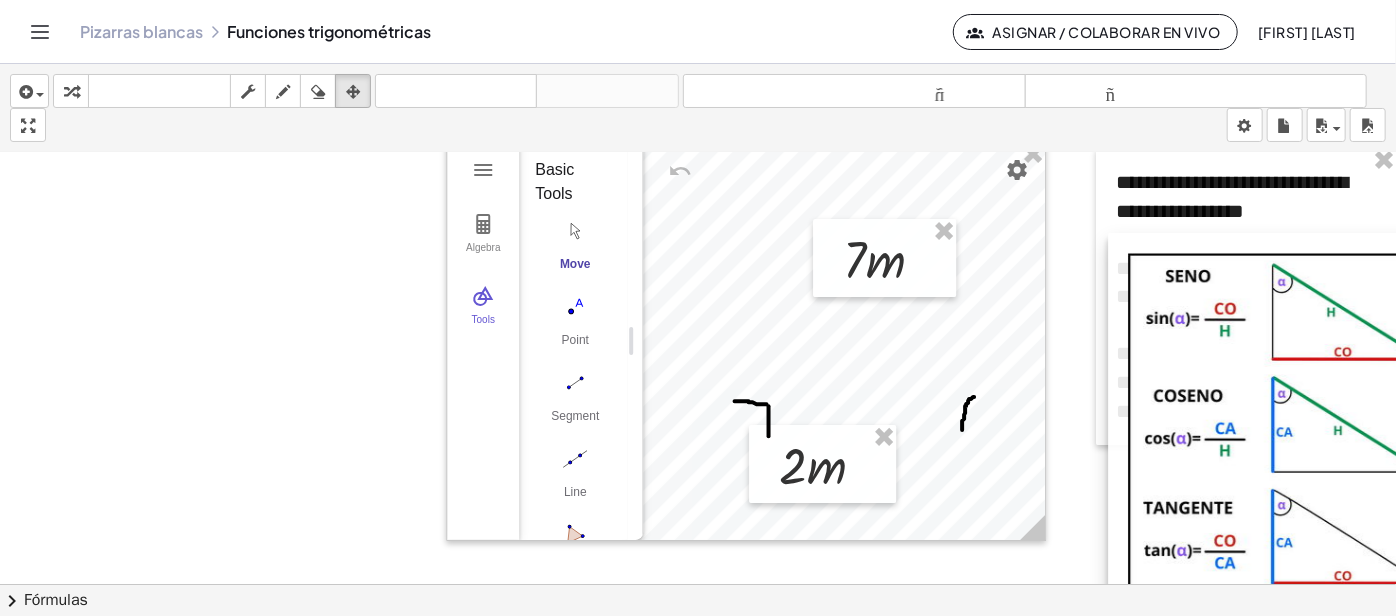 scroll, scrollTop: 0, scrollLeft: 2418, axis: horizontal 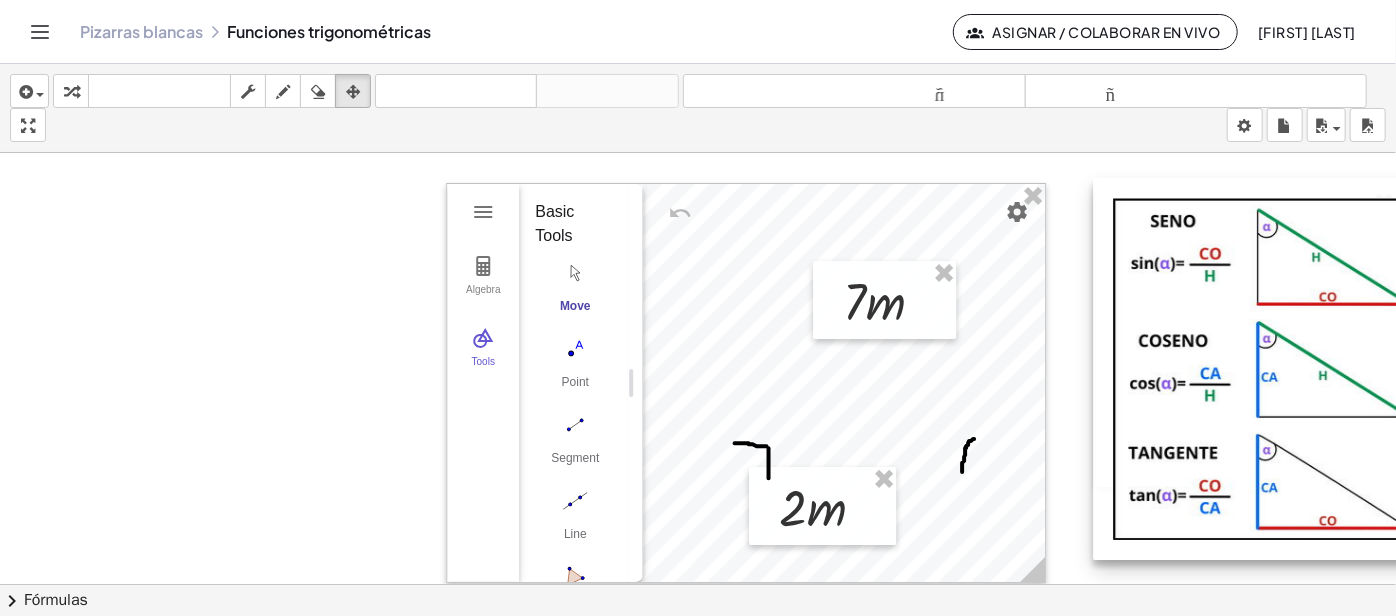 drag, startPoint x: 1185, startPoint y: 447, endPoint x: 1170, endPoint y: 350, distance: 98.15294 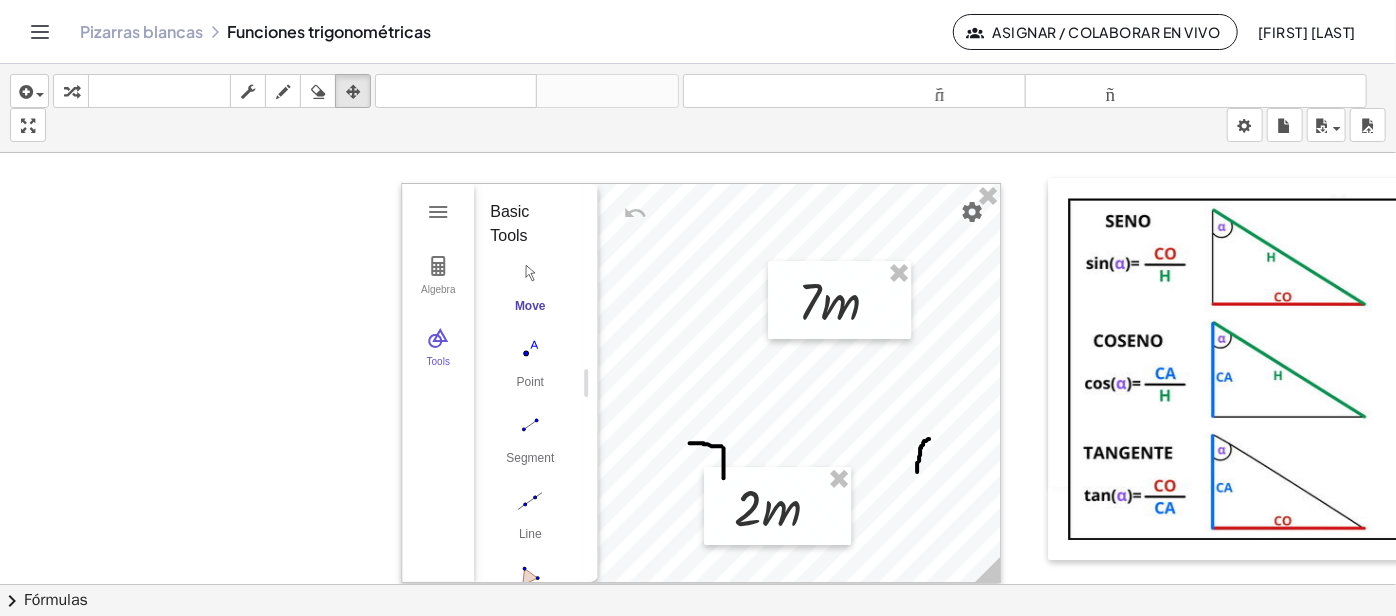 scroll, scrollTop: 0, scrollLeft: 2837, axis: horizontal 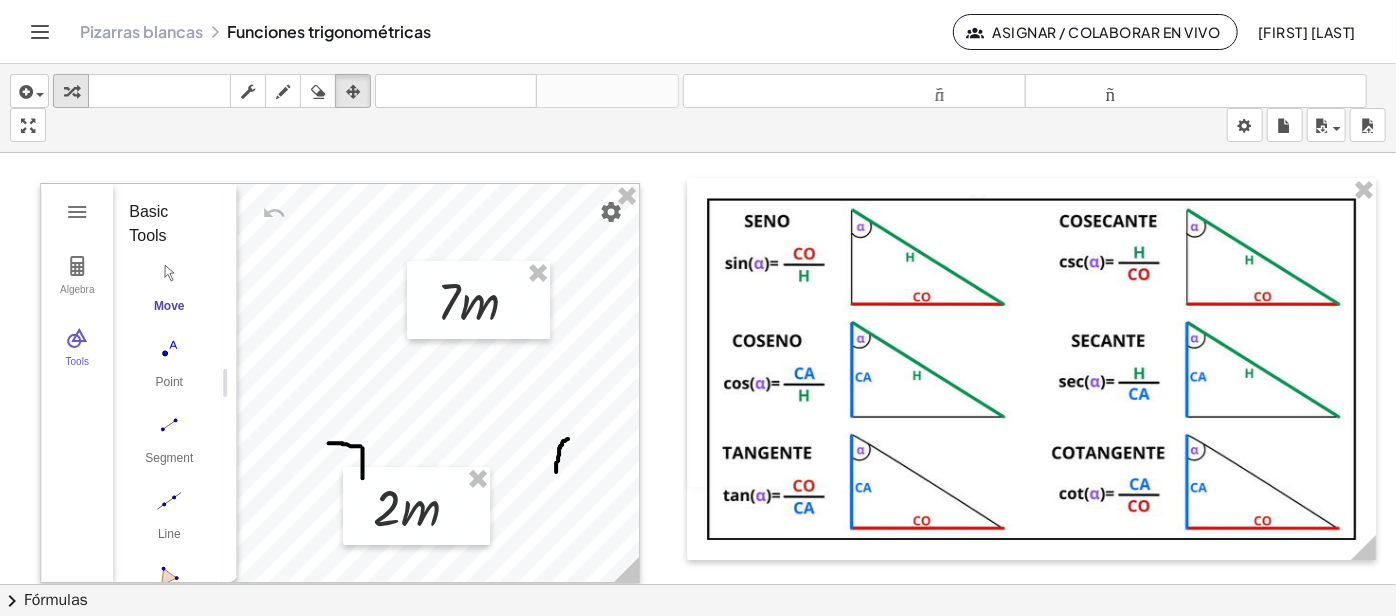 click on "transformar" at bounding box center (71, 91) 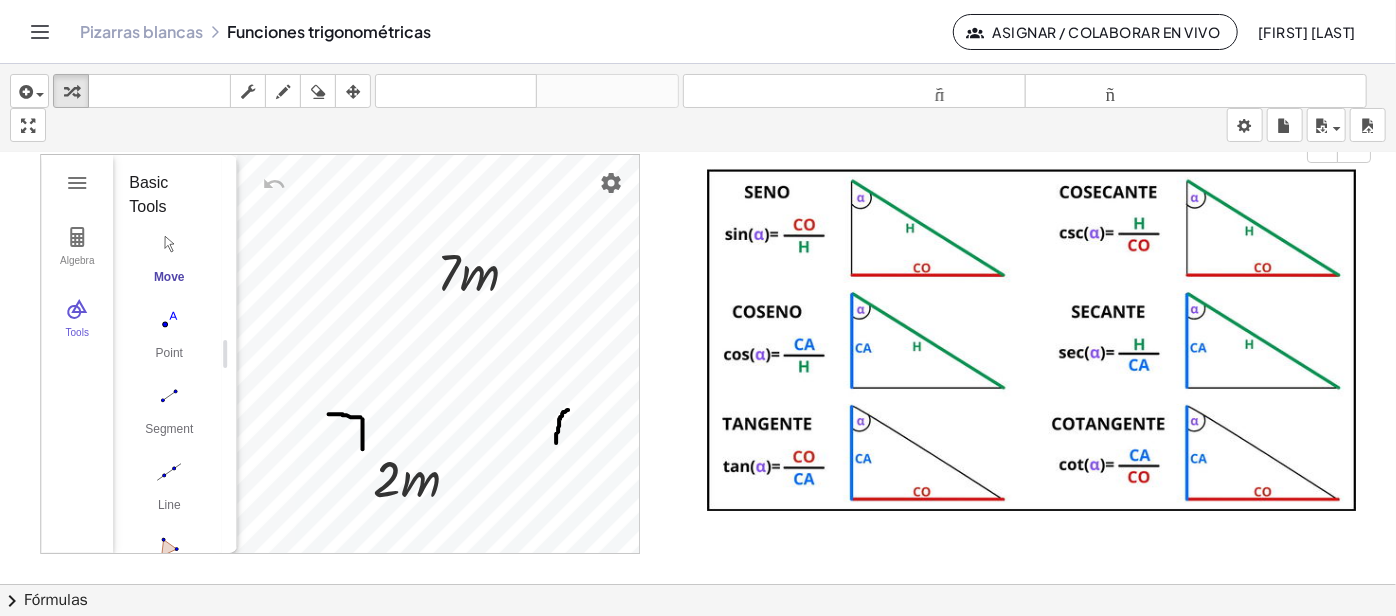 scroll, scrollTop: 0, scrollLeft: 2837, axis: horizontal 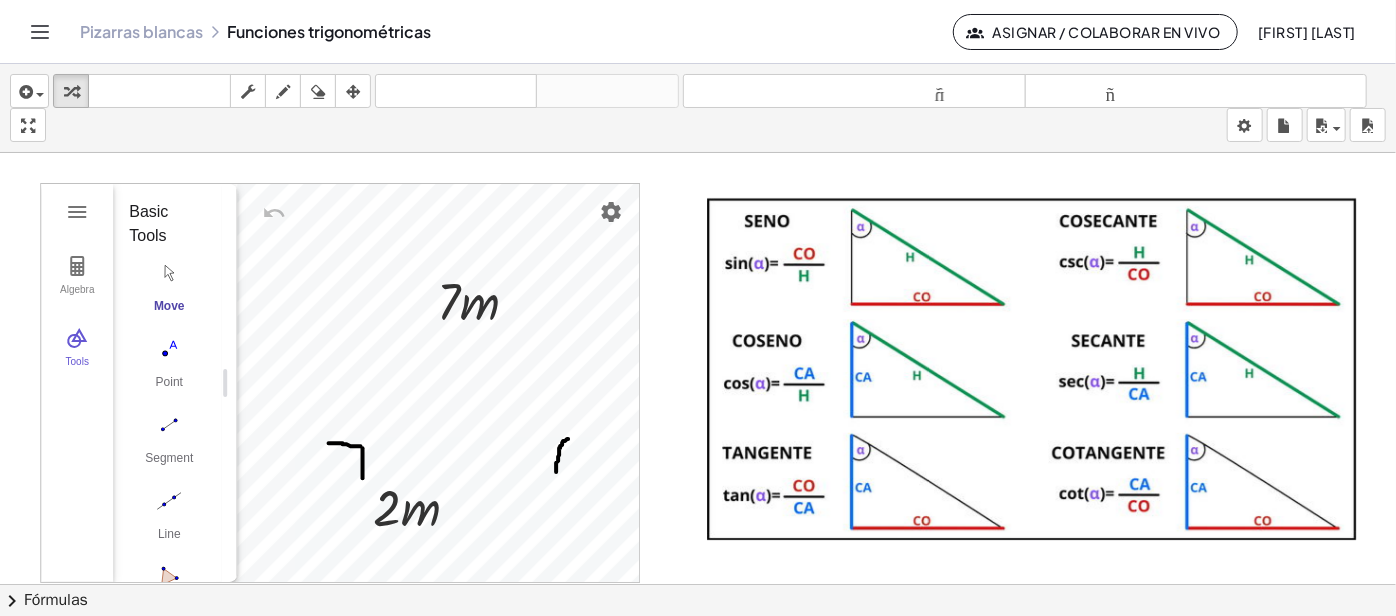 click on "Pizarras blancas Funciones trigonométricas" at bounding box center [516, 32] 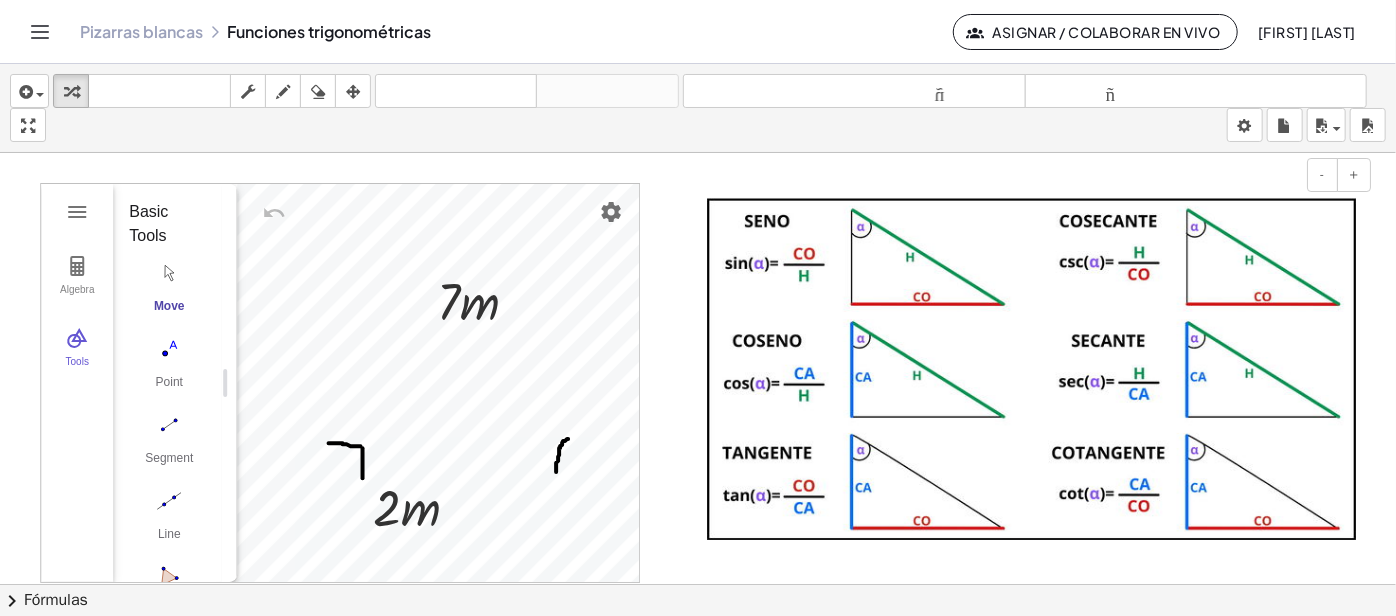 click at bounding box center (1031, 369) 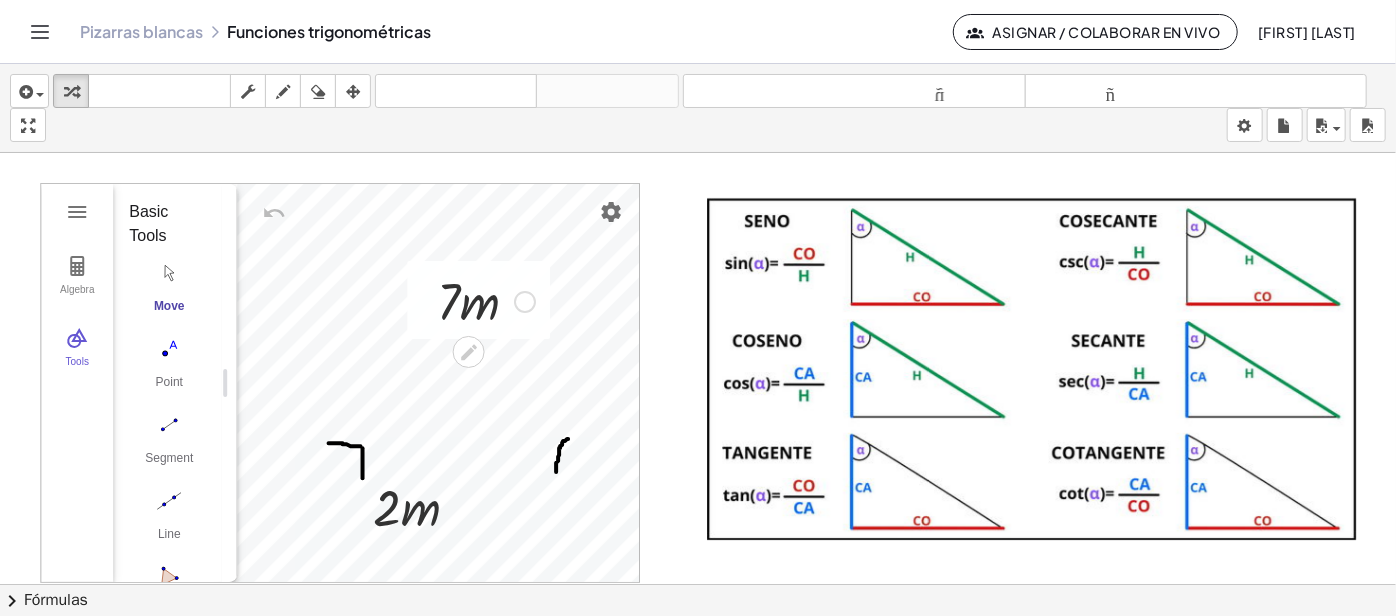 click at bounding box center (486, 300) 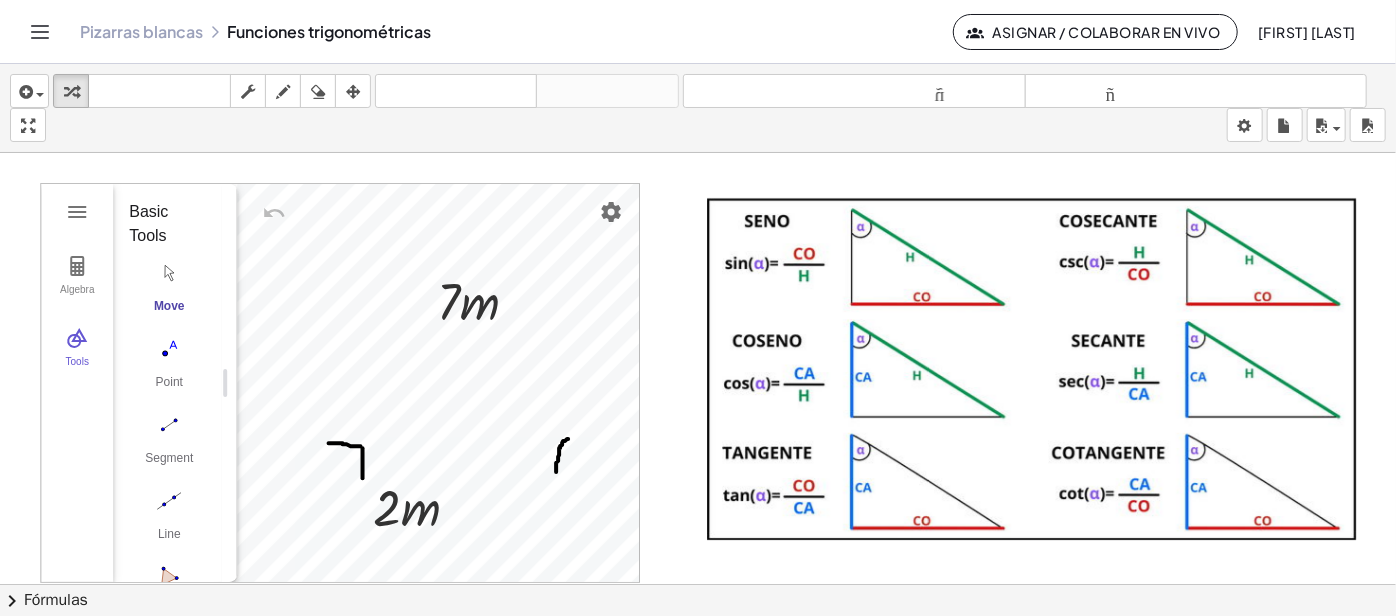 click at bounding box center (353, 91) 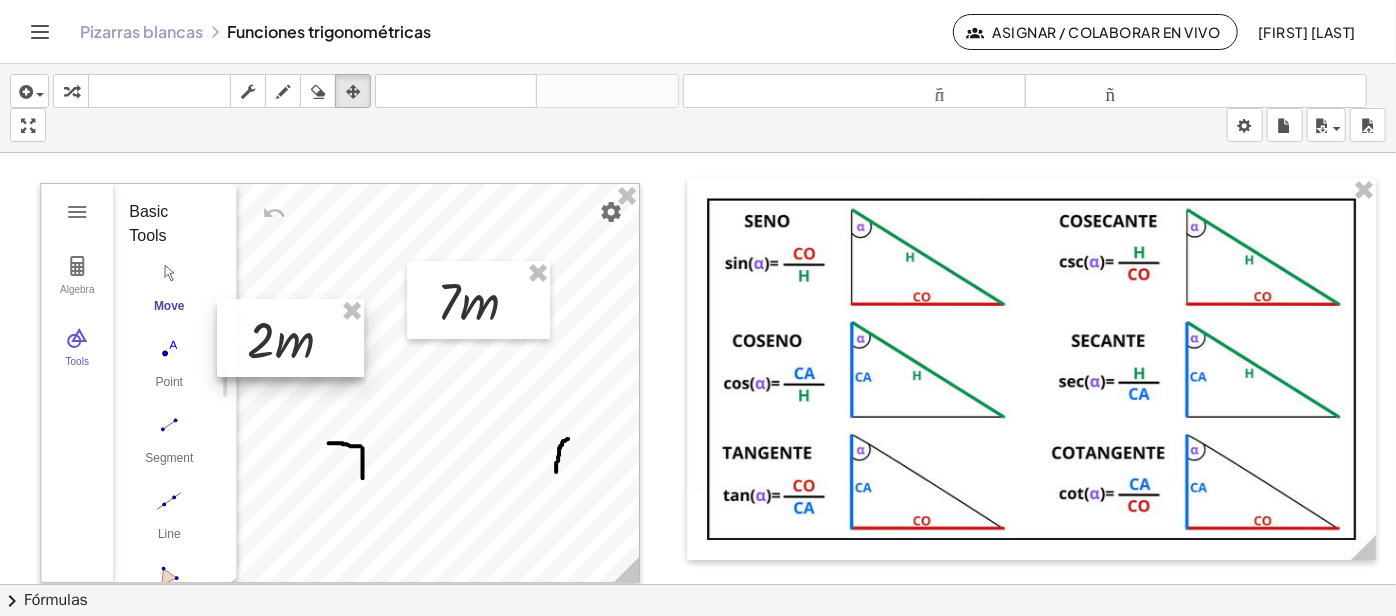 drag, startPoint x: 400, startPoint y: 495, endPoint x: 274, endPoint y: 326, distance: 210.80086 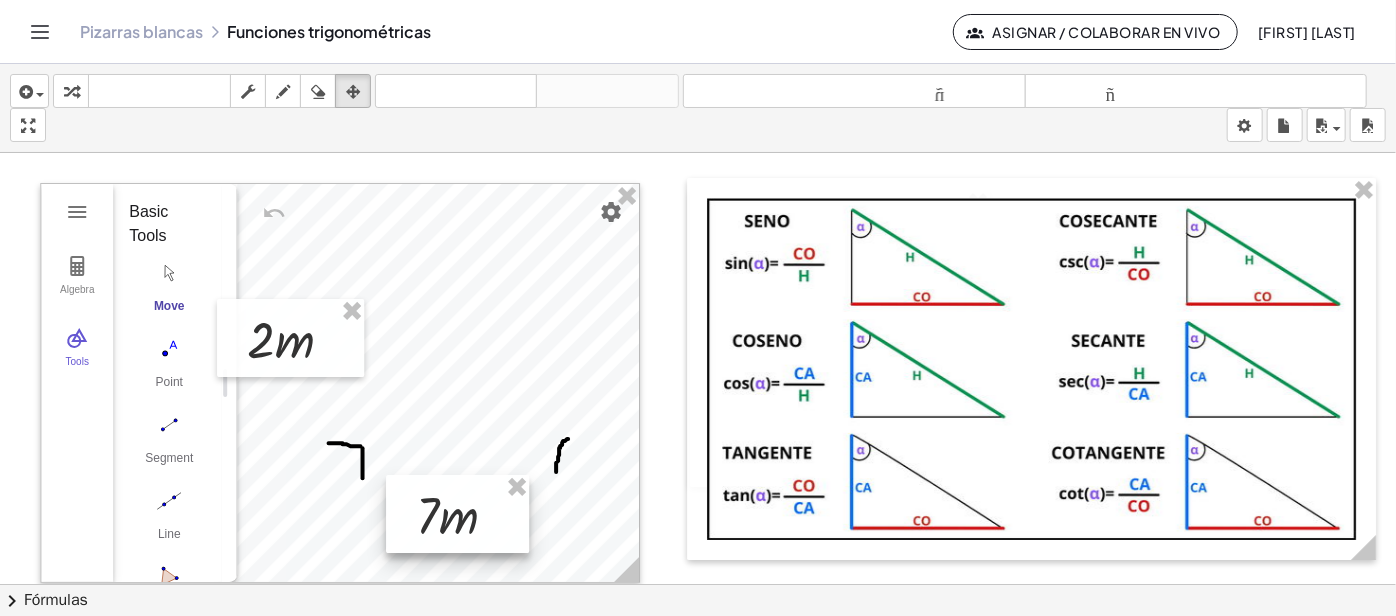 drag, startPoint x: 447, startPoint y: 310, endPoint x: 428, endPoint y: 524, distance: 214.8418 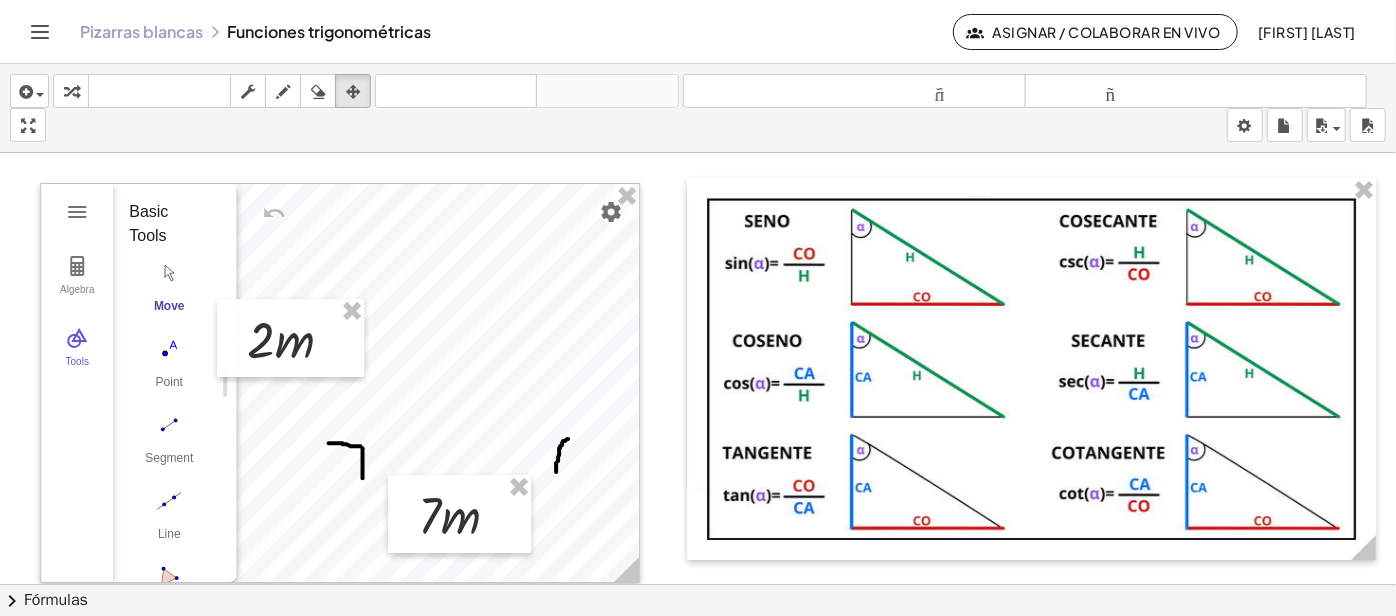 click on "insertar Seleccione uno: Expresión matemática Función Texto Vídeo de YouTube Graficando Geometría Geometría 3D transformar teclado teclado fregar dibujar borrar arreglar deshacer deshacer rehacer rehacer tamaño_del_formato menor tamaño_del_formato más grande pantalla completa carga   ahorrar nuevo ajustes" at bounding box center (698, 108) 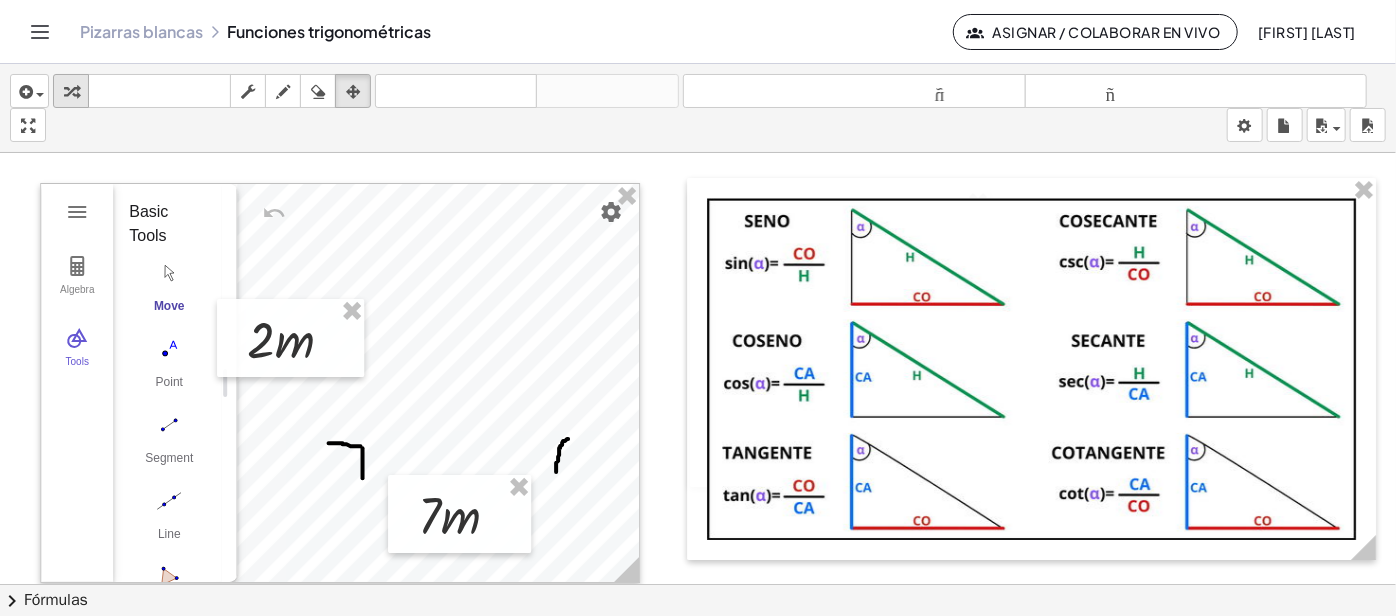 click at bounding box center (71, 91) 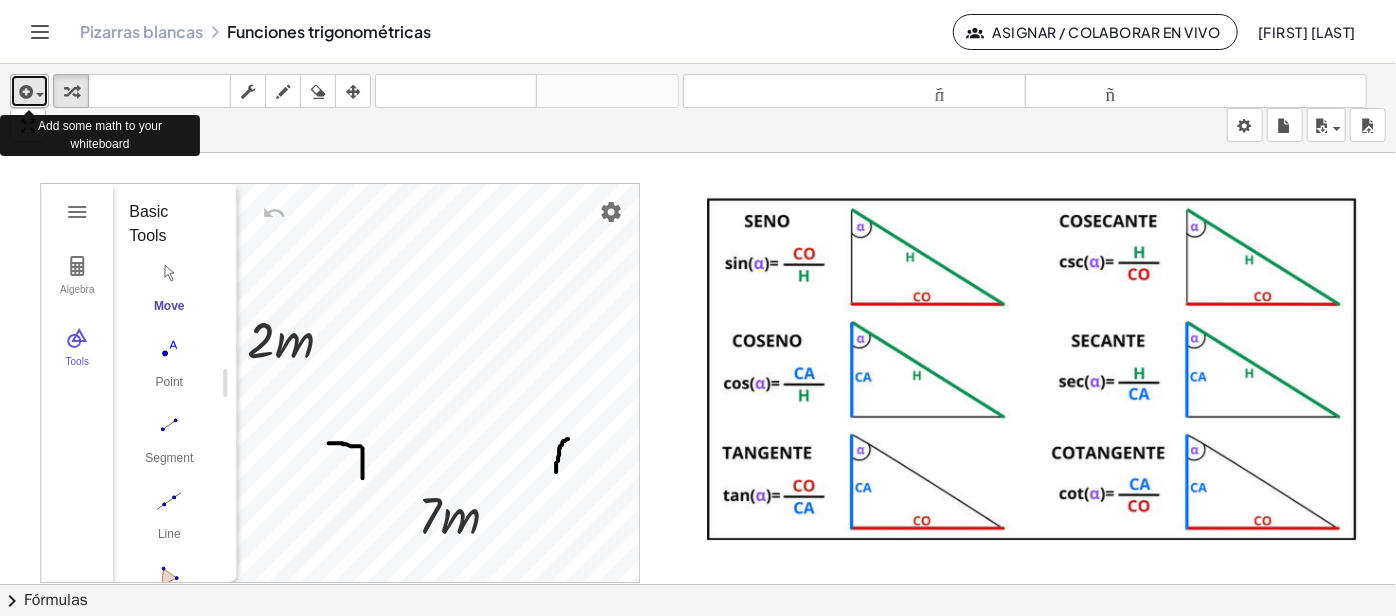 click at bounding box center [29, 91] 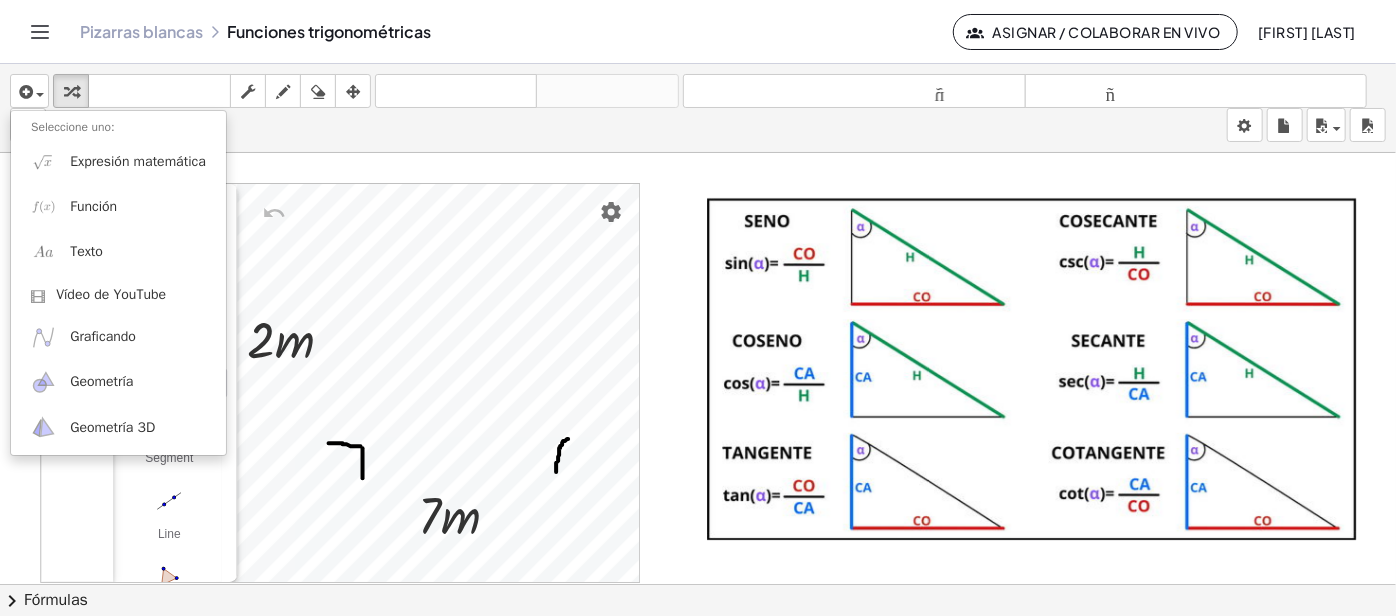 click on "Pizarras blancas Funciones trigonométricas Asignar / Colaborar en vivo [FIRST] [LAST]" at bounding box center [698, 31] 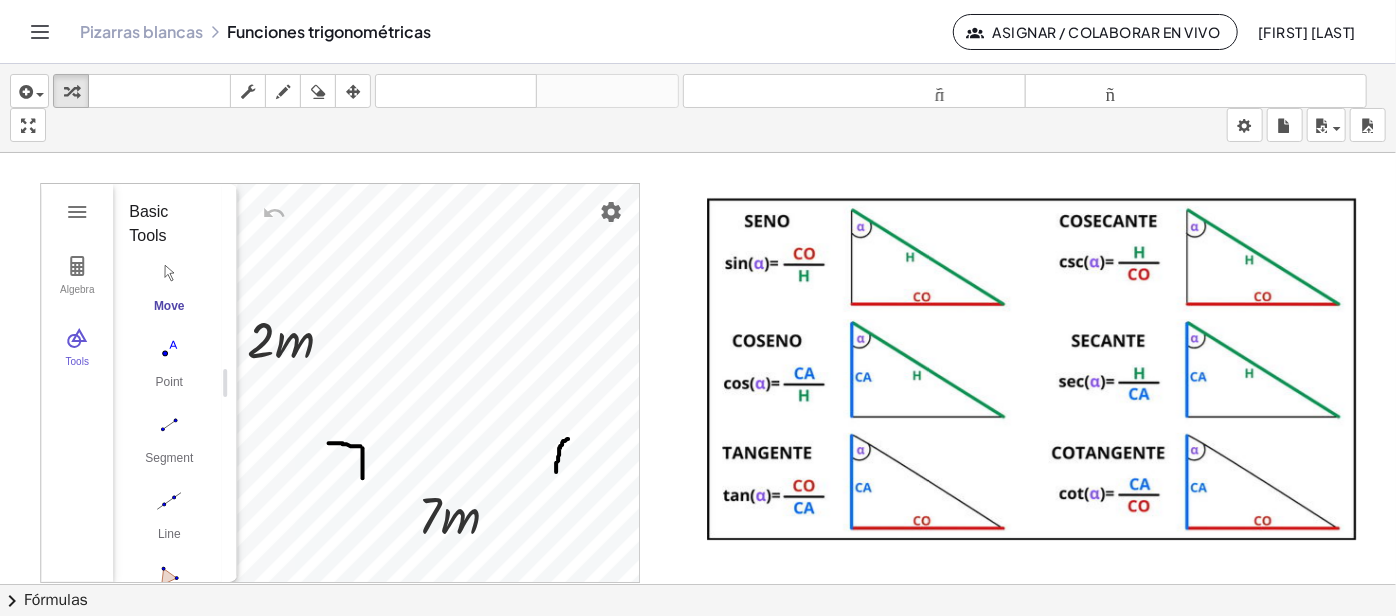 scroll, scrollTop: 0, scrollLeft: 1628, axis: horizontal 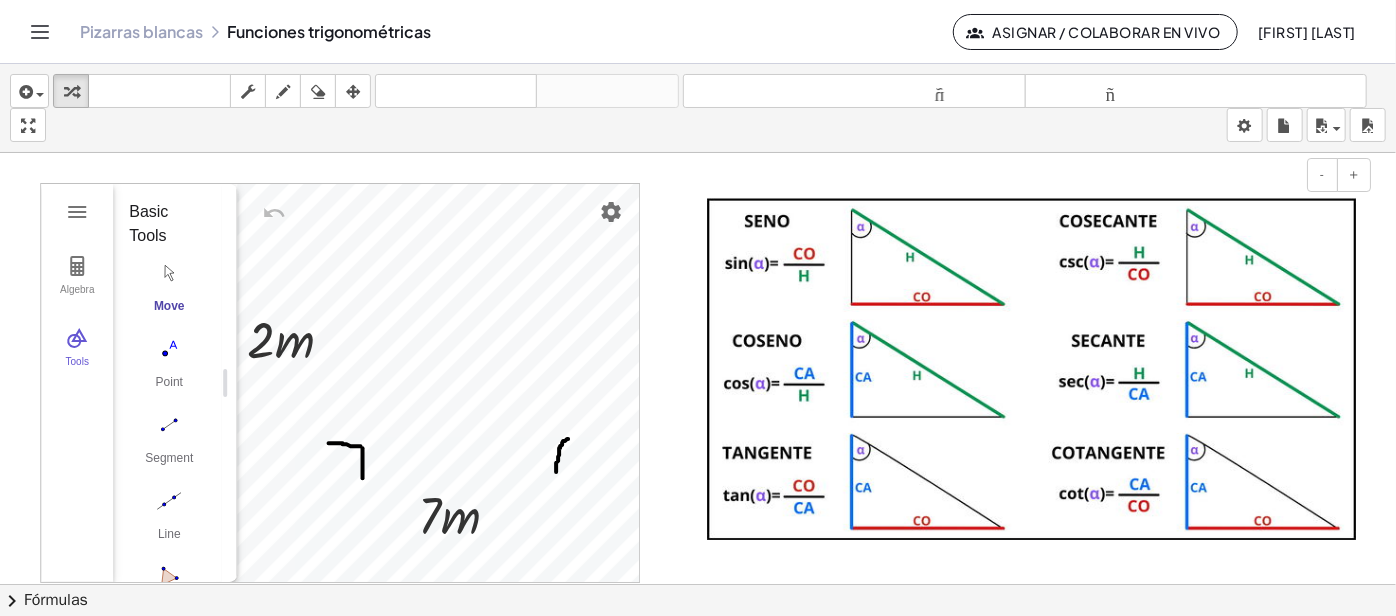 click at bounding box center [1031, 369] 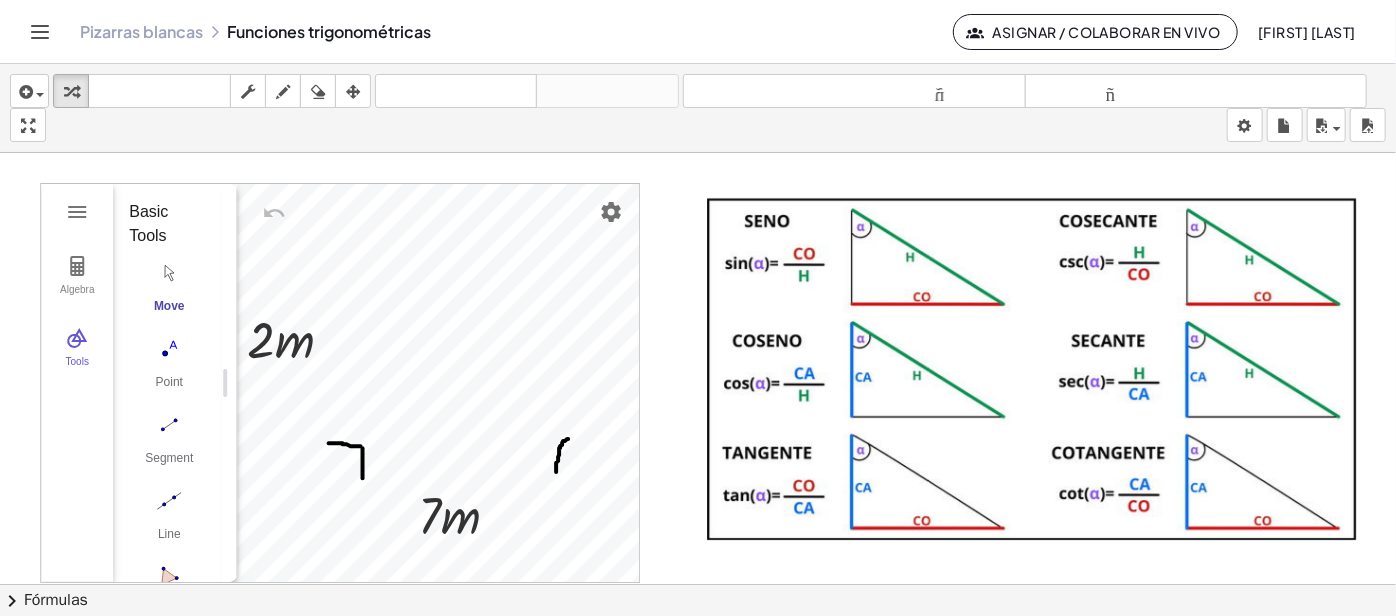 scroll, scrollTop: 365, scrollLeft: 2837, axis: both 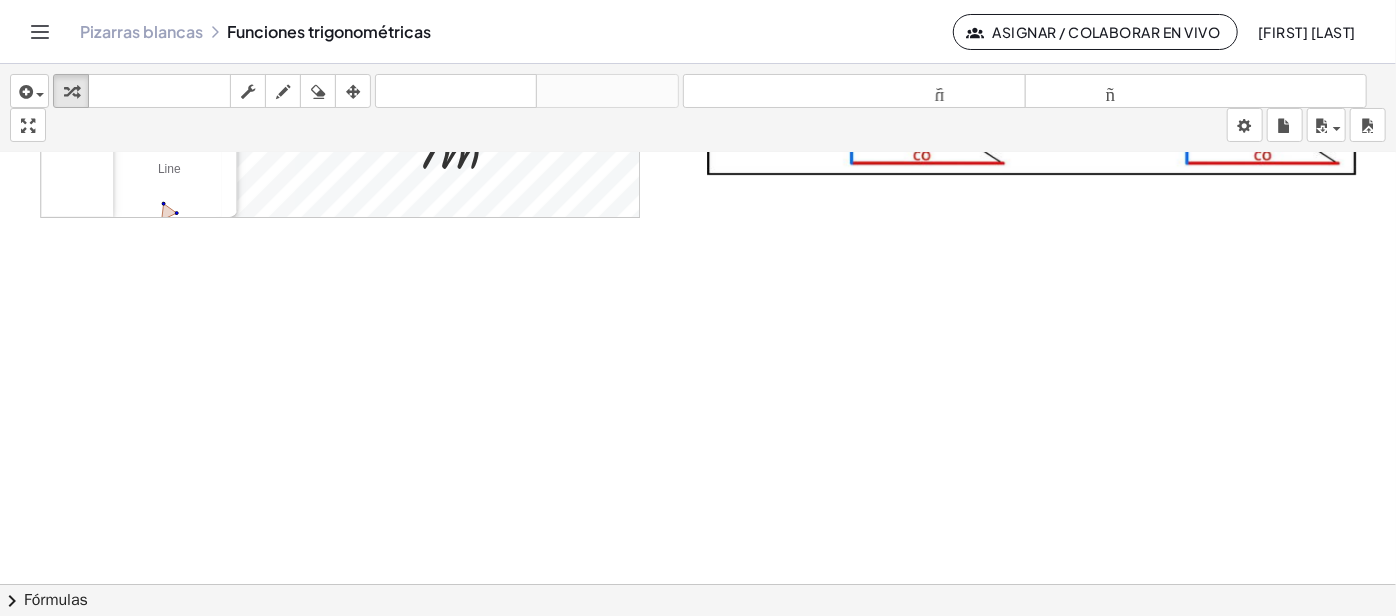 click at bounding box center [-714, 585] 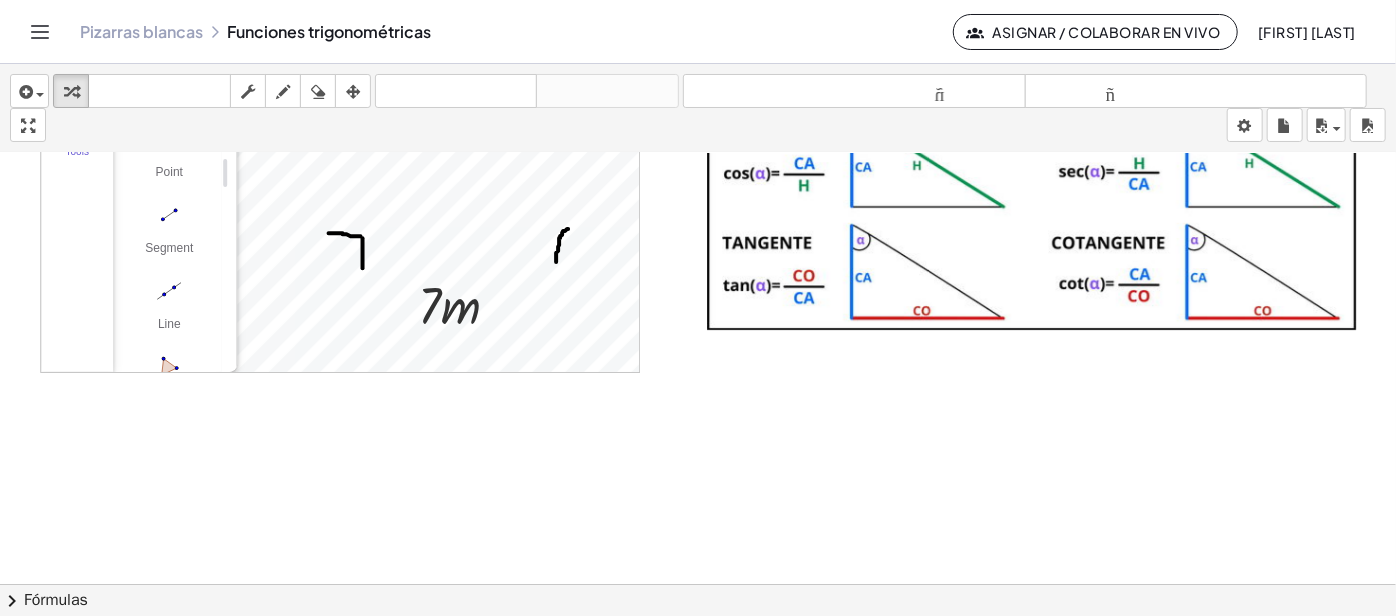 scroll, scrollTop: 184, scrollLeft: 2837, axis: both 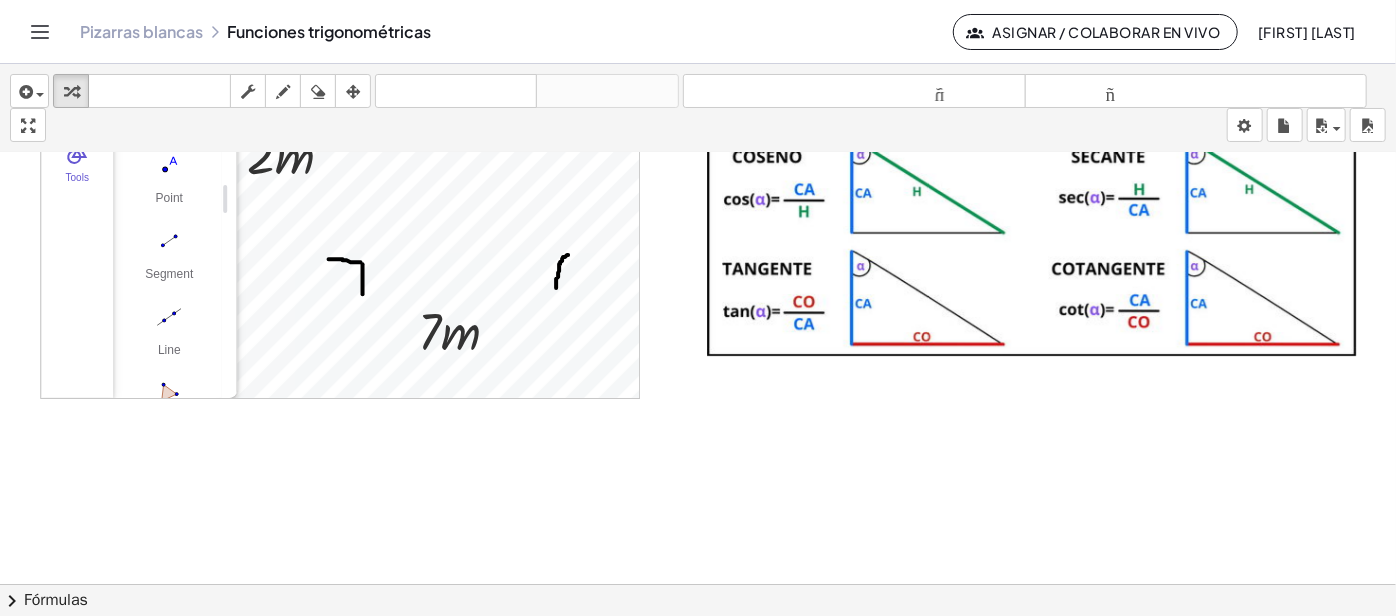 click at bounding box center [-714, 766] 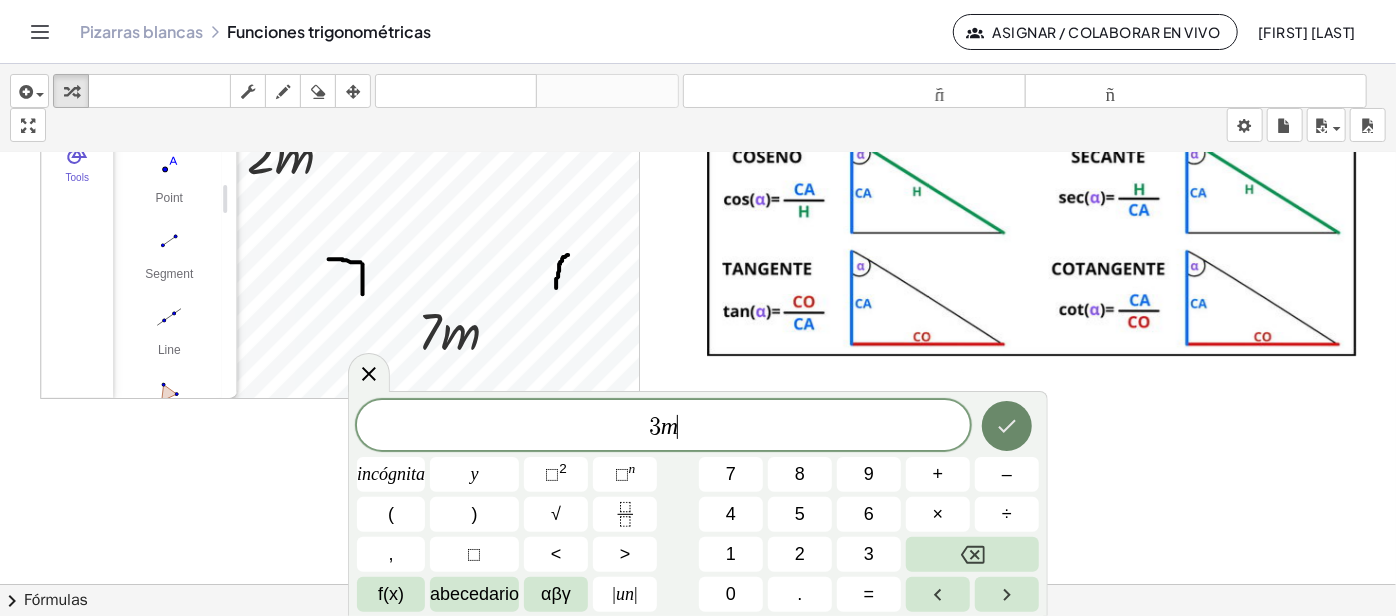click 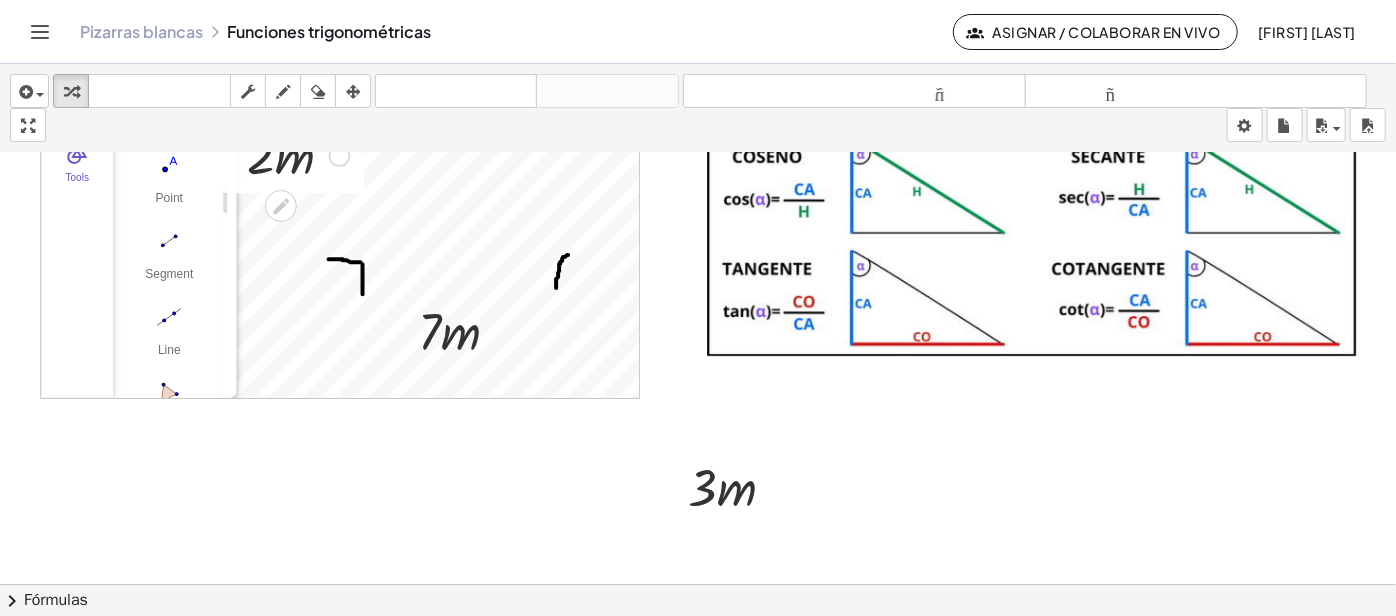scroll, scrollTop: 93, scrollLeft: 2837, axis: both 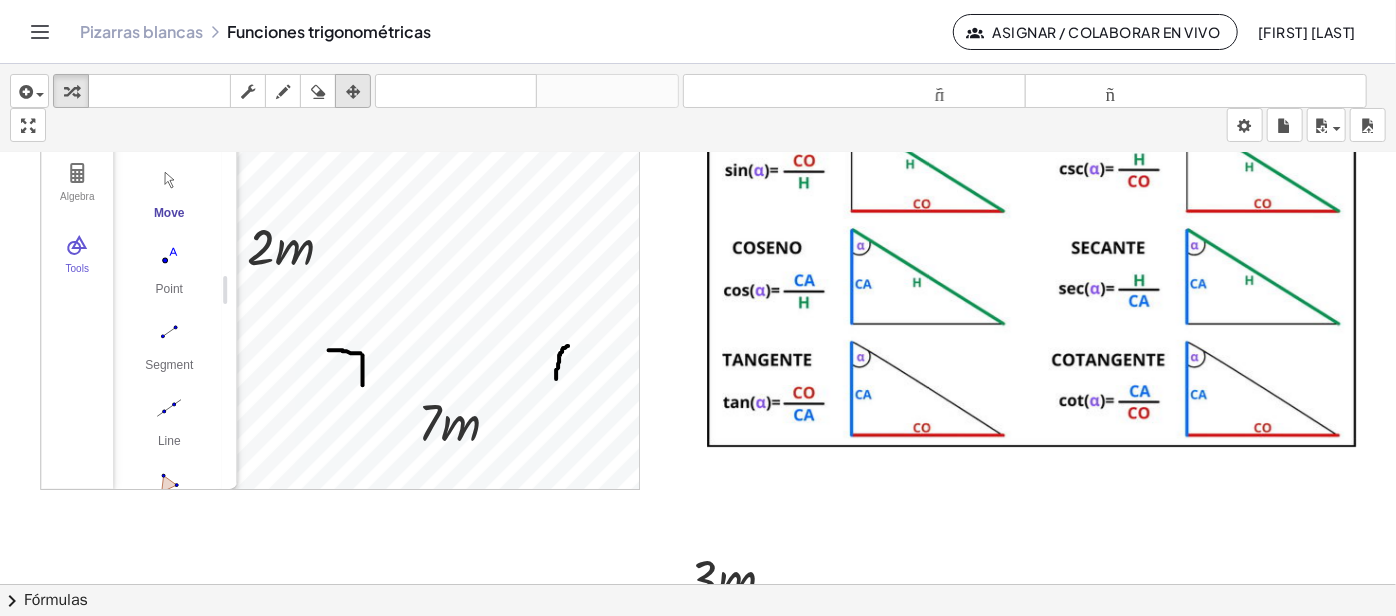 click at bounding box center [353, 92] 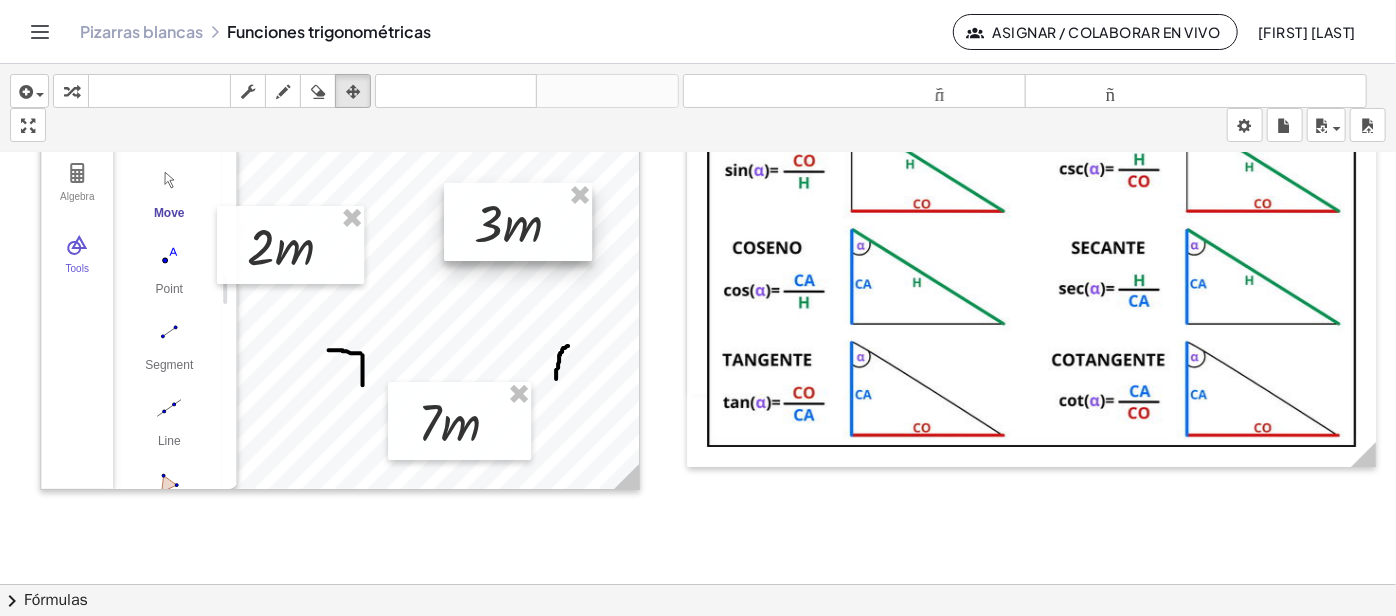 drag, startPoint x: 674, startPoint y: 556, endPoint x: 458, endPoint y: 199, distance: 417.2589 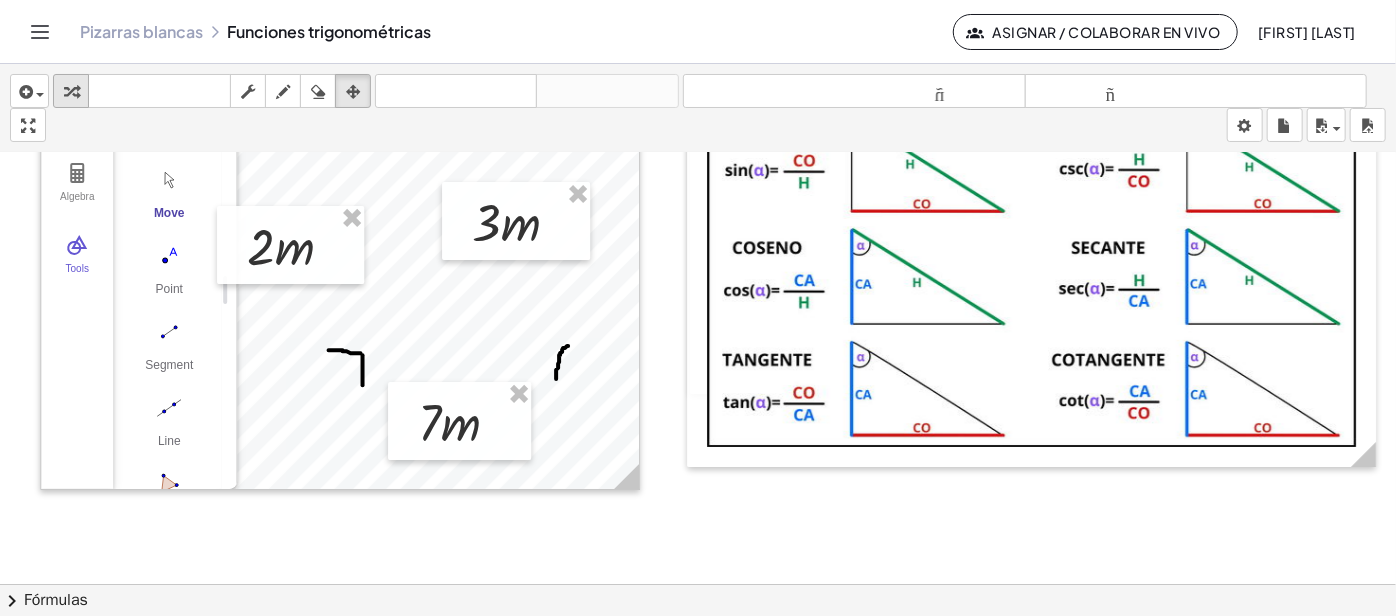 click at bounding box center [71, 92] 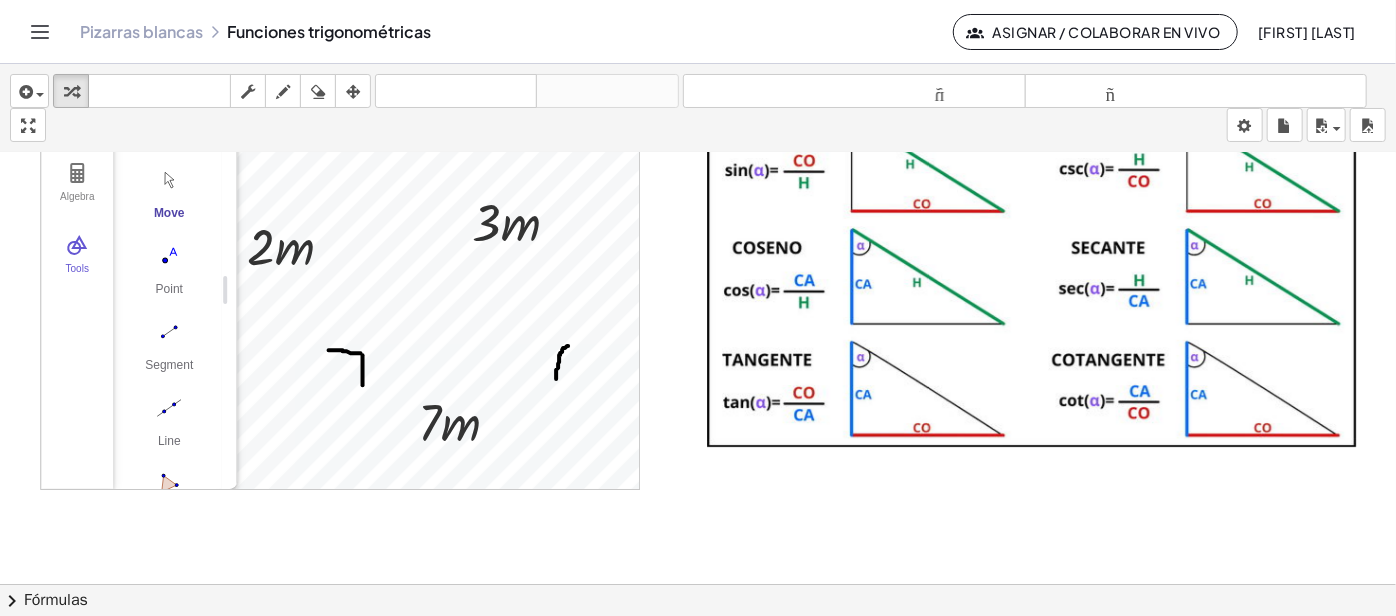 scroll, scrollTop: 2, scrollLeft: 2837, axis: both 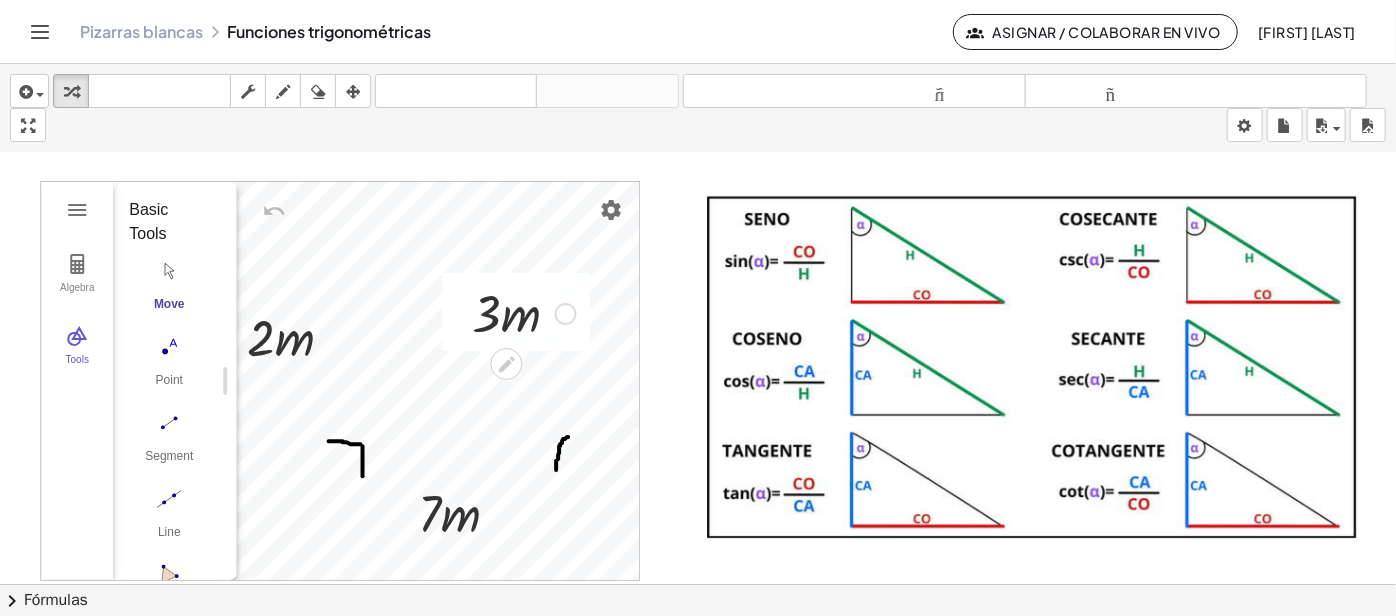 click at bounding box center (523, 312) 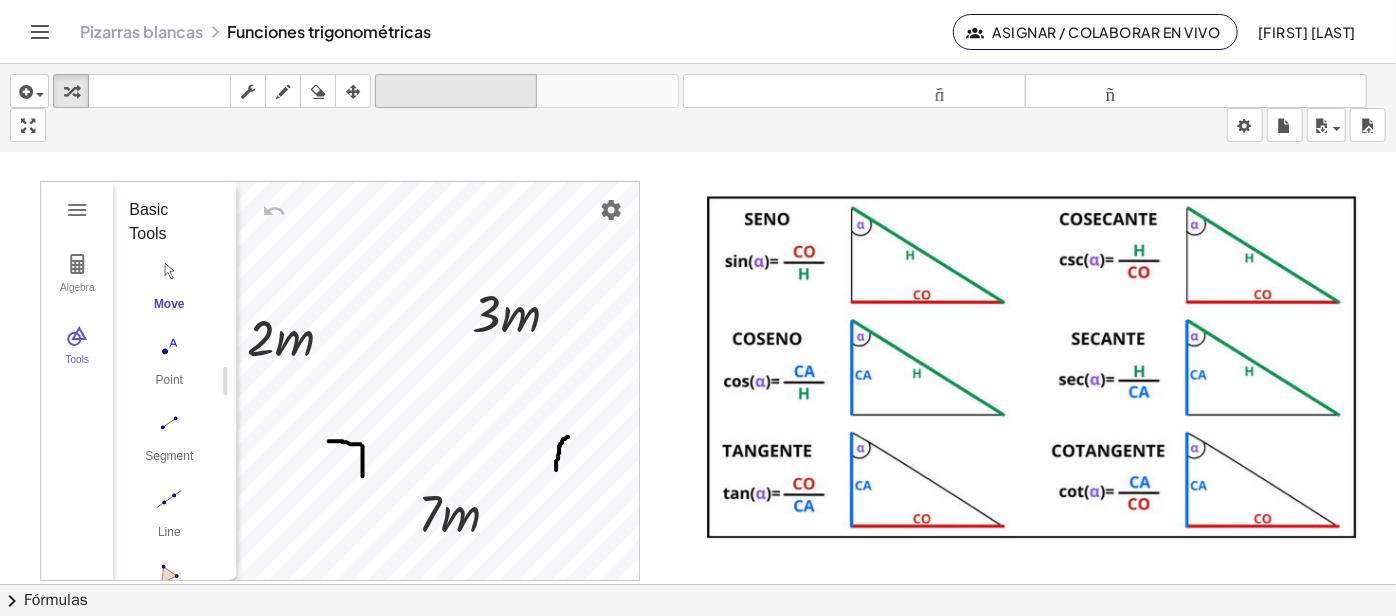 drag, startPoint x: 362, startPoint y: 76, endPoint x: 380, endPoint y: 104, distance: 33.286633 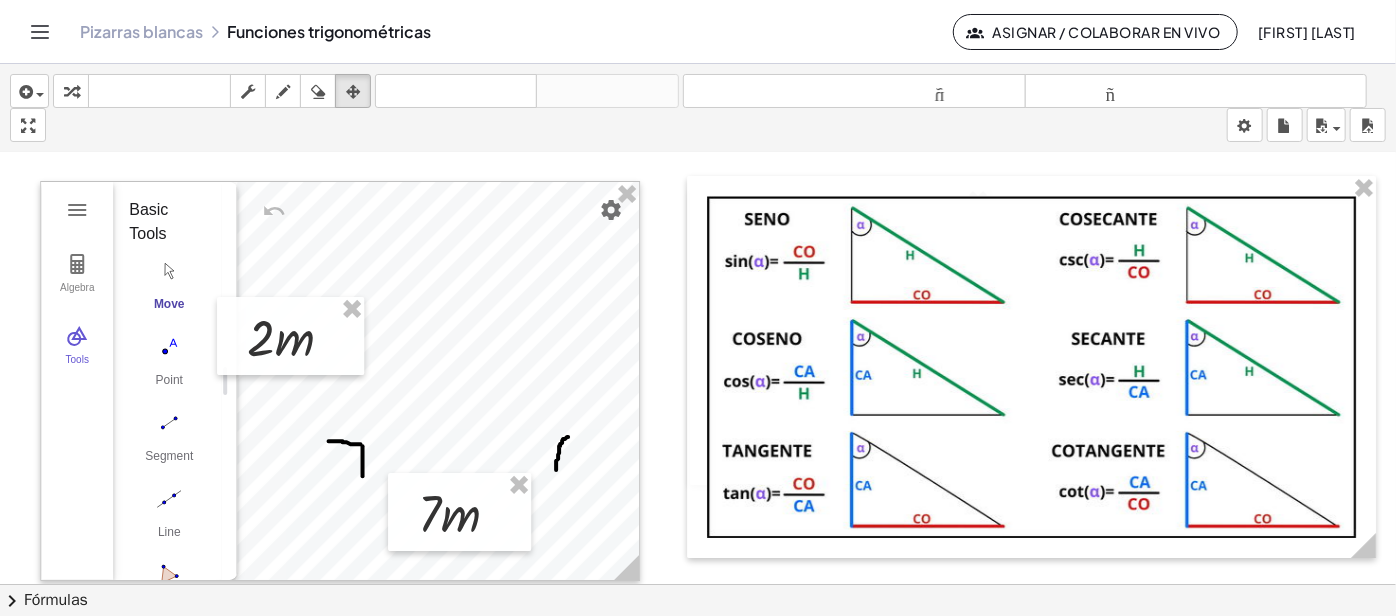 scroll, scrollTop: 2, scrollLeft: 1628, axis: both 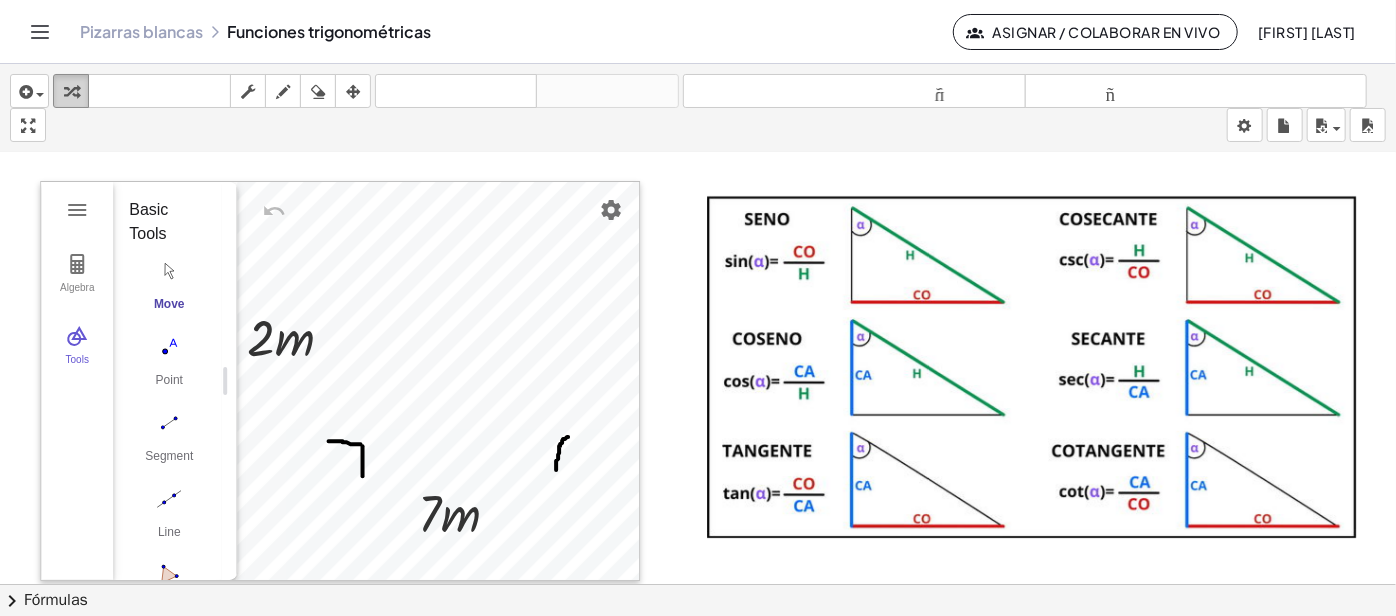 click at bounding box center (71, 92) 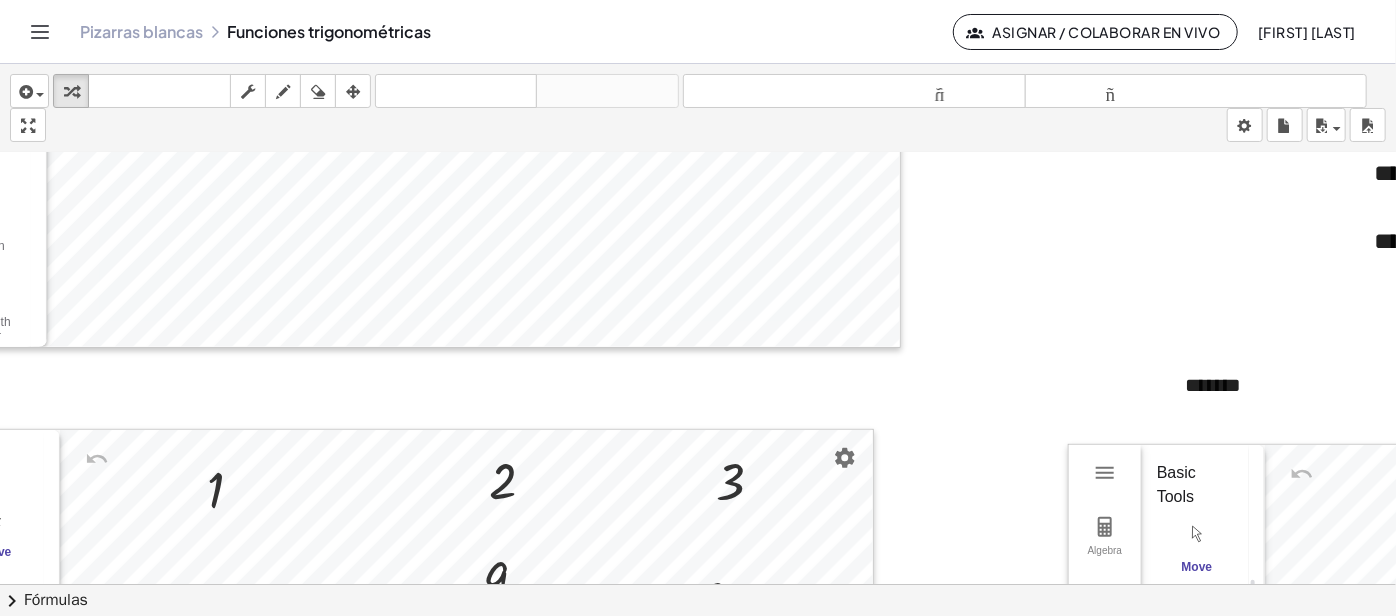 scroll, scrollTop: 365, scrollLeft: 2837, axis: both 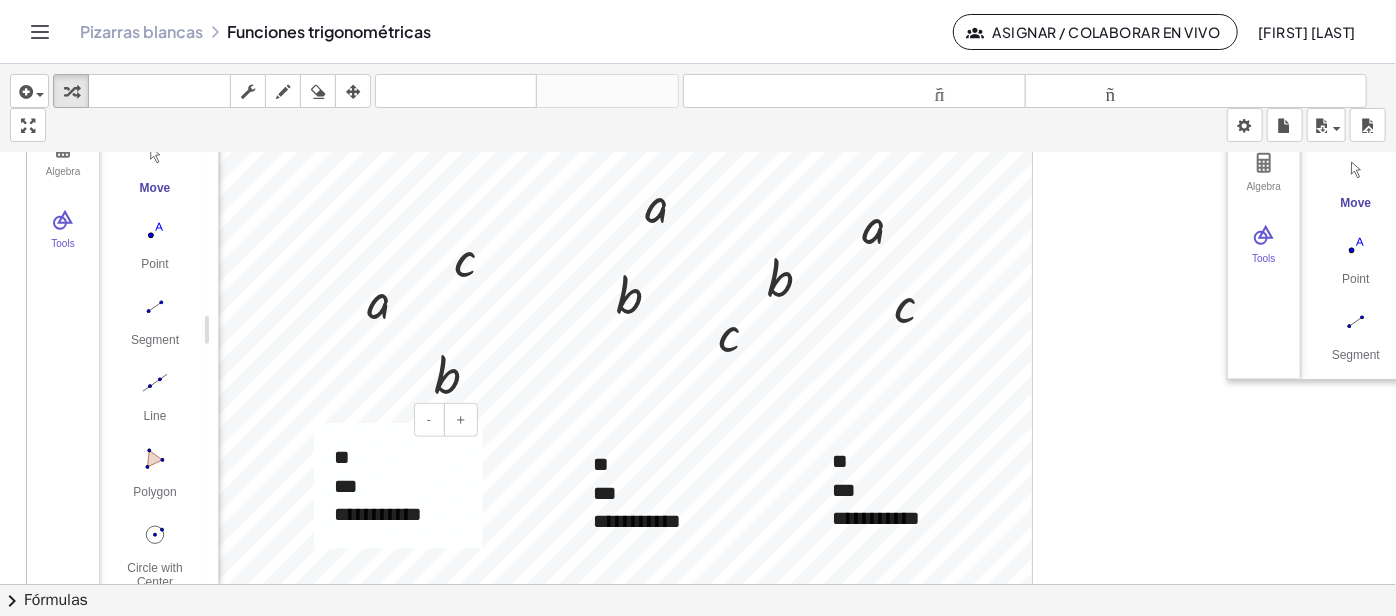 click on "**********" at bounding box center [378, 514] 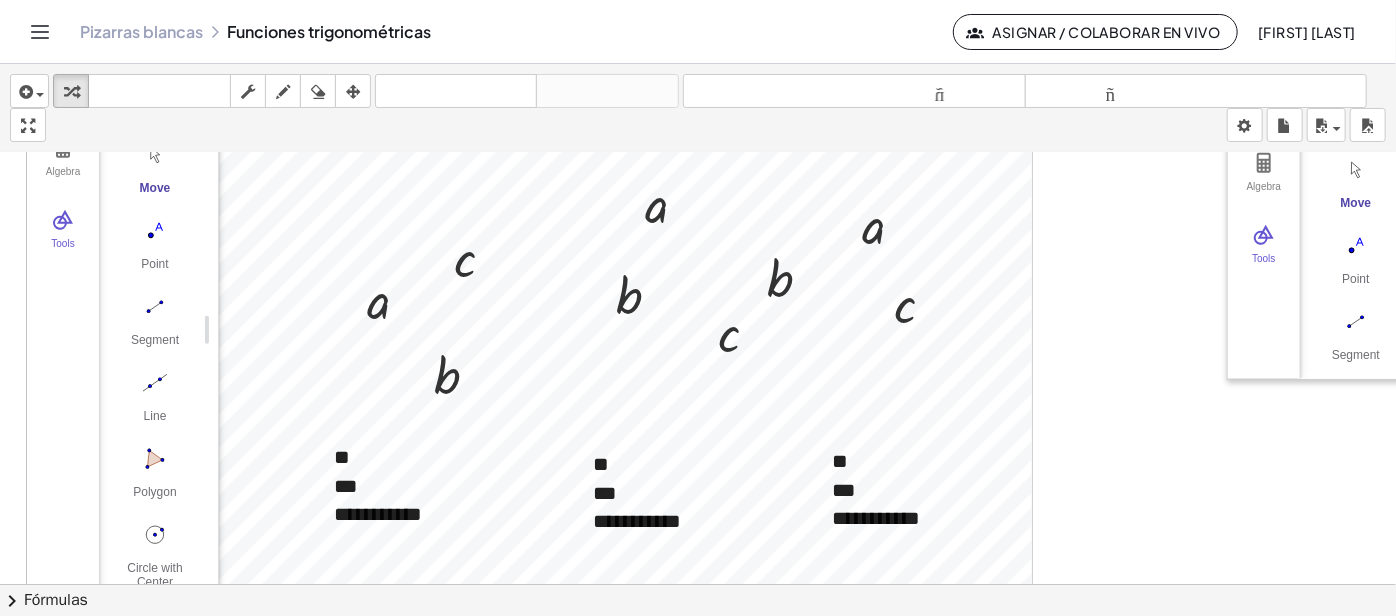 type 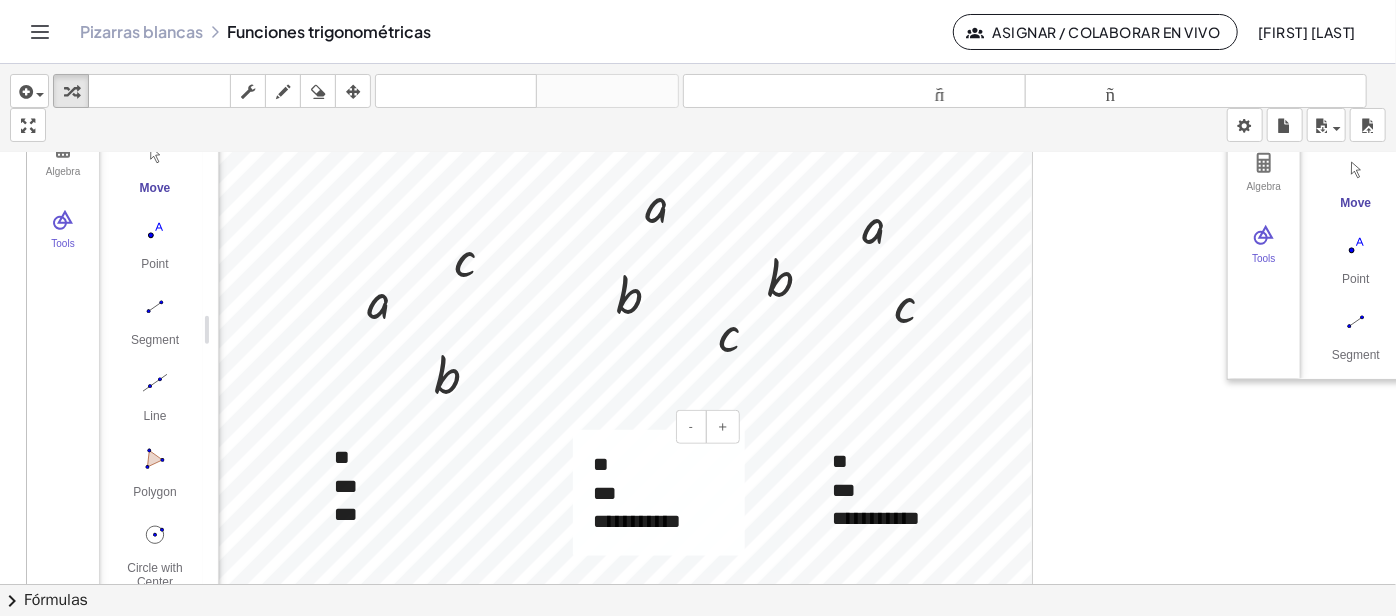 click on "**********" at bounding box center (637, 521) 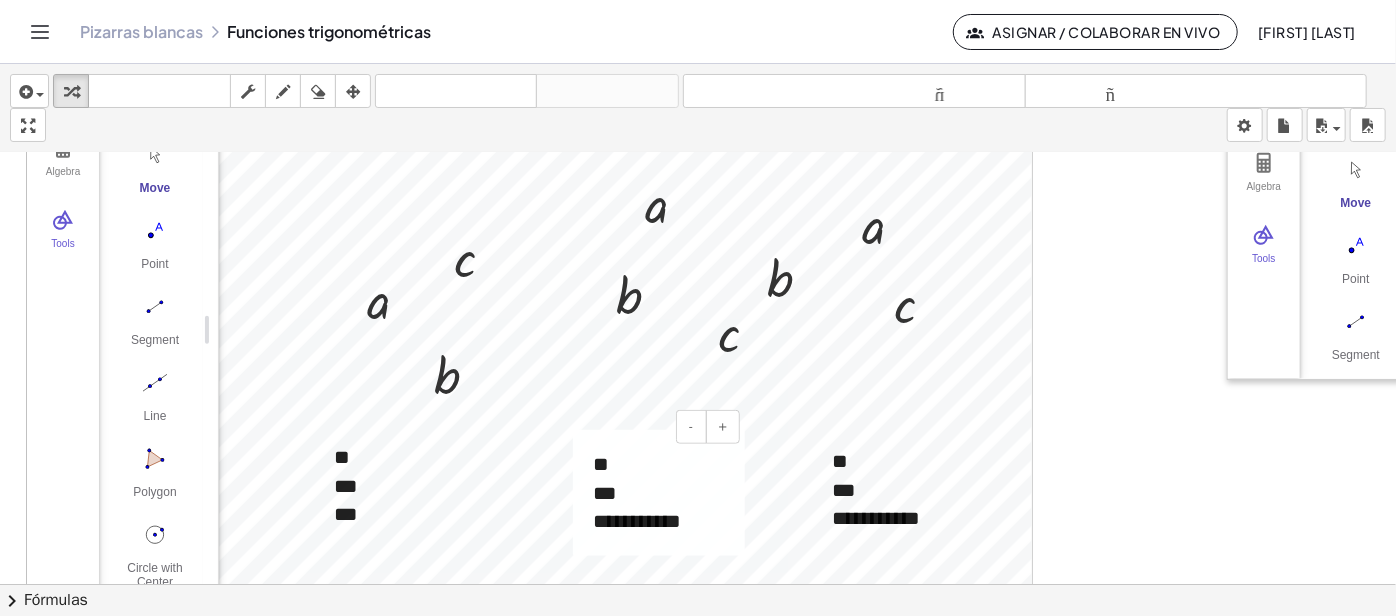 type 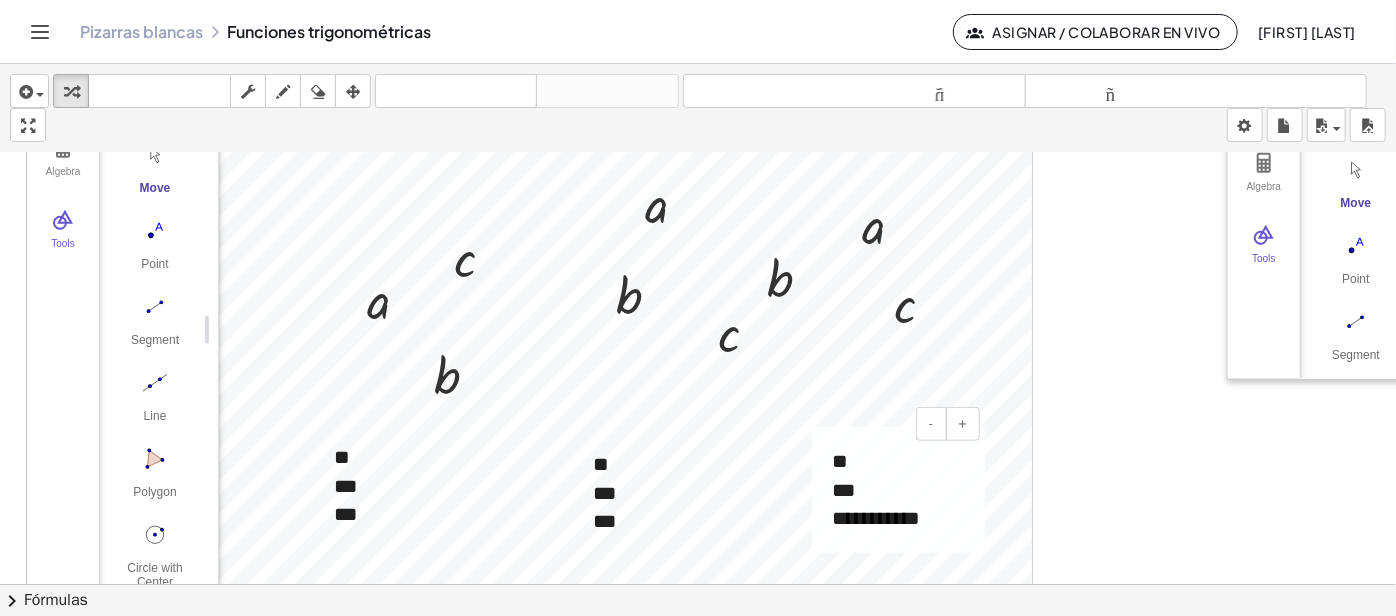 click on "**********" at bounding box center (876, 518) 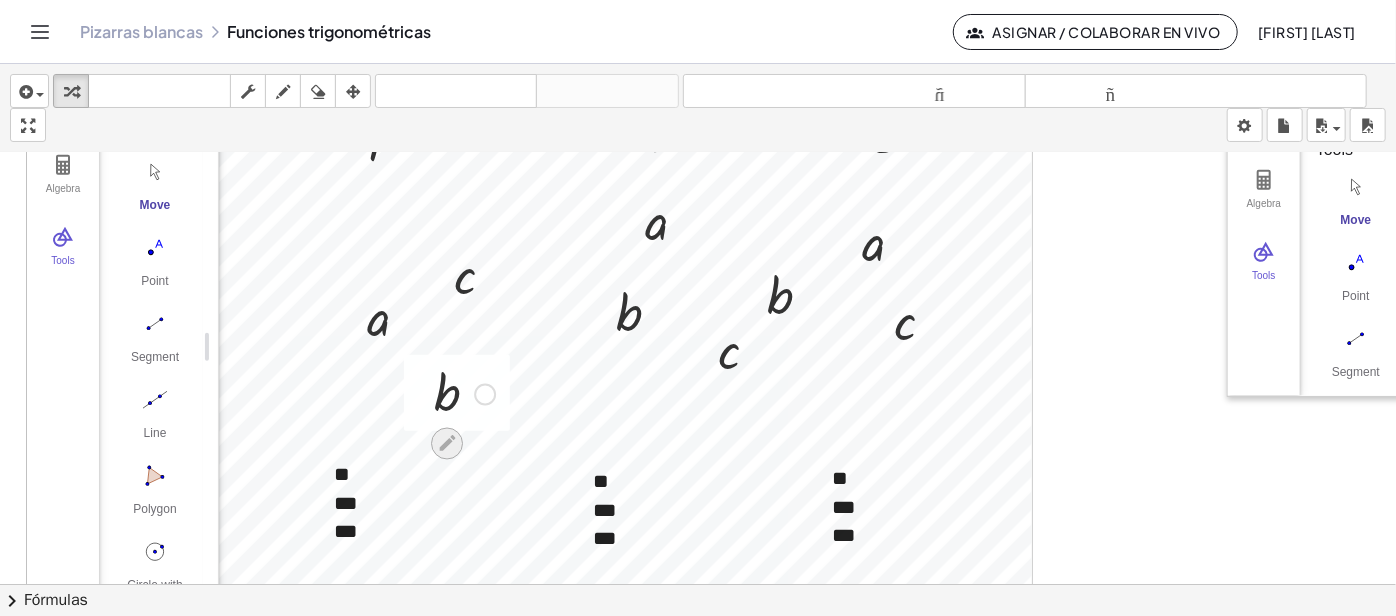scroll, scrollTop: 729, scrollLeft: 0, axis: vertical 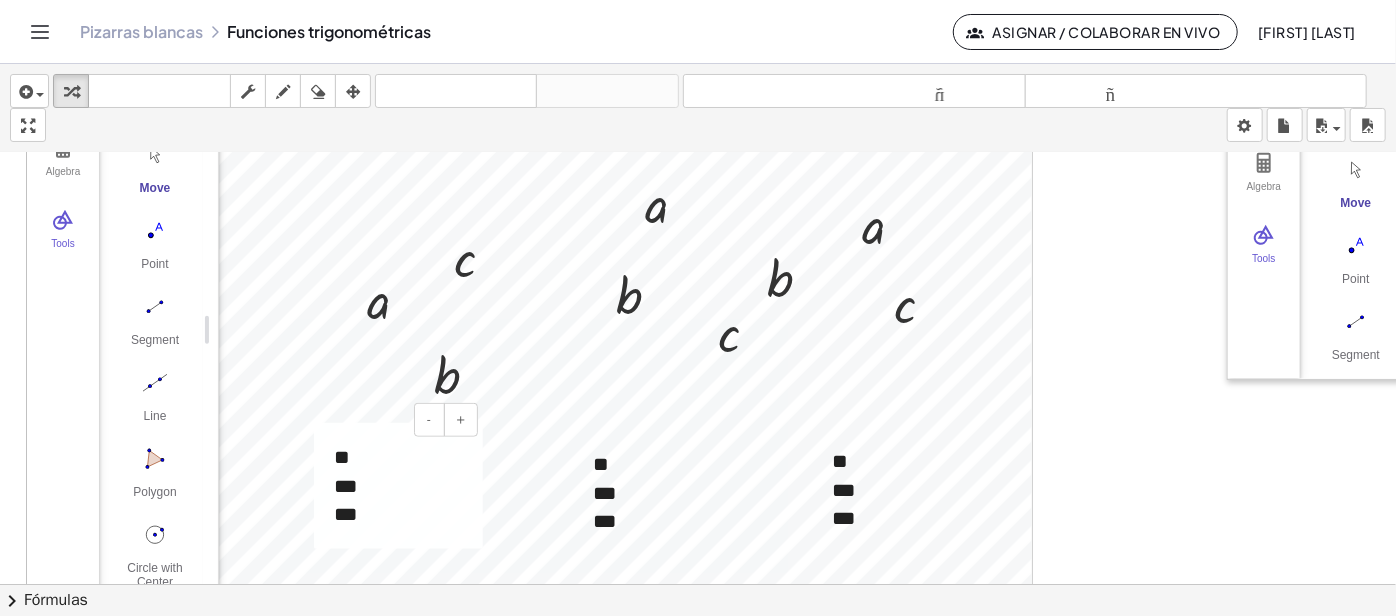 drag, startPoint x: 376, startPoint y: 454, endPoint x: 386, endPoint y: 456, distance: 10.198039 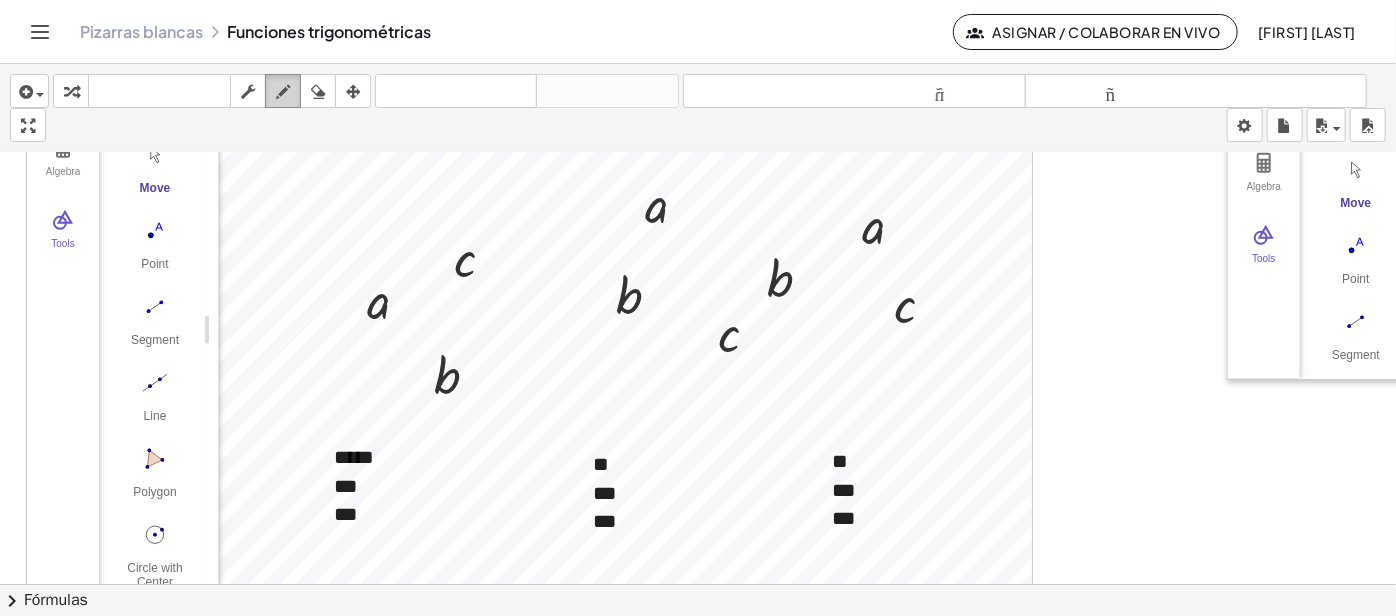 click at bounding box center (283, 92) 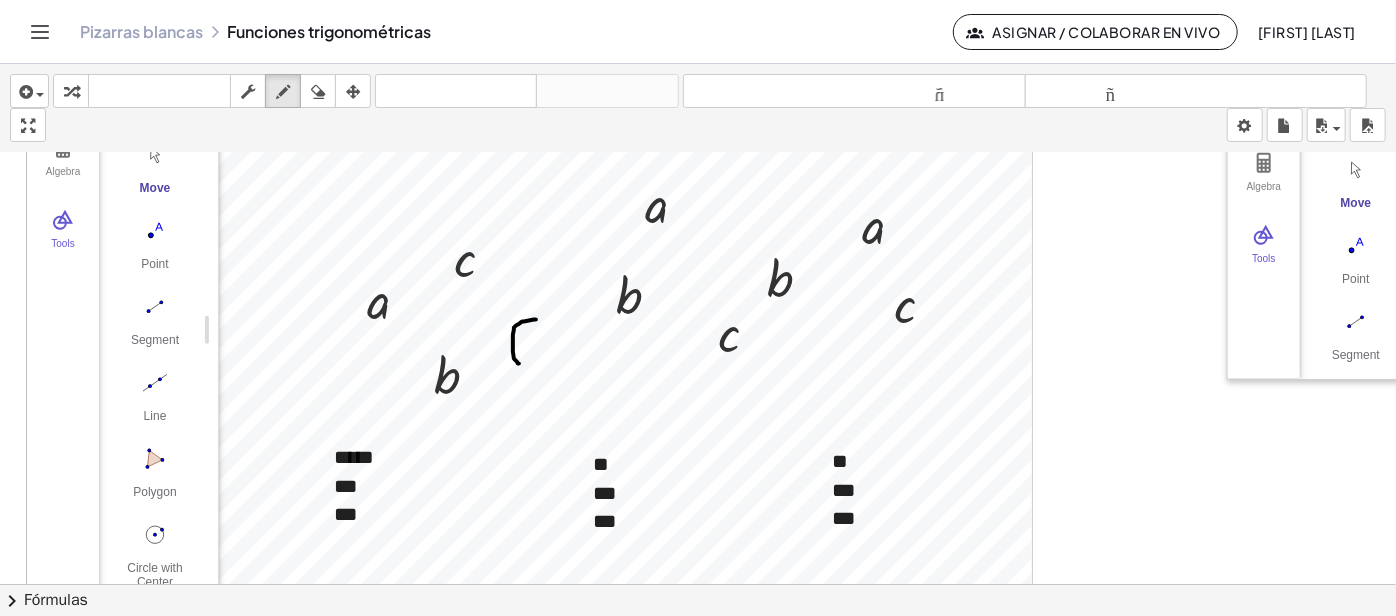drag, startPoint x: 536, startPoint y: 318, endPoint x: 519, endPoint y: 362, distance: 47.169907 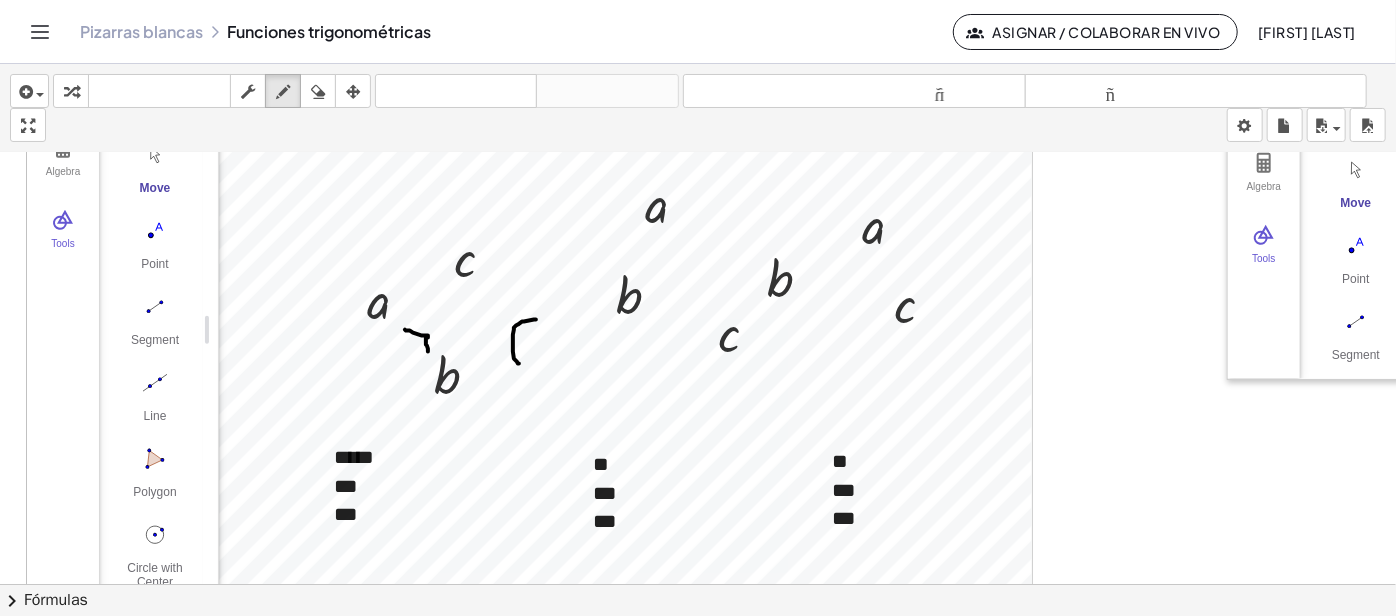 drag, startPoint x: 406, startPoint y: 329, endPoint x: 428, endPoint y: 350, distance: 30.413813 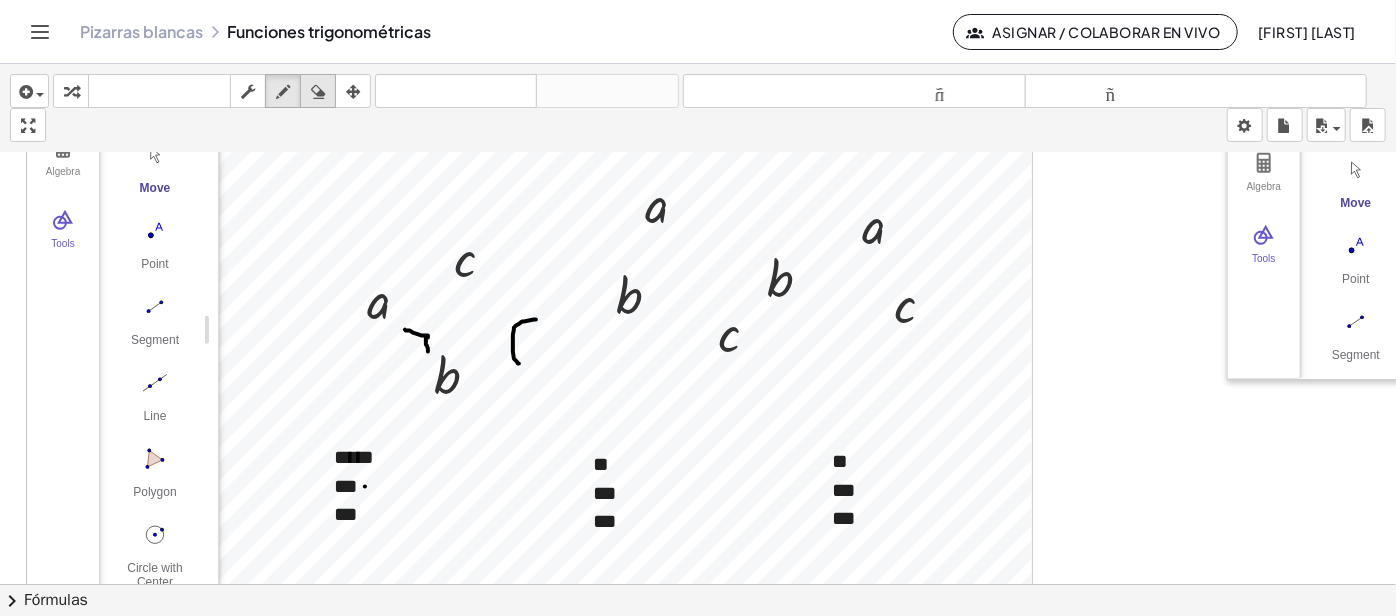 click on "borrar" at bounding box center (318, 91) 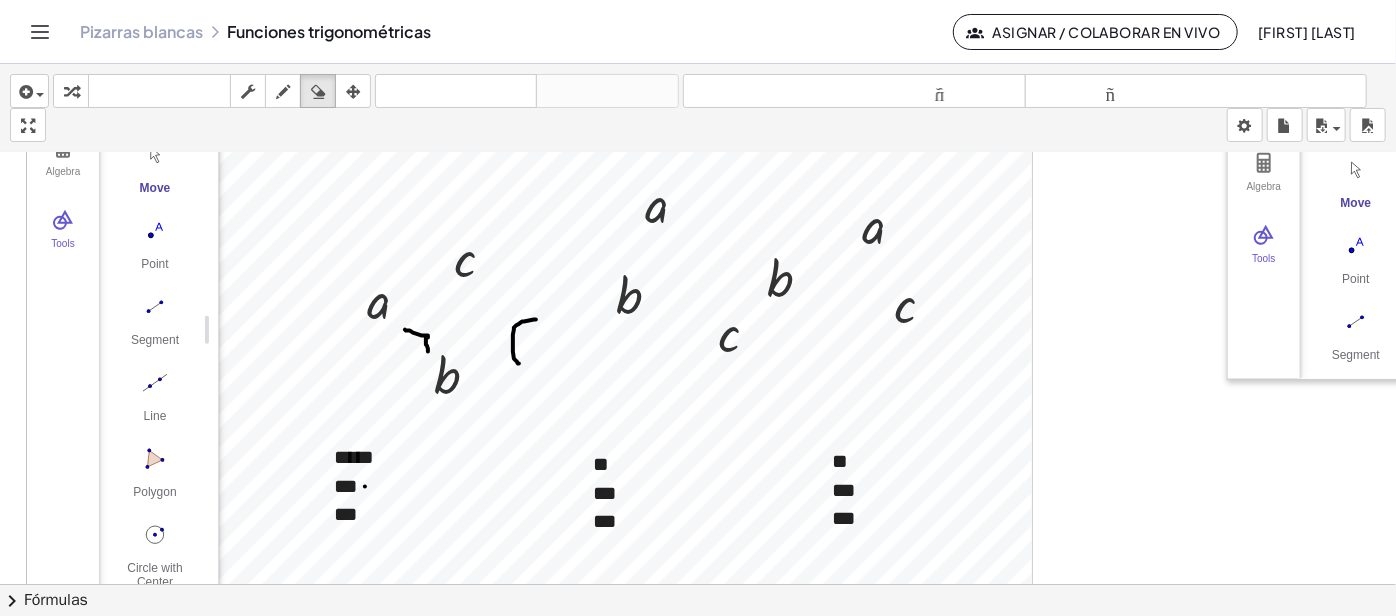 click at bounding box center (2110, 221) 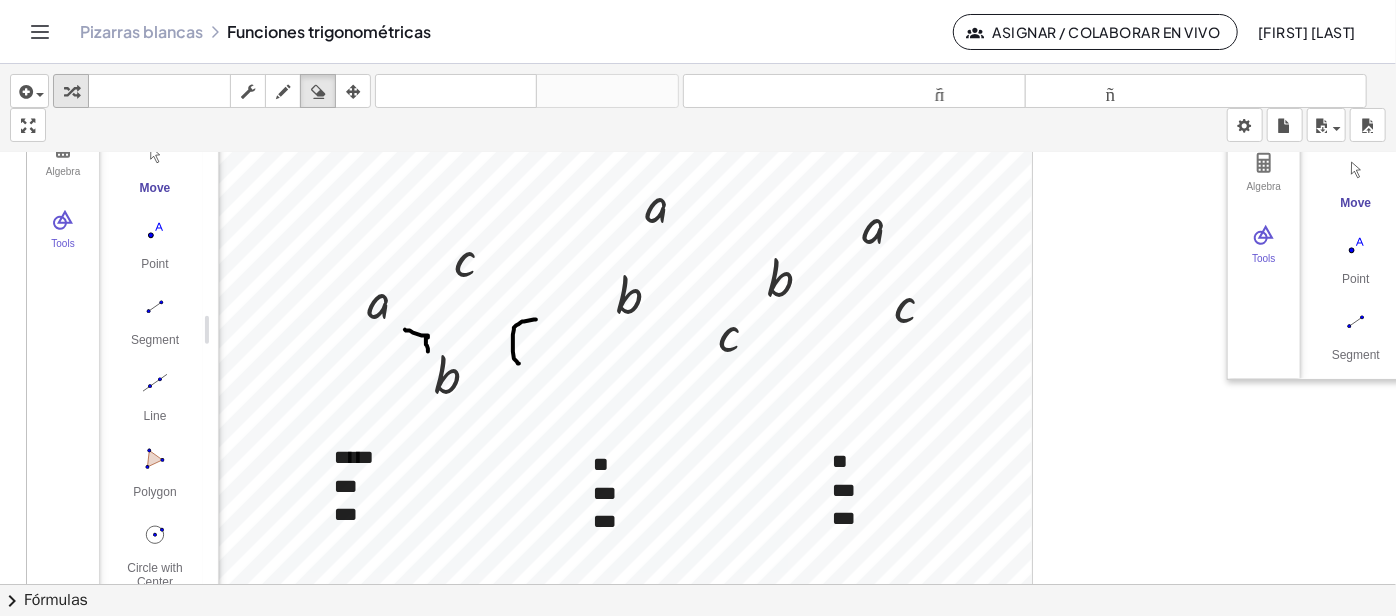 click at bounding box center (71, 92) 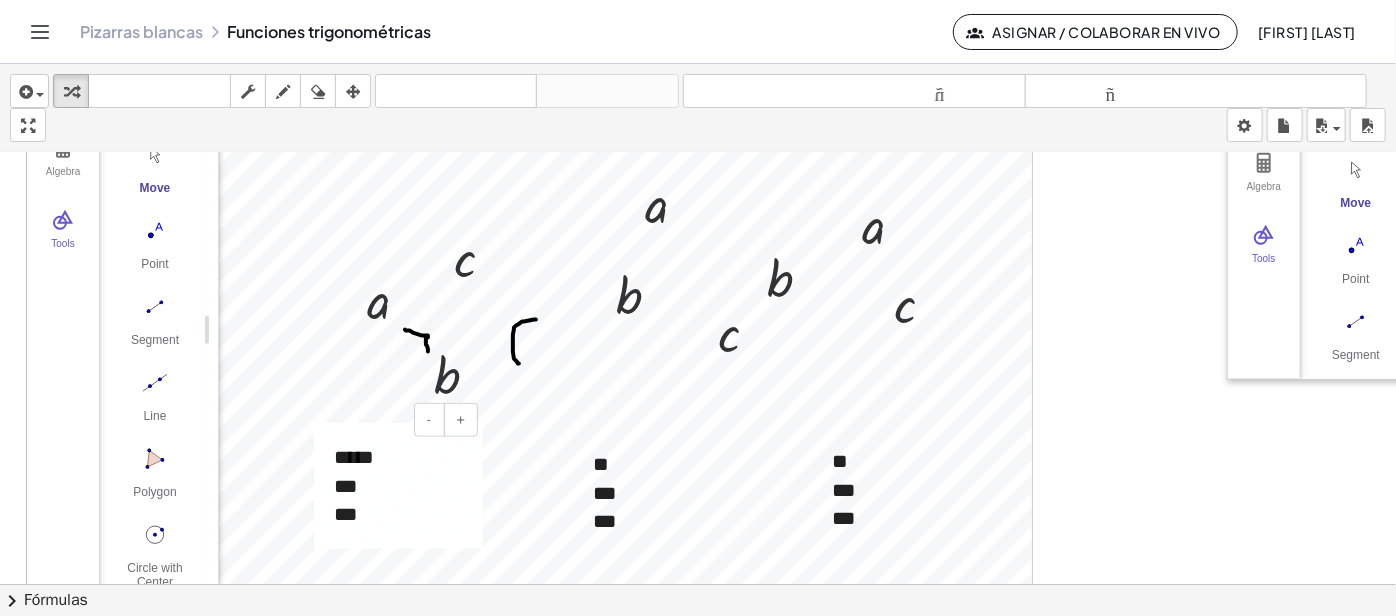 click on "***" at bounding box center (345, 514) 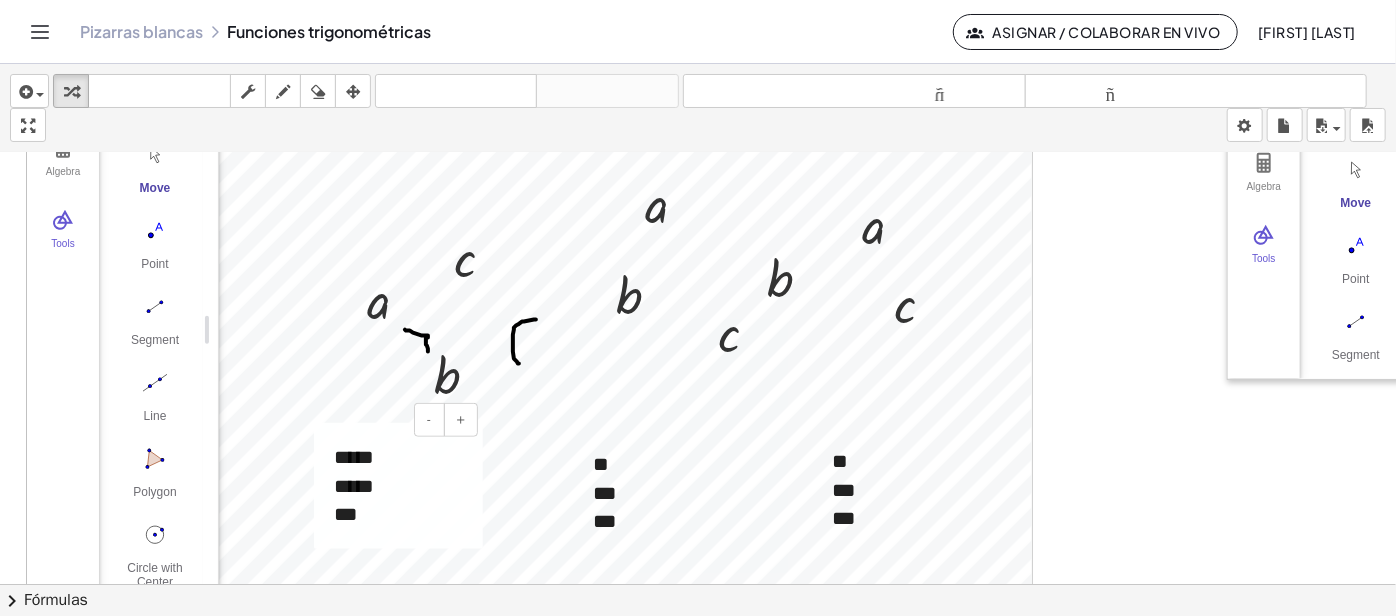 click on "***" at bounding box center [398, 514] 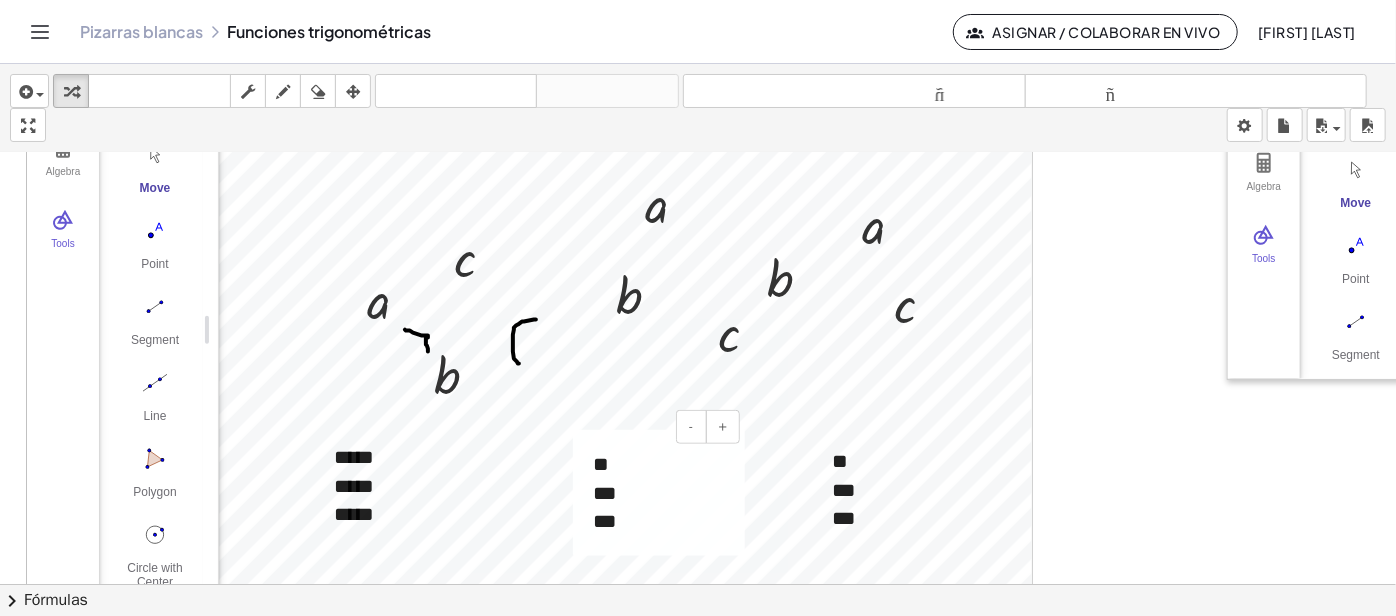 click on "** *** ***" at bounding box center [659, 493] 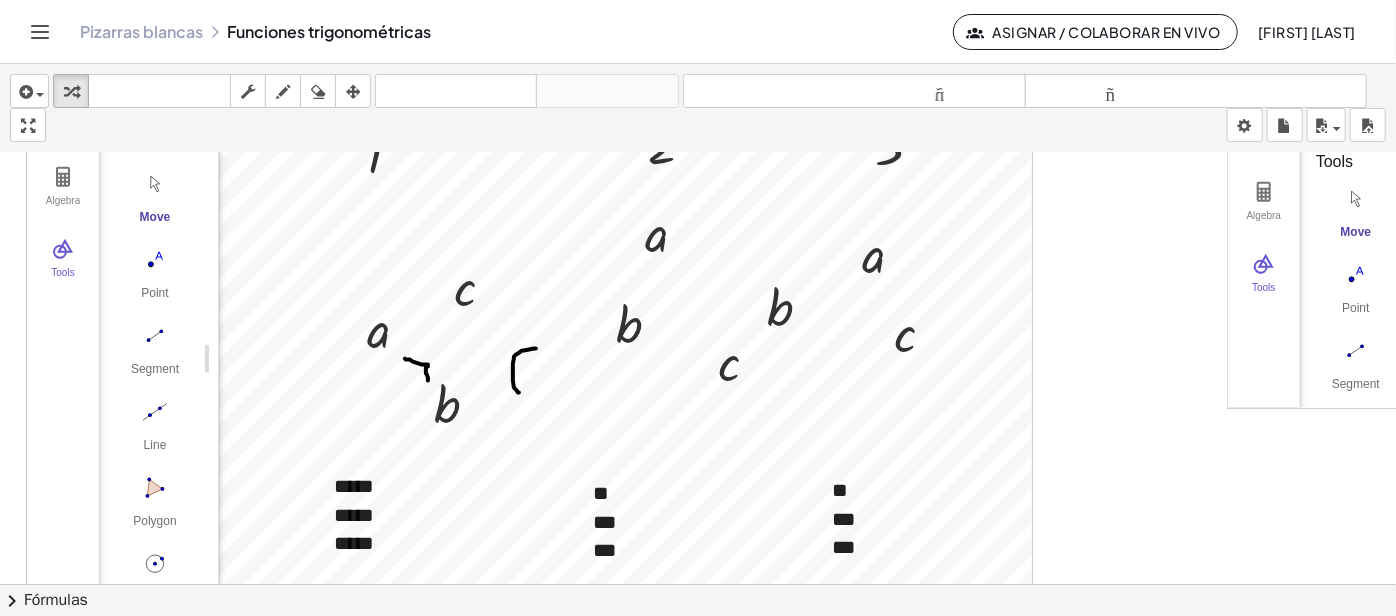 scroll, scrollTop: 729, scrollLeft: 0, axis: vertical 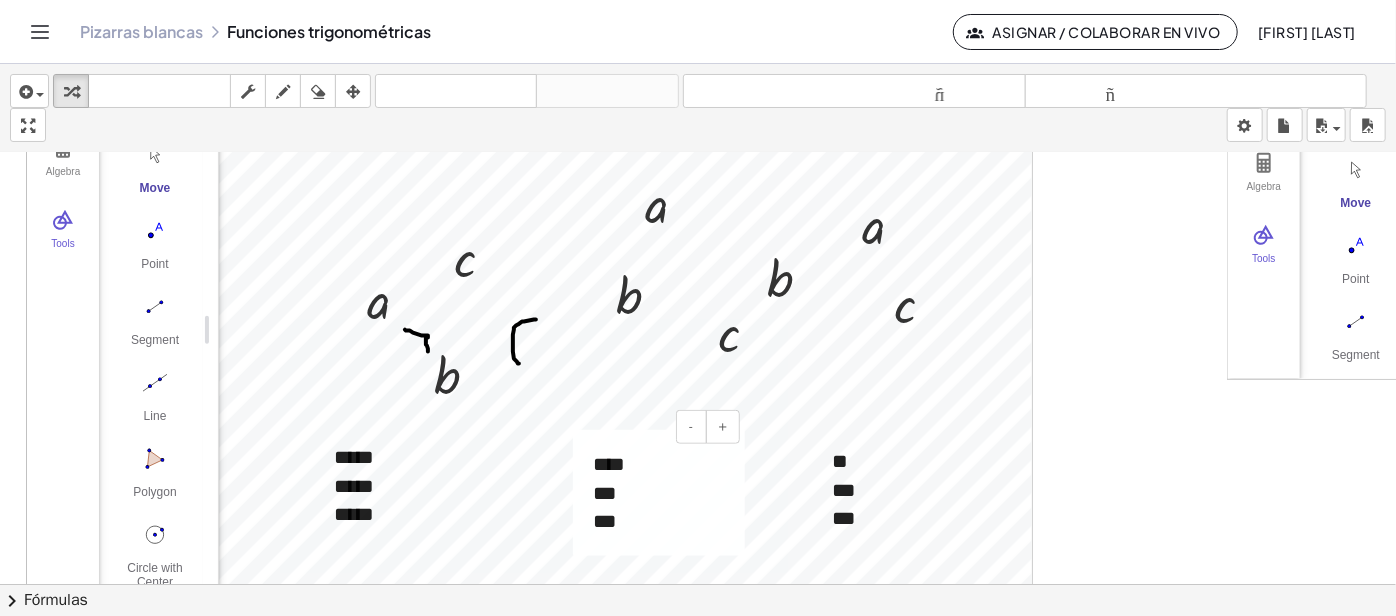 click on "***" at bounding box center [659, 493] 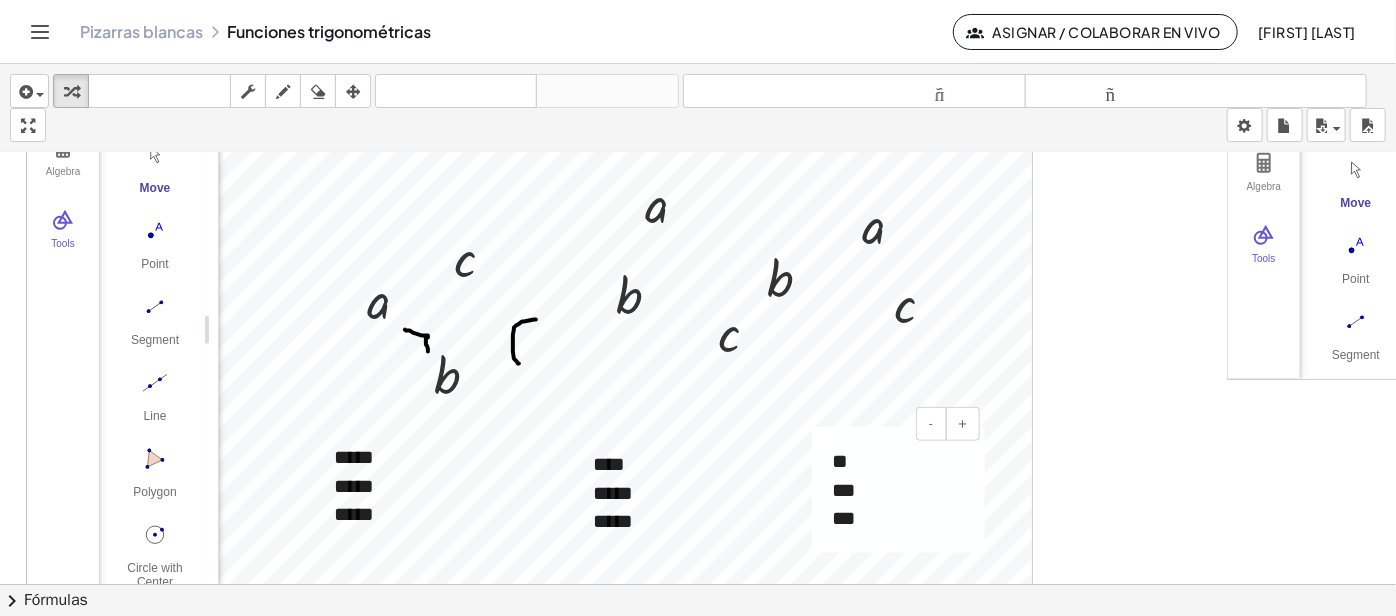 click on "***" at bounding box center [898, 518] 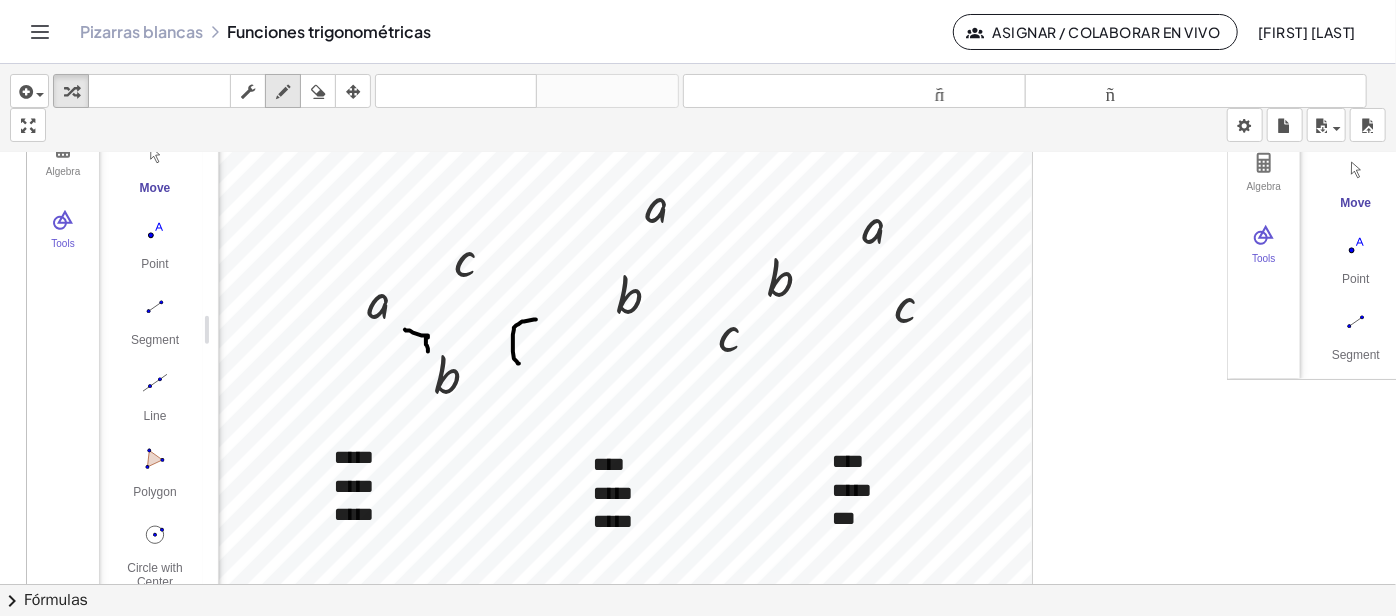 click at bounding box center (283, 92) 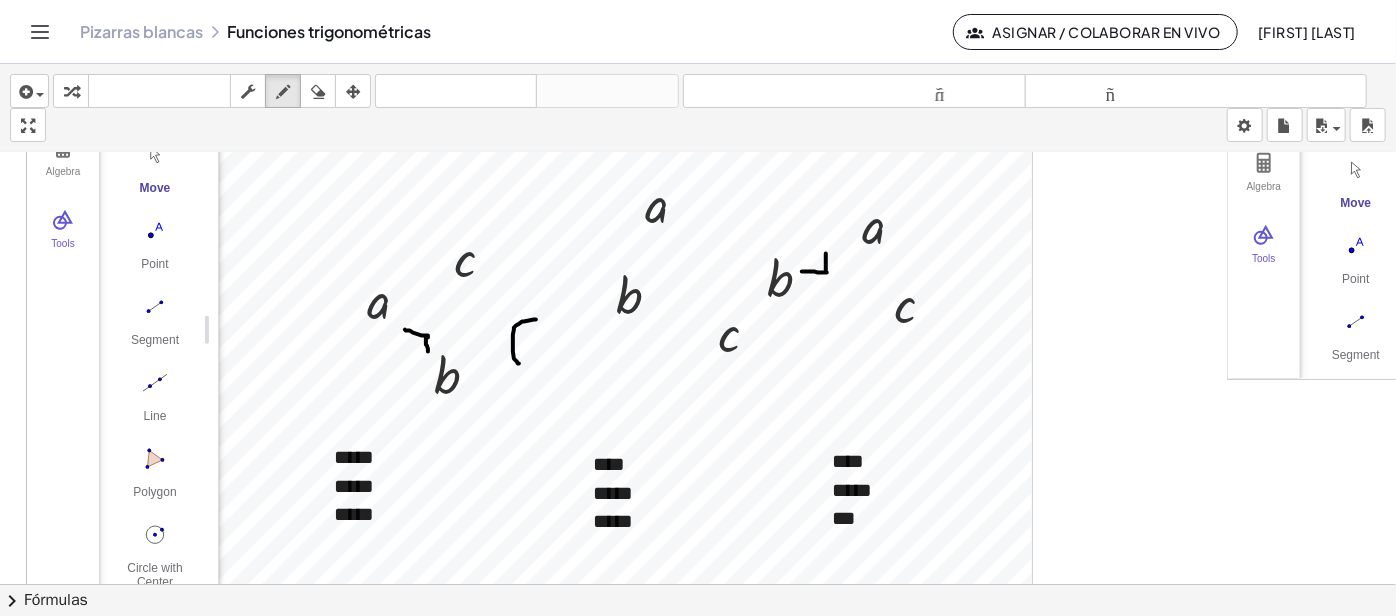 drag, startPoint x: 826, startPoint y: 252, endPoint x: 802, endPoint y: 270, distance: 30 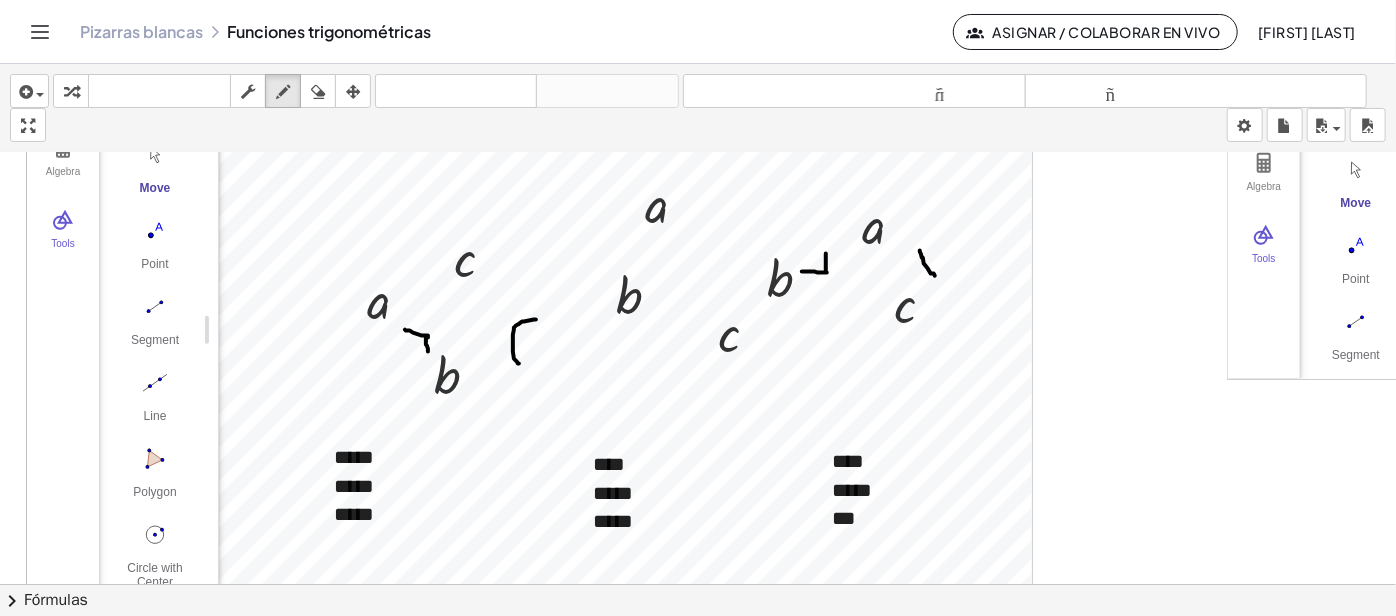 drag, startPoint x: 921, startPoint y: 252, endPoint x: 935, endPoint y: 274, distance: 26.076809 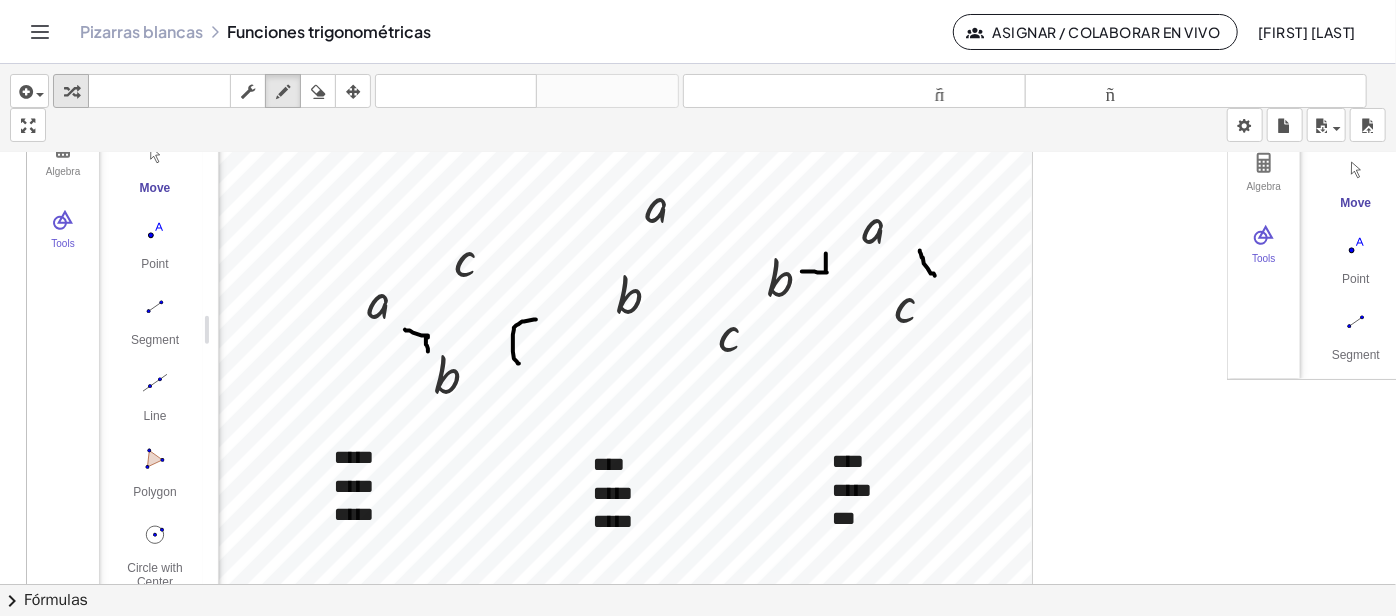 click at bounding box center (71, 91) 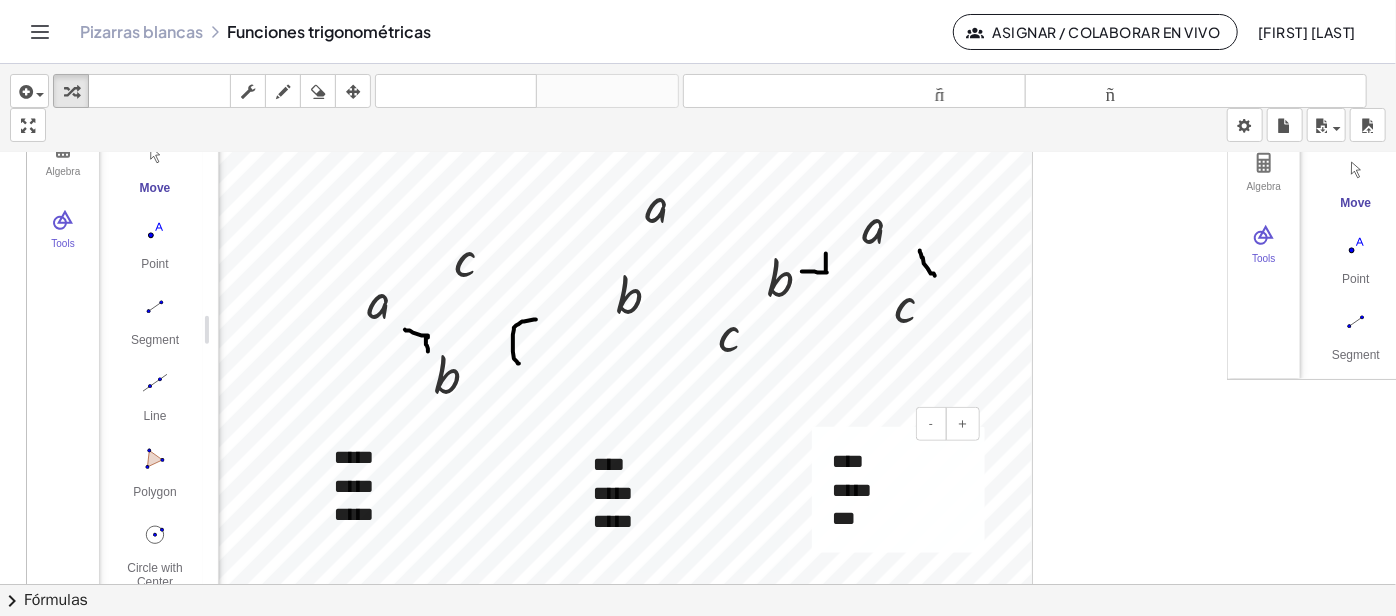 click on "***" at bounding box center (898, 518) 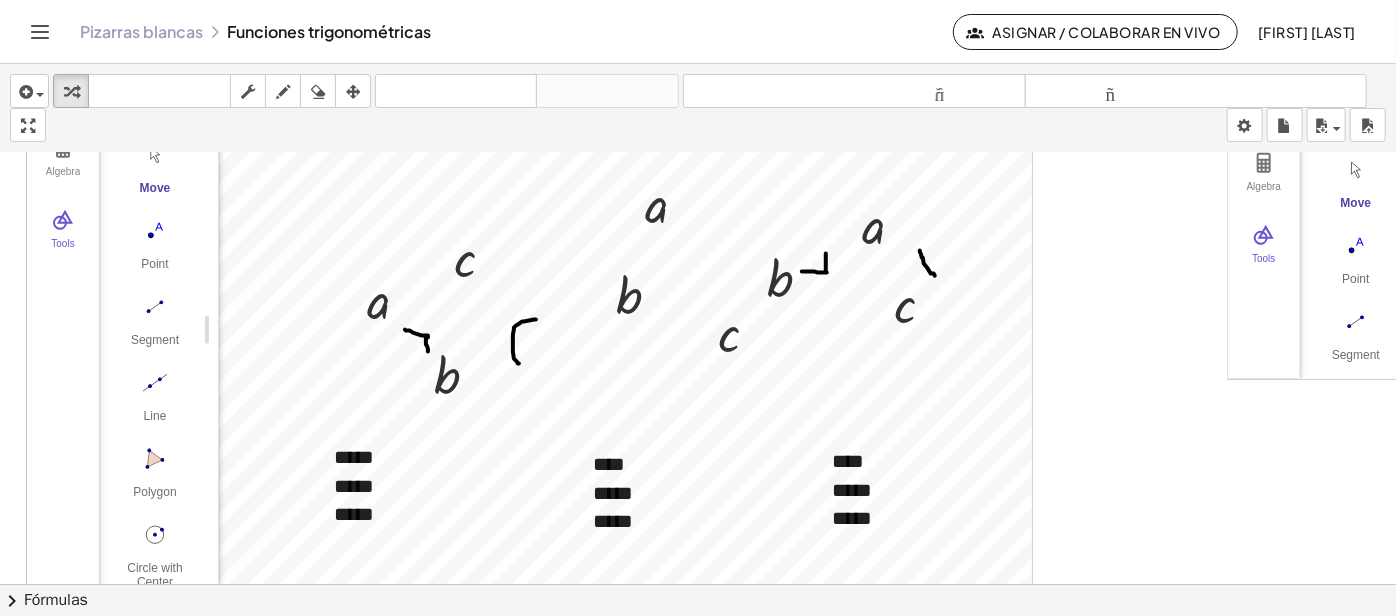 click at bounding box center (2110, 221) 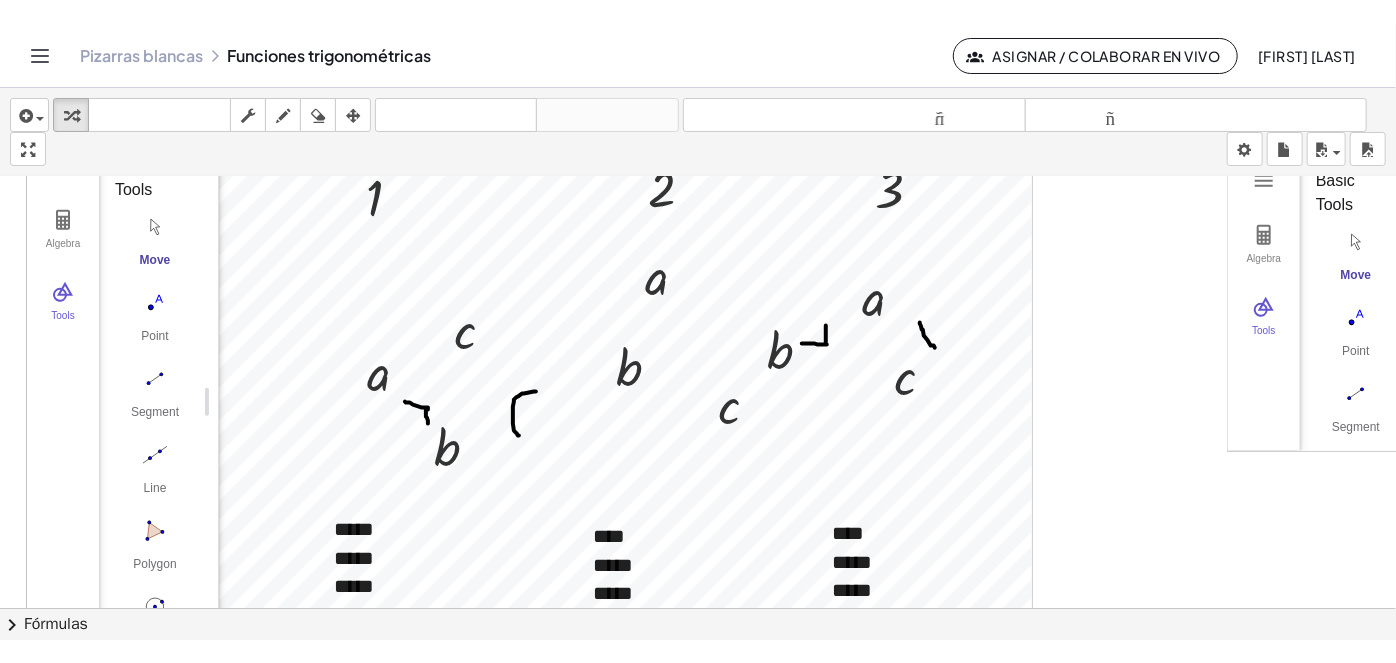 scroll, scrollTop: 638, scrollLeft: 0, axis: vertical 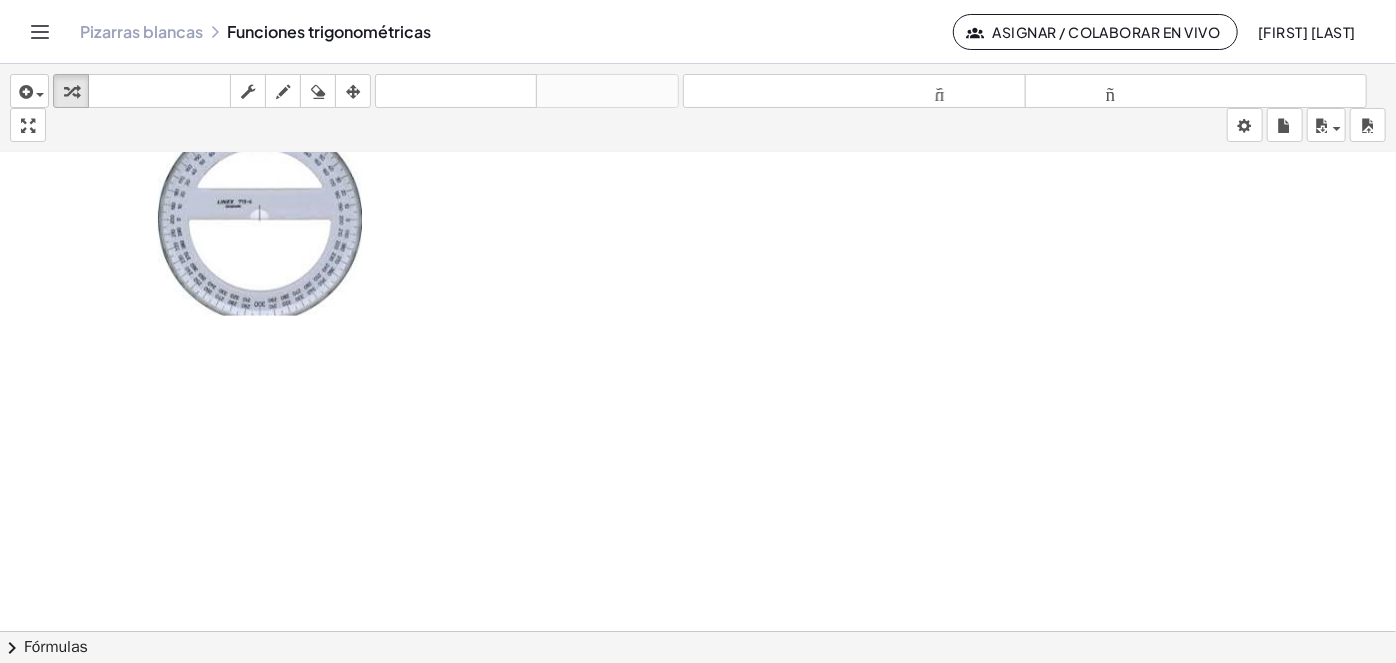 click at bounding box center [260, 220] 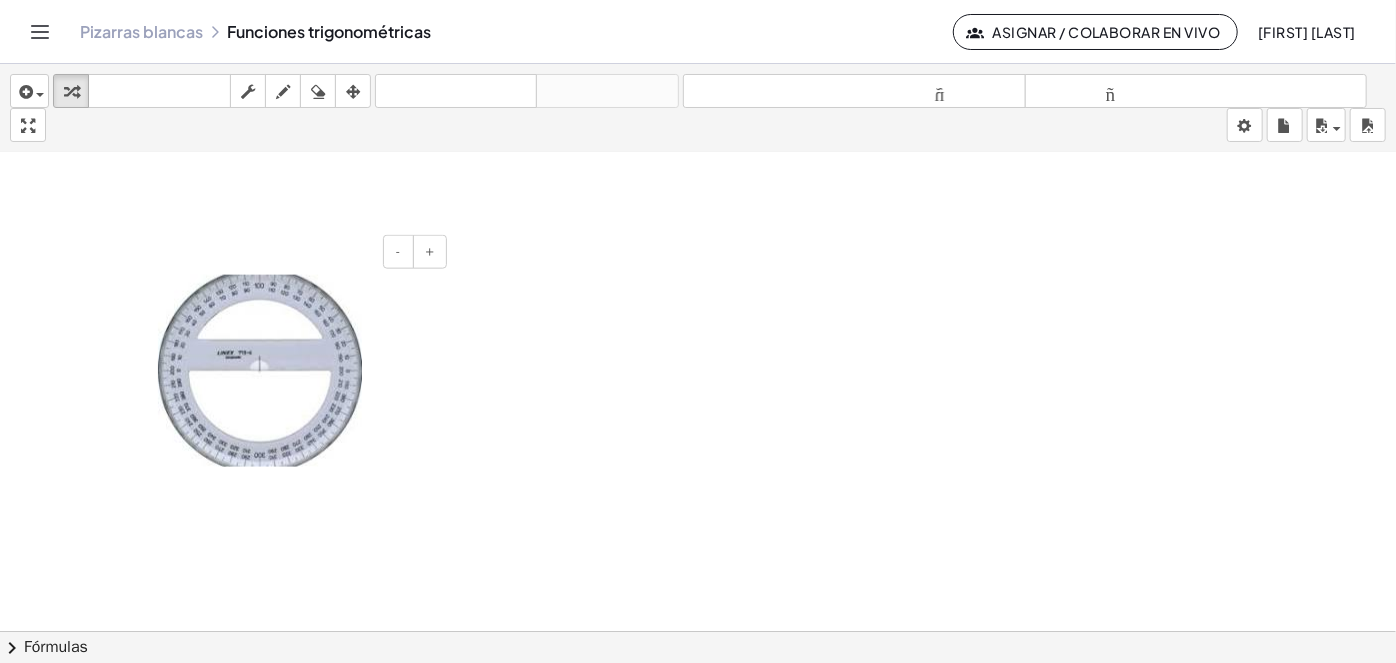 scroll, scrollTop: 1220, scrollLeft: 0, axis: vertical 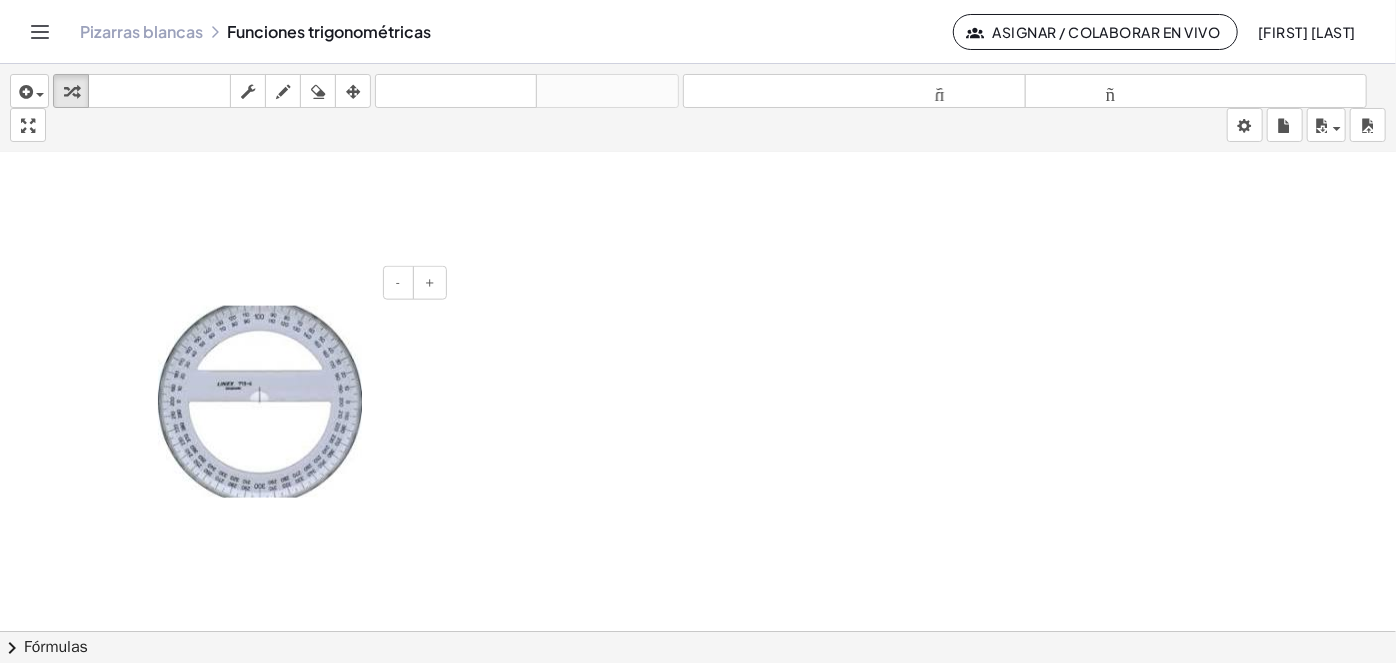 click at bounding box center [260, 402] 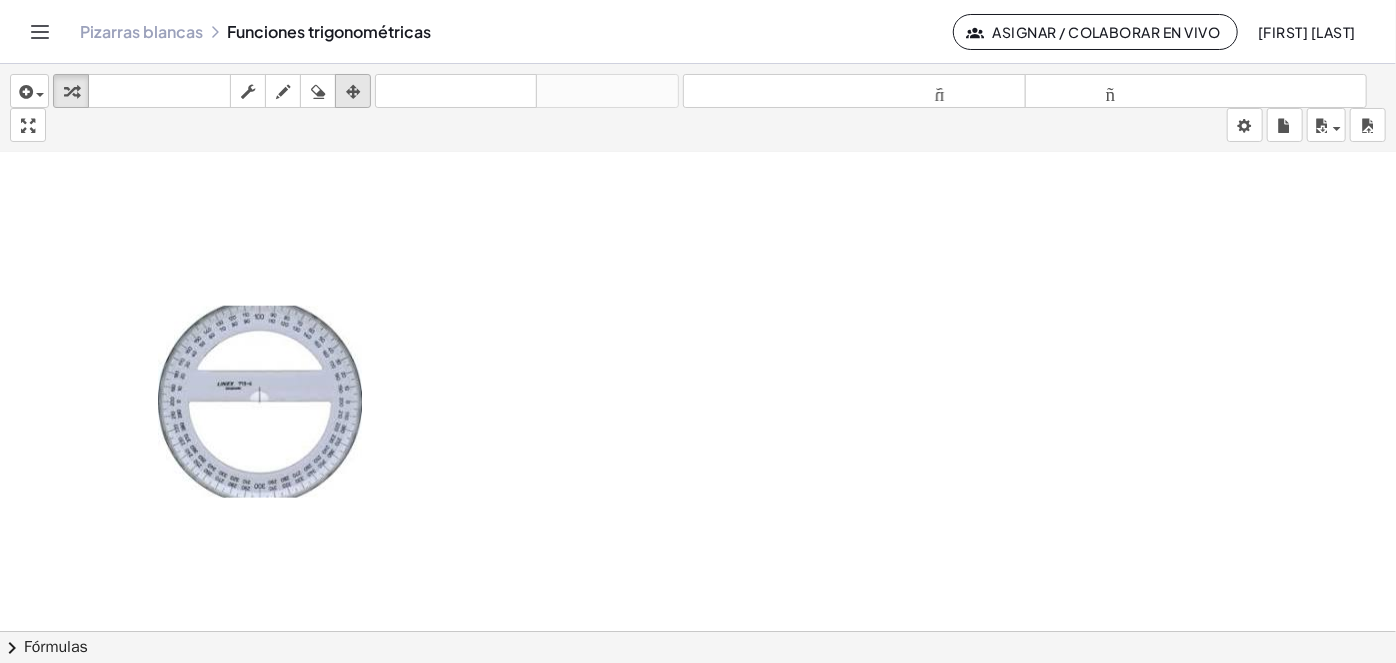 click at bounding box center [353, 92] 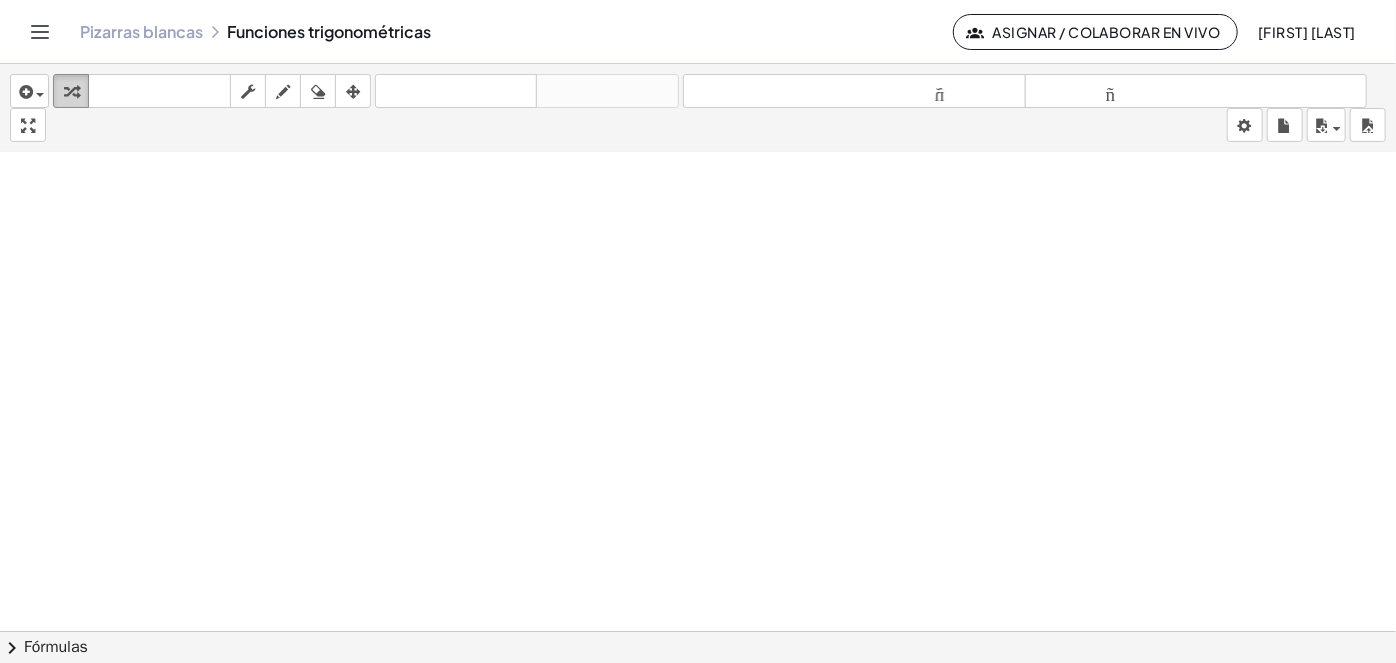 click at bounding box center (71, 92) 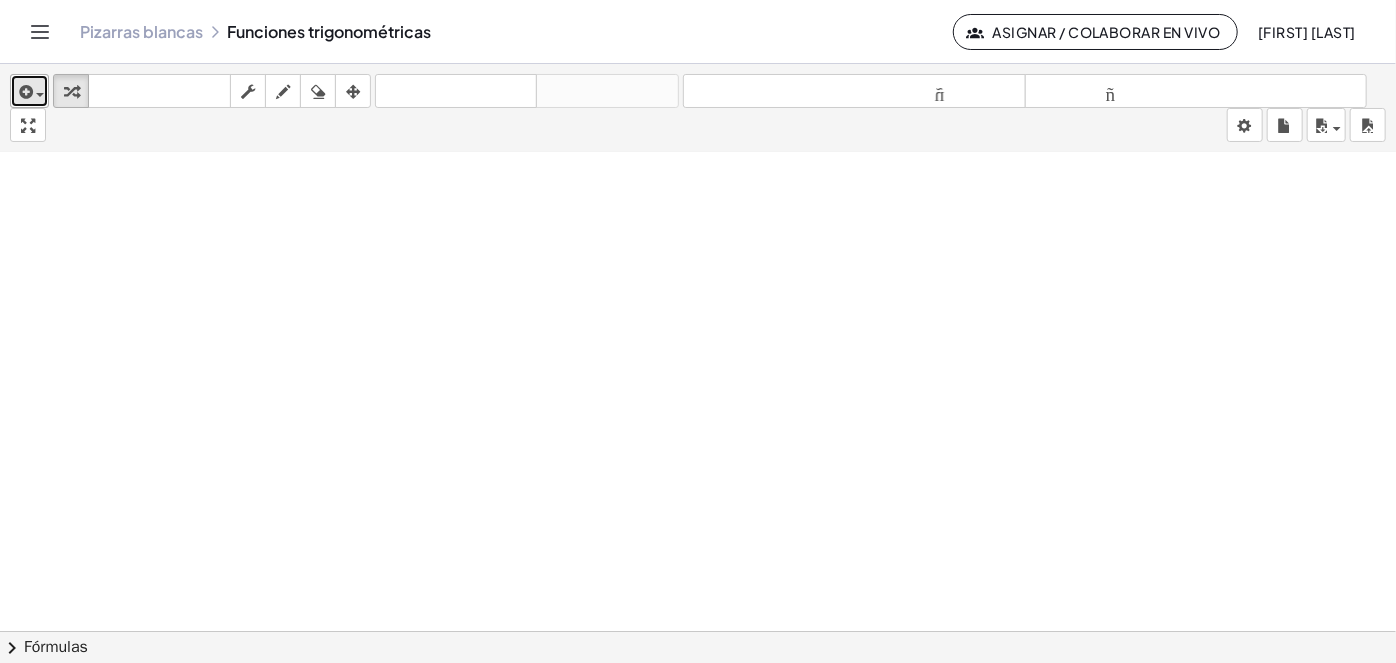 click at bounding box center (24, 92) 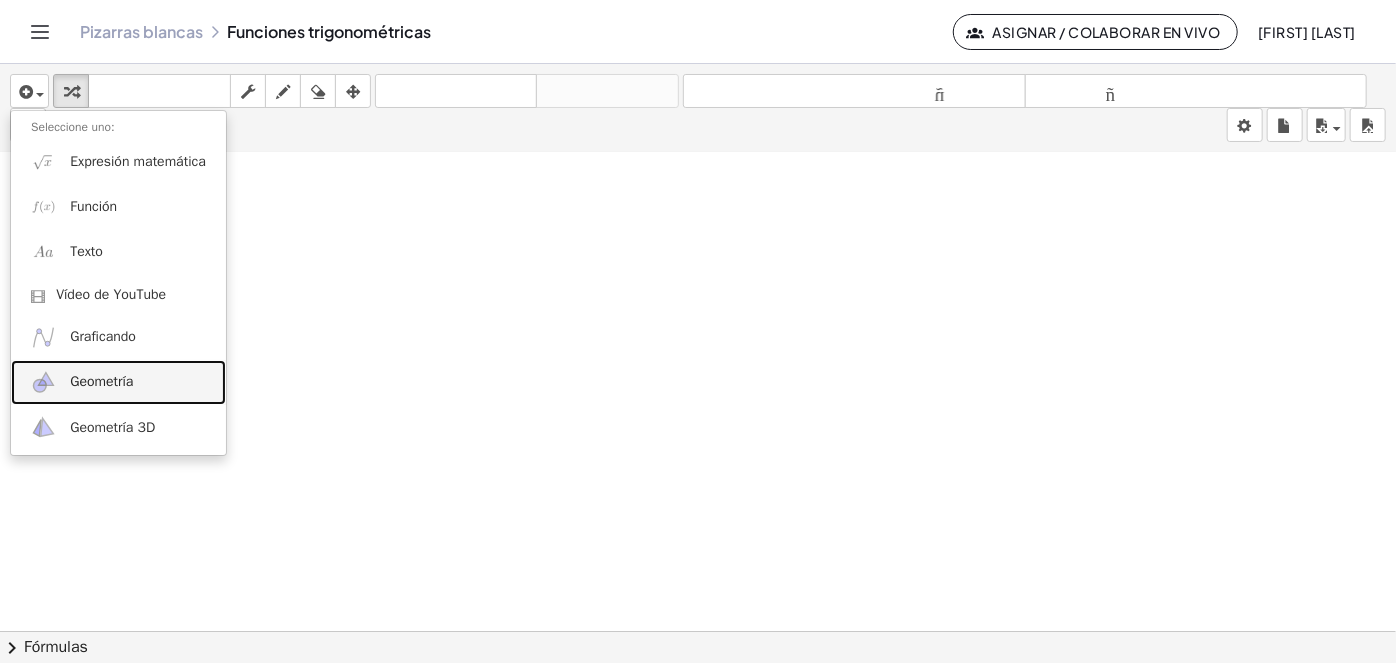 click on "Geometría" at bounding box center (101, 381) 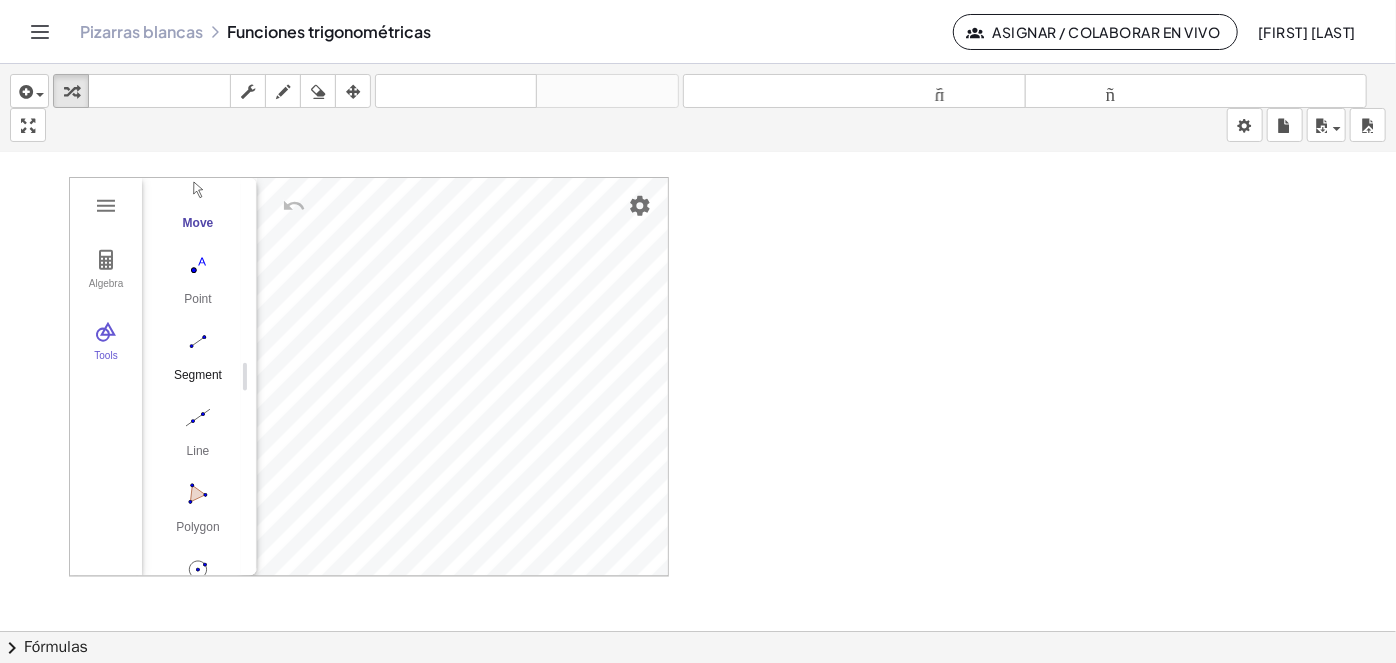 scroll, scrollTop: 0, scrollLeft: 0, axis: both 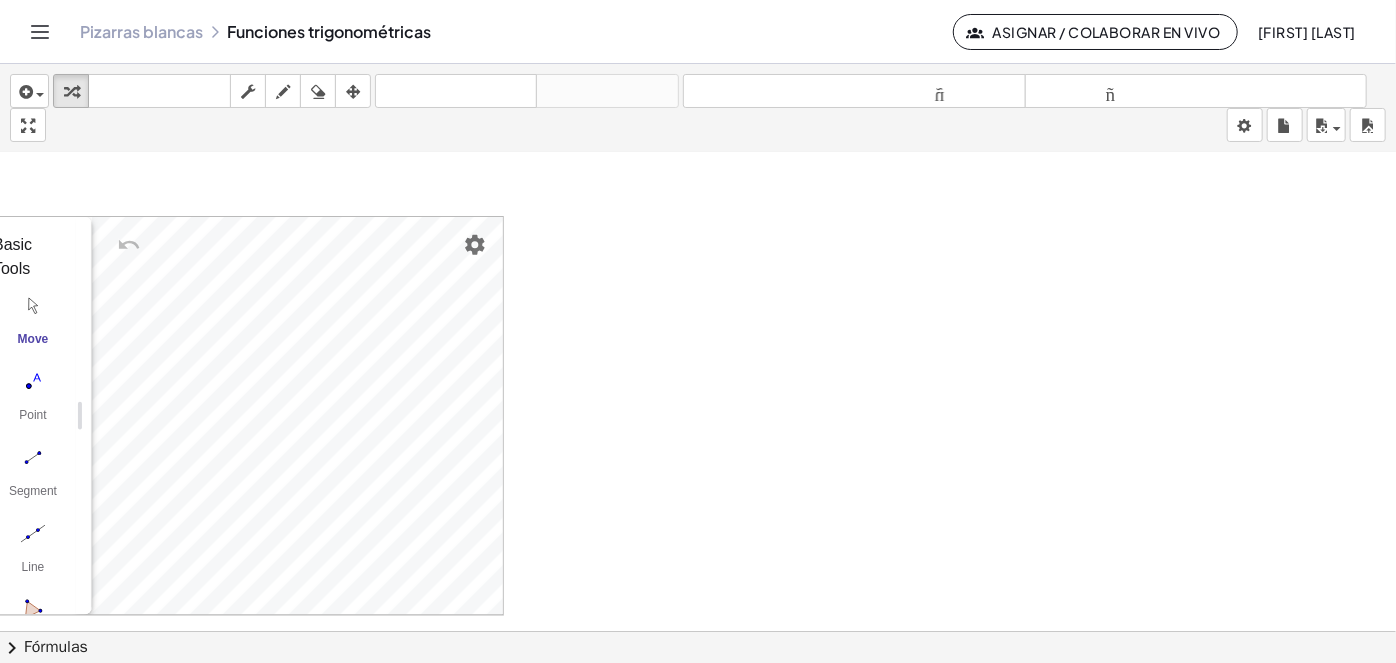 click at bounding box center [1945, -69] 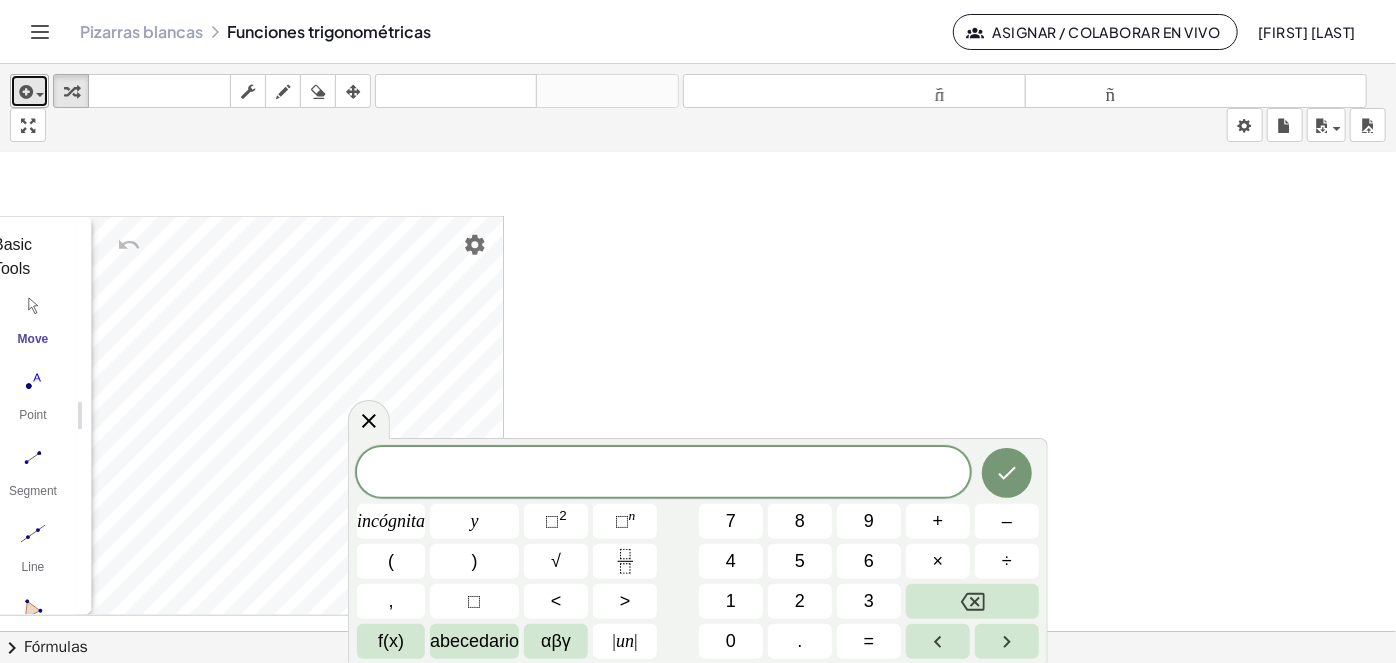 click on "insertar" at bounding box center (29, 91) 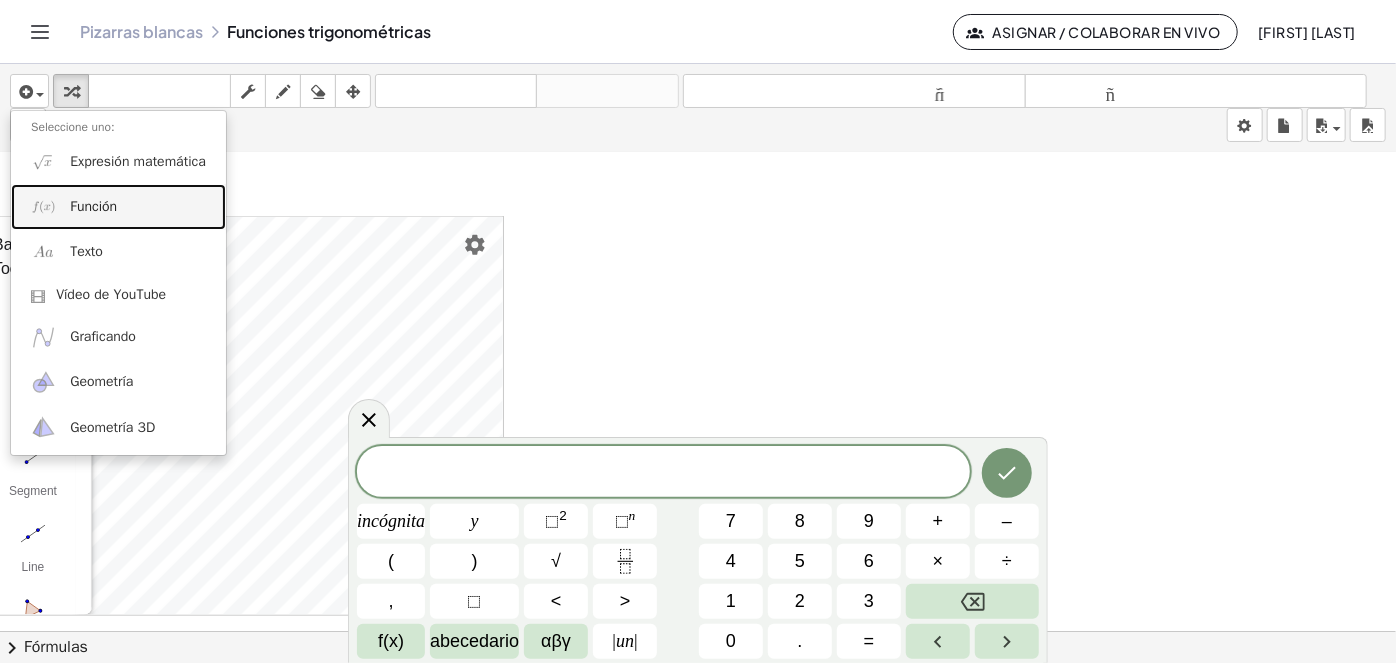 click on "Función" at bounding box center (118, 206) 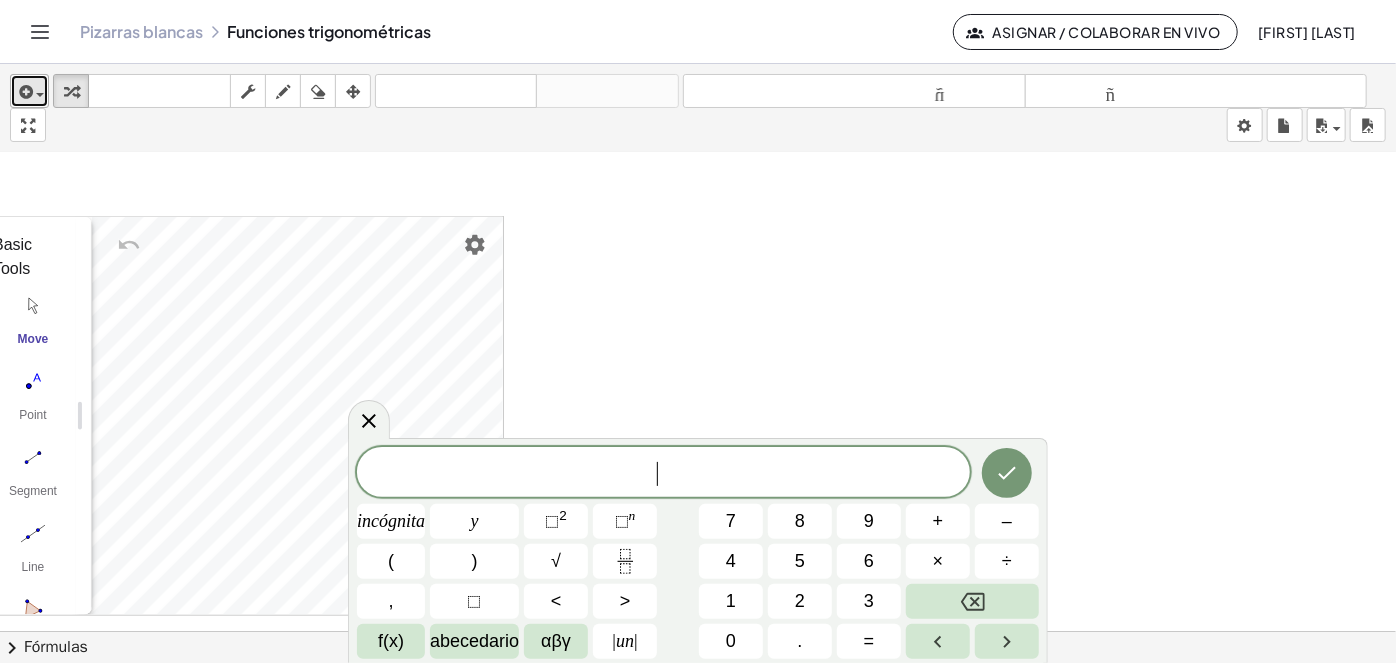 click at bounding box center (35, 94) 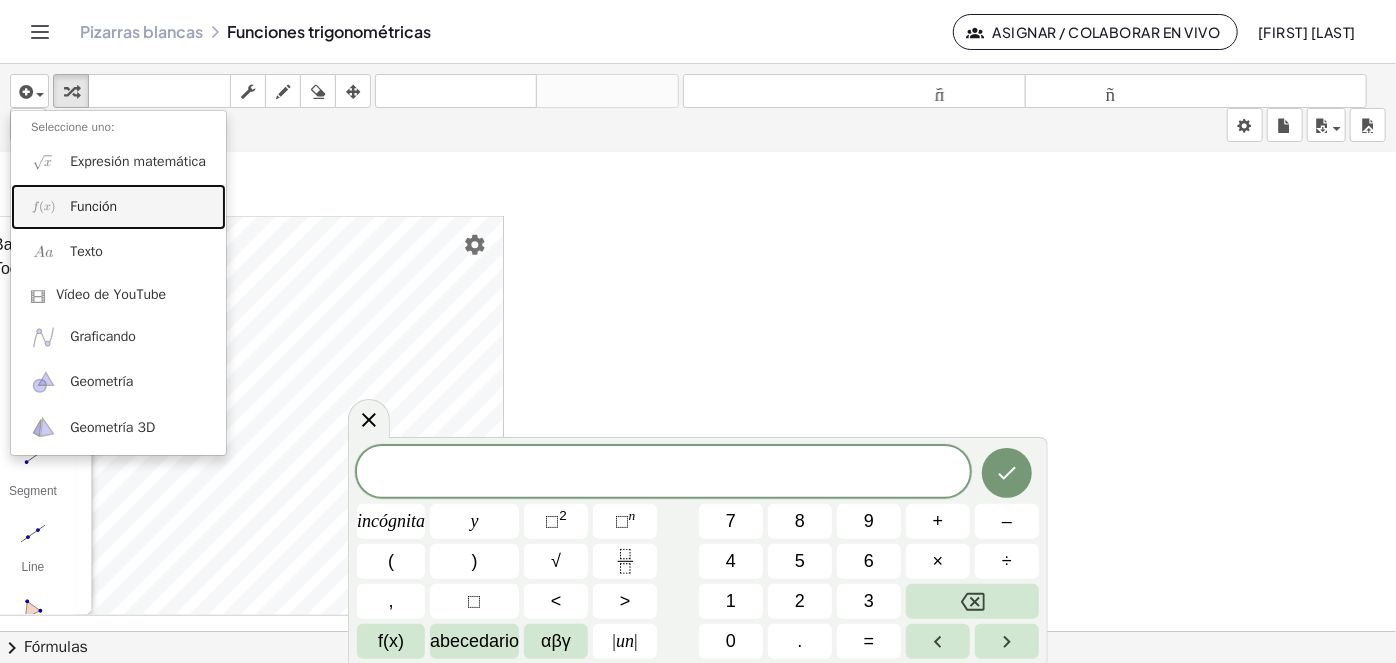 click on "Función" at bounding box center [93, 206] 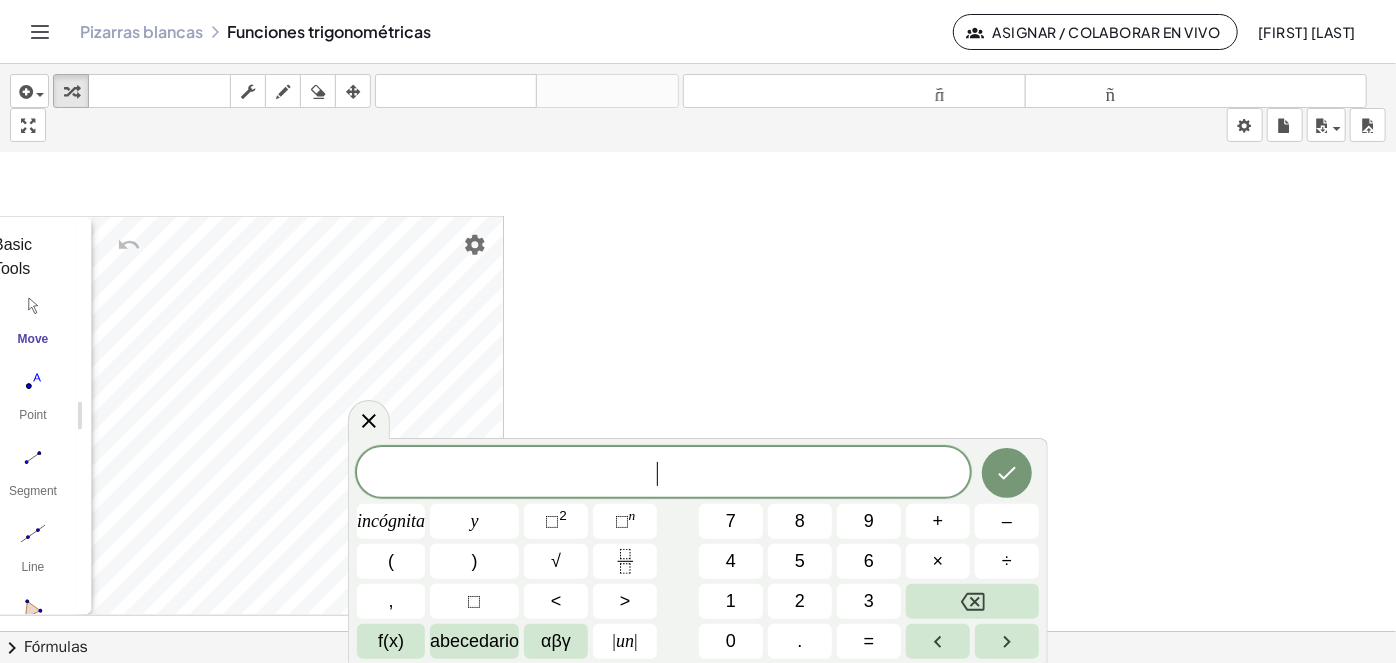 click on "​" at bounding box center [663, 474] 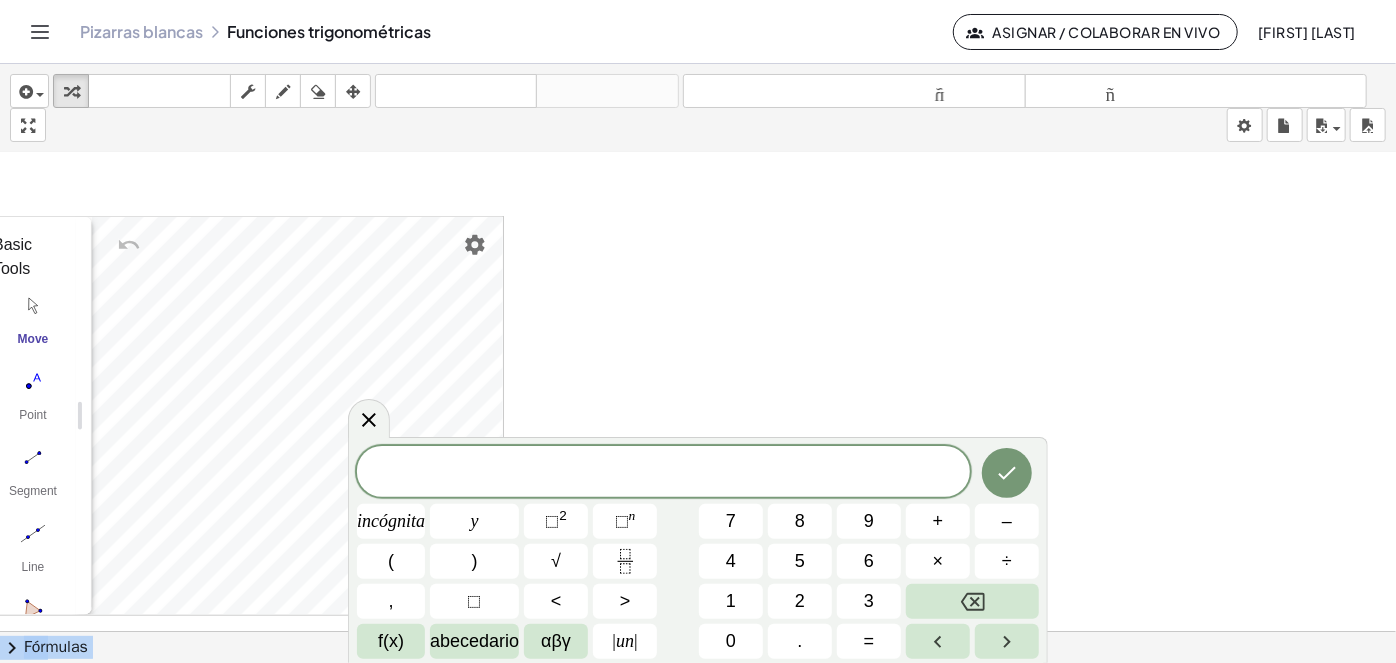 drag, startPoint x: 357, startPoint y: 442, endPoint x: 560, endPoint y: 421, distance: 204.08331 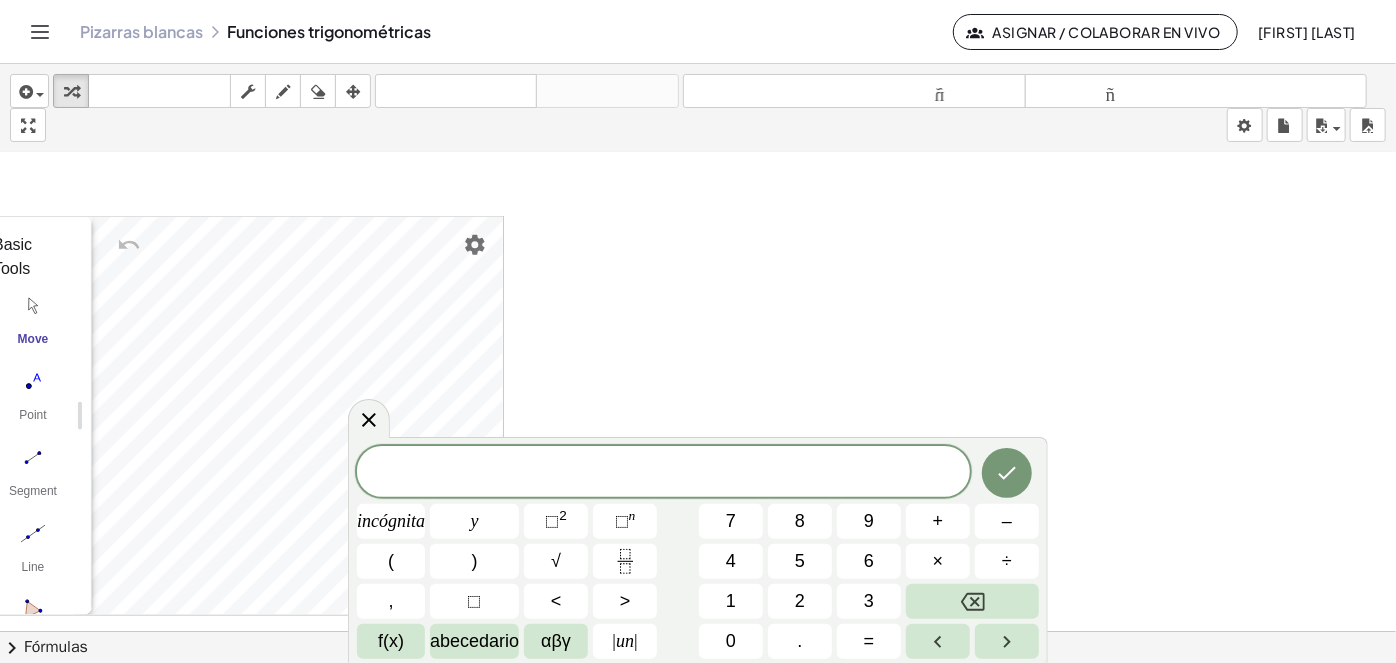 click at bounding box center [663, 473] 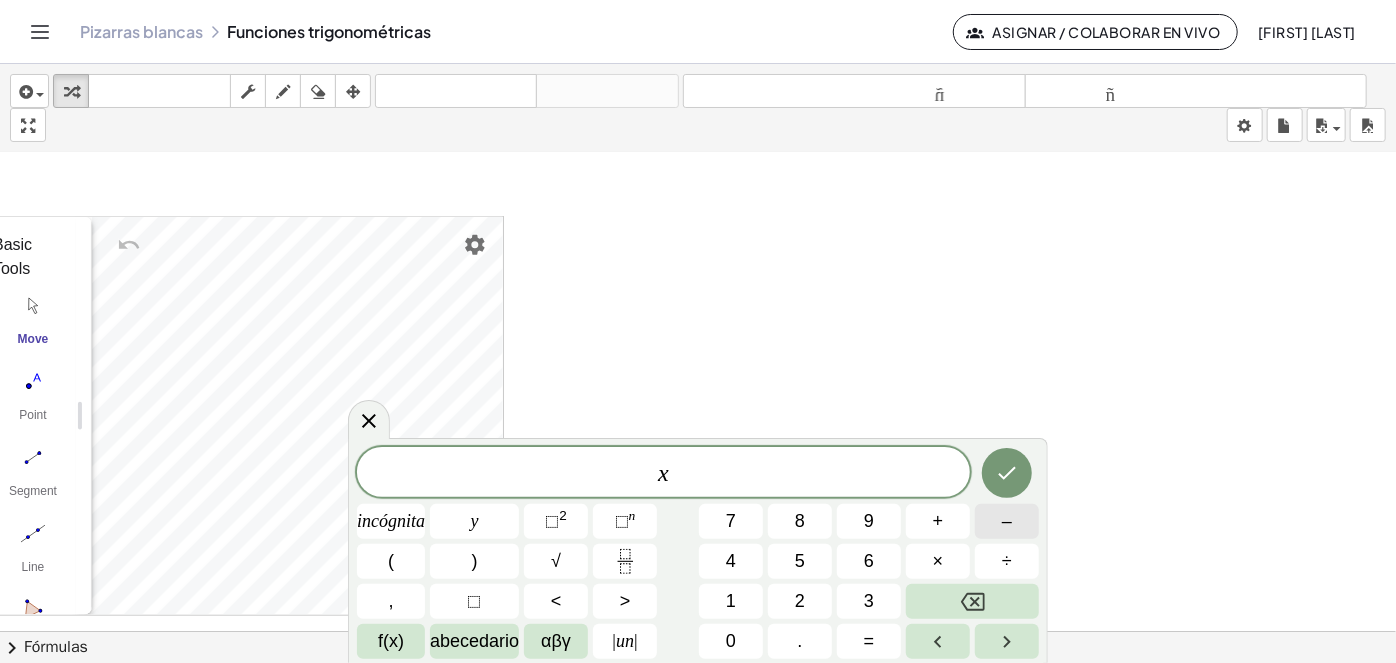 click on "–" at bounding box center [1007, 521] 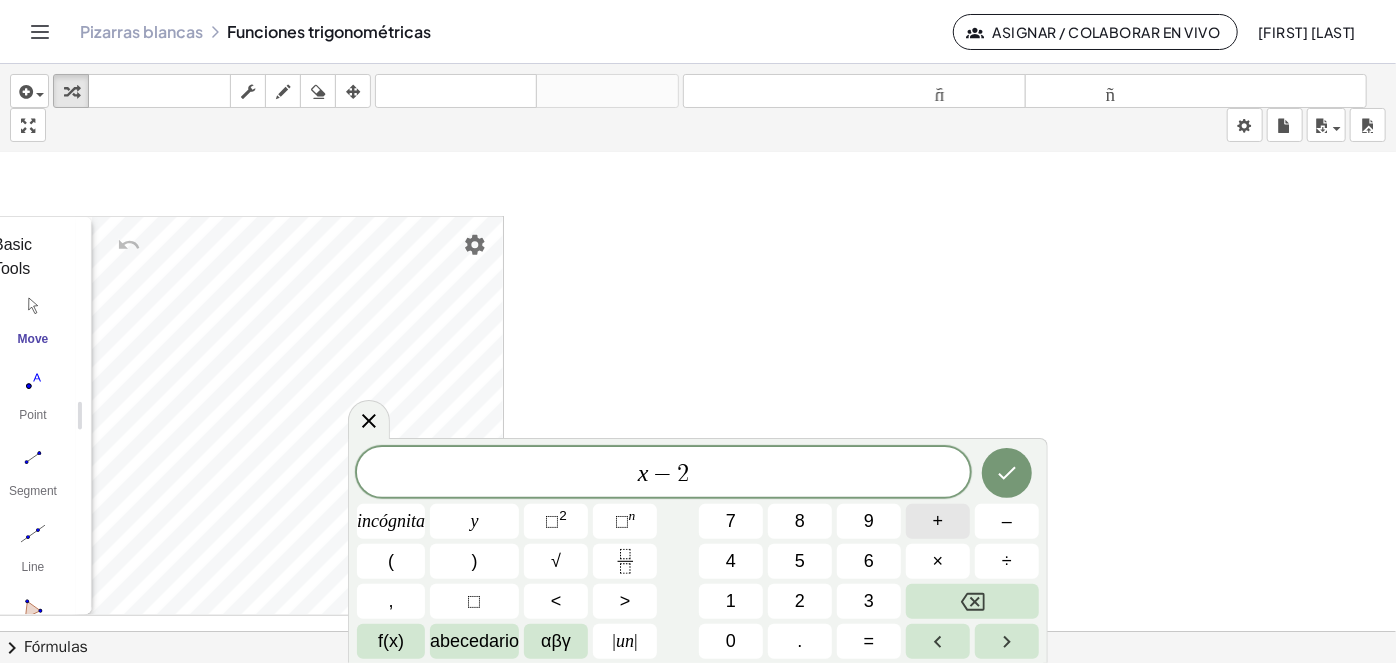 click on "+" at bounding box center (938, 521) 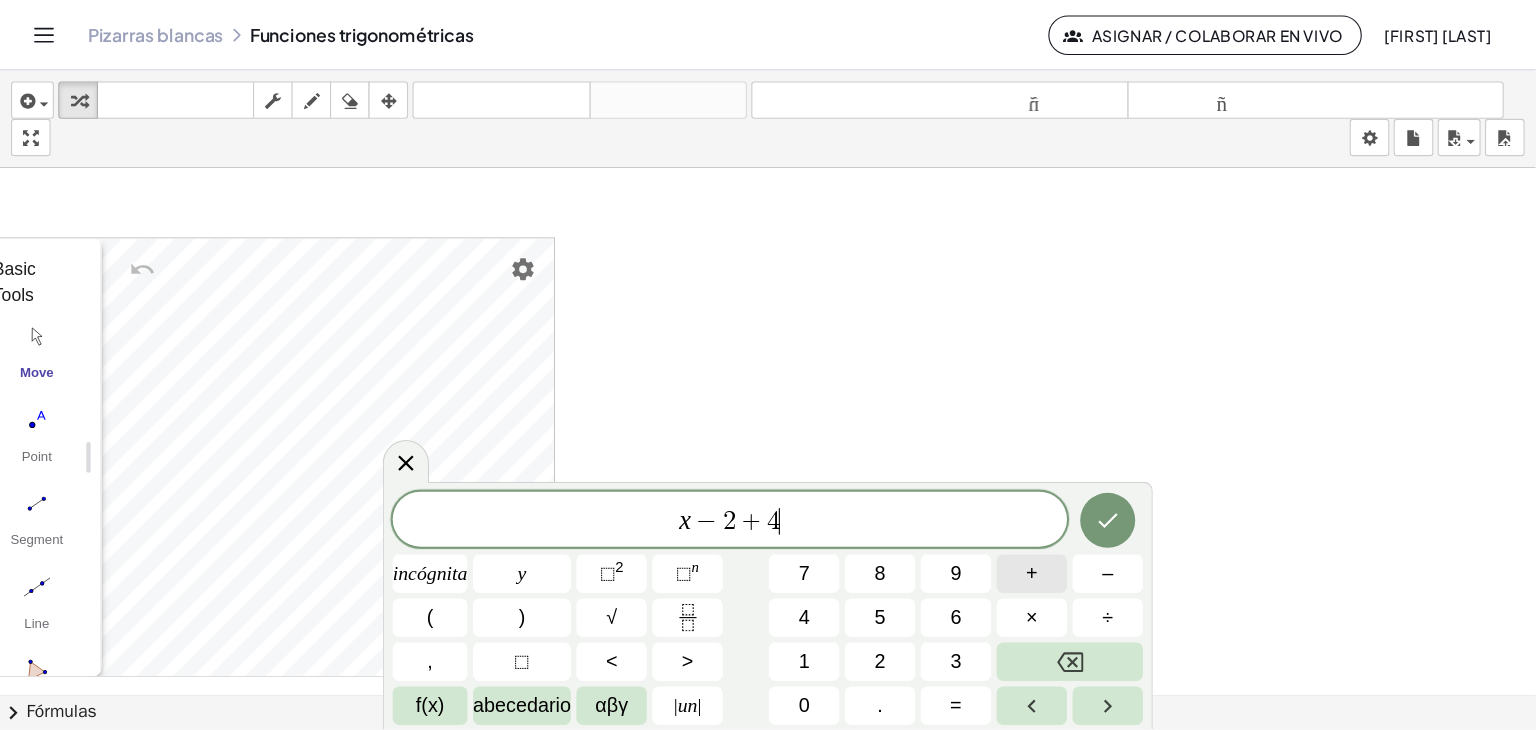 scroll, scrollTop: 1181, scrollLeft: 165, axis: both 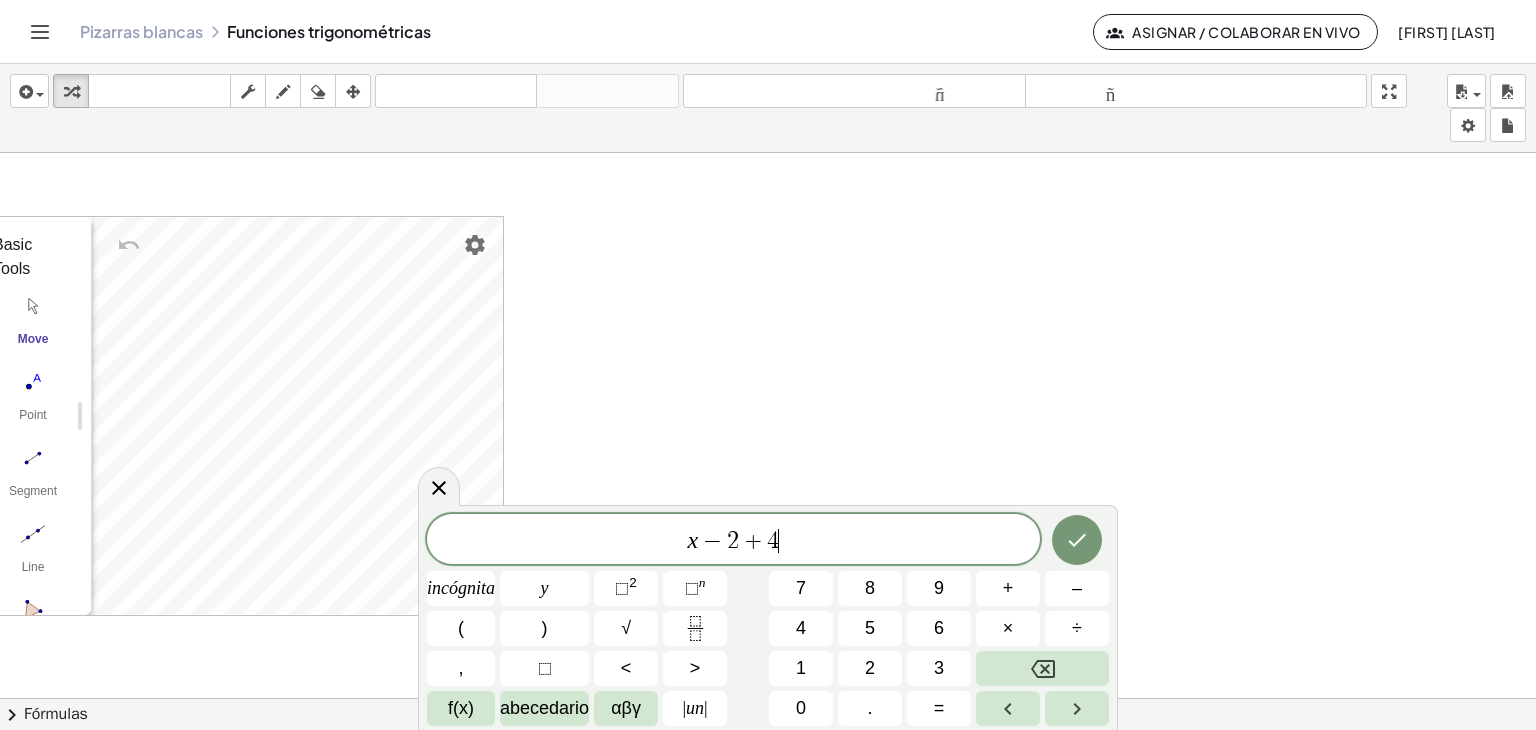 click on "x − 2 + 4 ​" at bounding box center (733, 541) 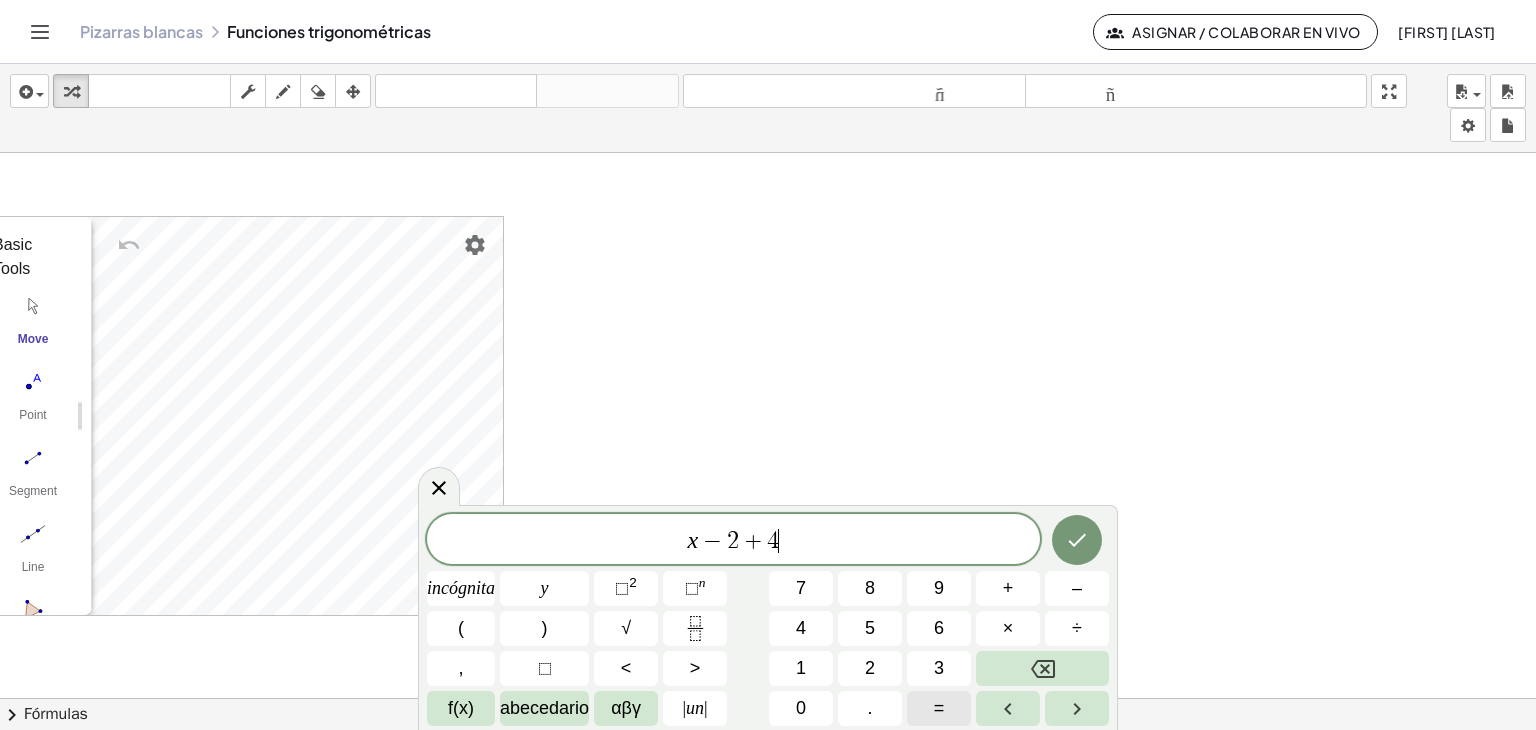 click on "=" at bounding box center (939, 708) 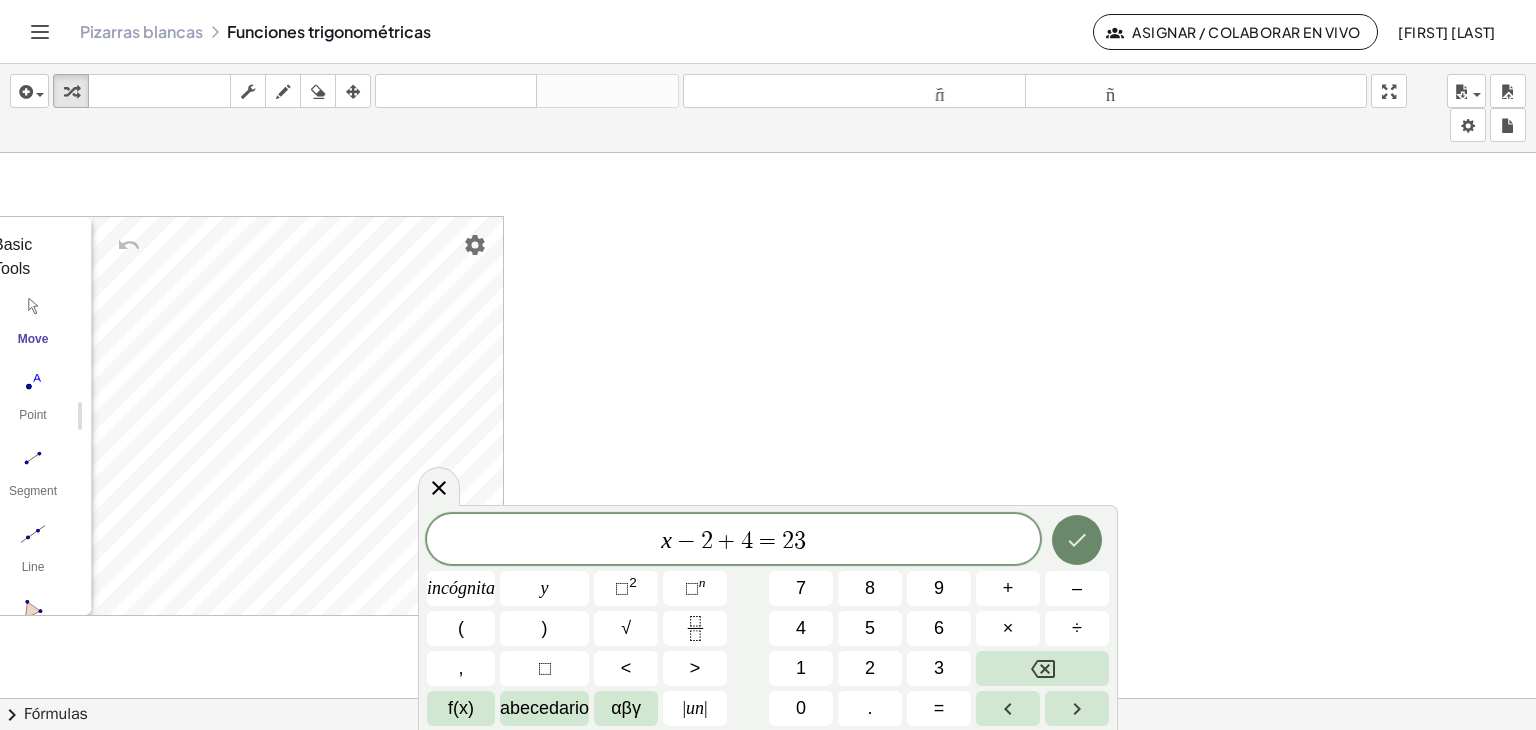click 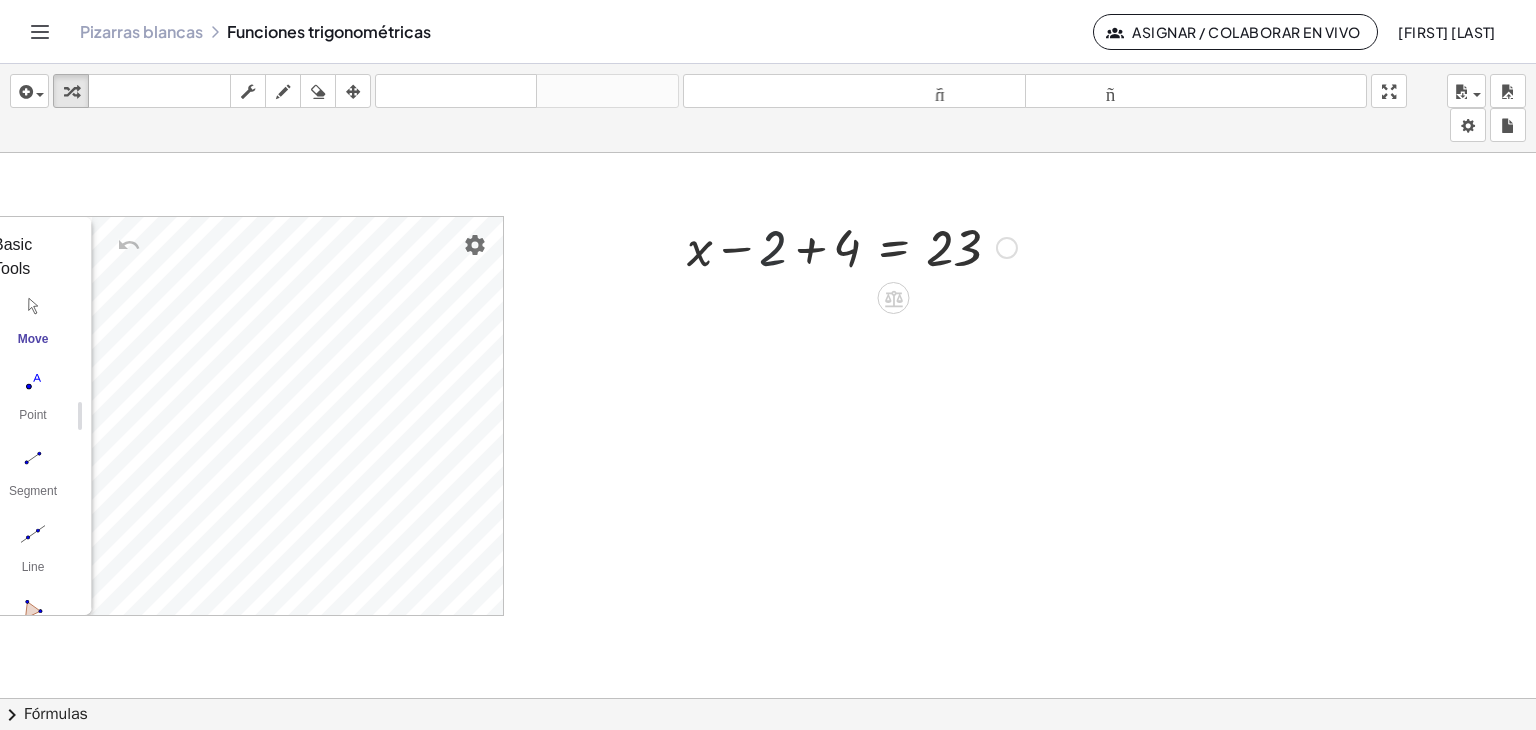 click at bounding box center [852, 246] 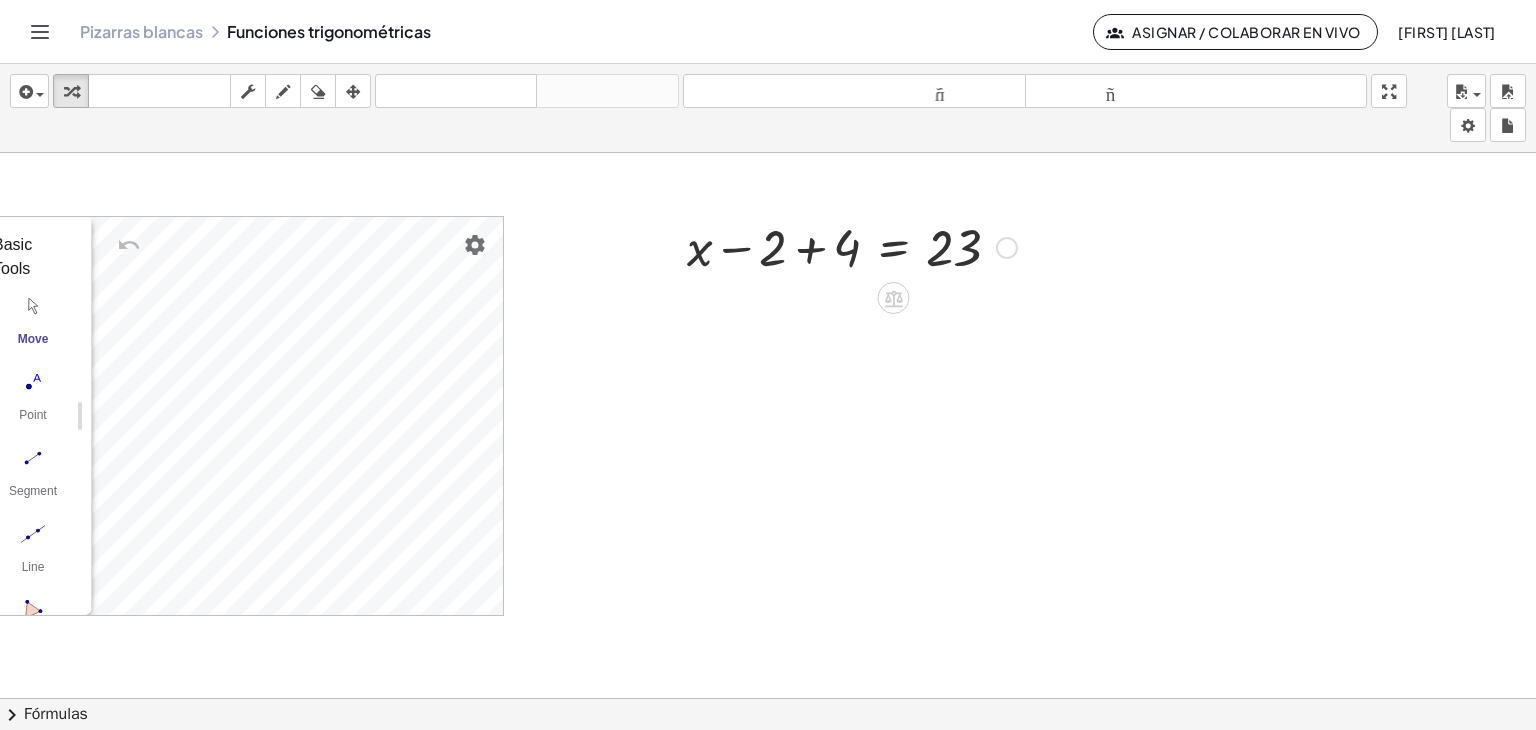 click at bounding box center (852, 246) 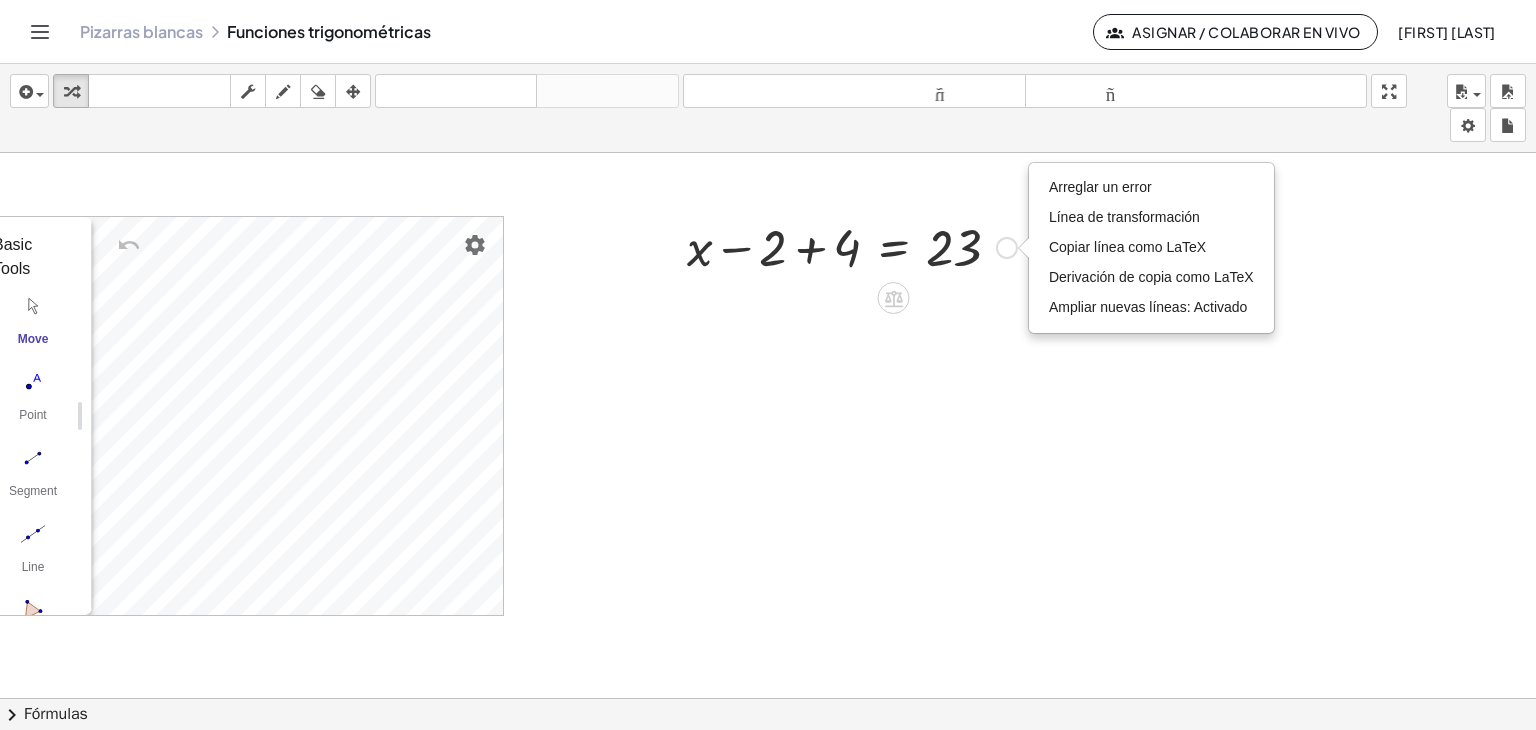 click at bounding box center [852, 246] 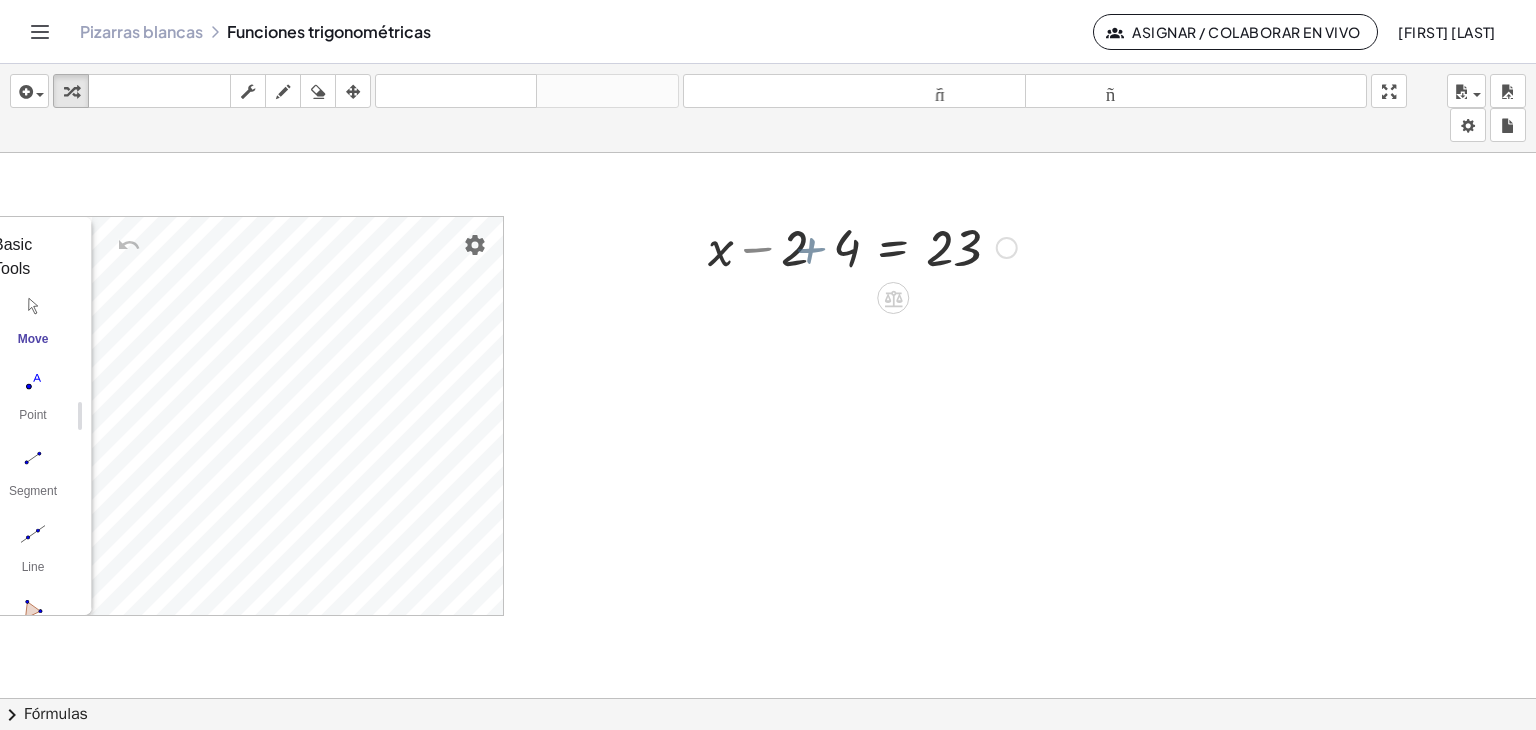 click at bounding box center [889, 246] 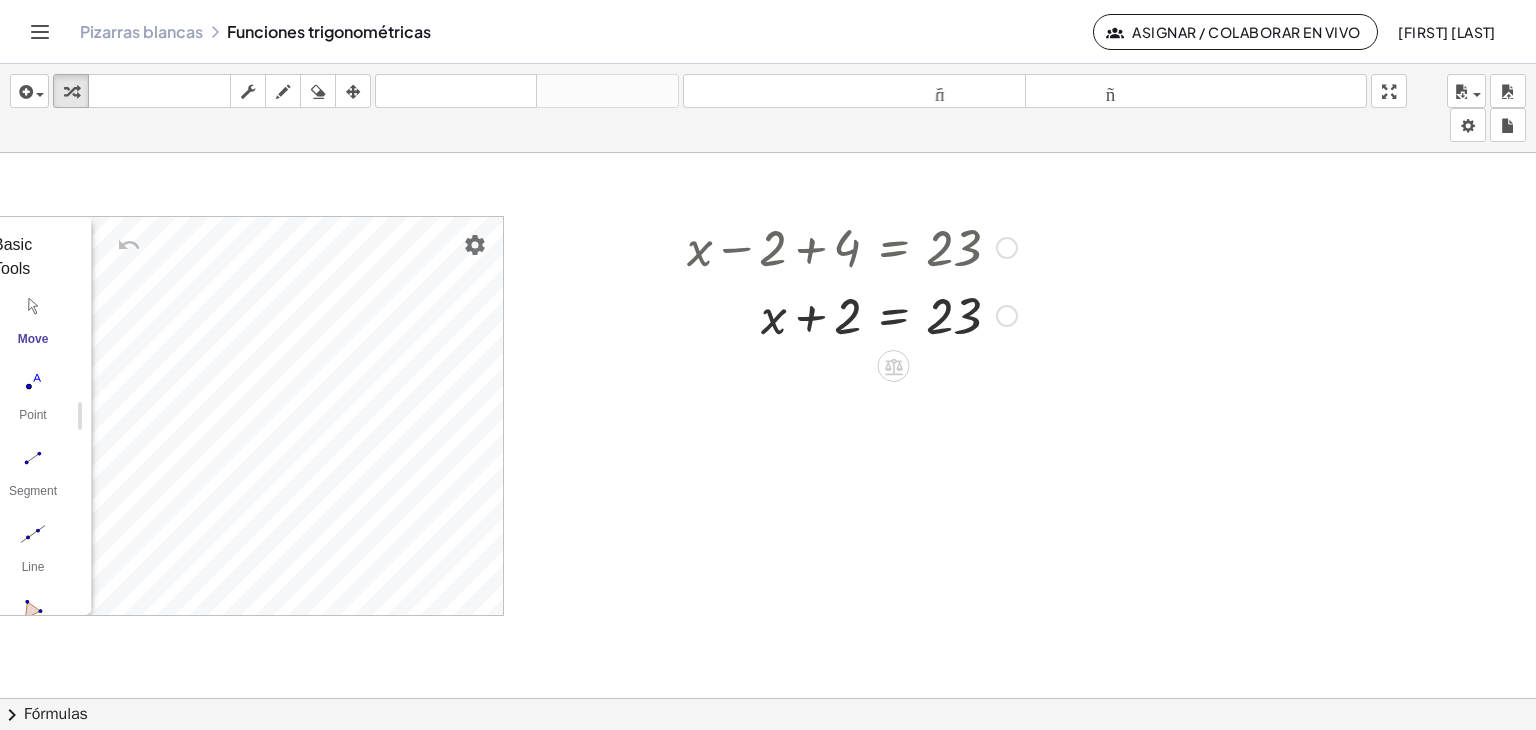 click at bounding box center [852, 314] 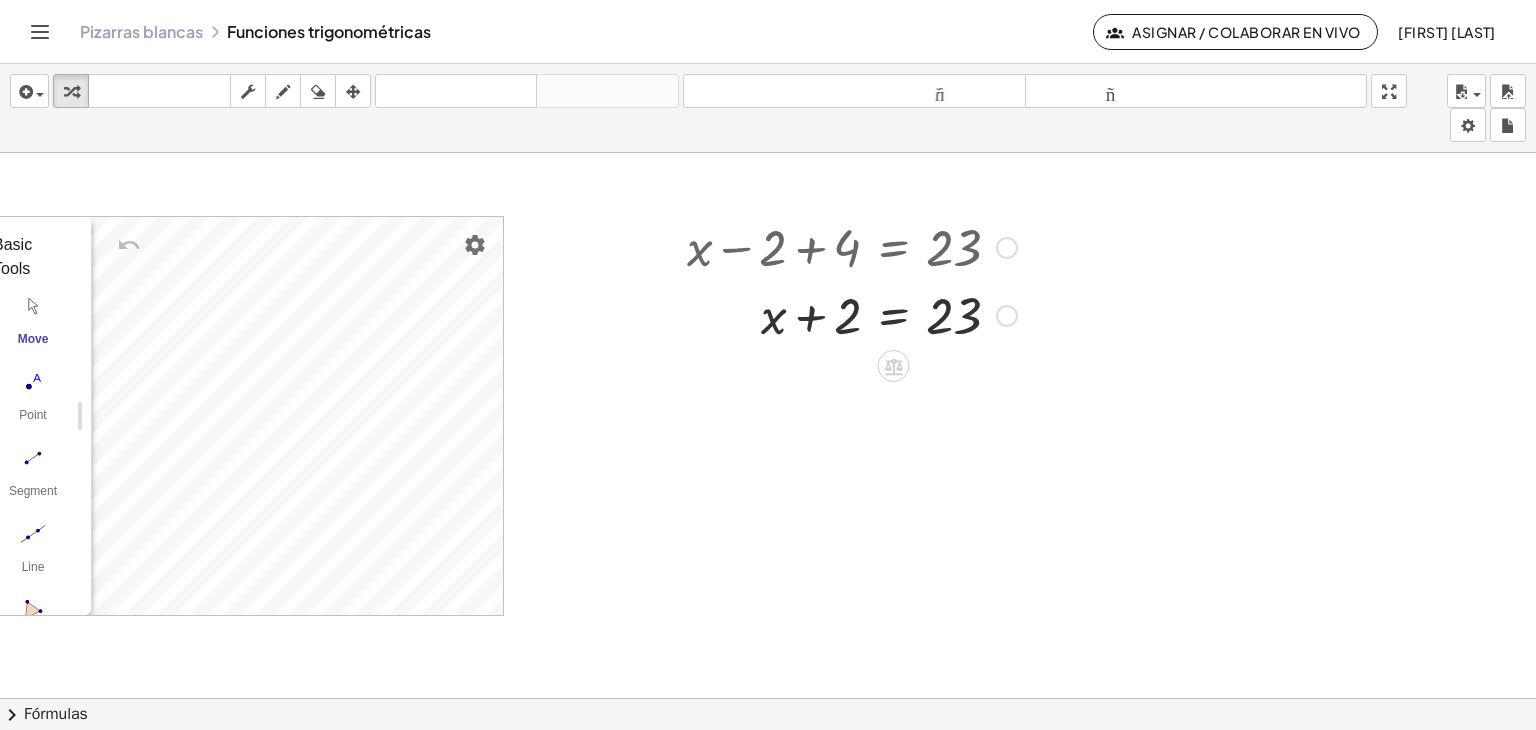 click at bounding box center (852, 314) 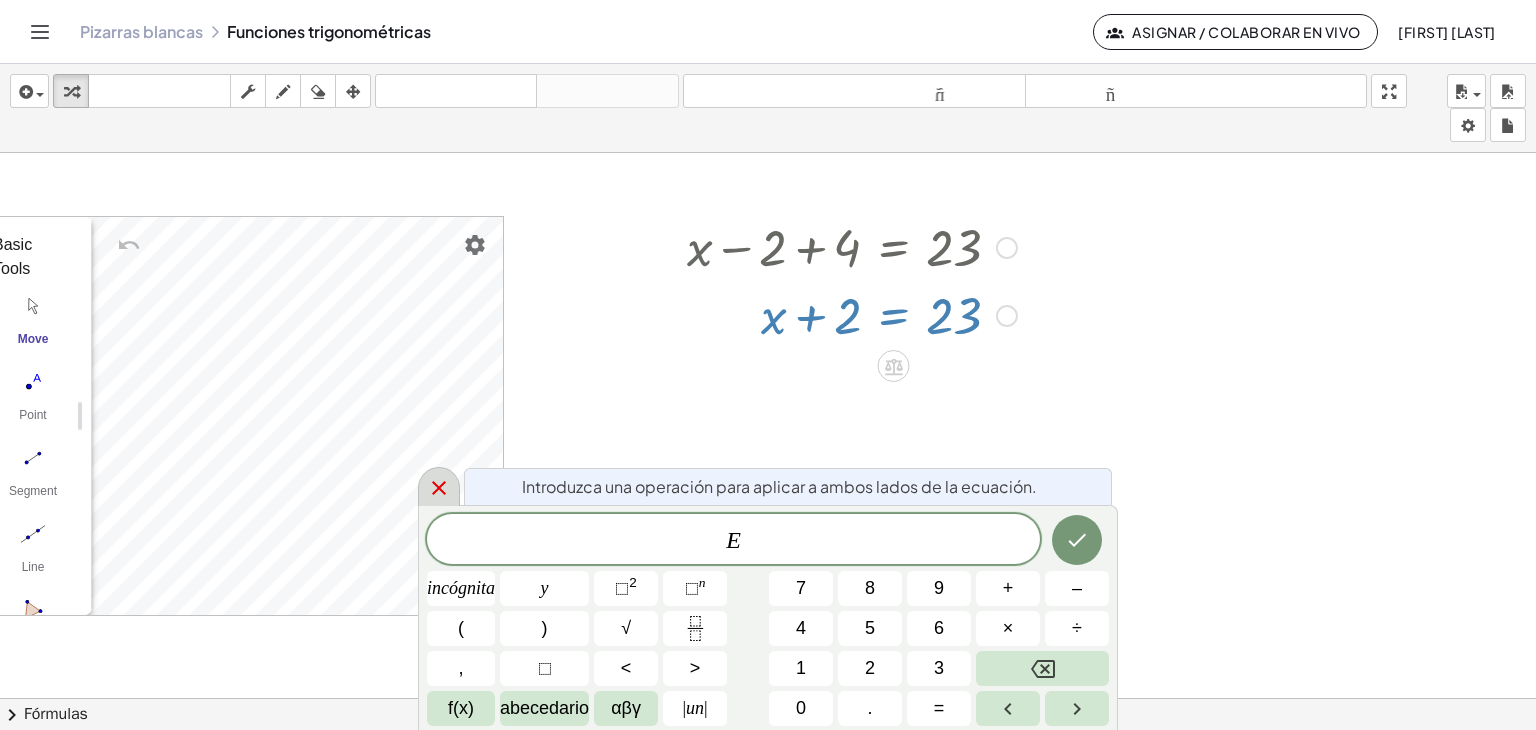 click 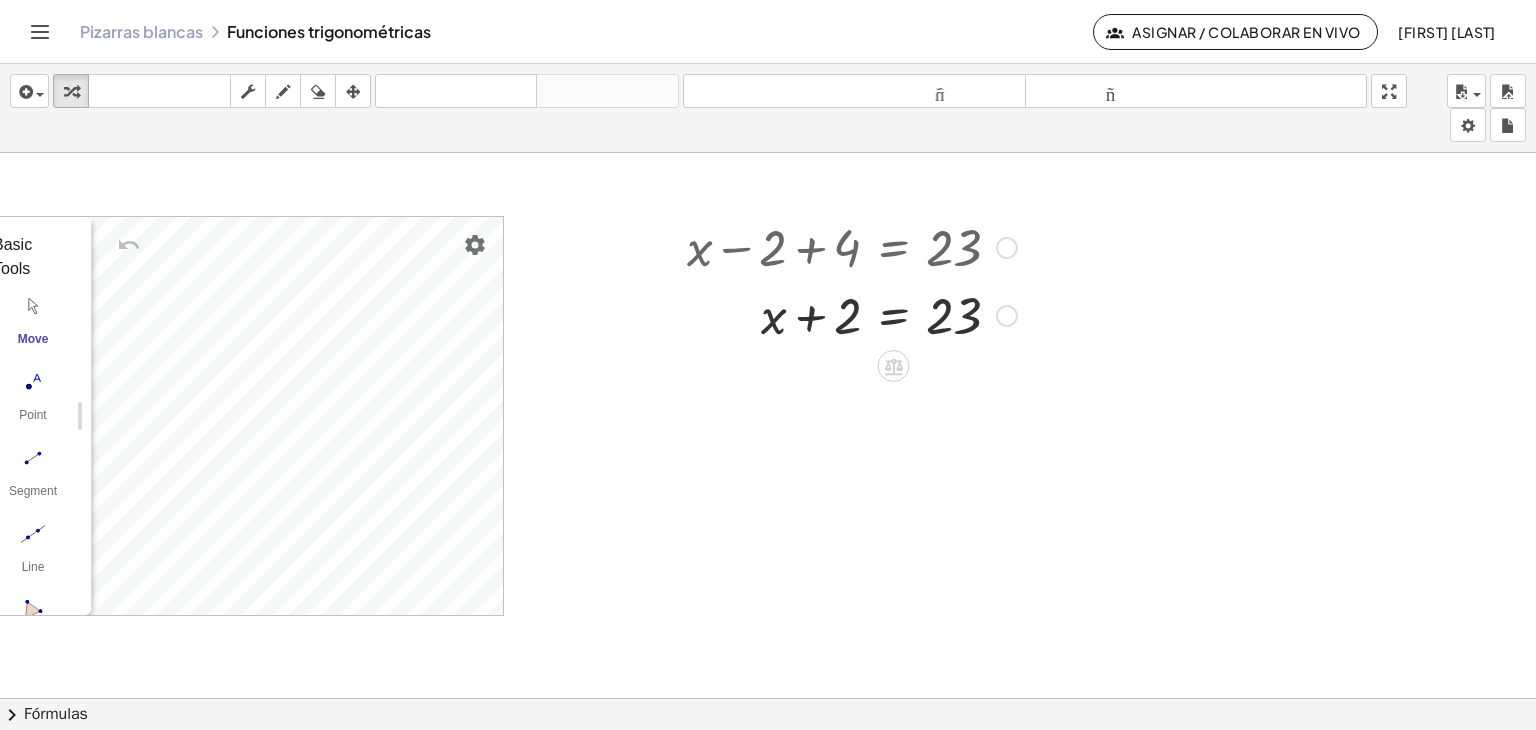 click at bounding box center (852, 314) 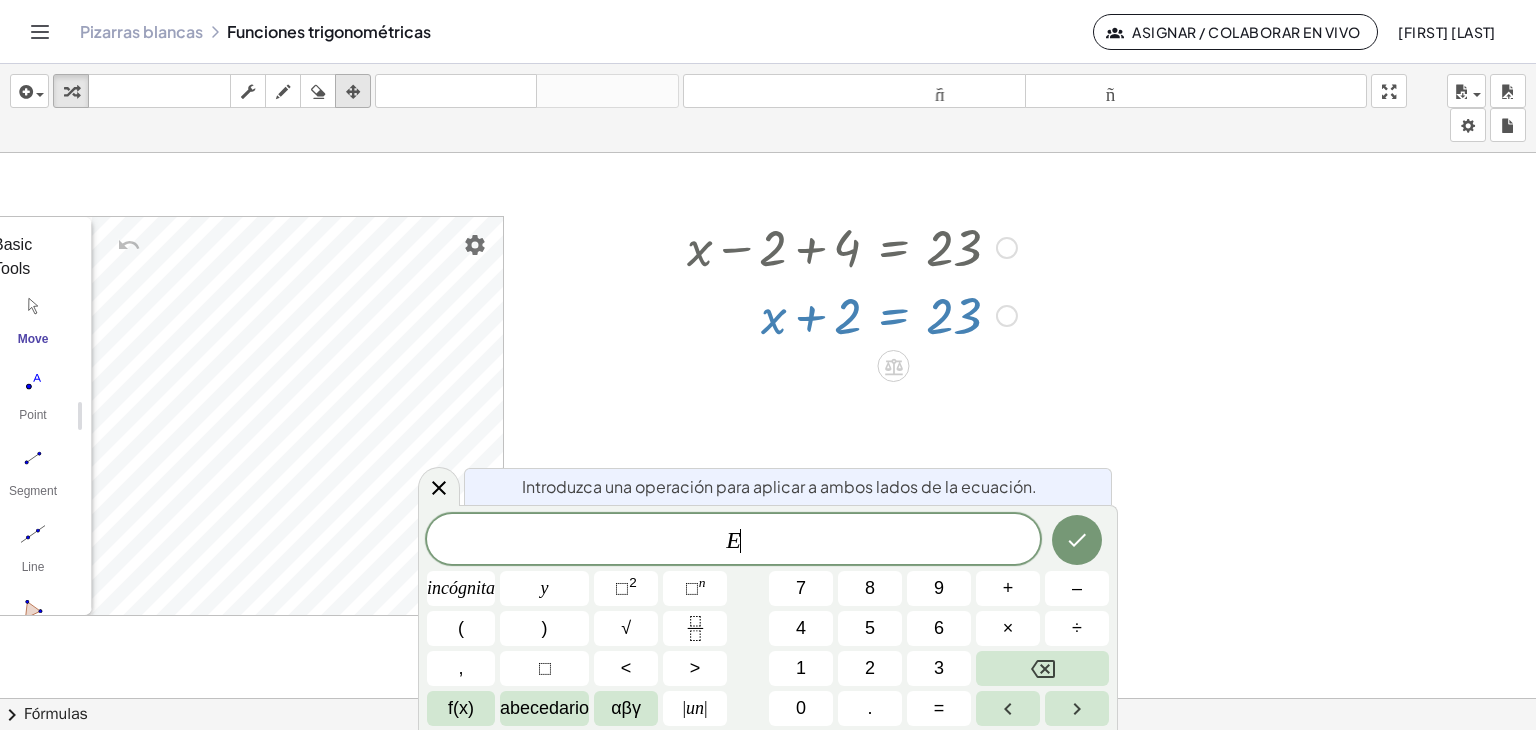 click at bounding box center (353, 92) 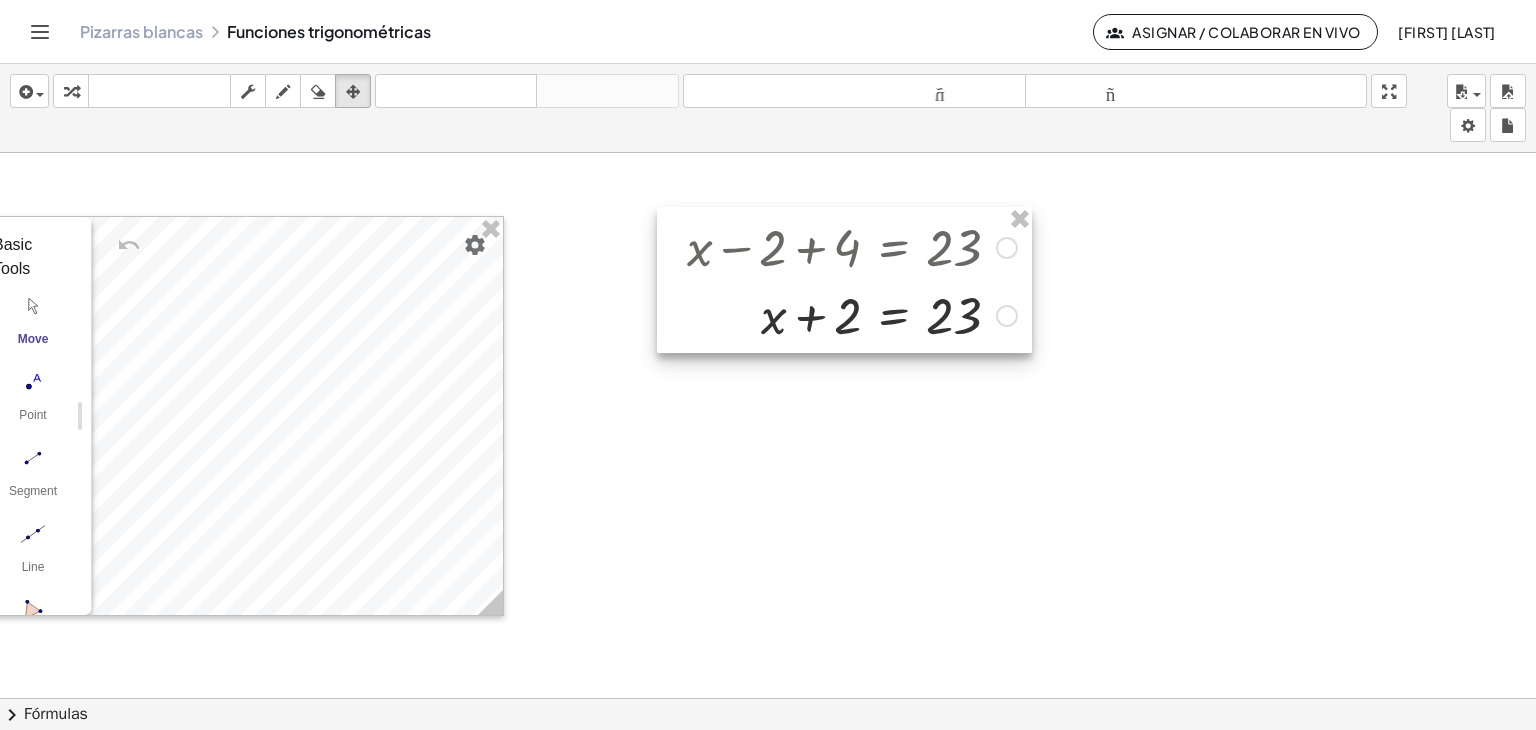 click at bounding box center (844, 280) 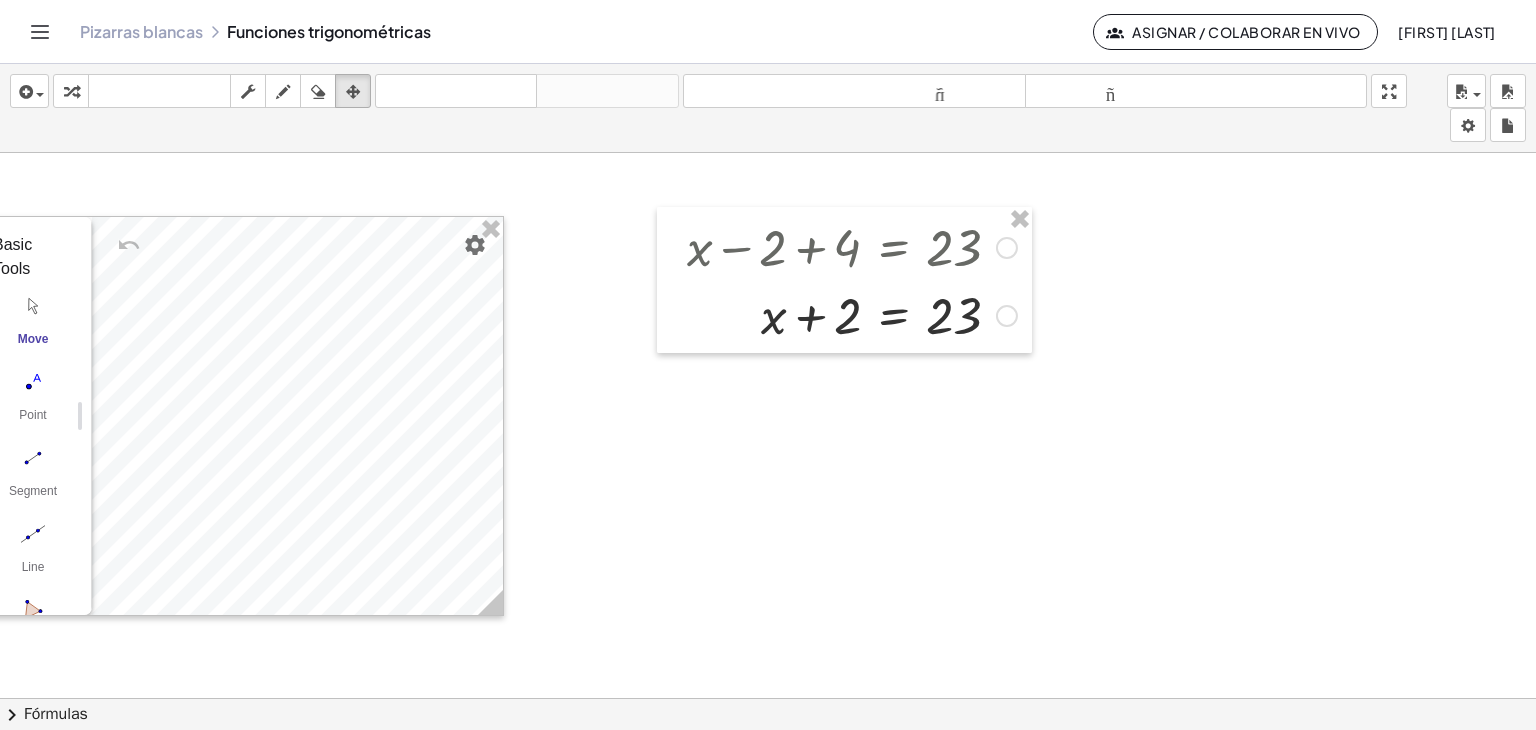 click at bounding box center (1945, -69) 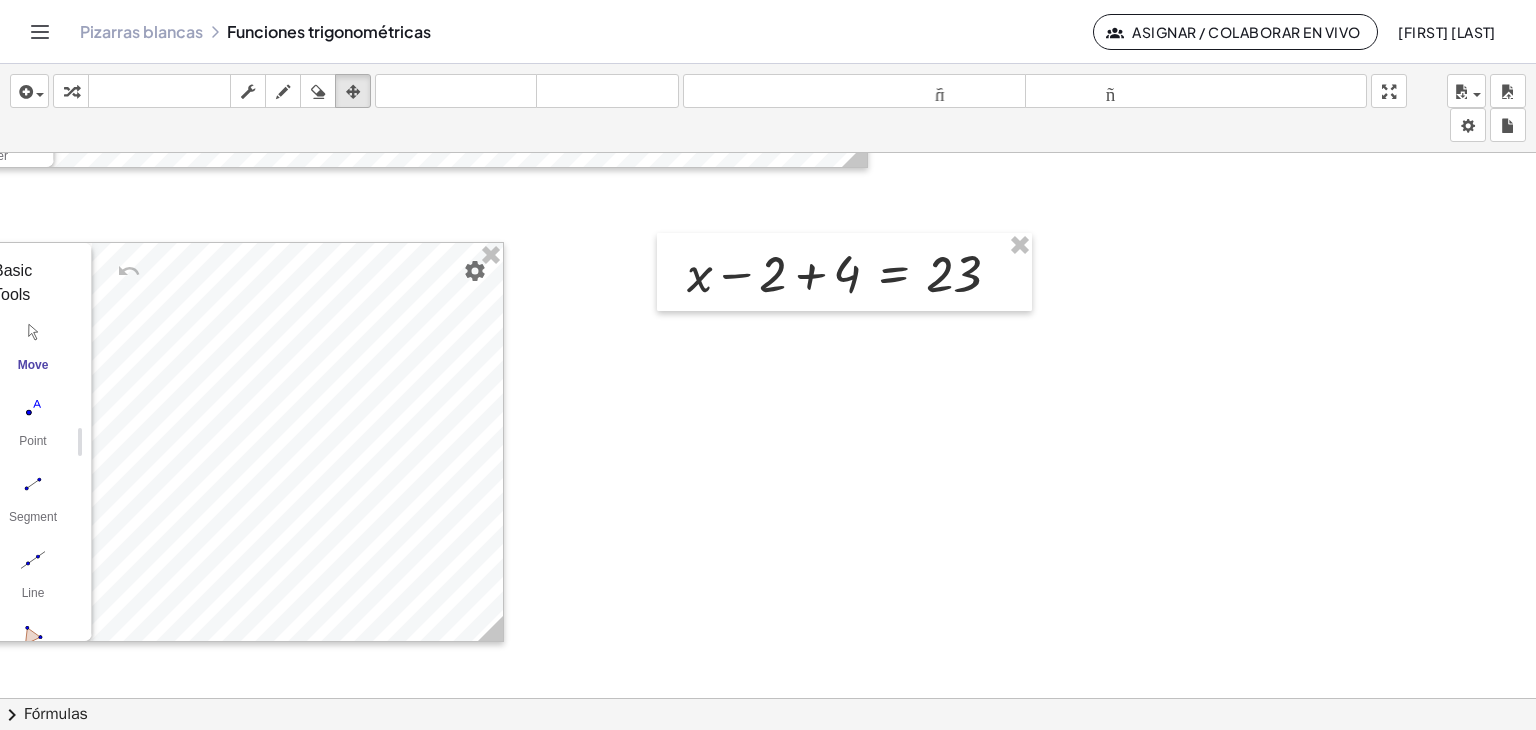 scroll, scrollTop: 1181, scrollLeft: 165, axis: both 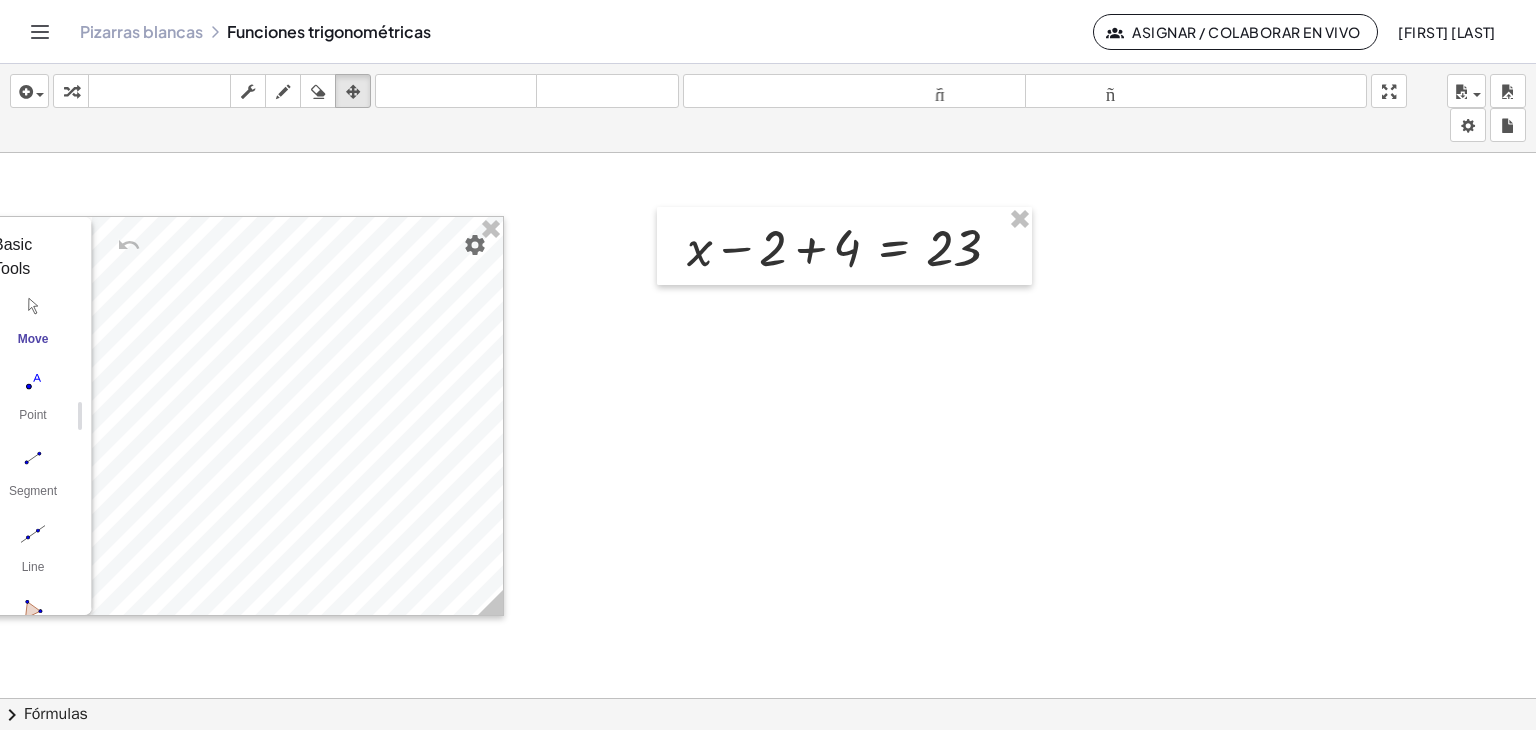 click at bounding box center (1945, -69) 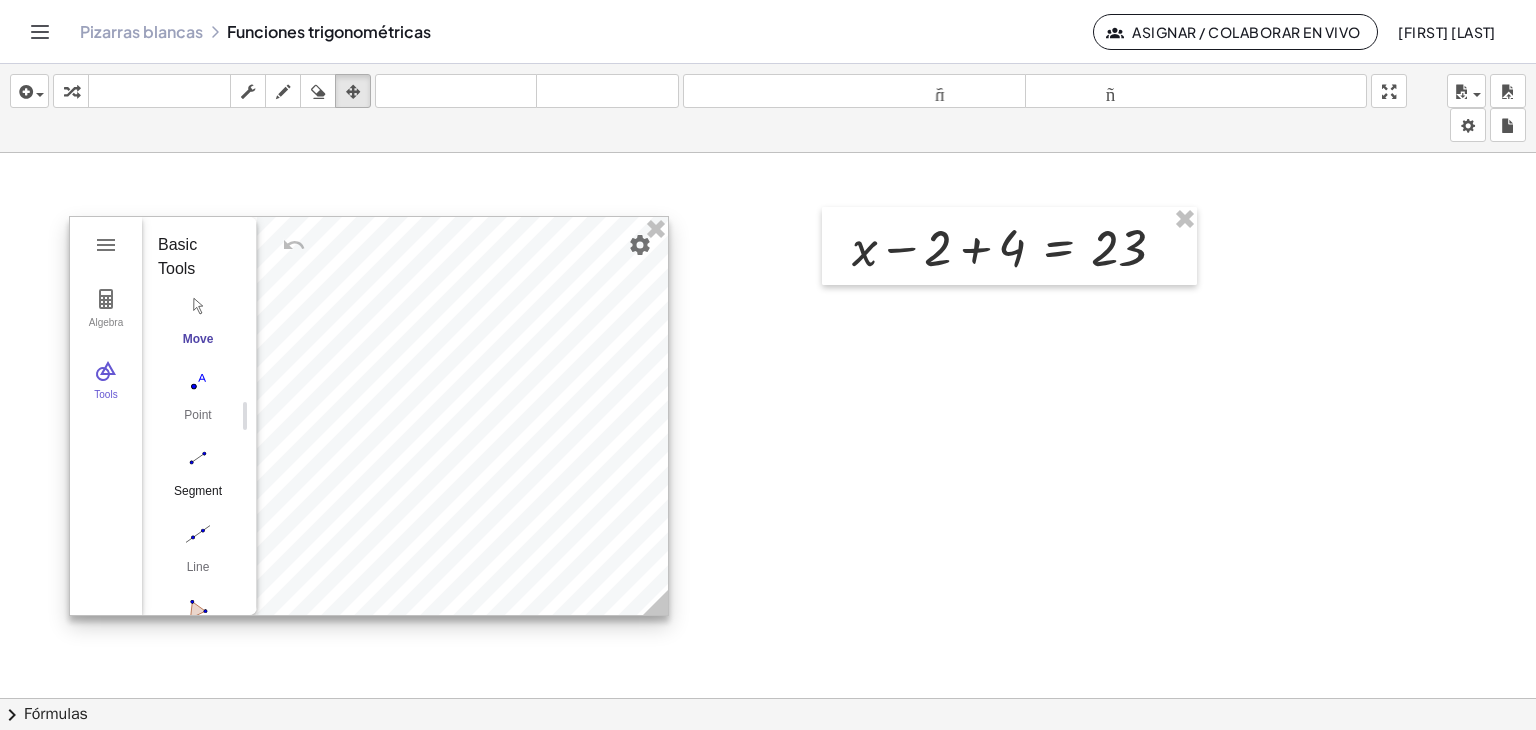 click on "Segment" at bounding box center (198, 498) 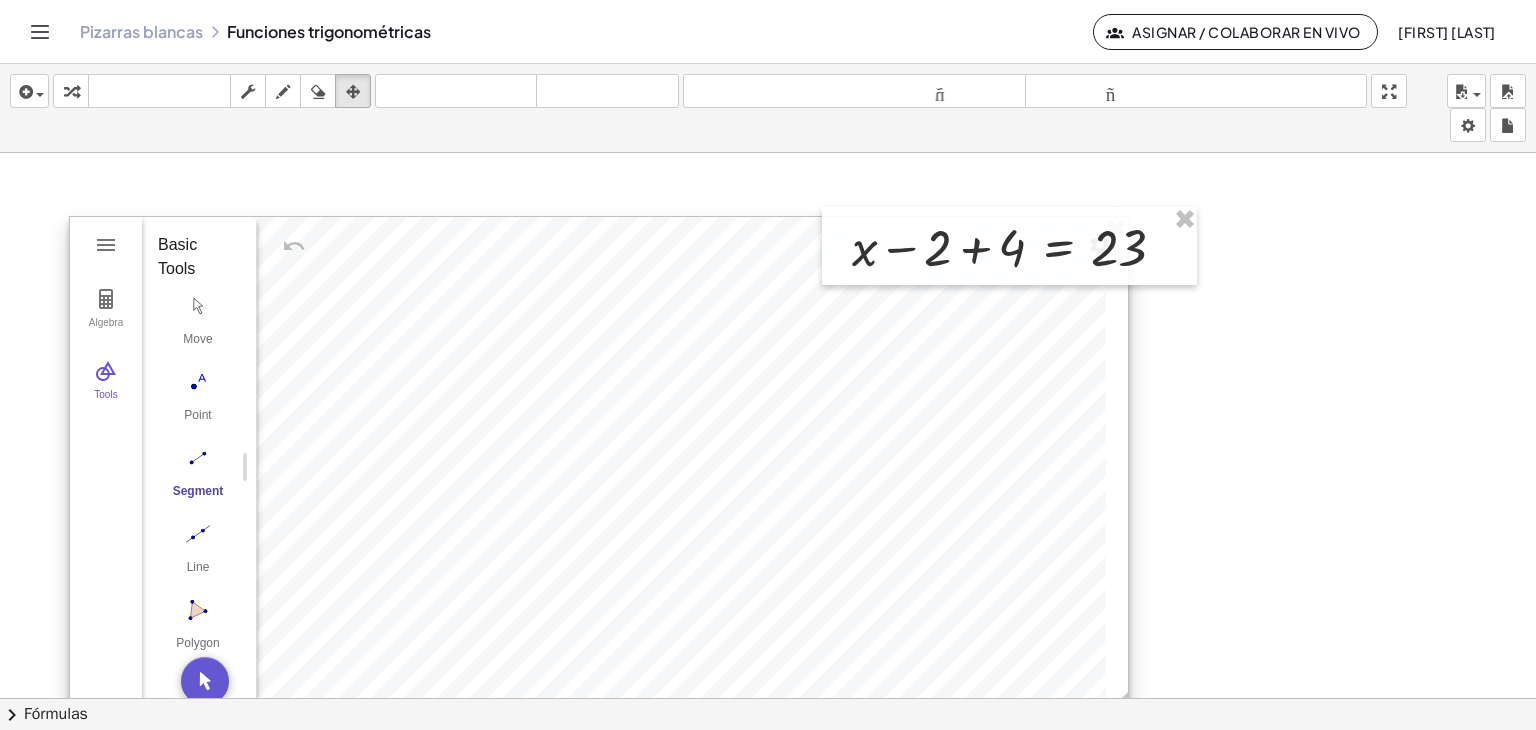 drag, startPoint x: 667, startPoint y: 602, endPoint x: 1194, endPoint y: 494, distance: 537.9526 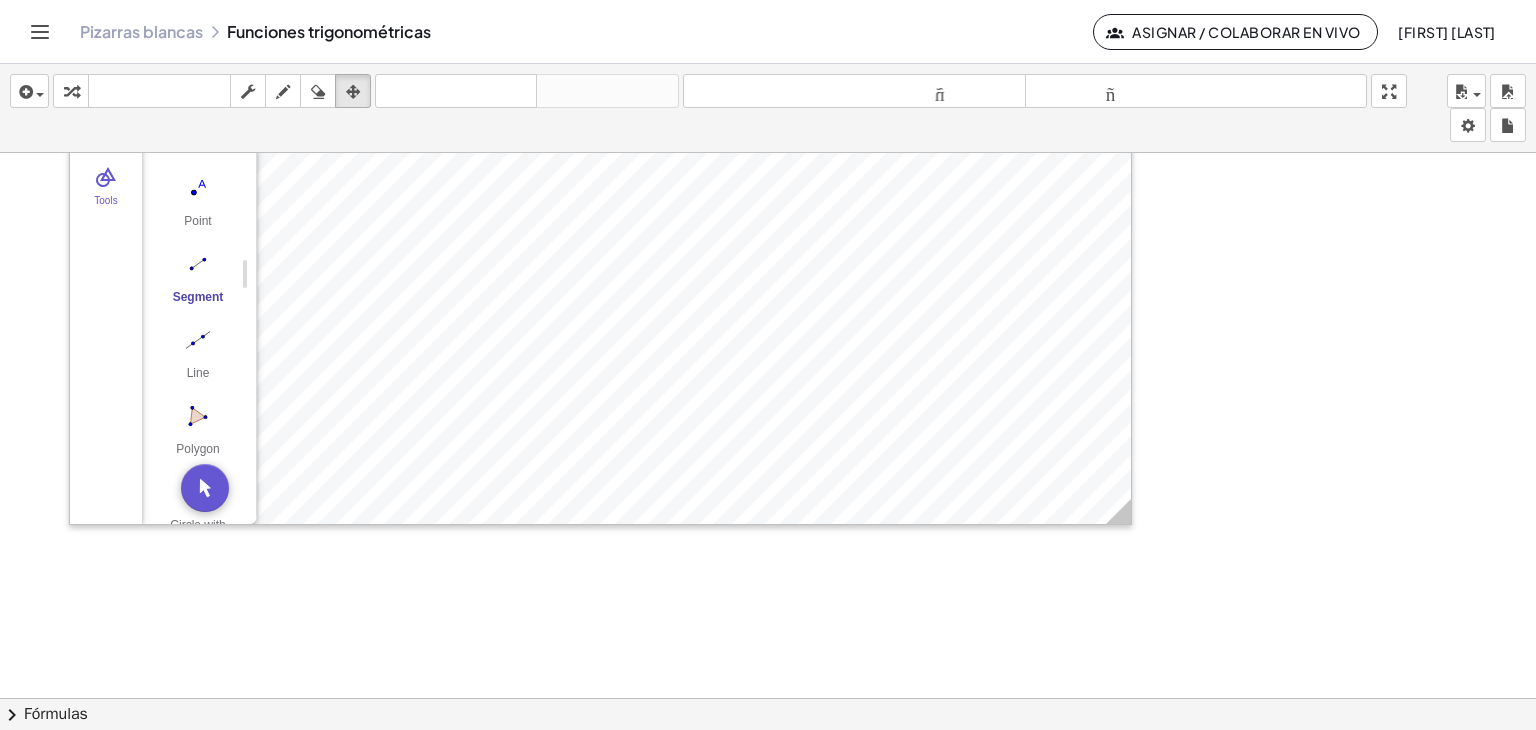 scroll, scrollTop: 1381, scrollLeft: 0, axis: vertical 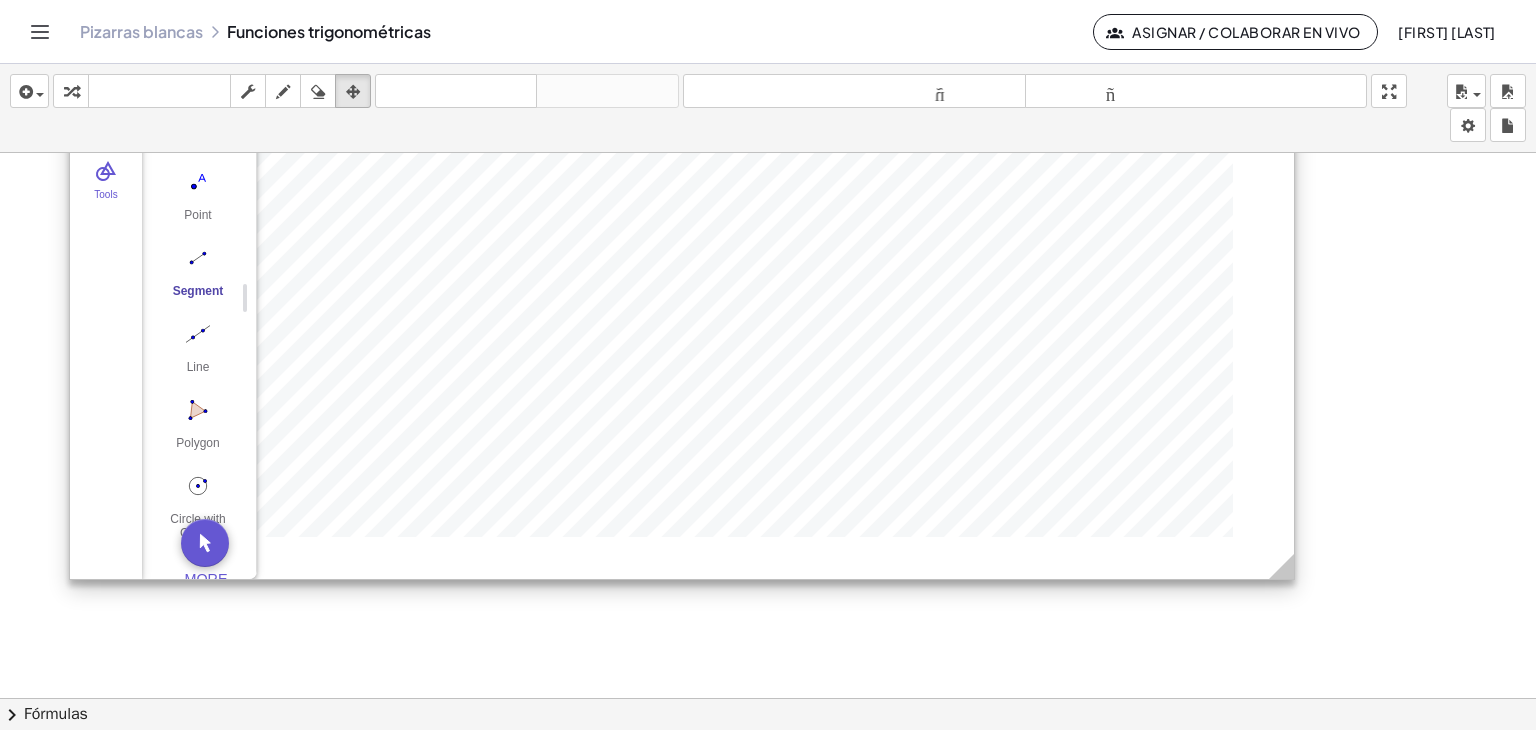 drag, startPoint x: 1121, startPoint y: 508, endPoint x: 1284, endPoint y: 569, distance: 174.04022 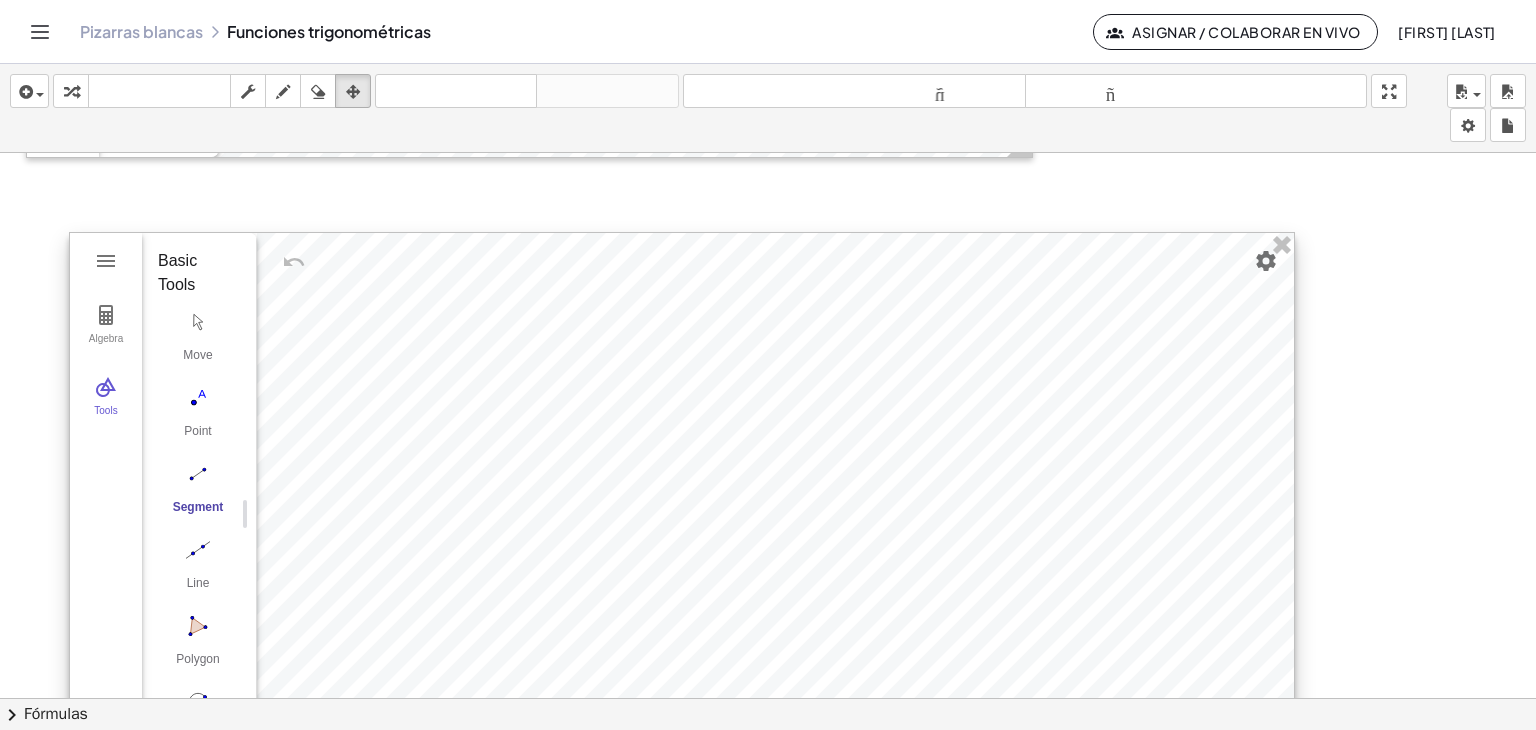scroll, scrollTop: 1181, scrollLeft: 0, axis: vertical 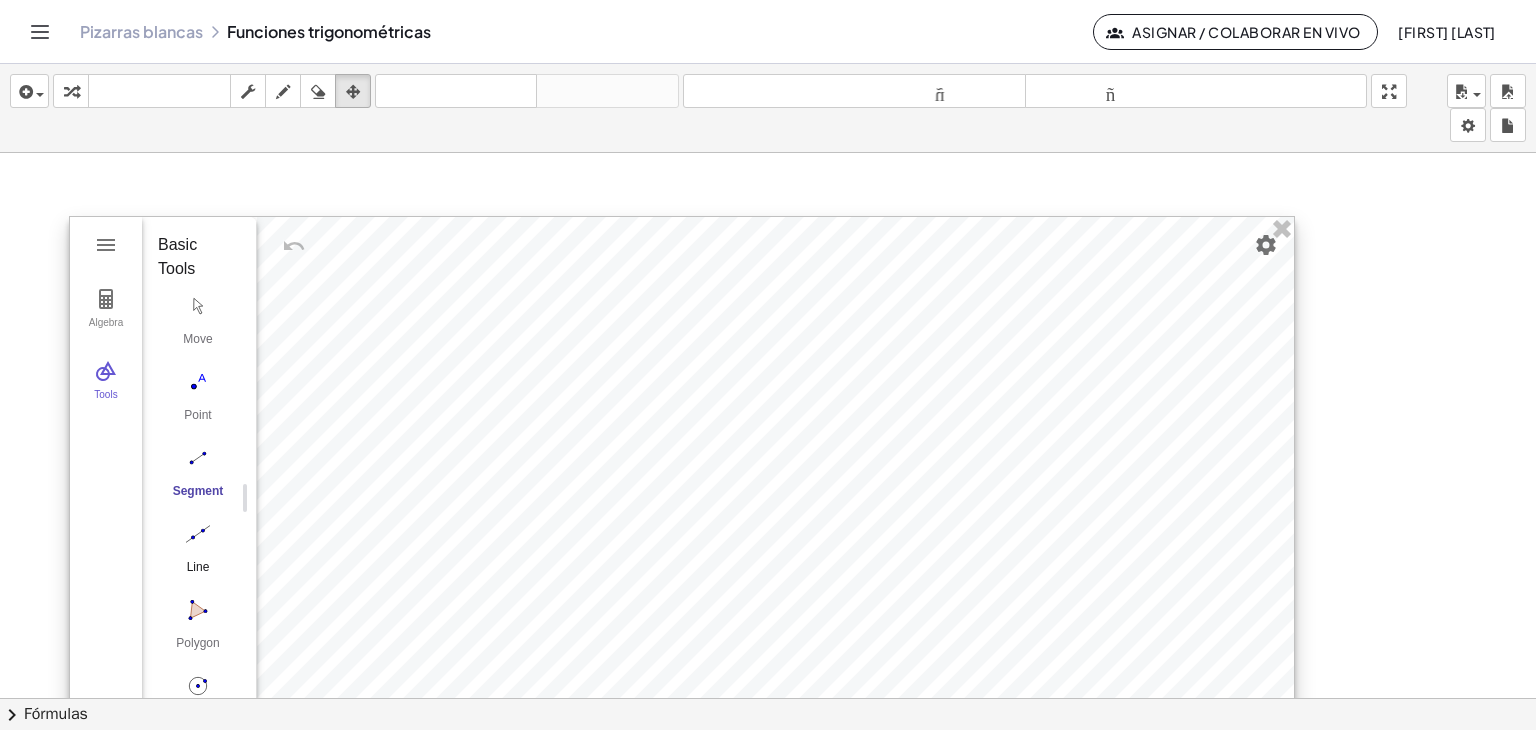 click at bounding box center (198, 534) 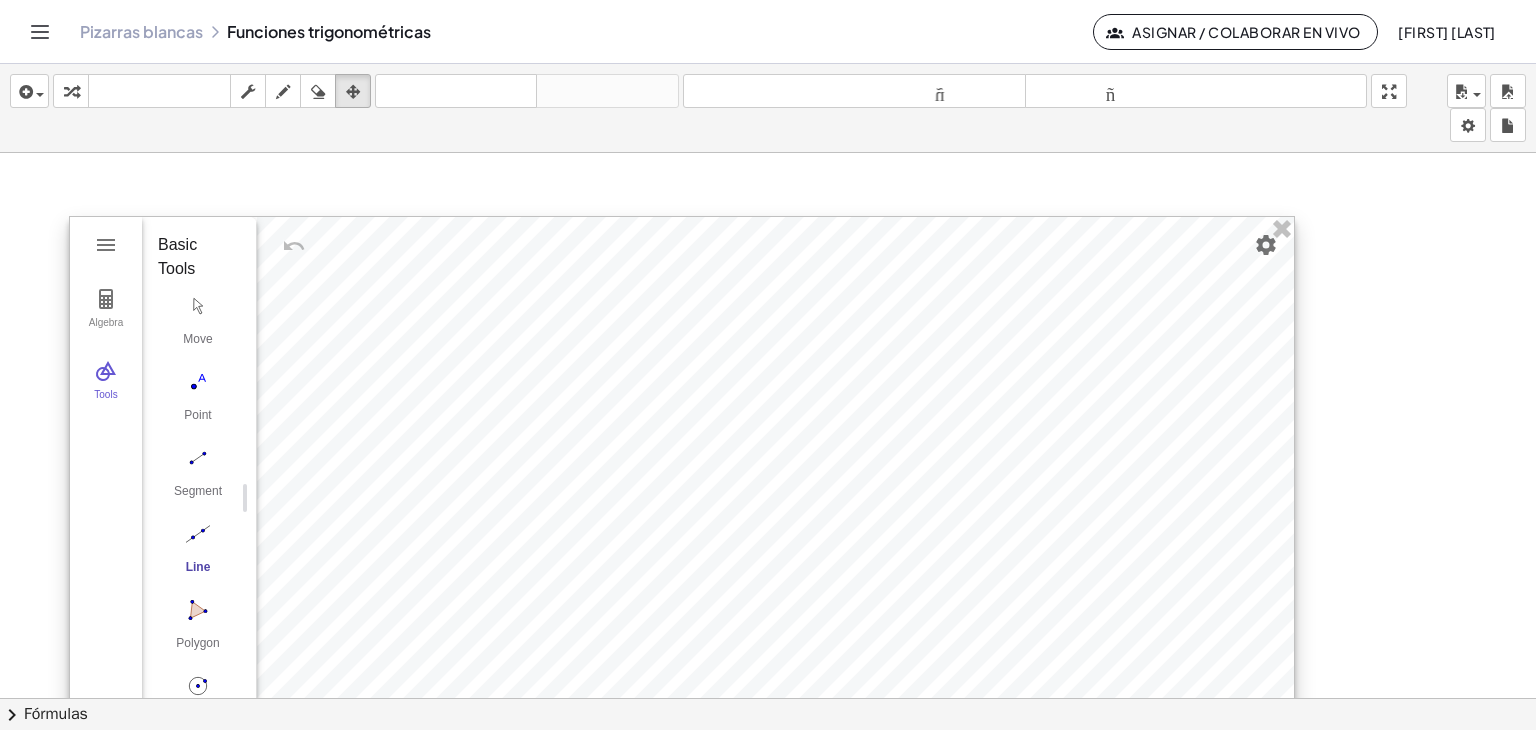 click at bounding box center [682, 498] 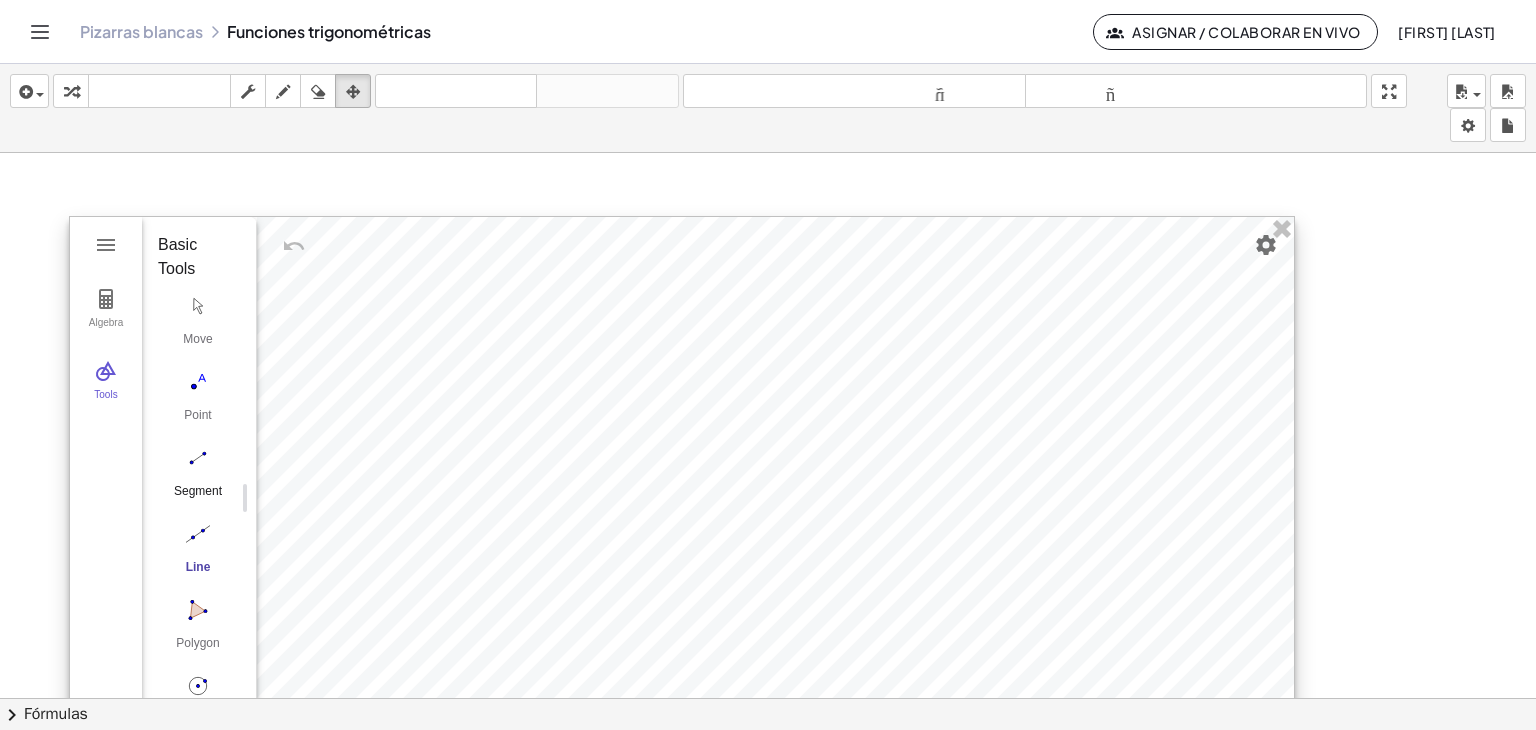 click at bounding box center (198, 458) 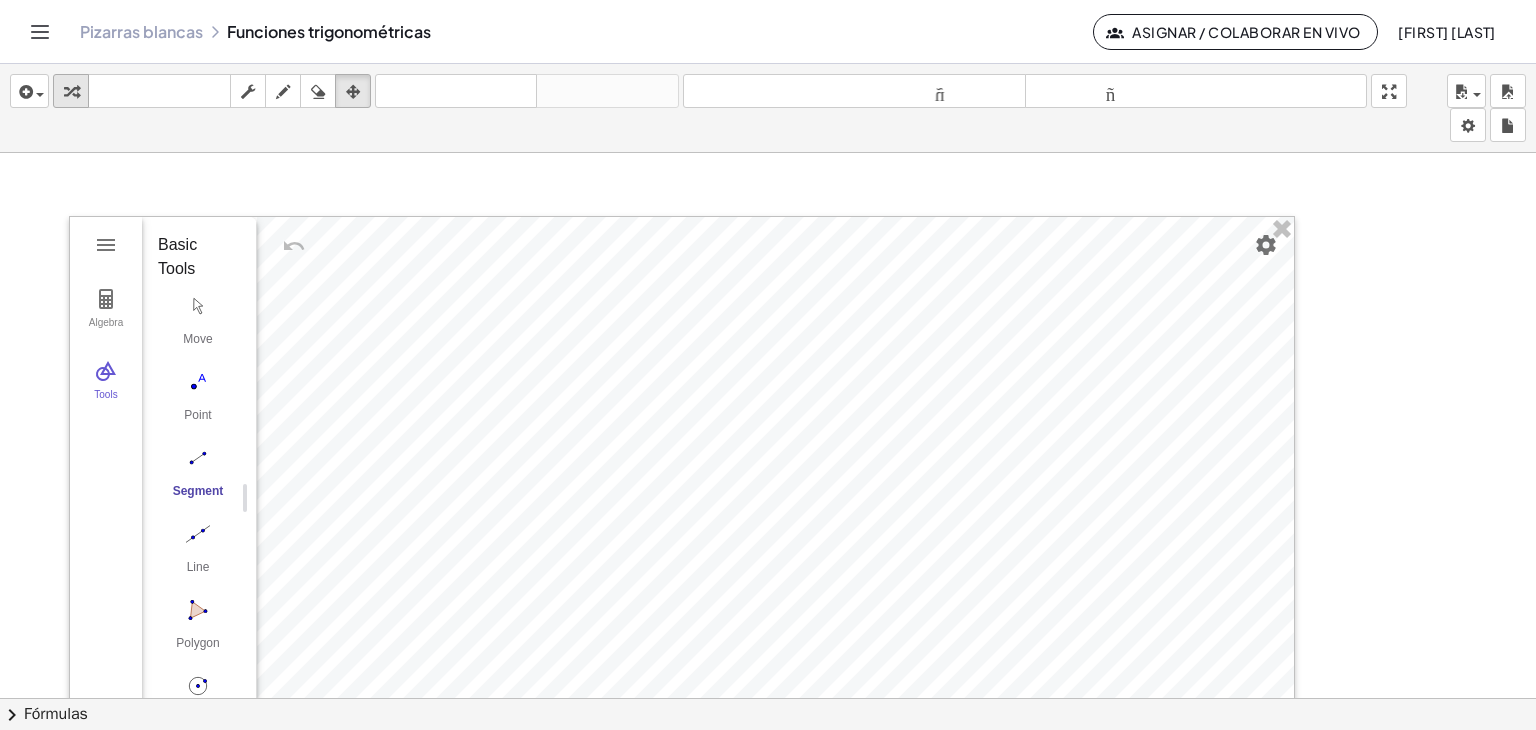 click at bounding box center (71, 92) 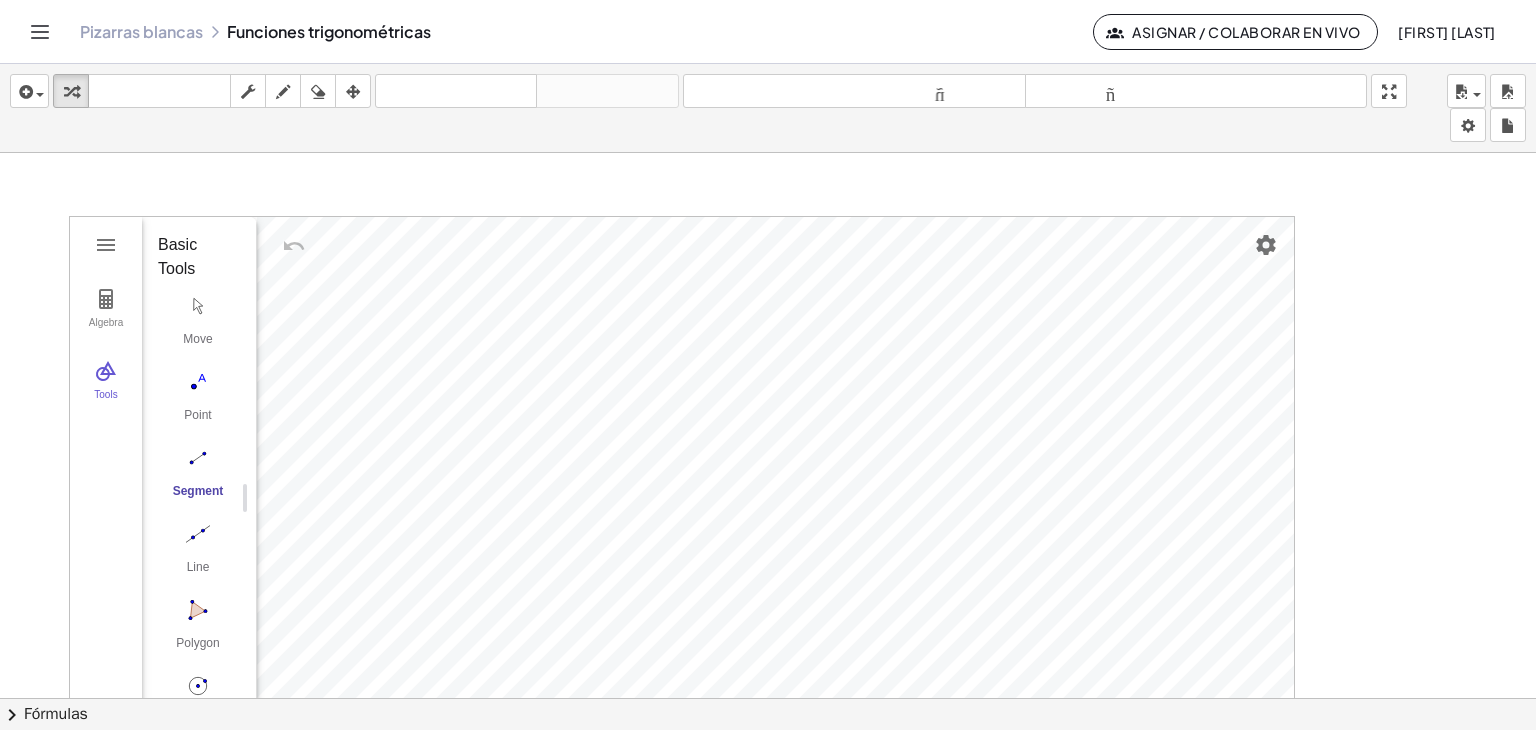 click on "Segment" at bounding box center (198, 498) 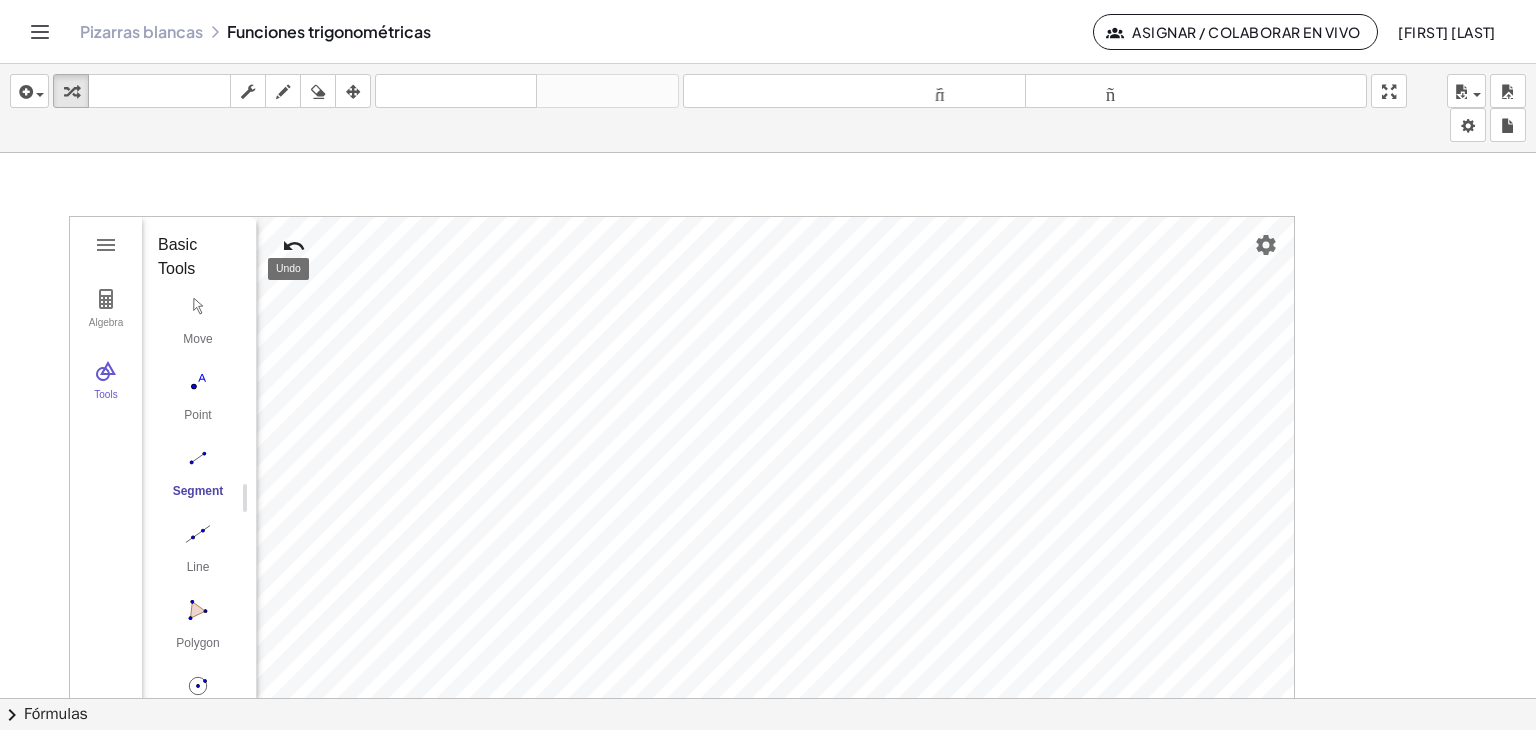 click at bounding box center (294, 246) 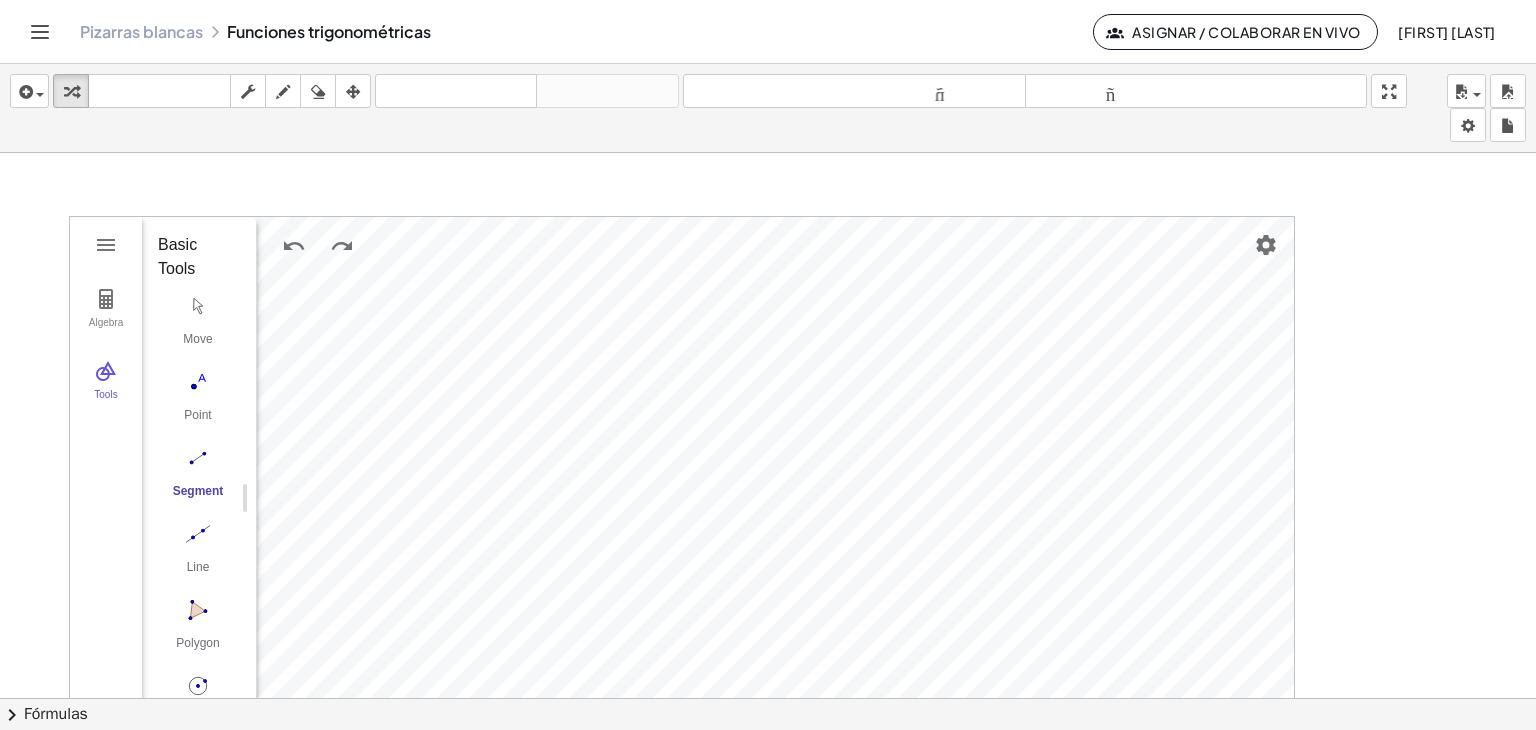 click at bounding box center (198, 458) 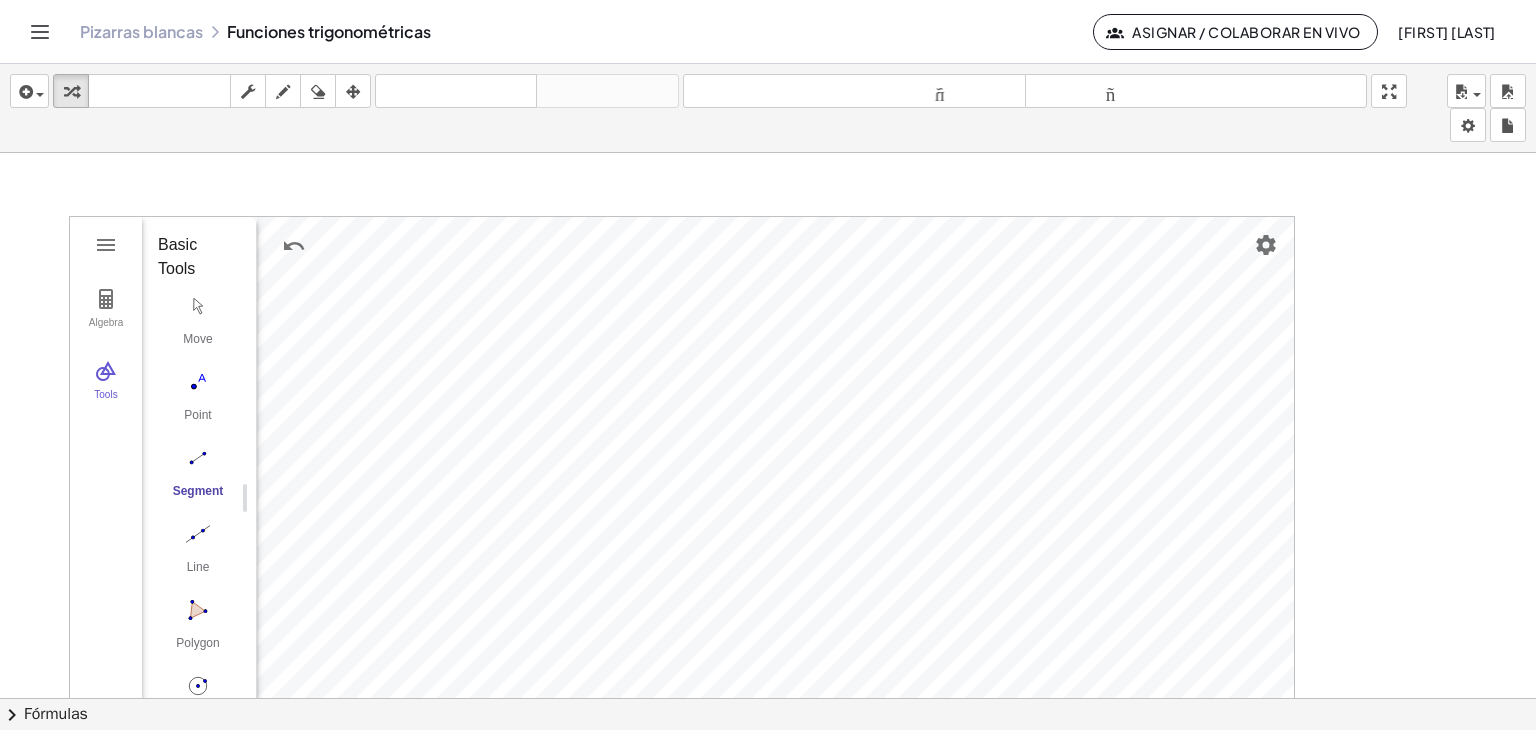 click on "Segment" at bounding box center (198, 498) 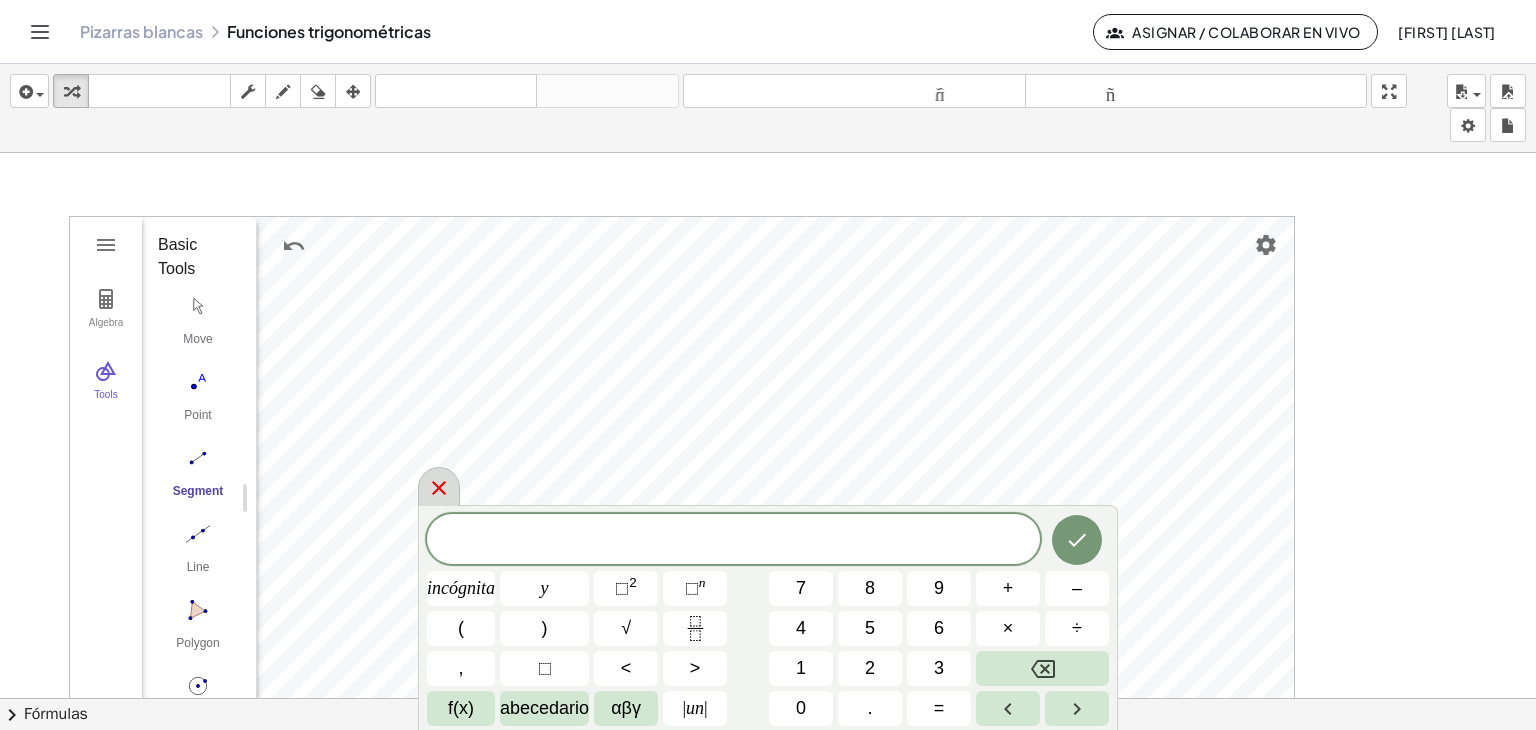 click 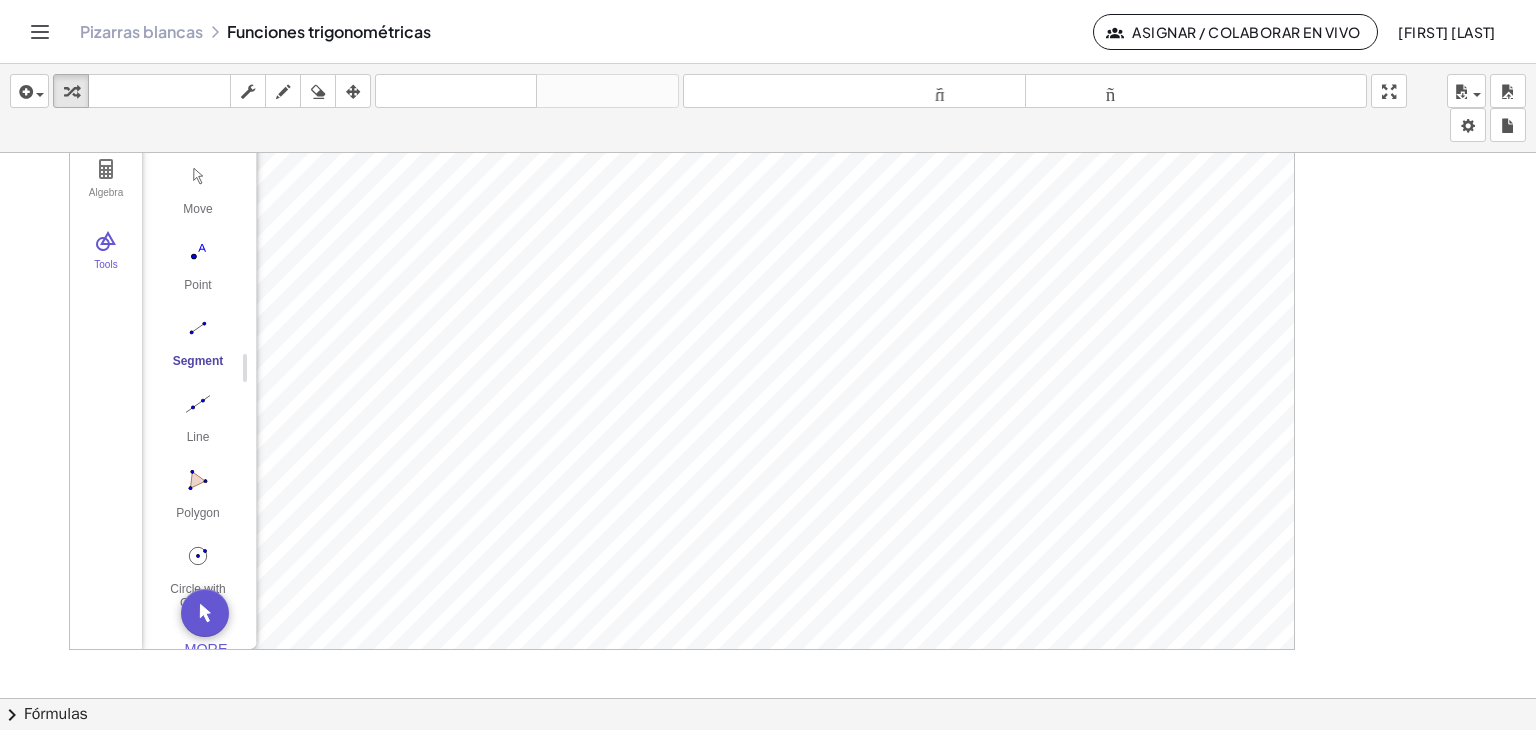scroll, scrollTop: 1381, scrollLeft: 0, axis: vertical 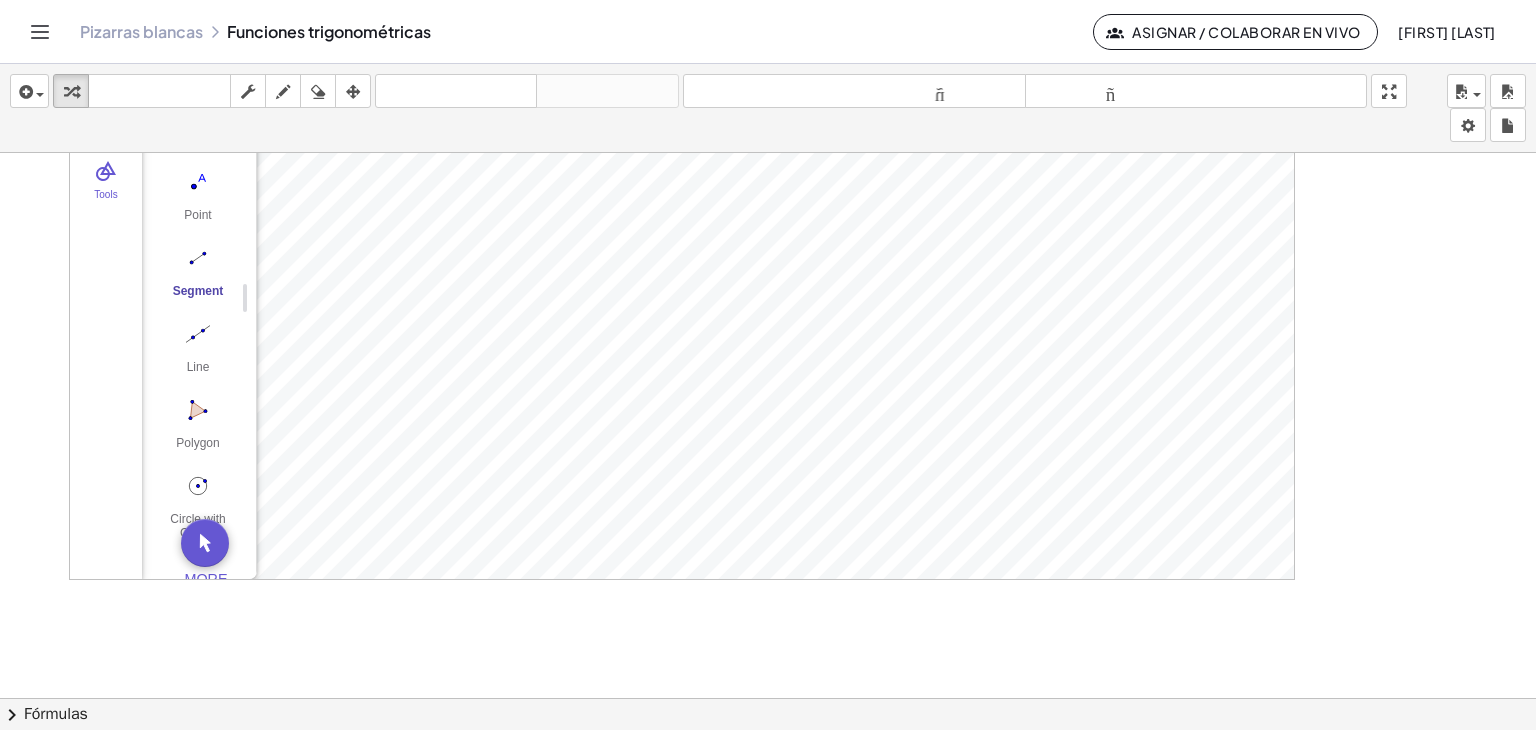 click on "Segment" at bounding box center (198, 298) 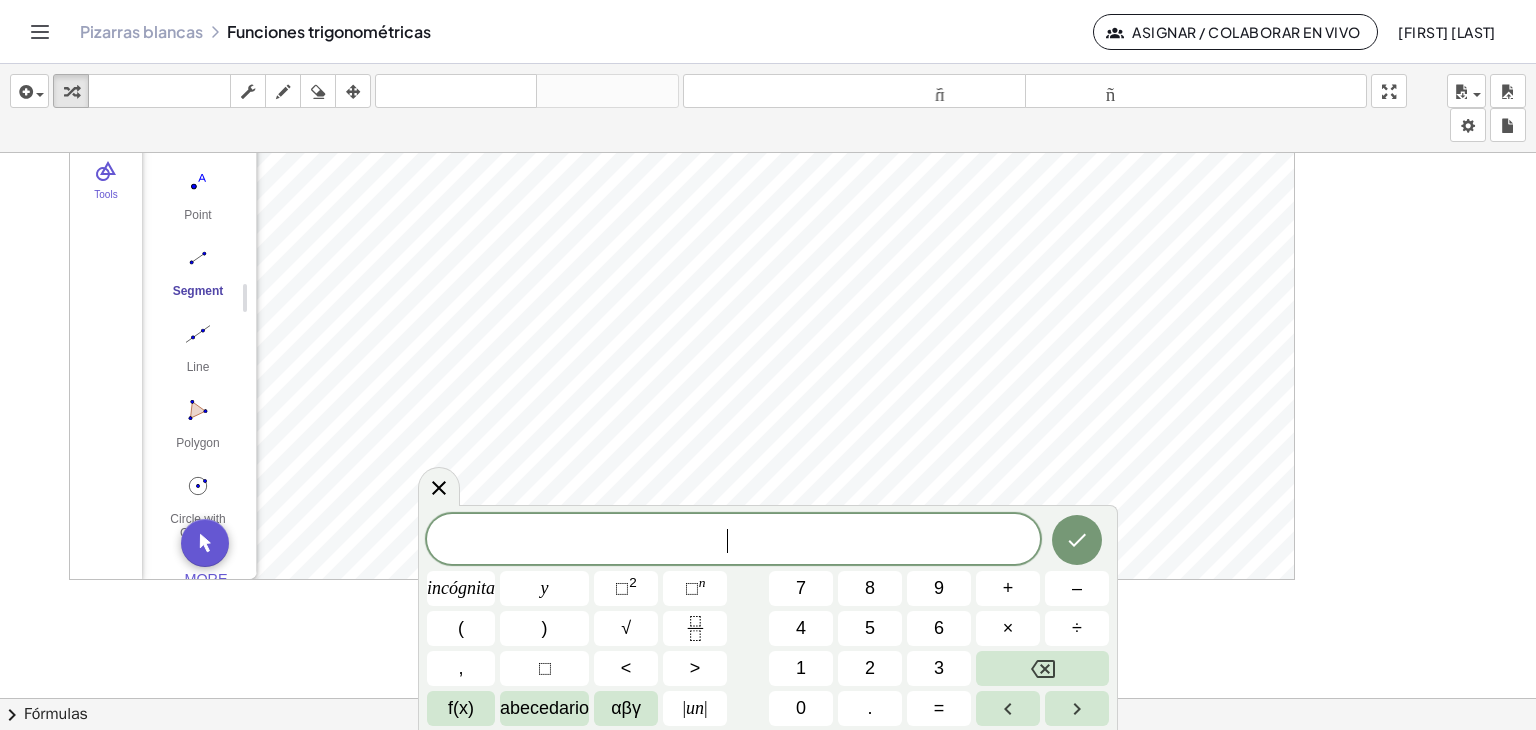 scroll, scrollTop: 1281, scrollLeft: 0, axis: vertical 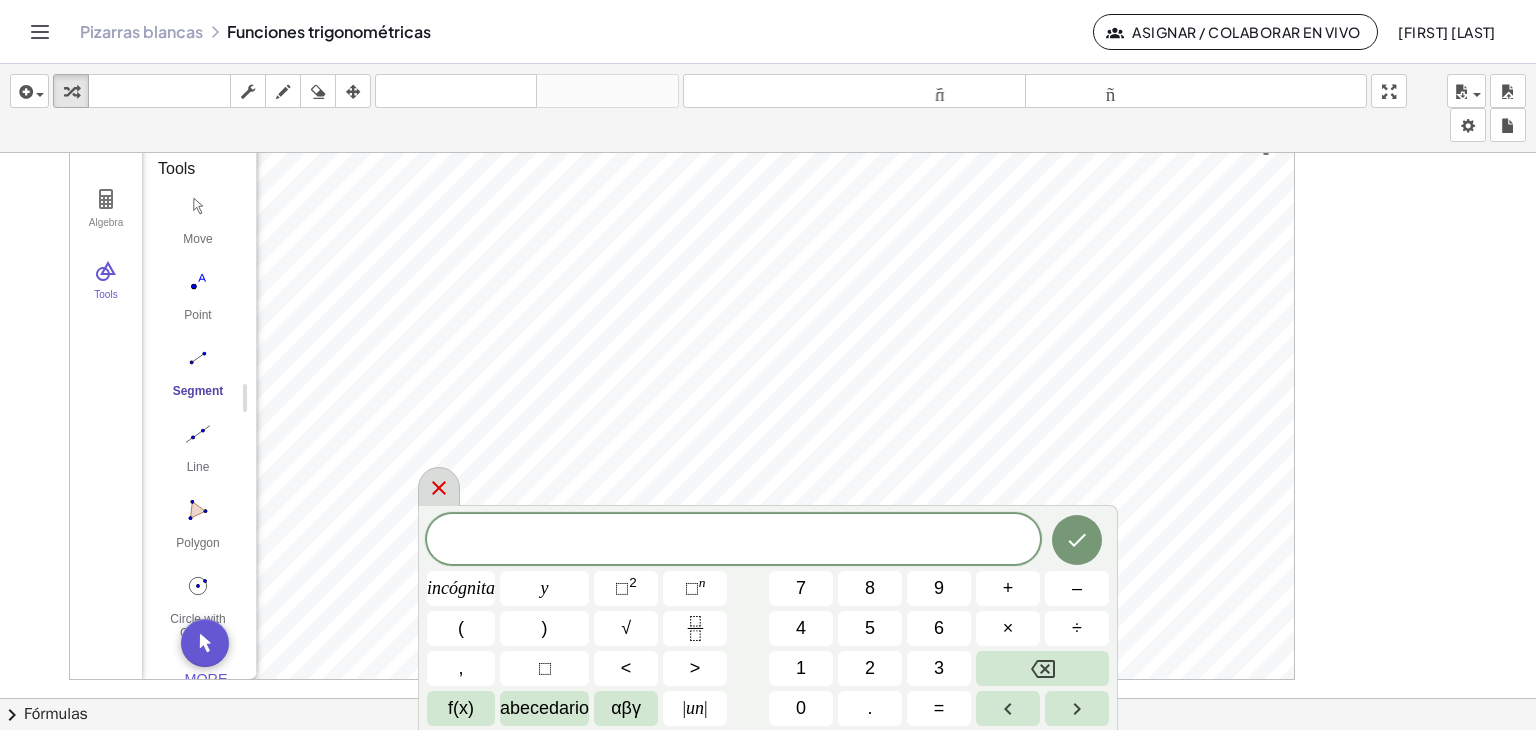 click 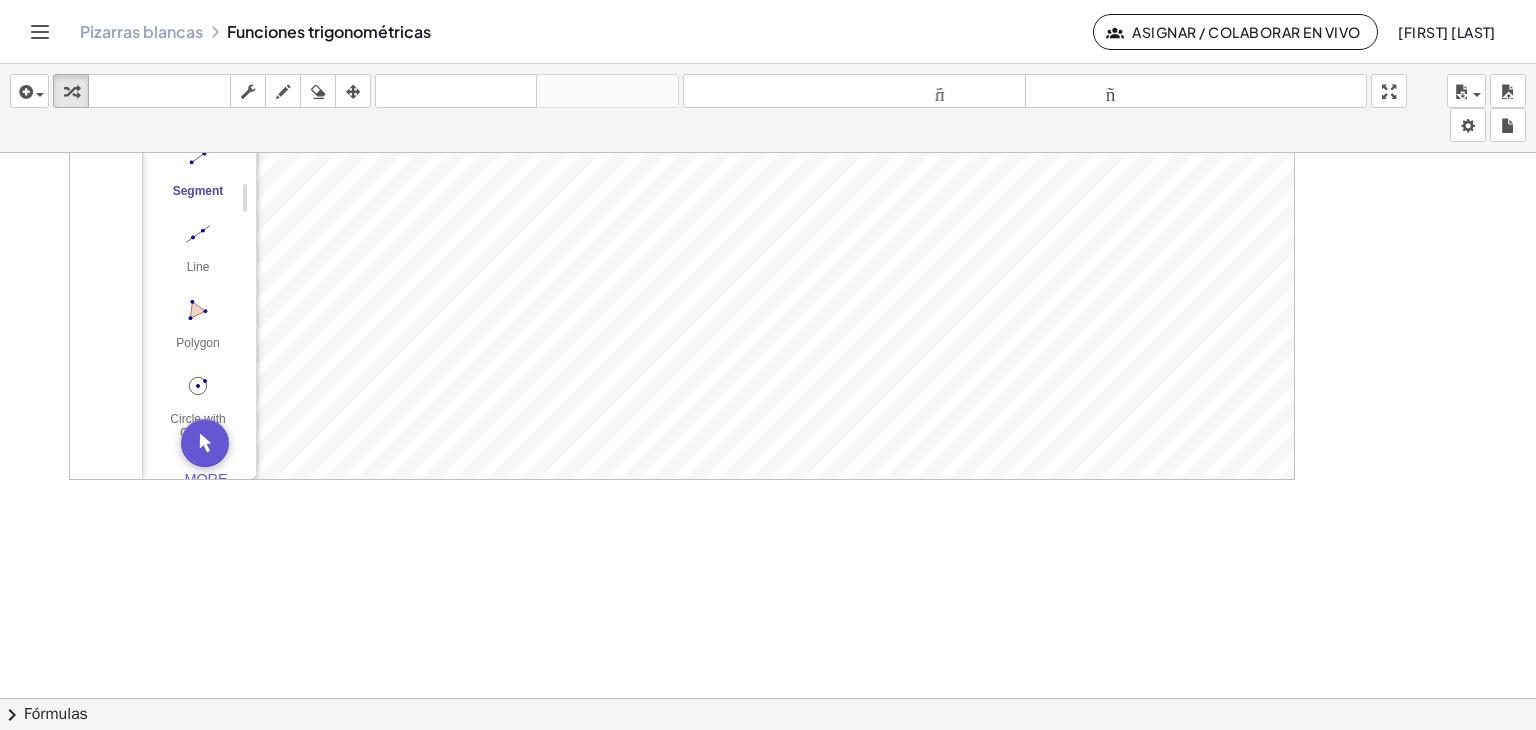 scroll, scrollTop: 1081, scrollLeft: 0, axis: vertical 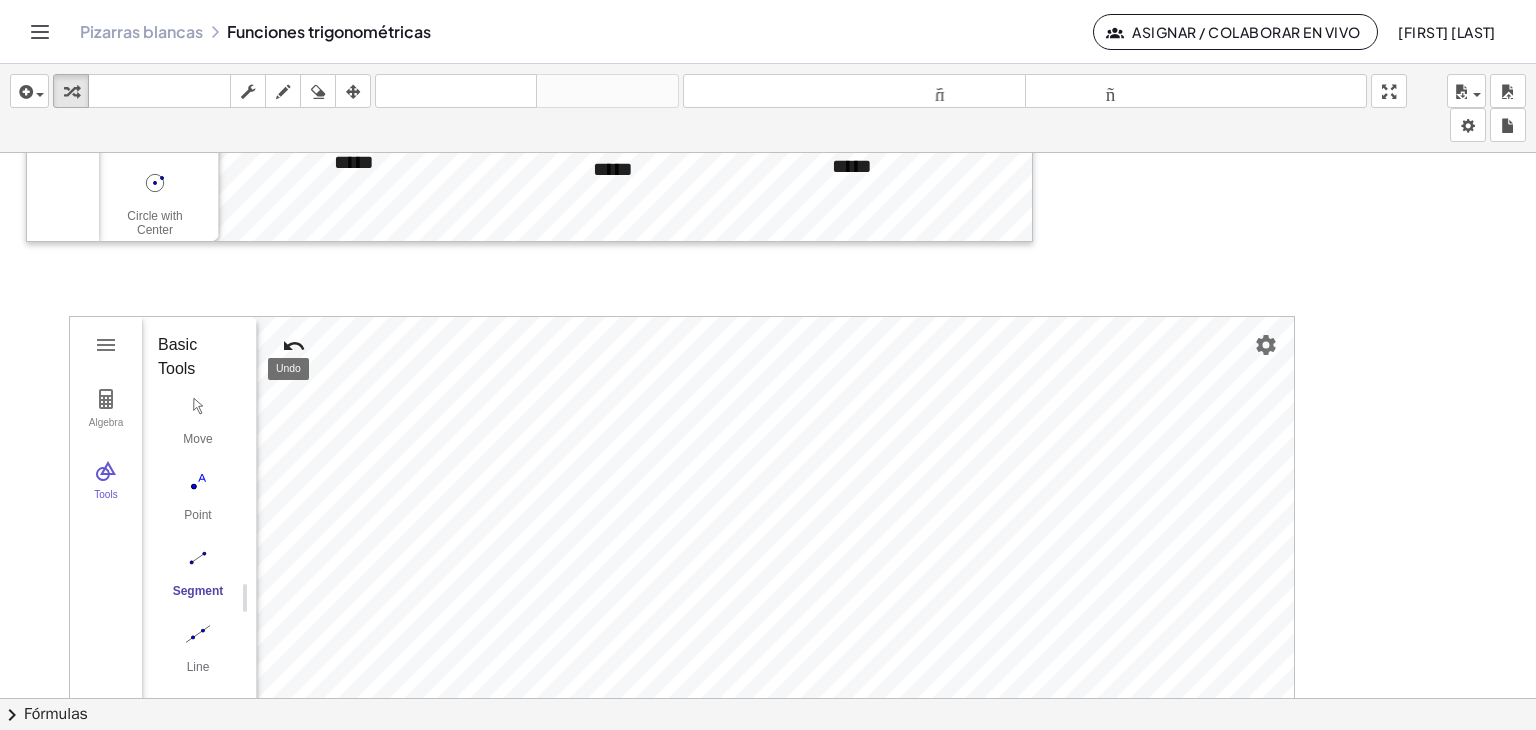 click at bounding box center (294, 346) 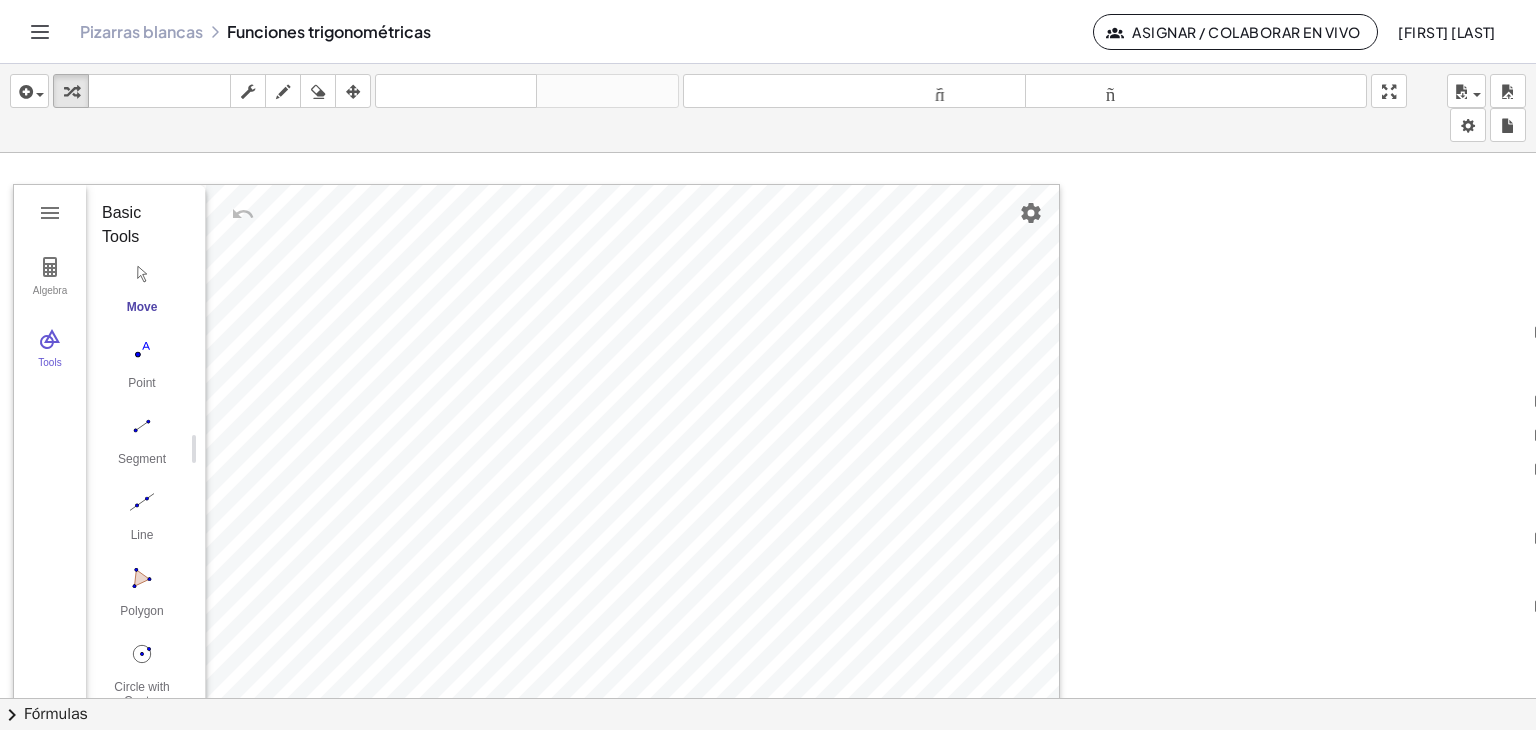 scroll, scrollTop: 0, scrollLeft: 0, axis: both 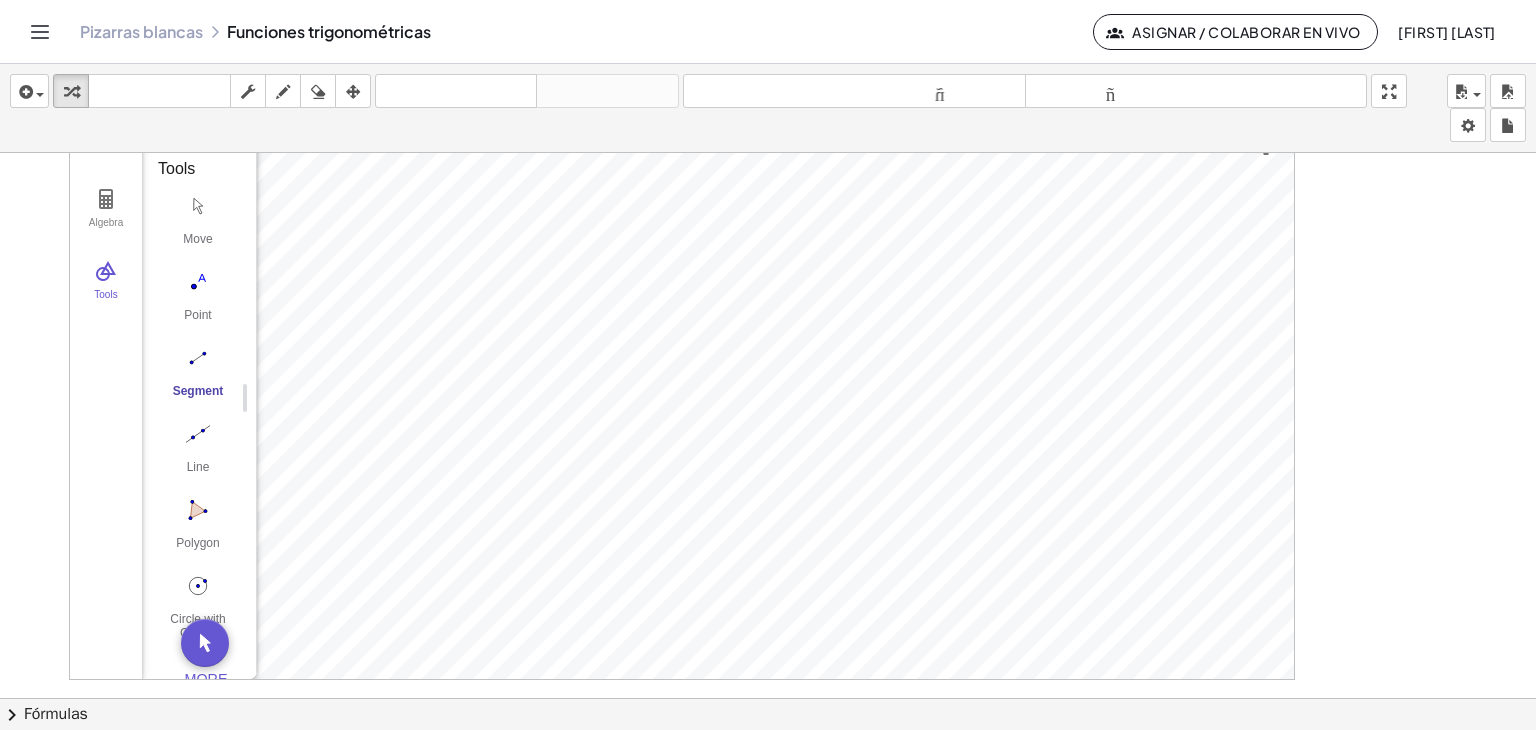 click at bounding box center (2110, -37) 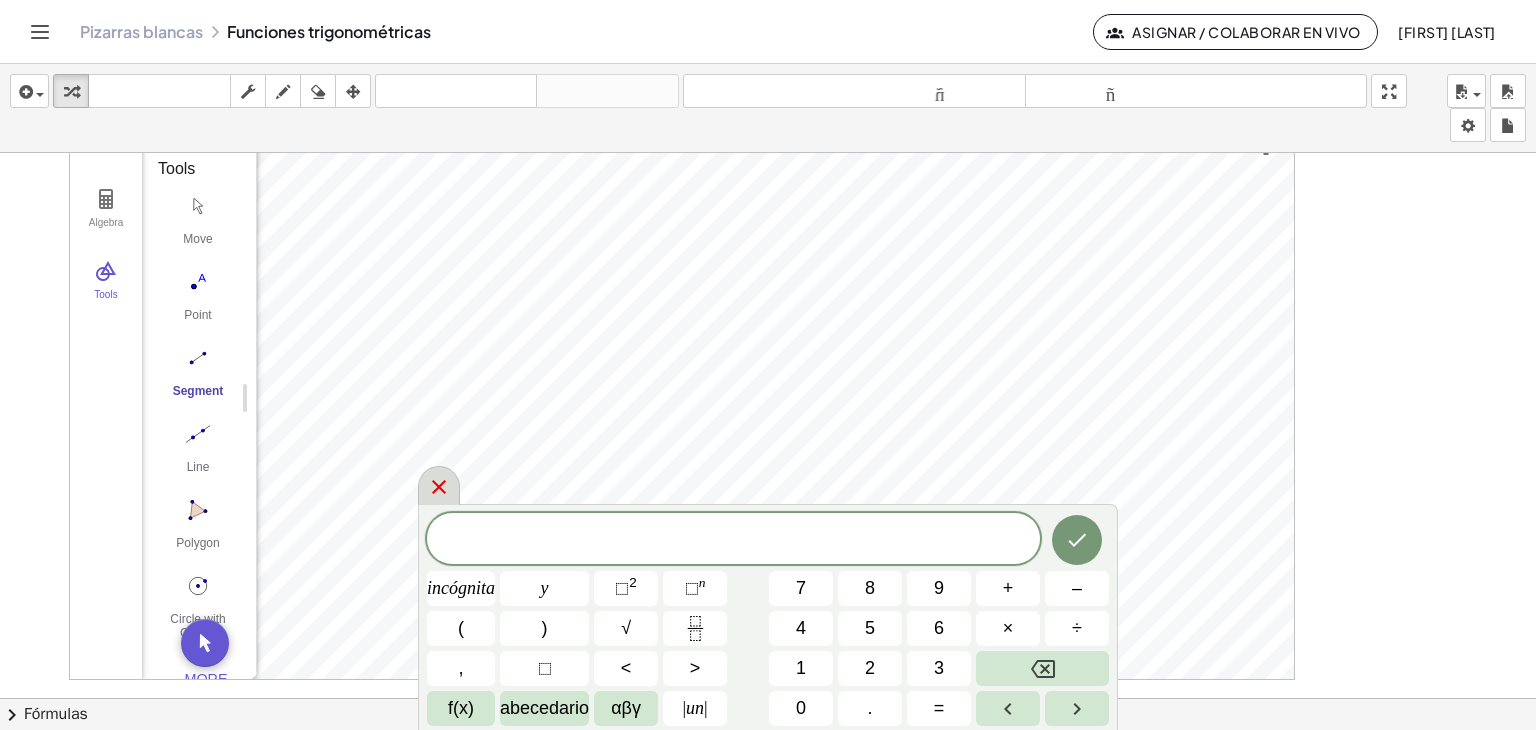 click 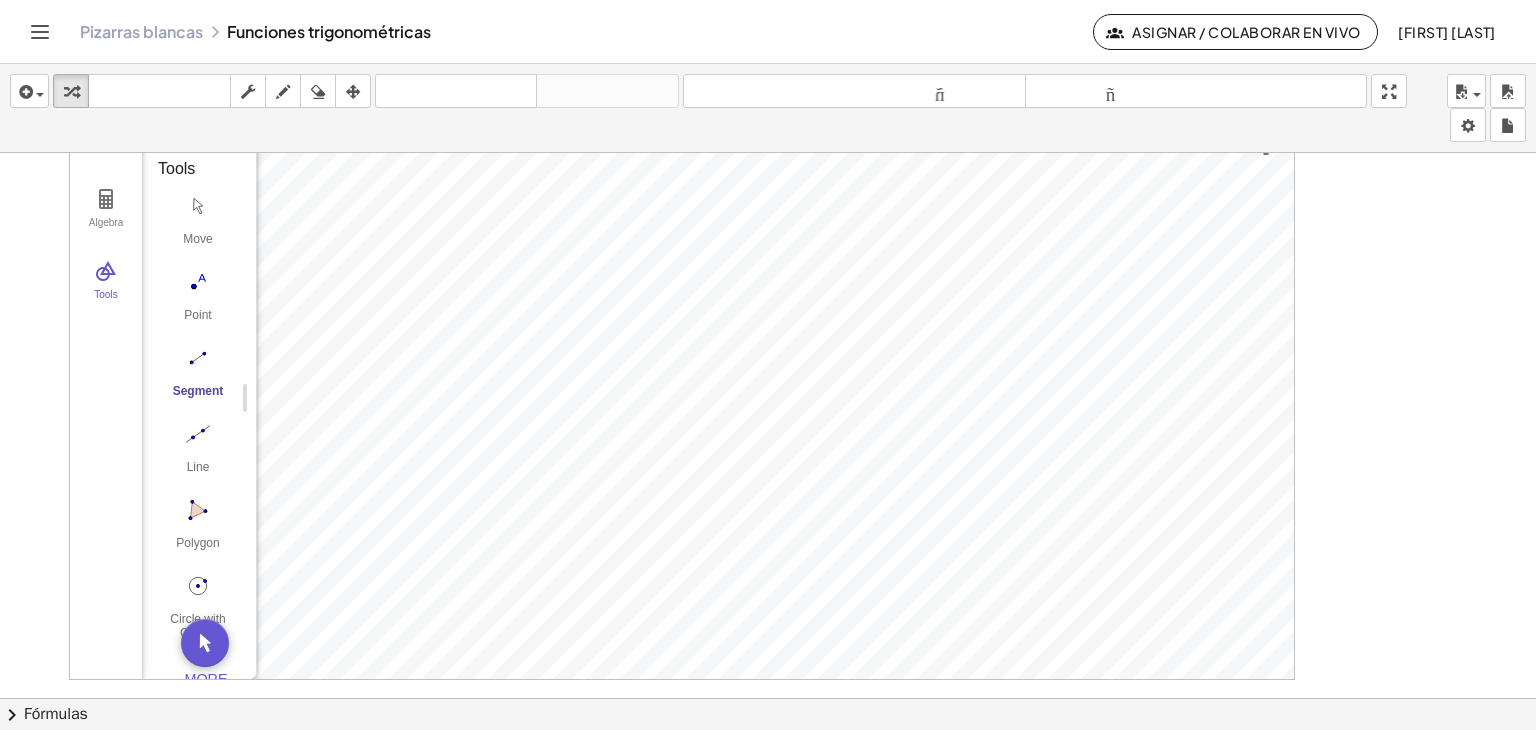 click at bounding box center (2110, -37) 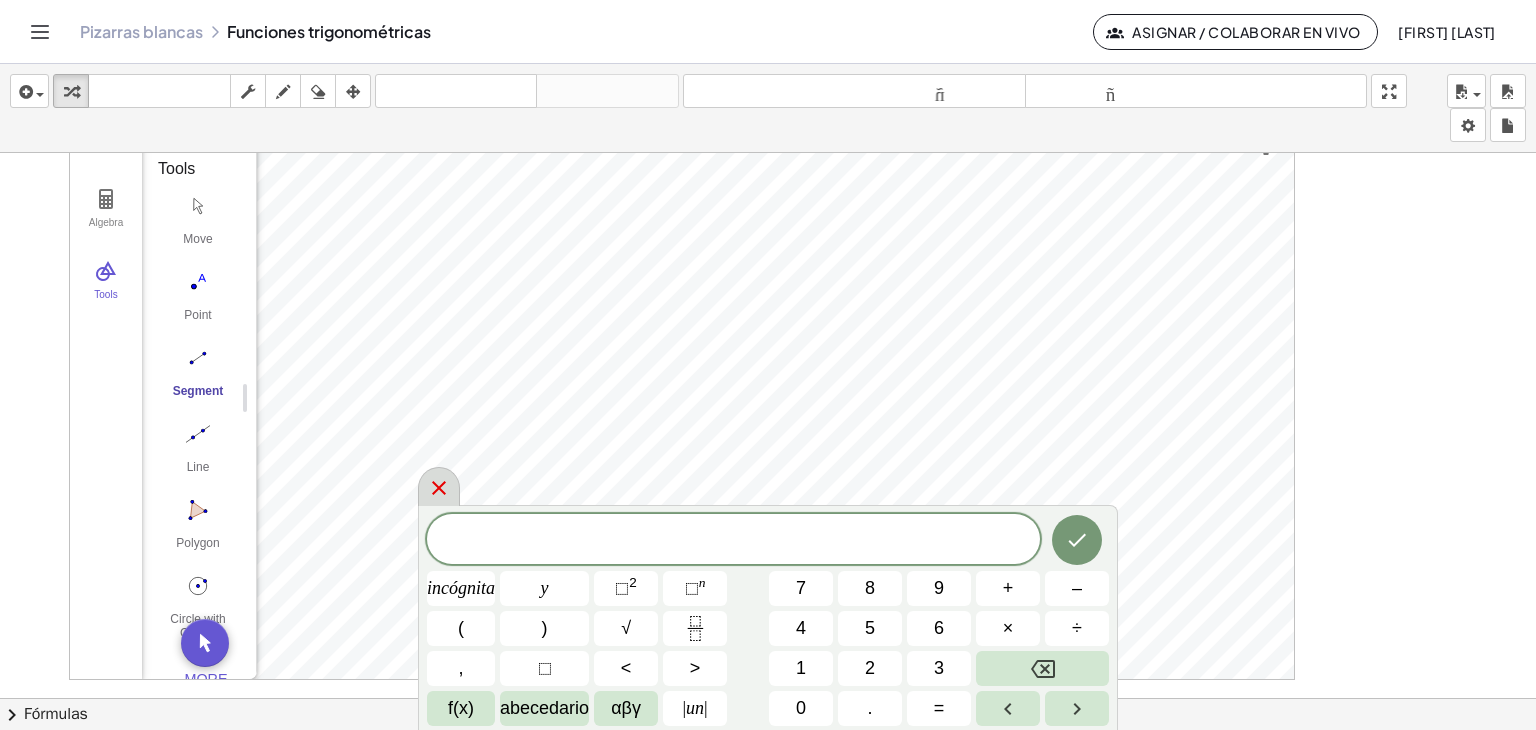 click 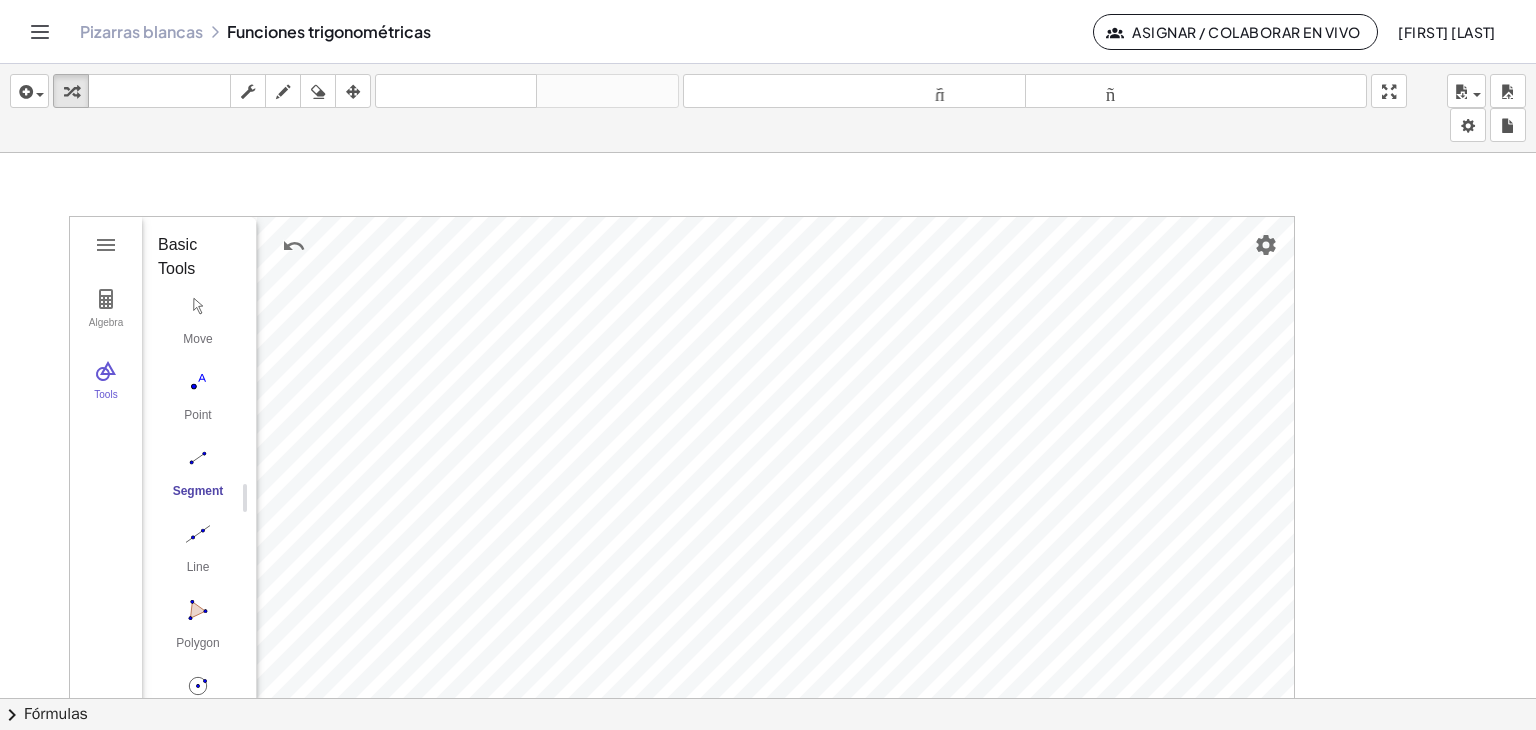 scroll, scrollTop: 1281, scrollLeft: 0, axis: vertical 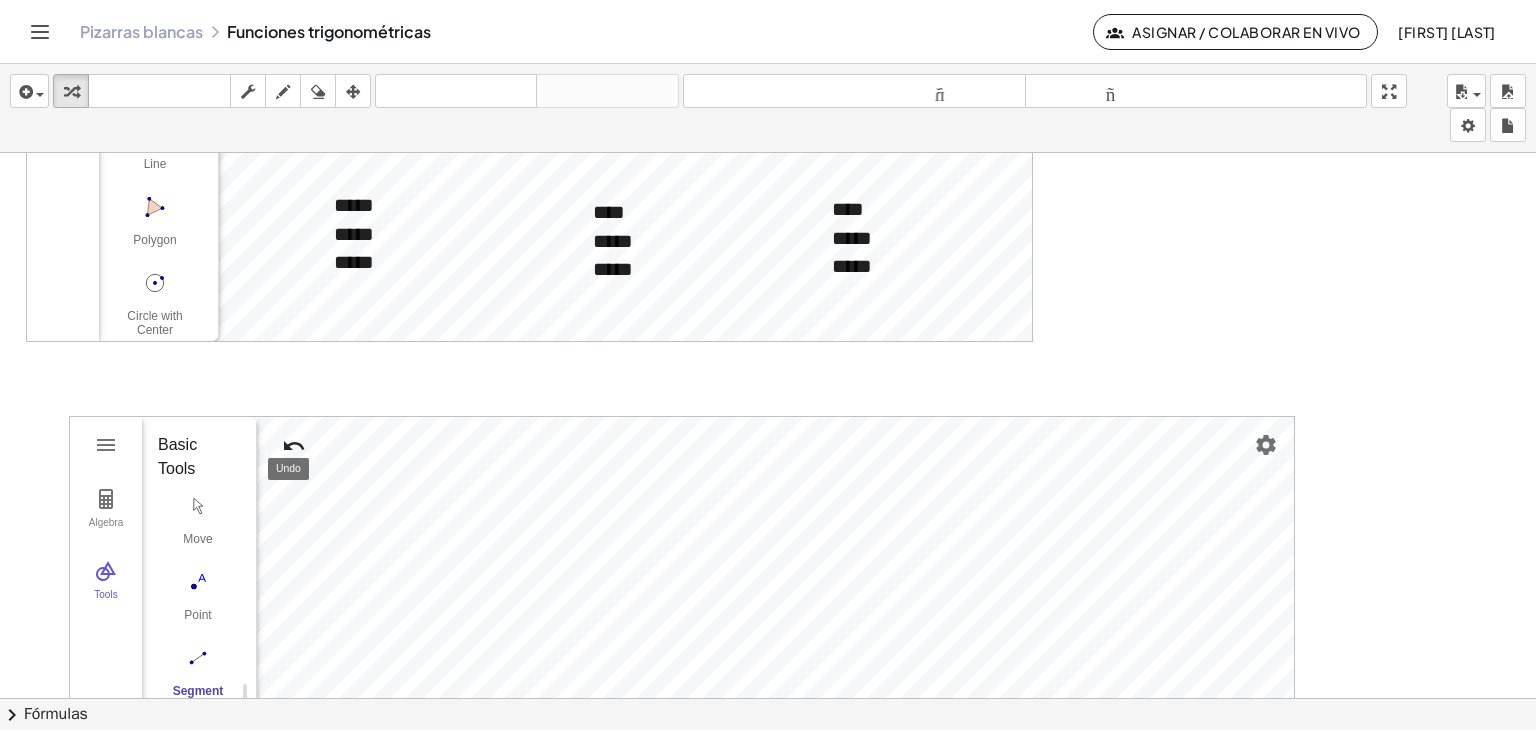 click at bounding box center (294, 446) 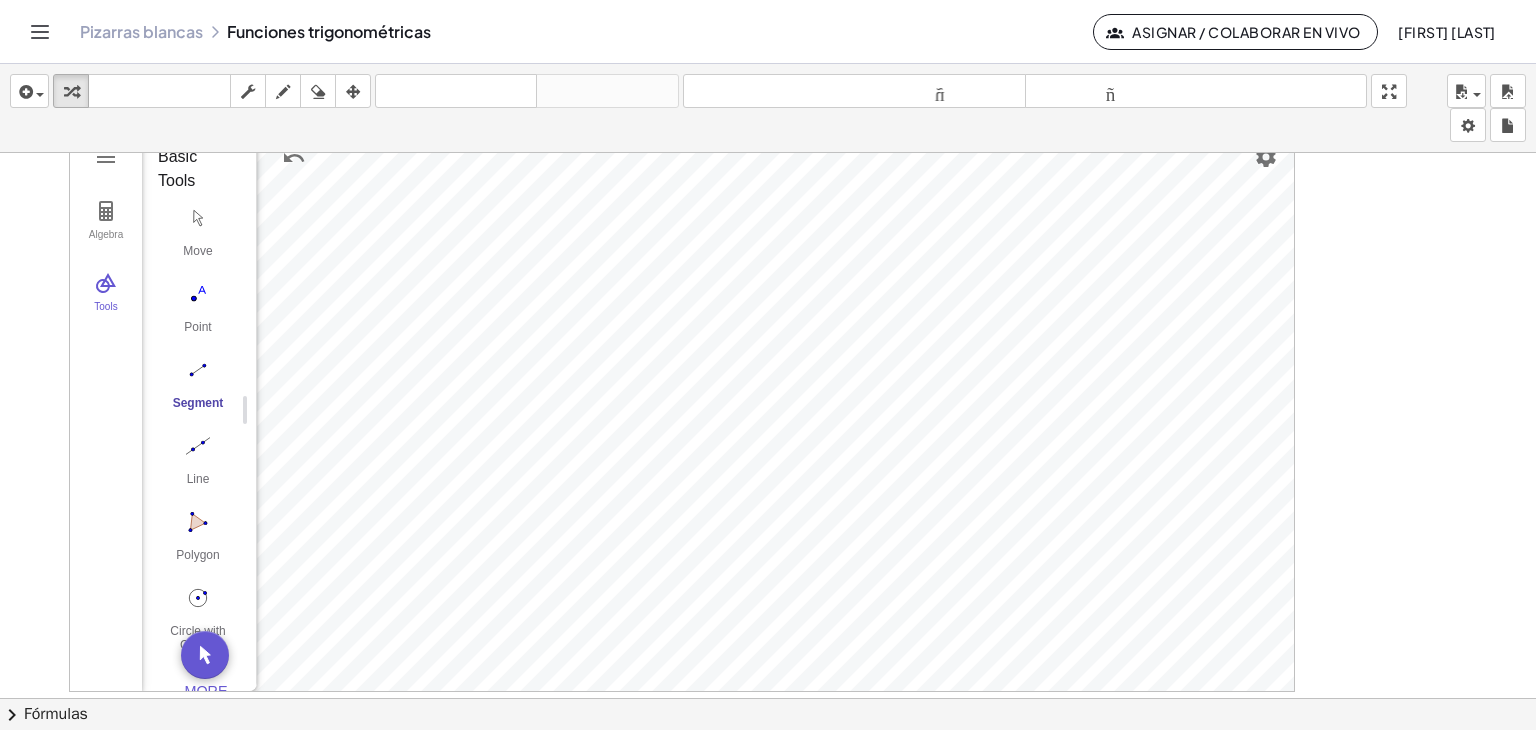 scroll, scrollTop: 1281, scrollLeft: 0, axis: vertical 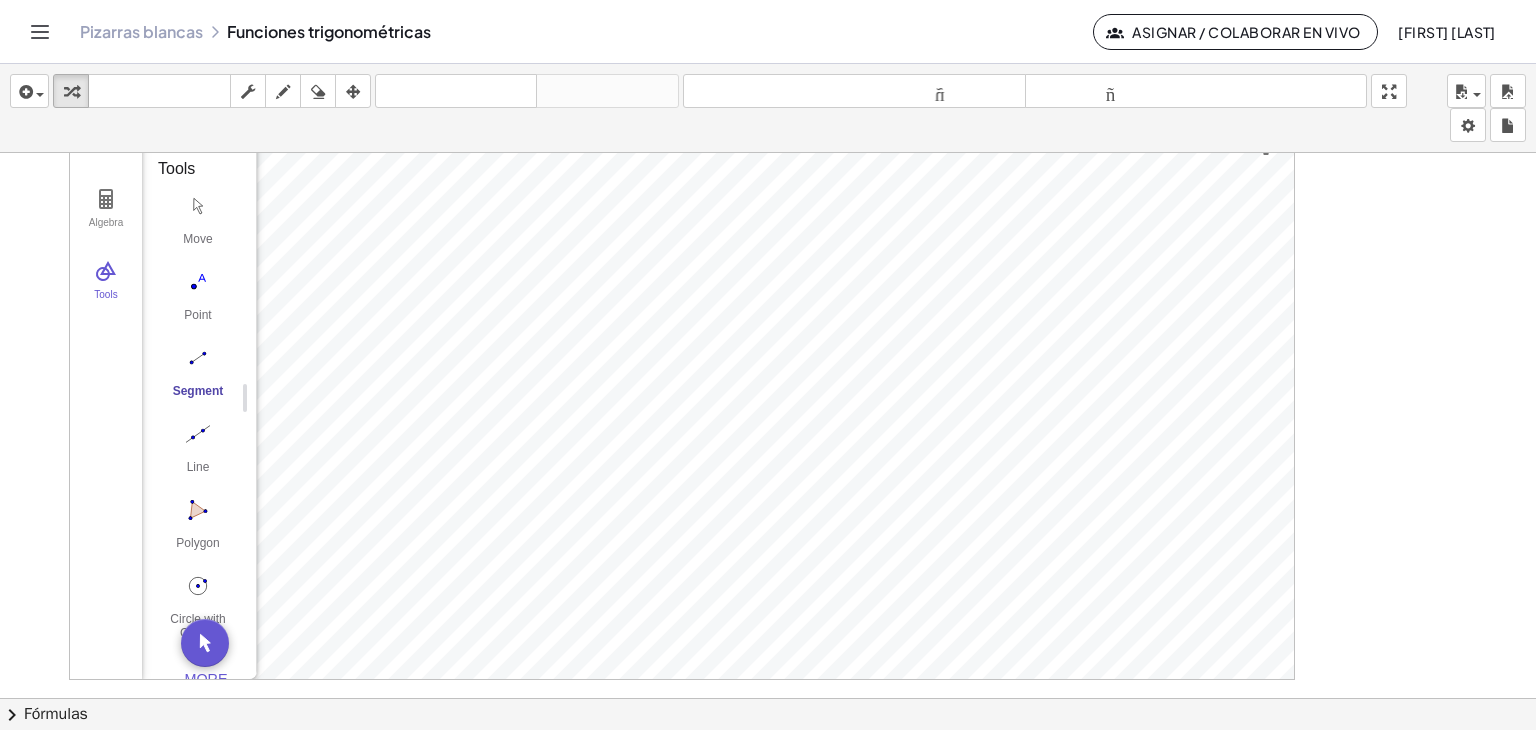 click on "chevron_right" at bounding box center [12, 715] 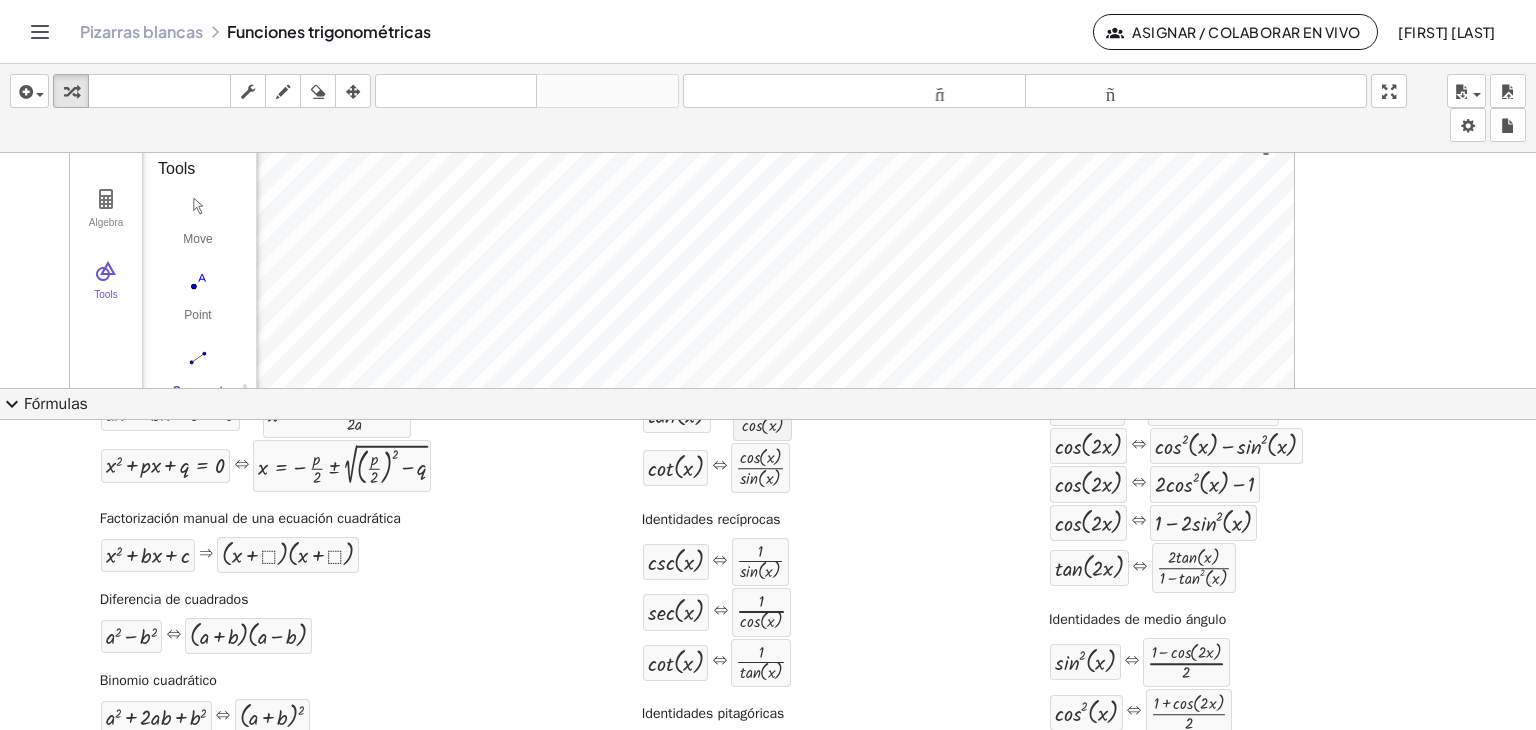 scroll, scrollTop: 0, scrollLeft: 0, axis: both 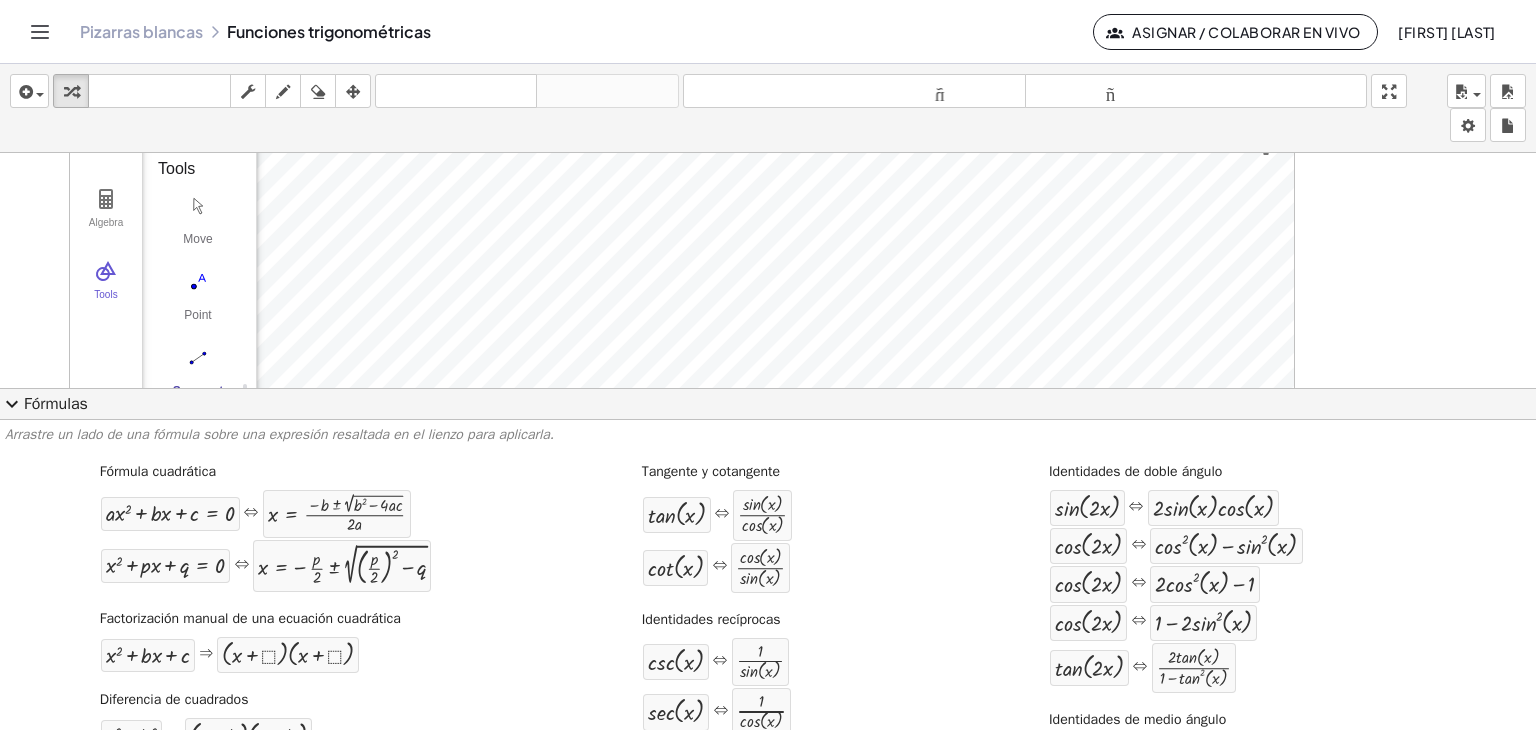 click at bounding box center (2110, -37) 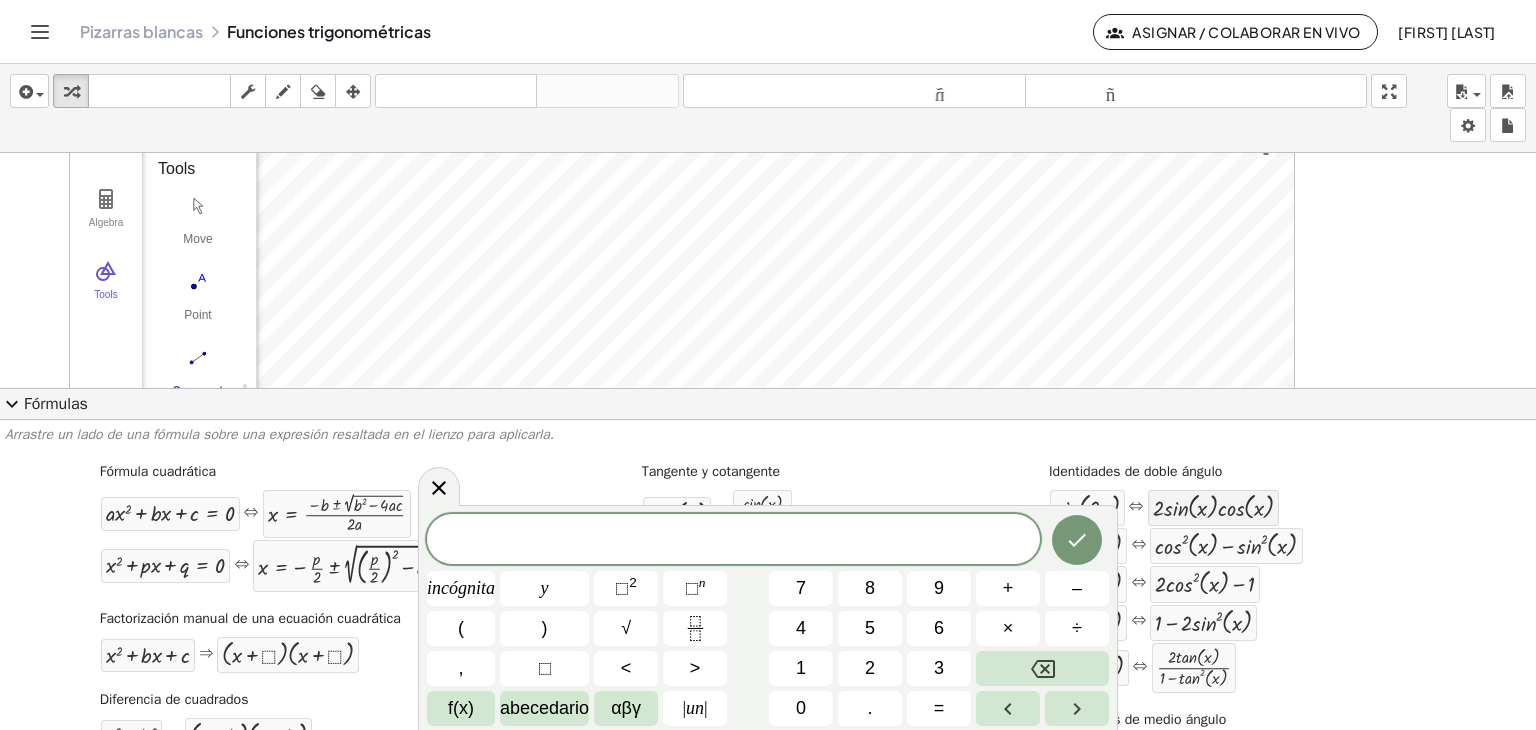 click 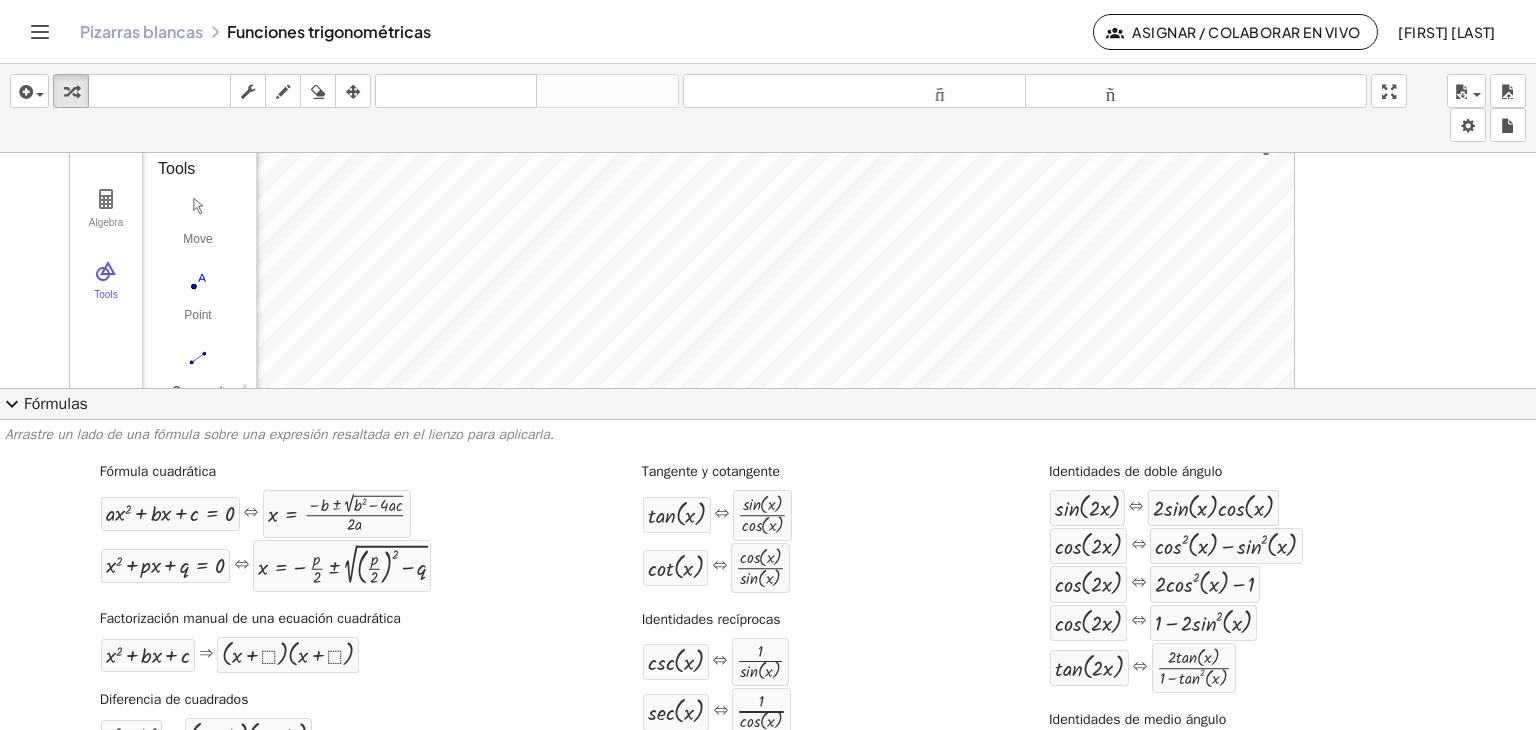 click on "expand_more" at bounding box center (12, 404) 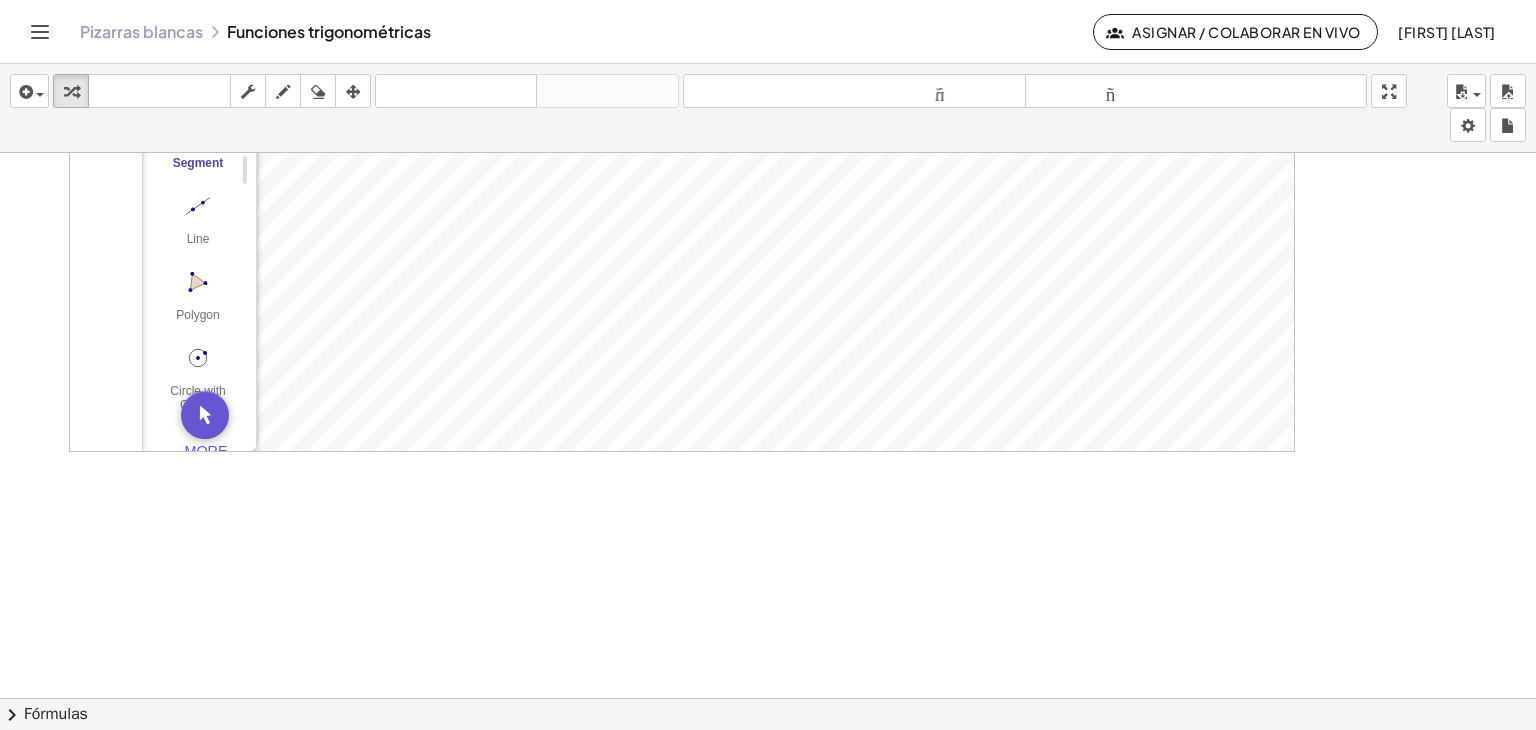 scroll, scrollTop: 1652, scrollLeft: 0, axis: vertical 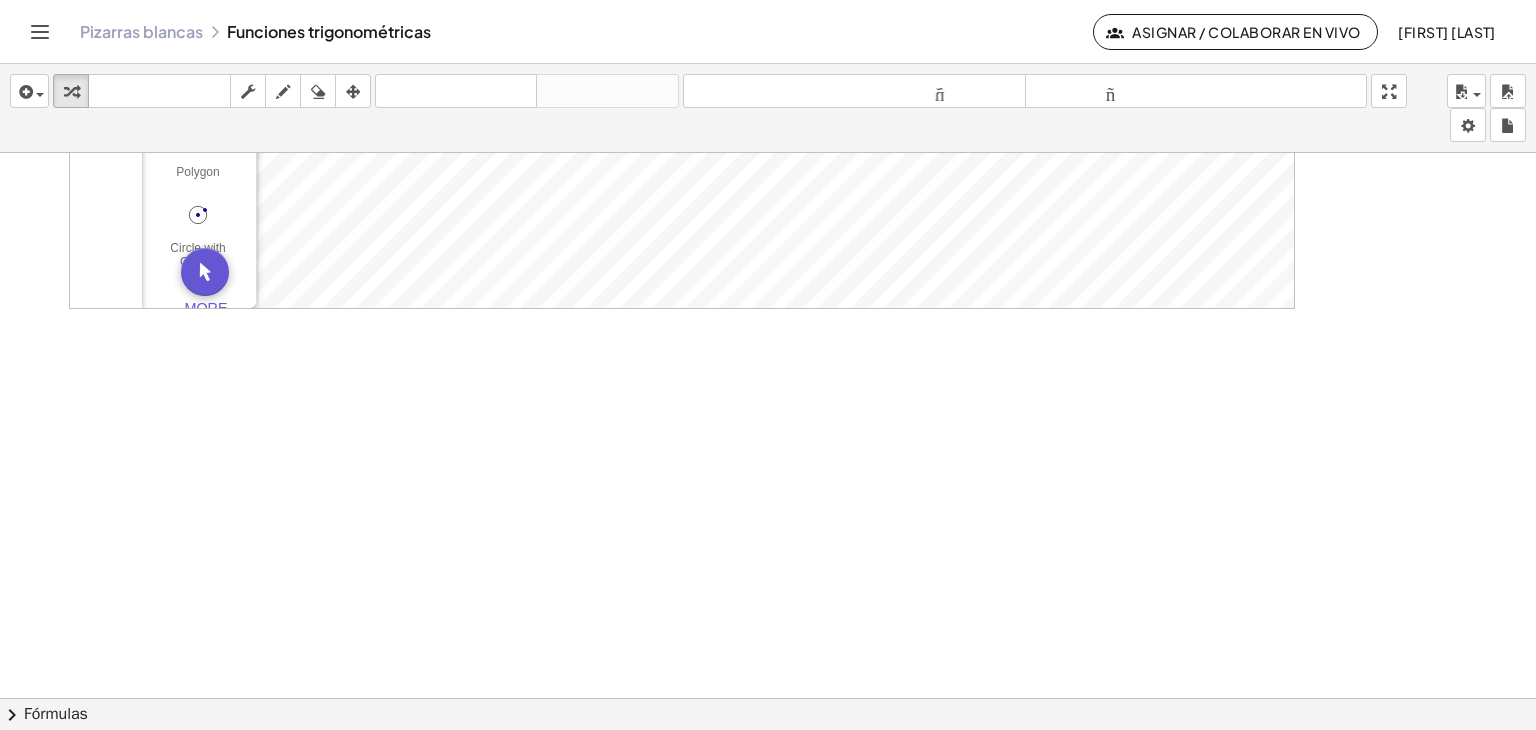 click at bounding box center (2110, -135) 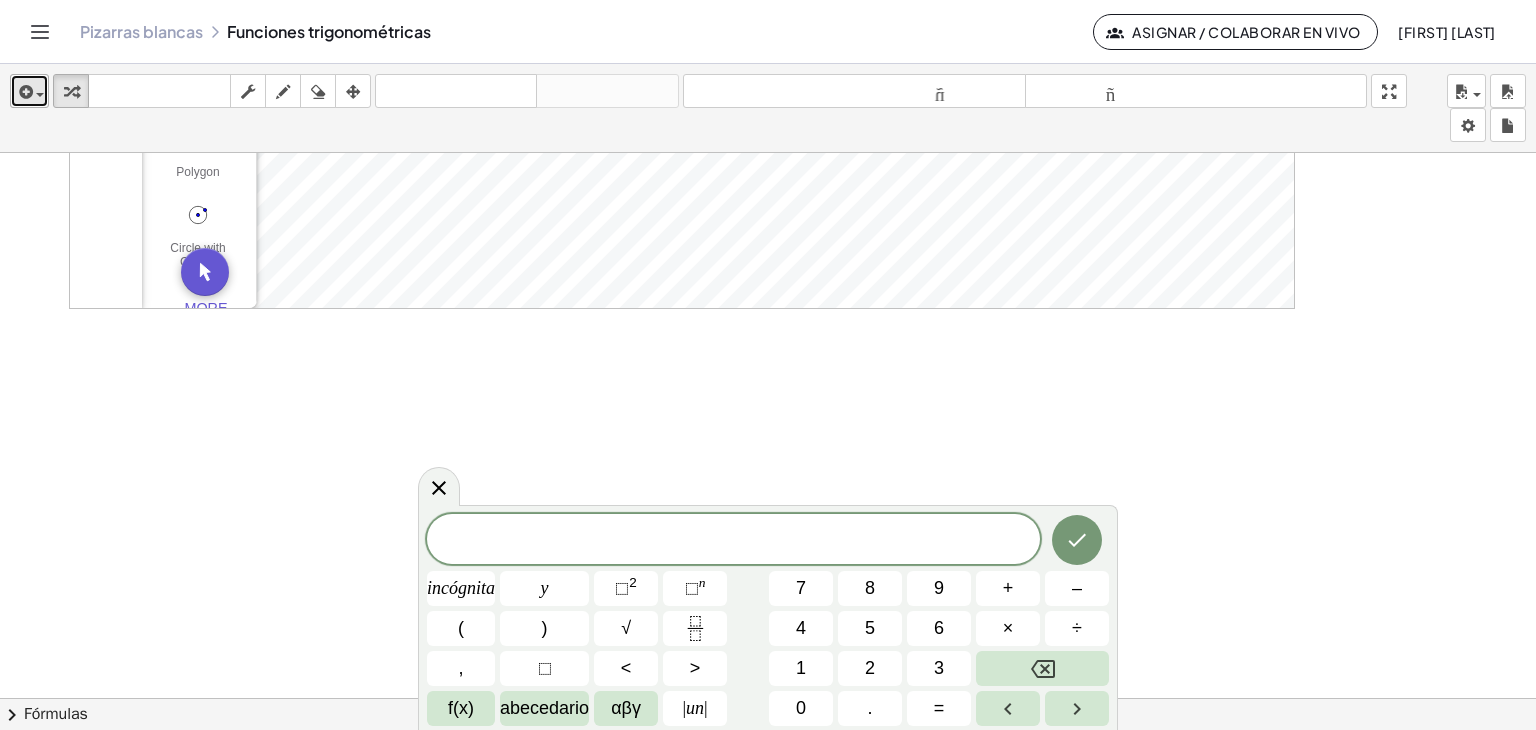 click at bounding box center (29, 91) 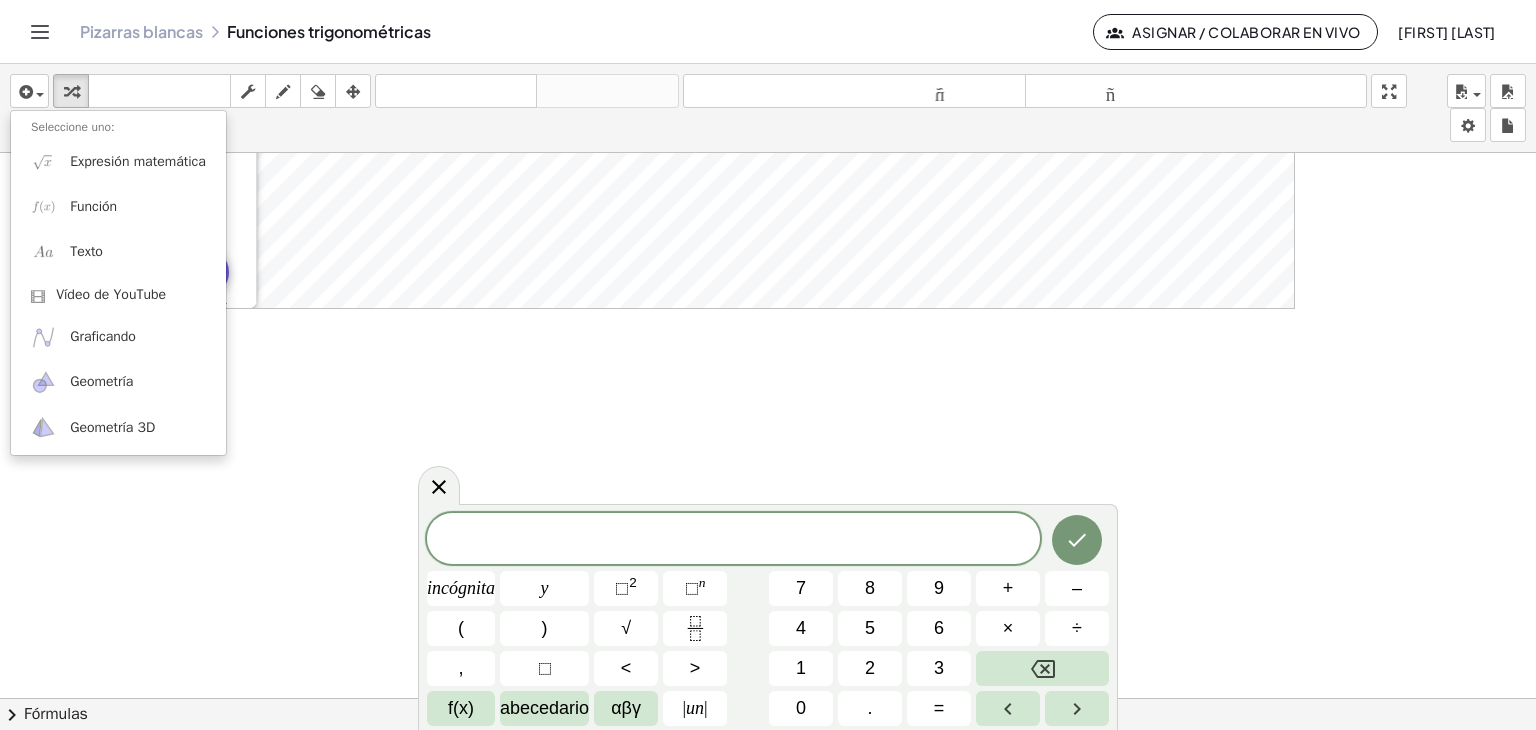 click on "chevron_right Fórmulas" 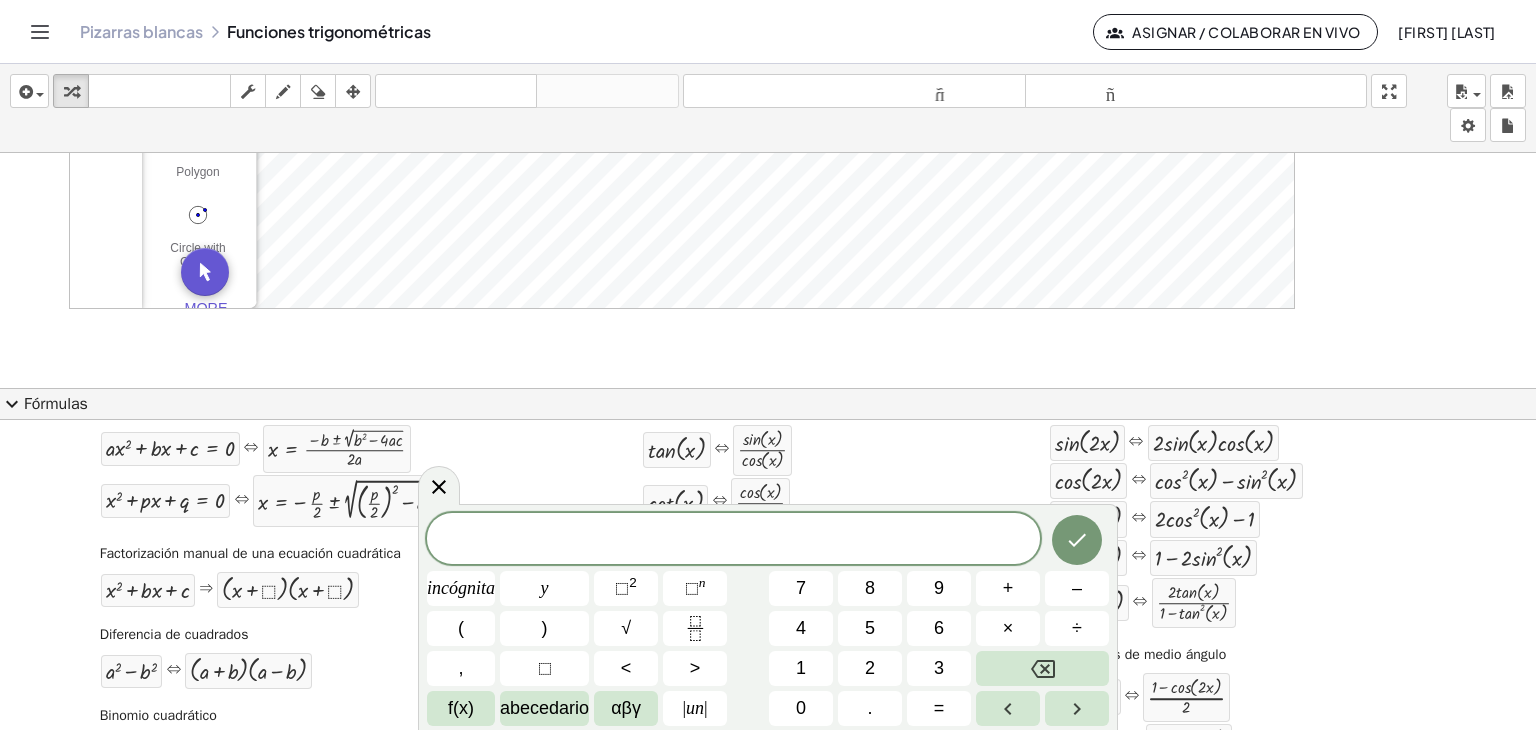 scroll, scrollTop: 100, scrollLeft: 0, axis: vertical 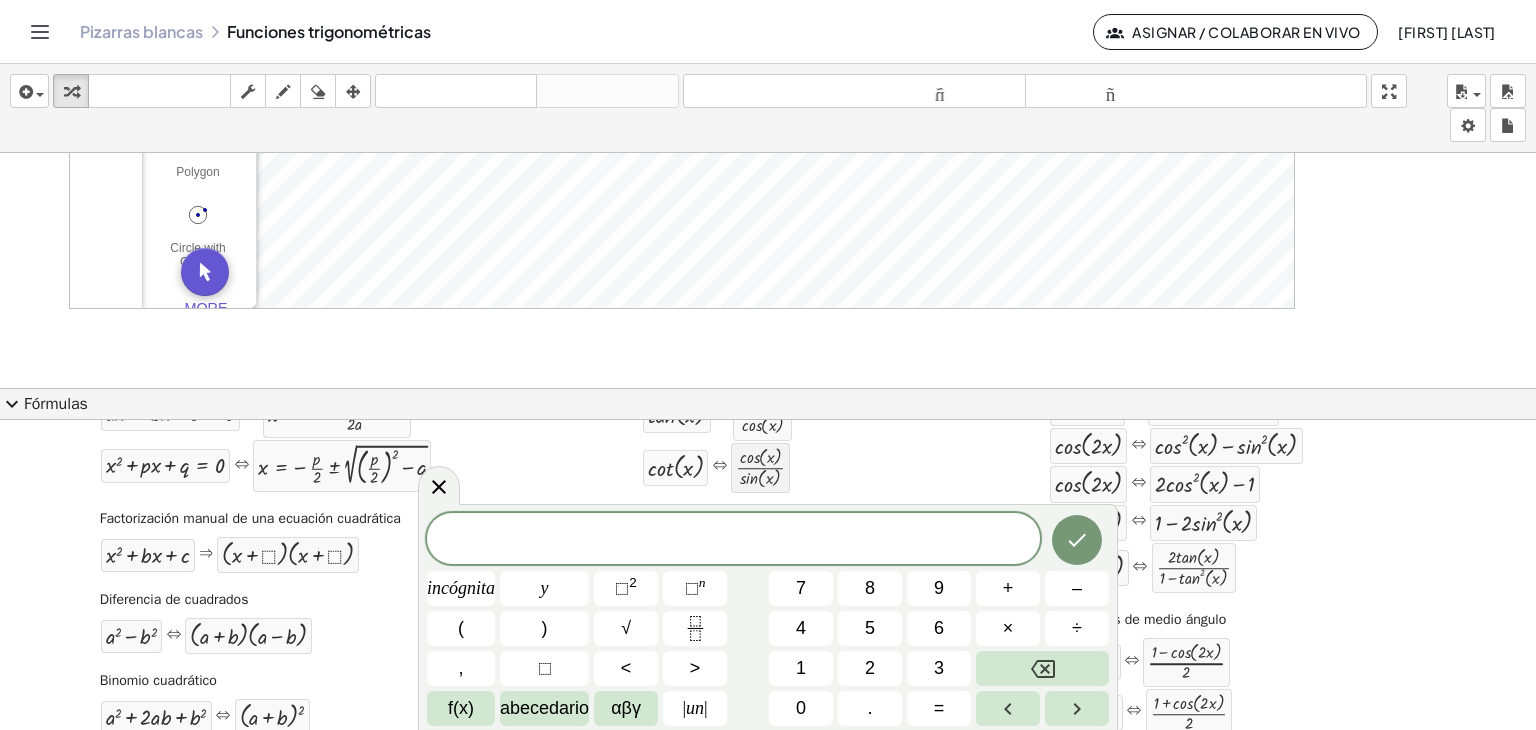 click at bounding box center [760, 468] 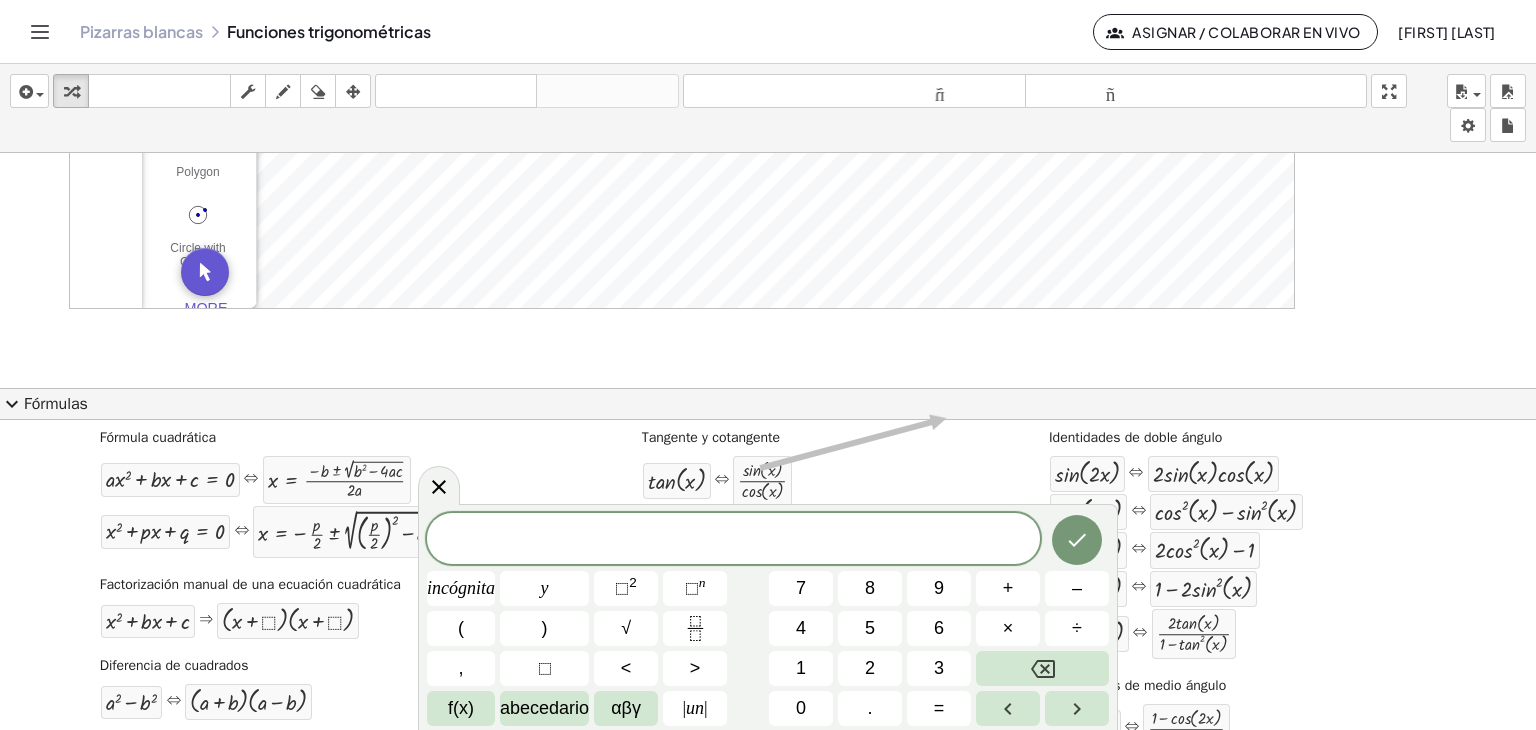 scroll, scrollTop: 0, scrollLeft: 0, axis: both 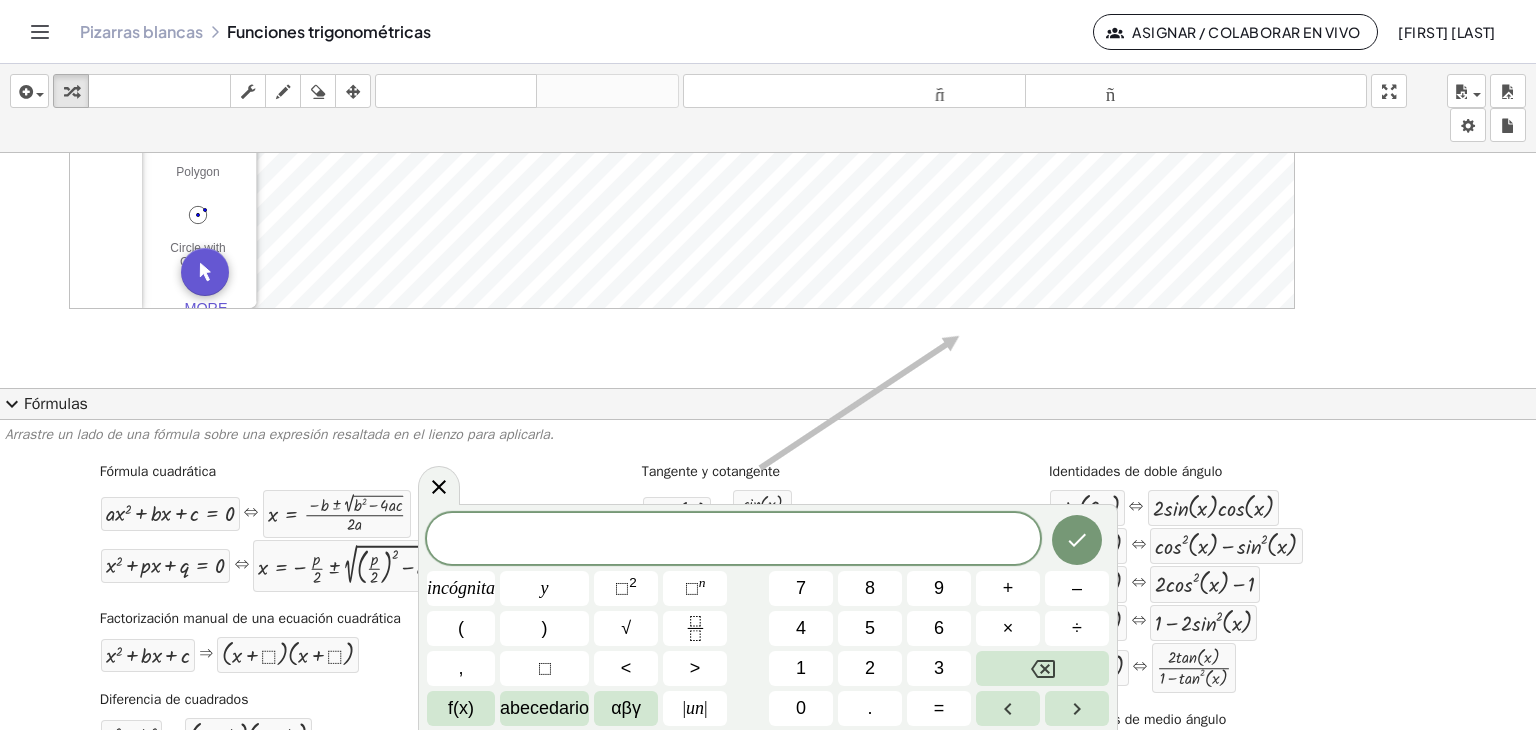 drag, startPoint x: 734, startPoint y: 461, endPoint x: 952, endPoint y: 335, distance: 251.79356 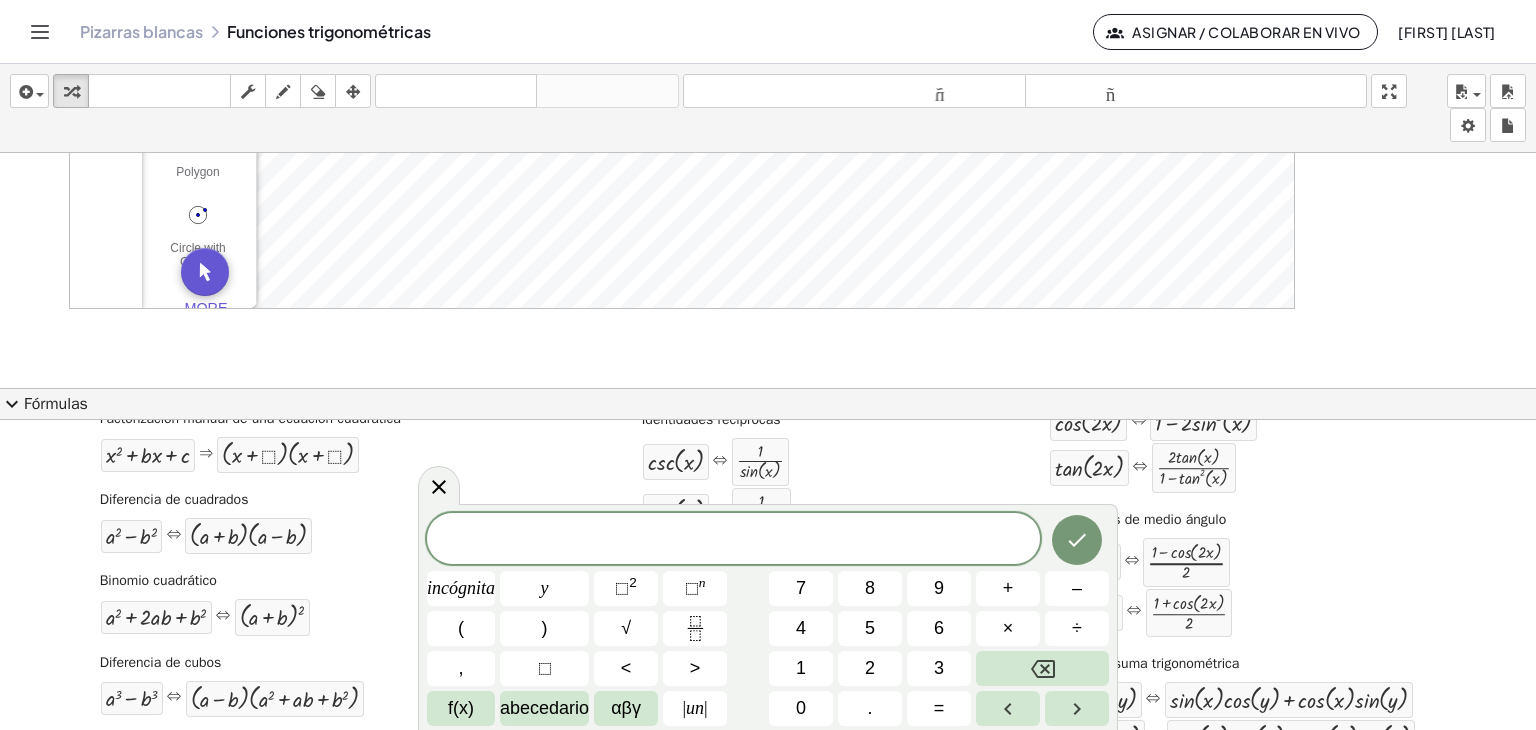 scroll, scrollTop: 100, scrollLeft: 0, axis: vertical 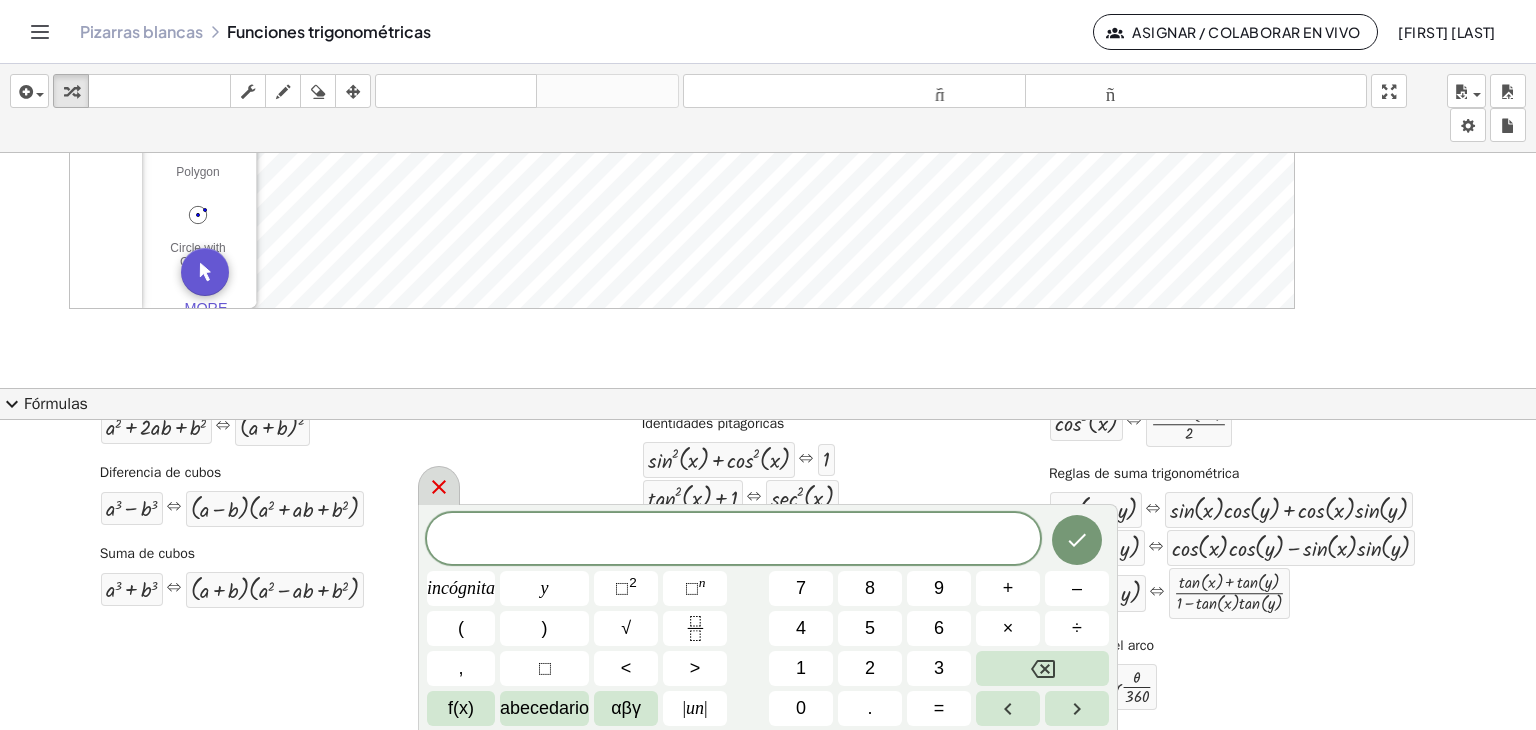 click 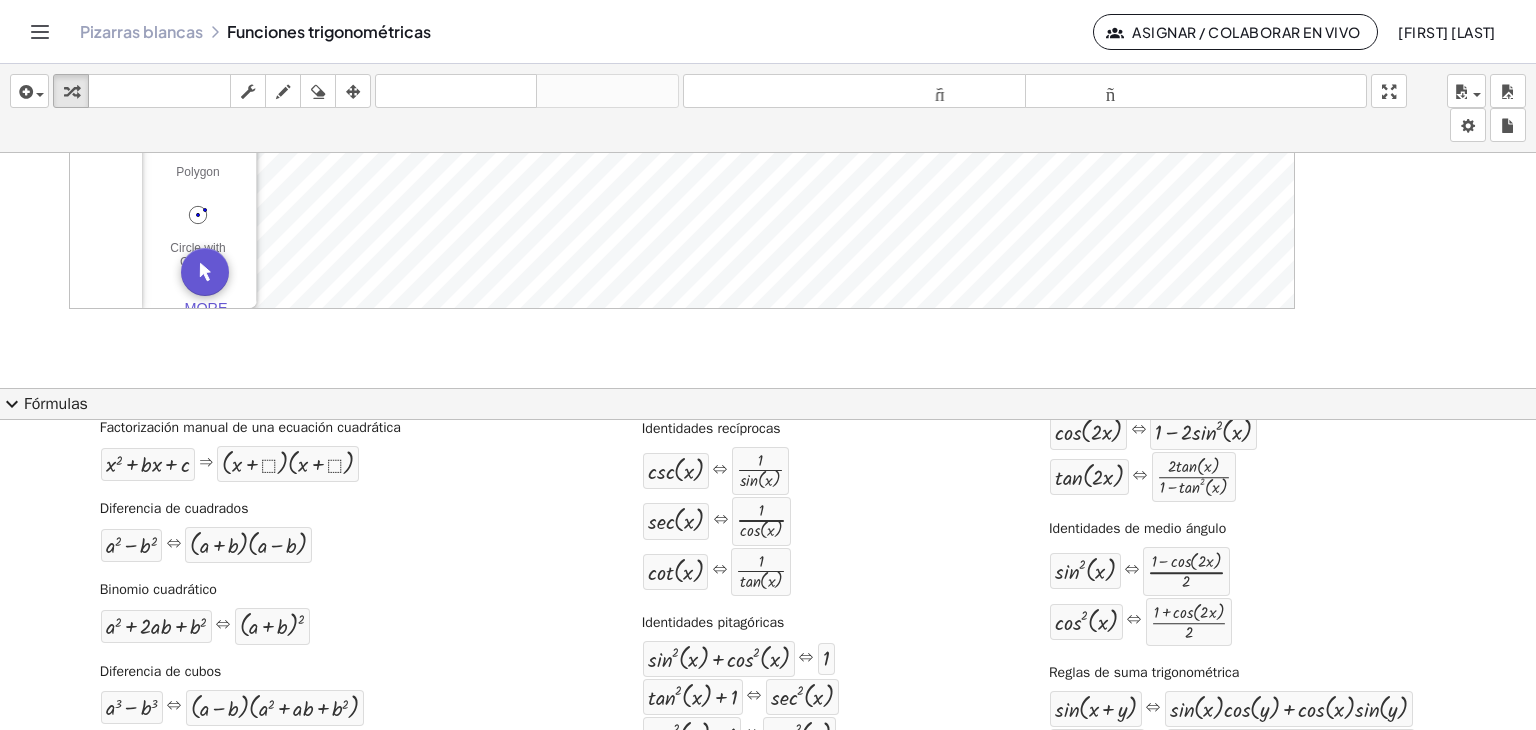 scroll, scrollTop: 190, scrollLeft: 0, axis: vertical 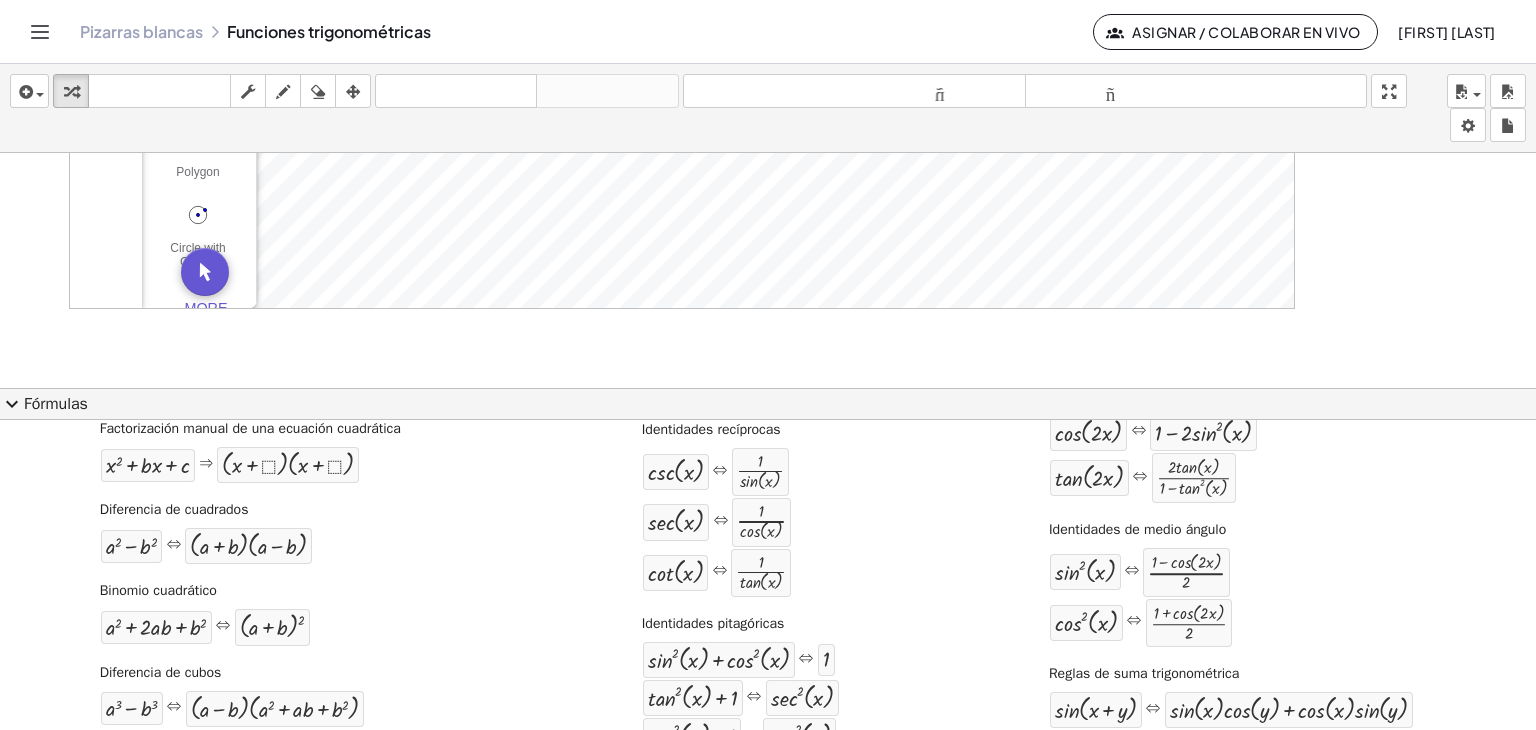 click on "Identidades pitagóricas" at bounding box center [713, 623] 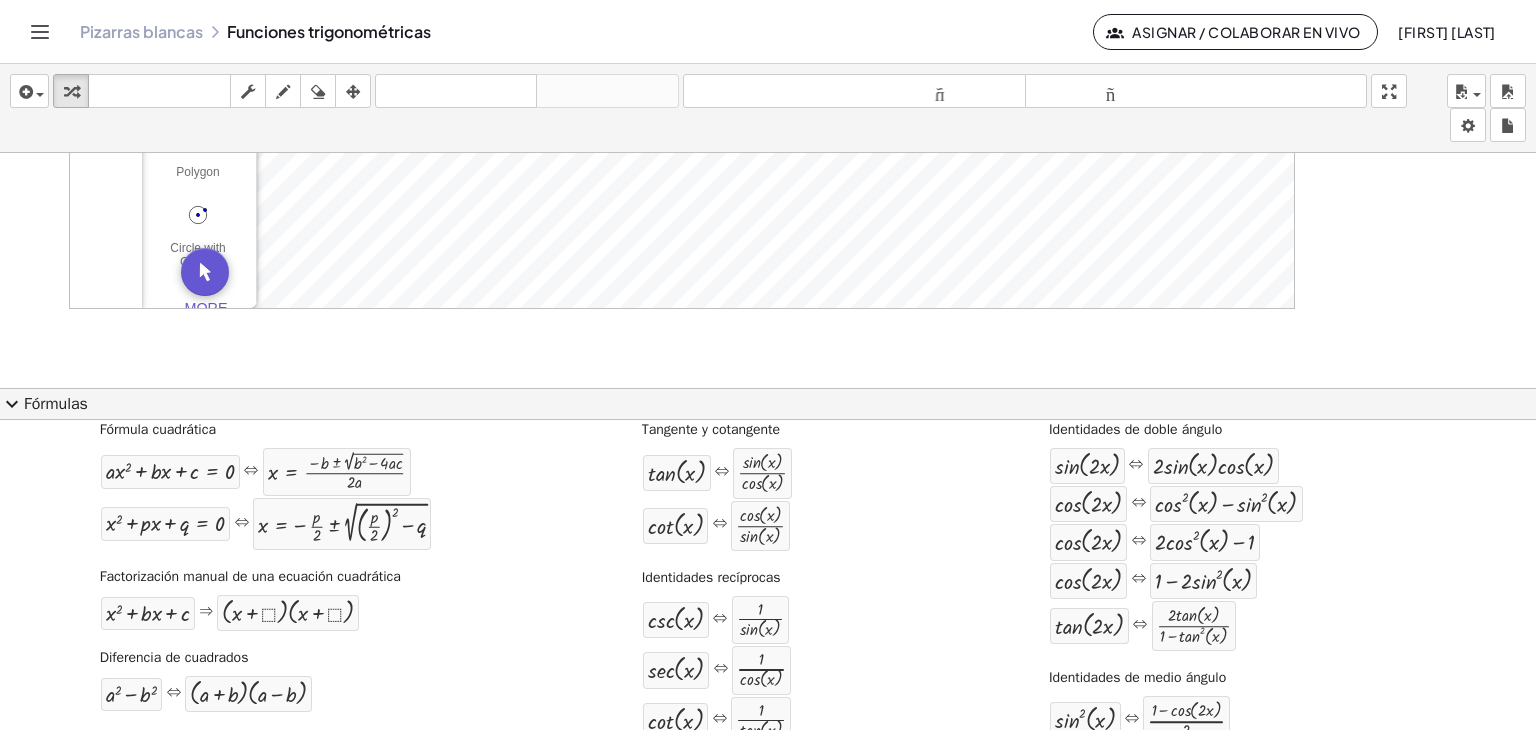 scroll, scrollTop: 0, scrollLeft: 0, axis: both 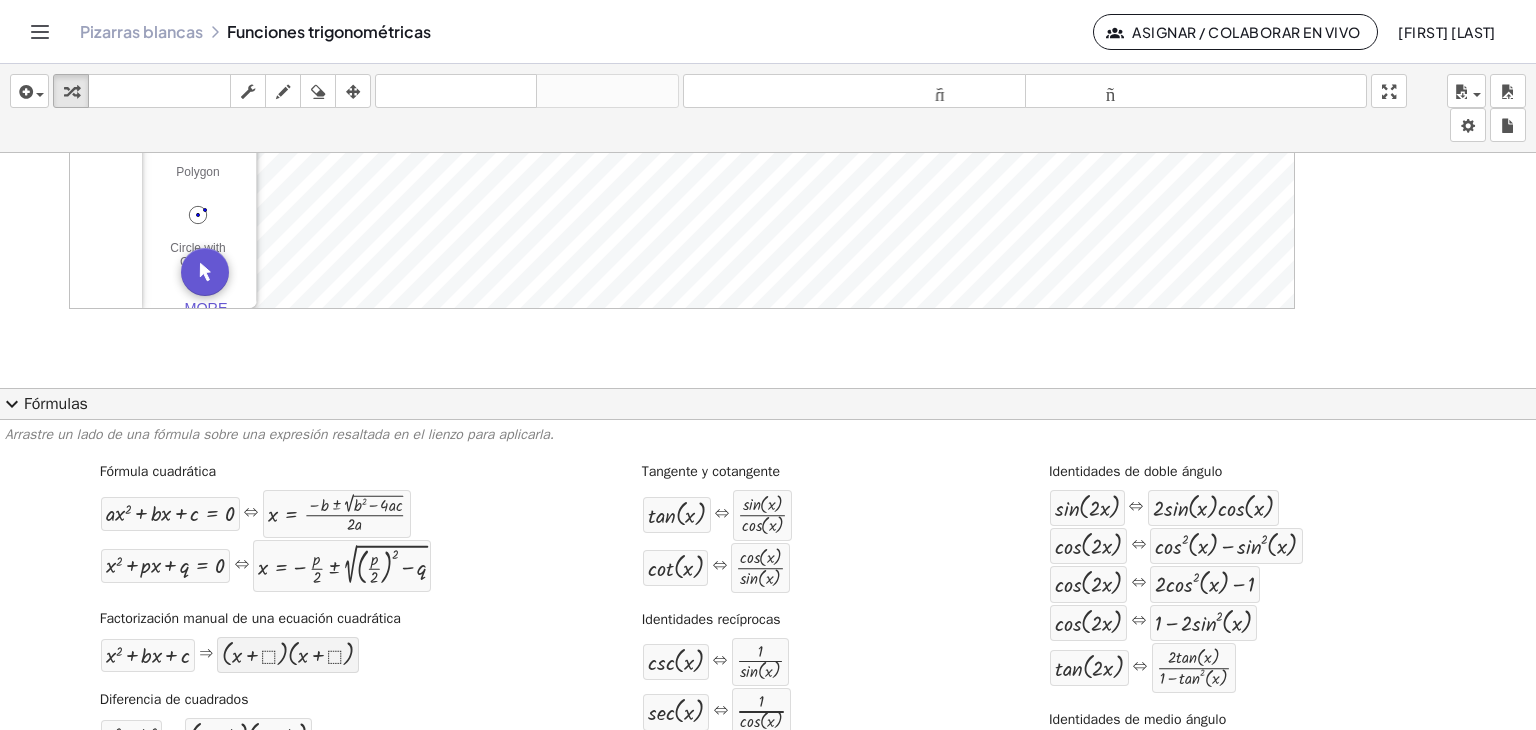click at bounding box center (288, 655) 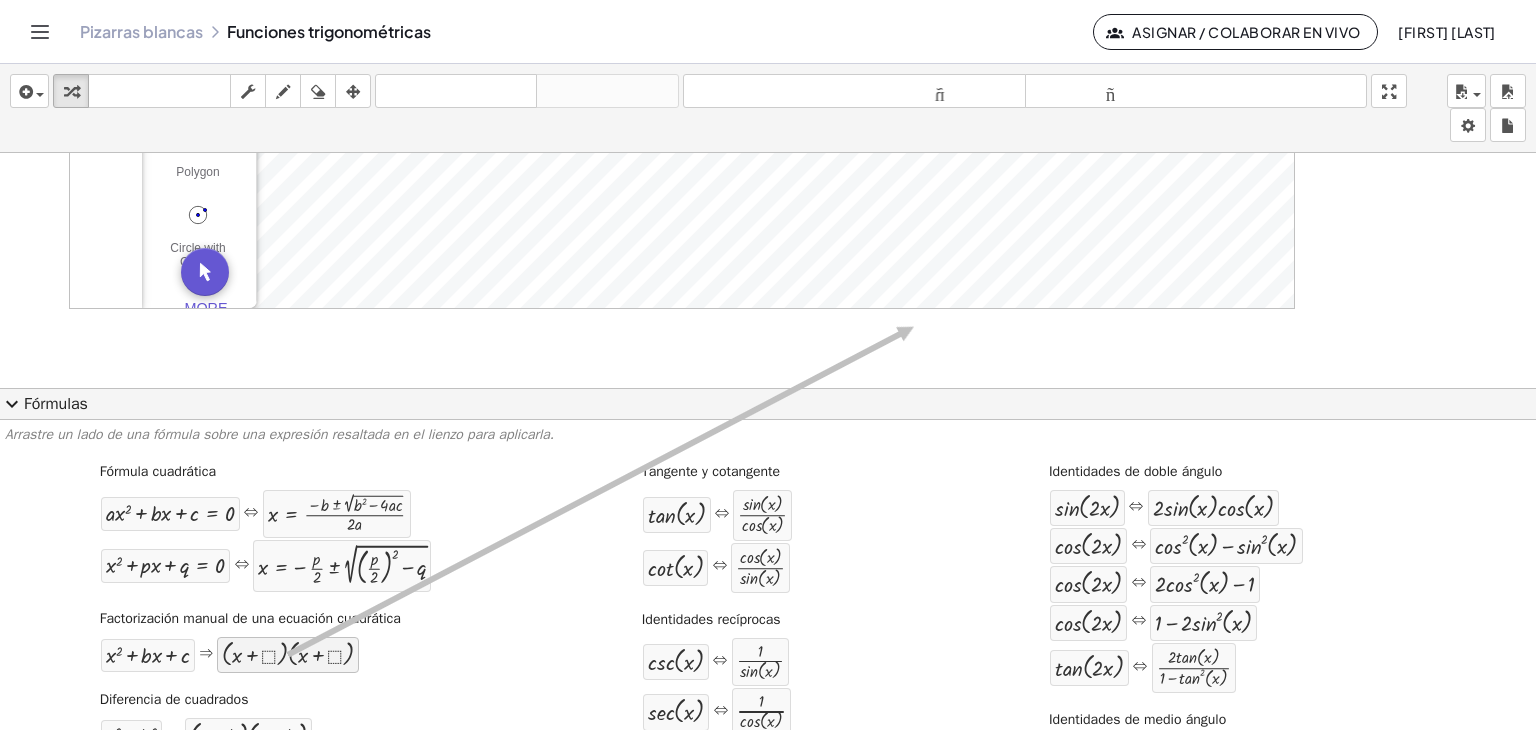 drag, startPoint x: 280, startPoint y: 655, endPoint x: 909, endPoint y: 326, distance: 709.84644 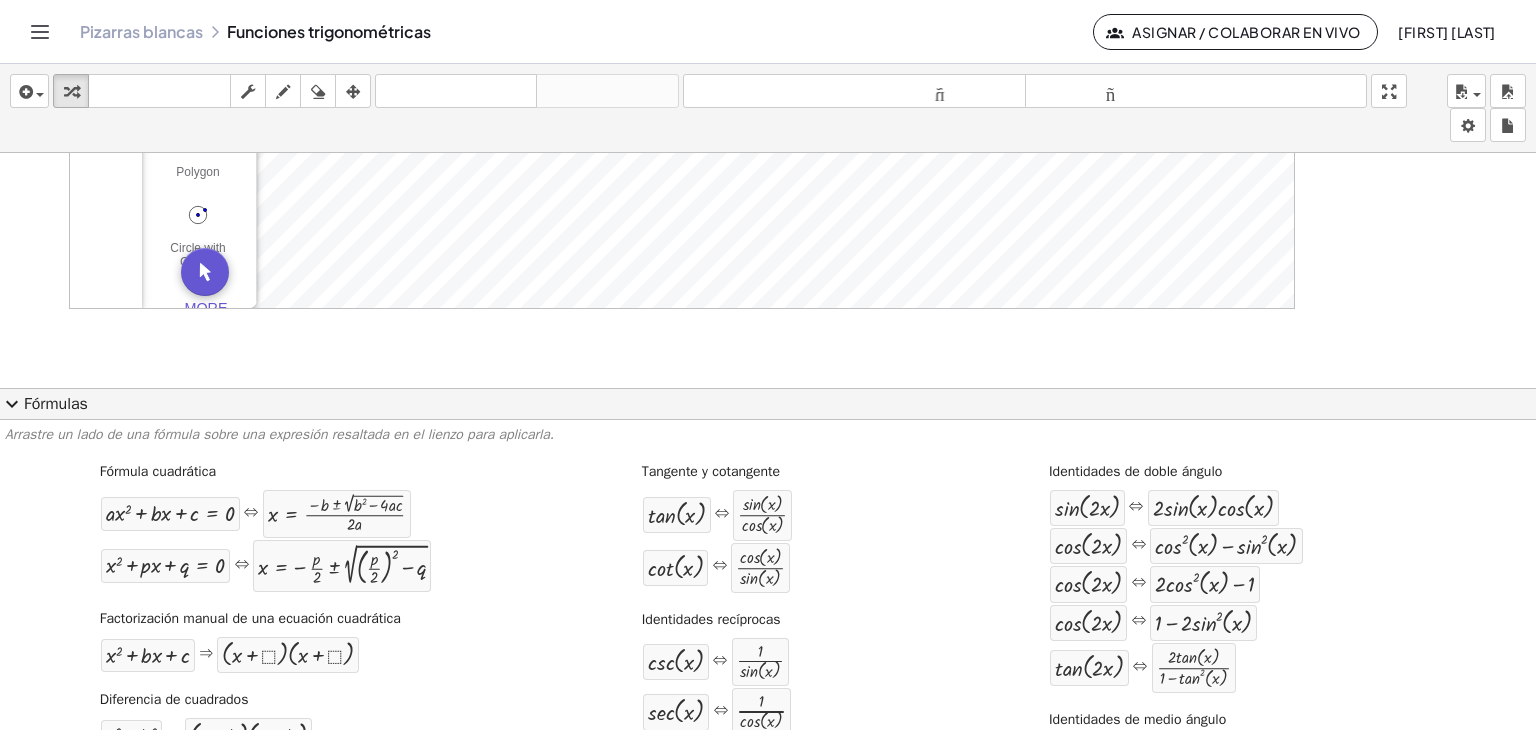 click on "Fórmulas" at bounding box center [56, 404] 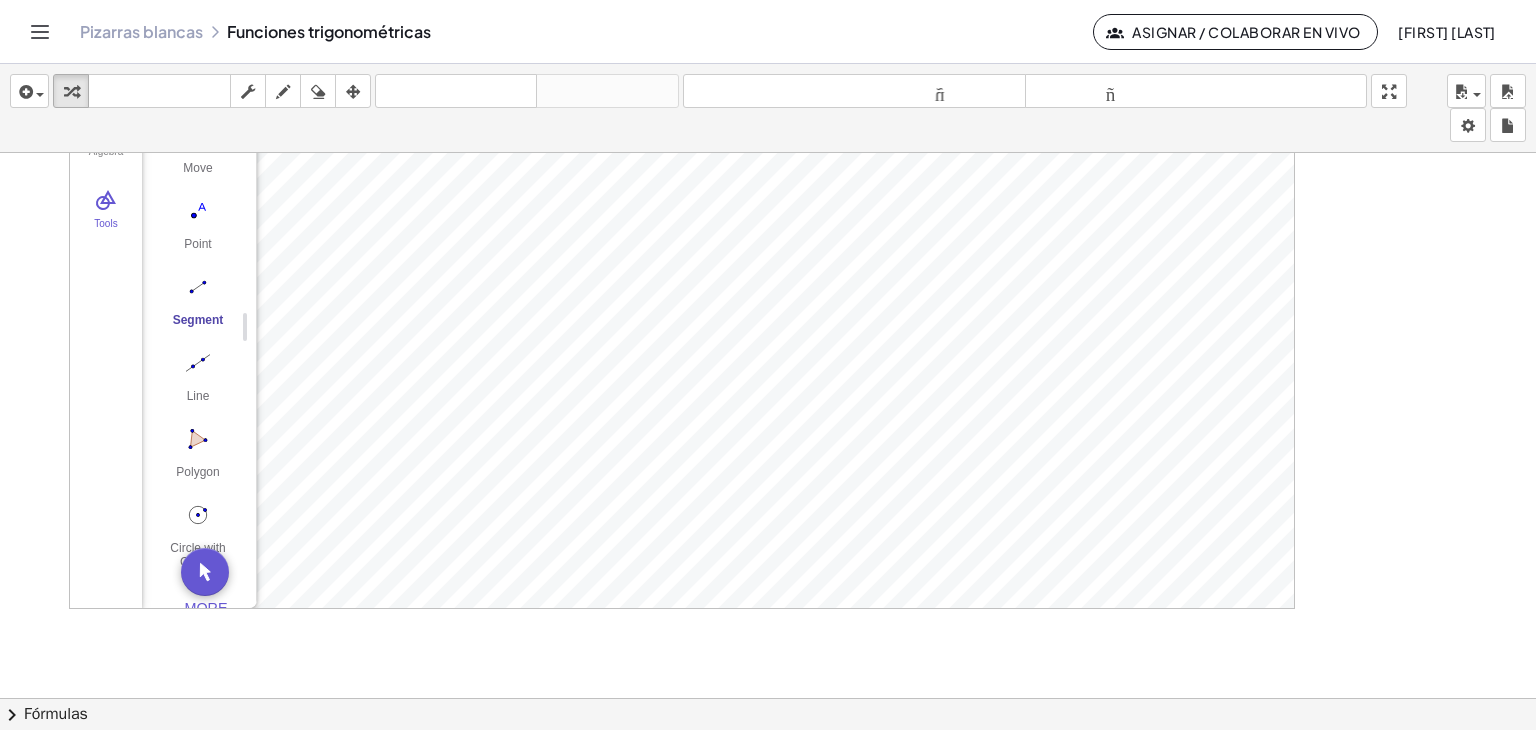 scroll, scrollTop: 1252, scrollLeft: 0, axis: vertical 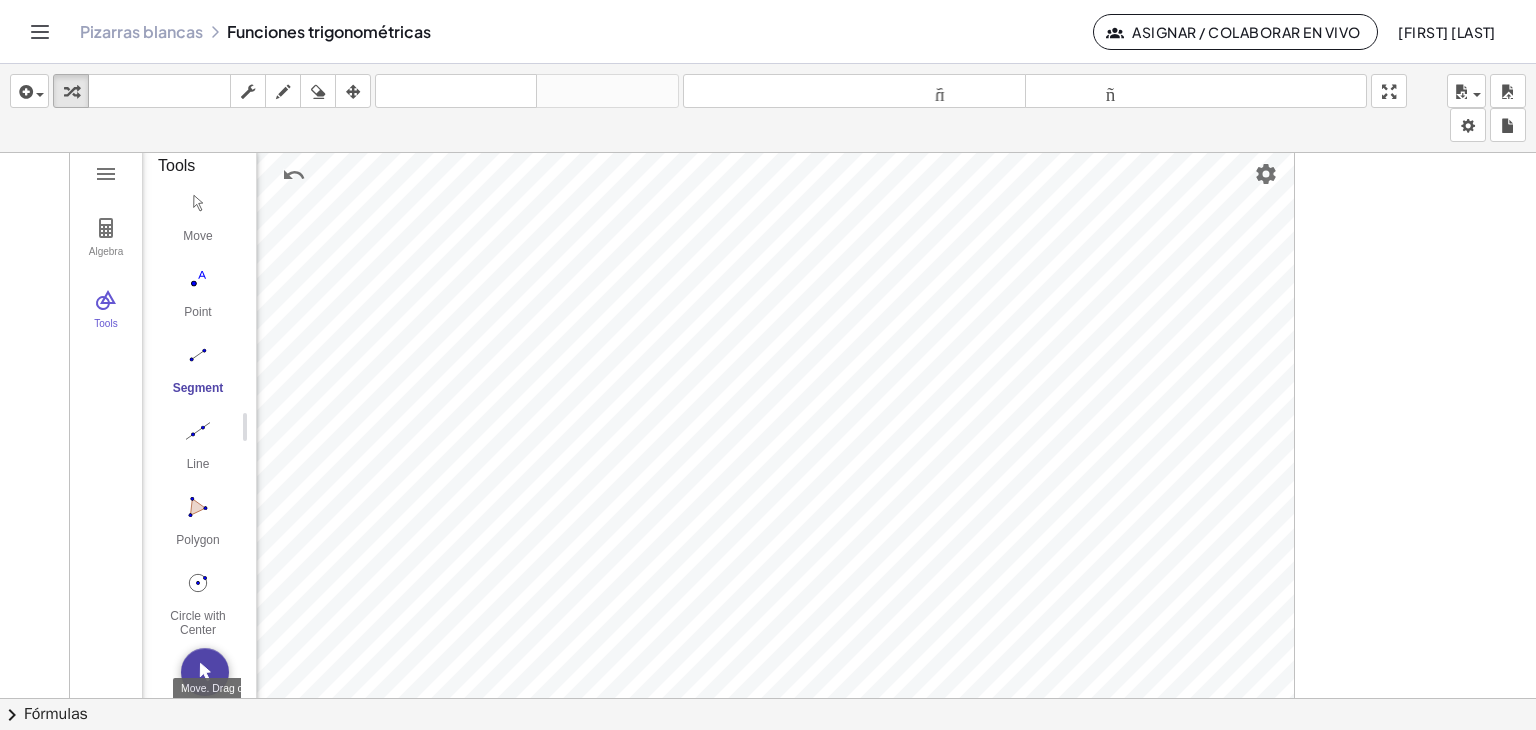 click at bounding box center [205, 672] 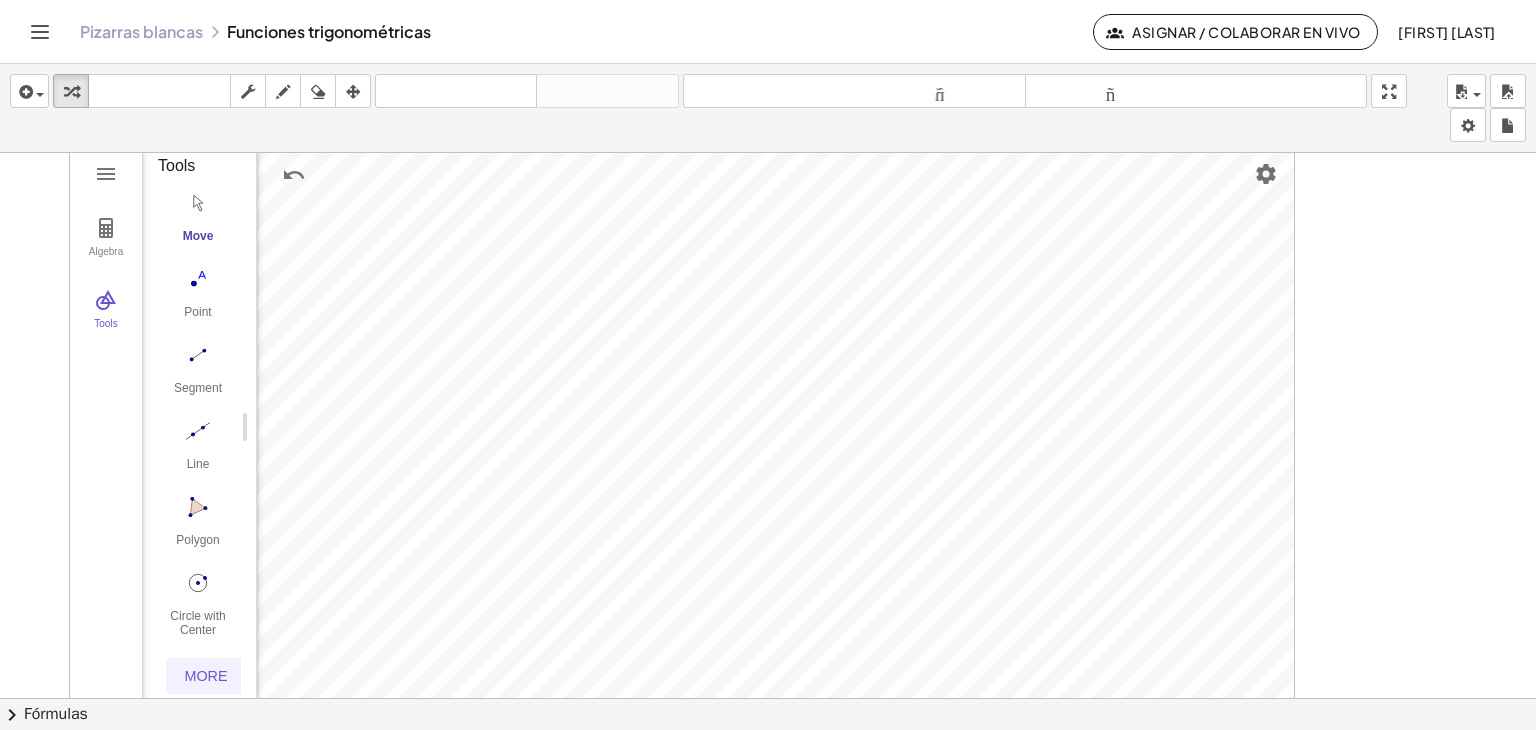 click on "More" at bounding box center [206, 676] 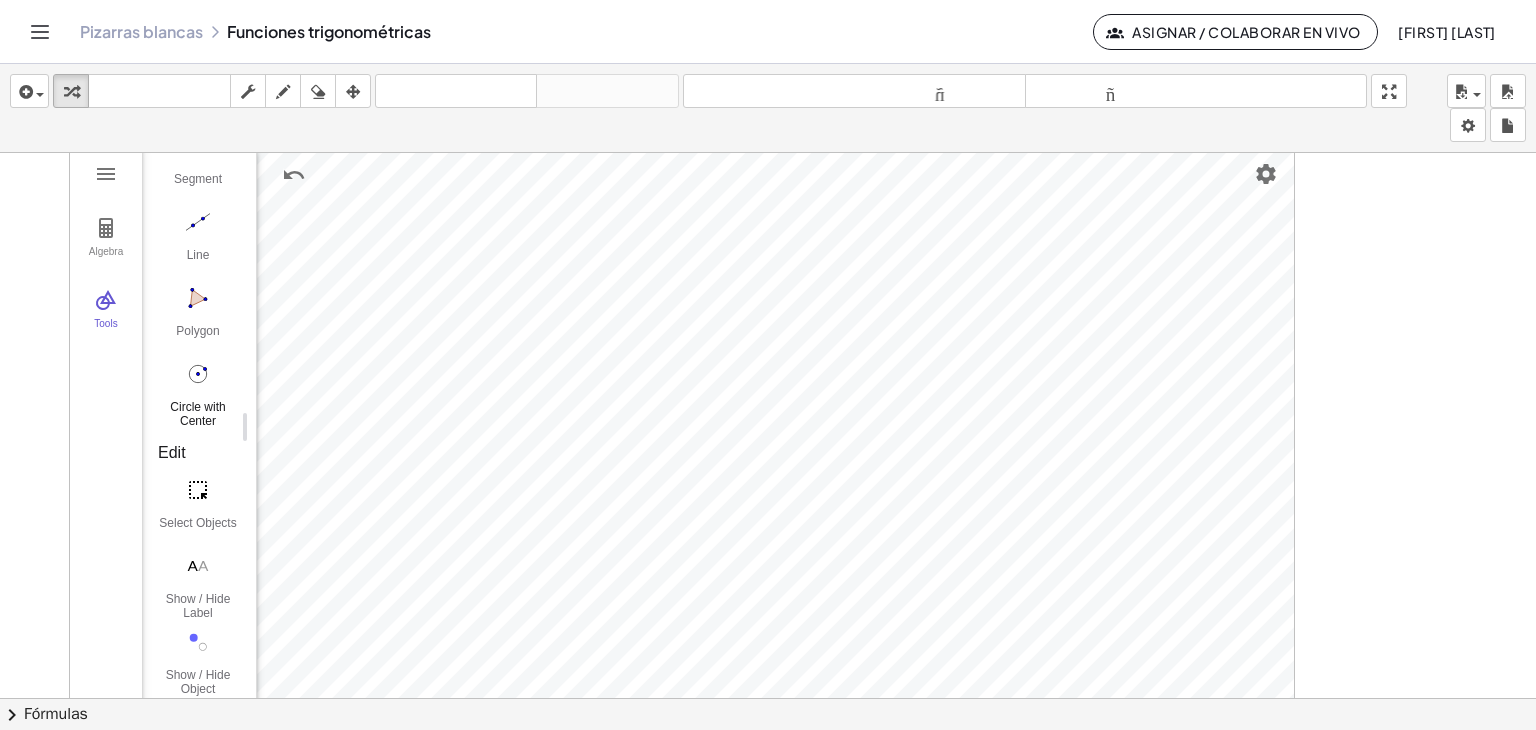 scroll, scrollTop: 242, scrollLeft: 0, axis: vertical 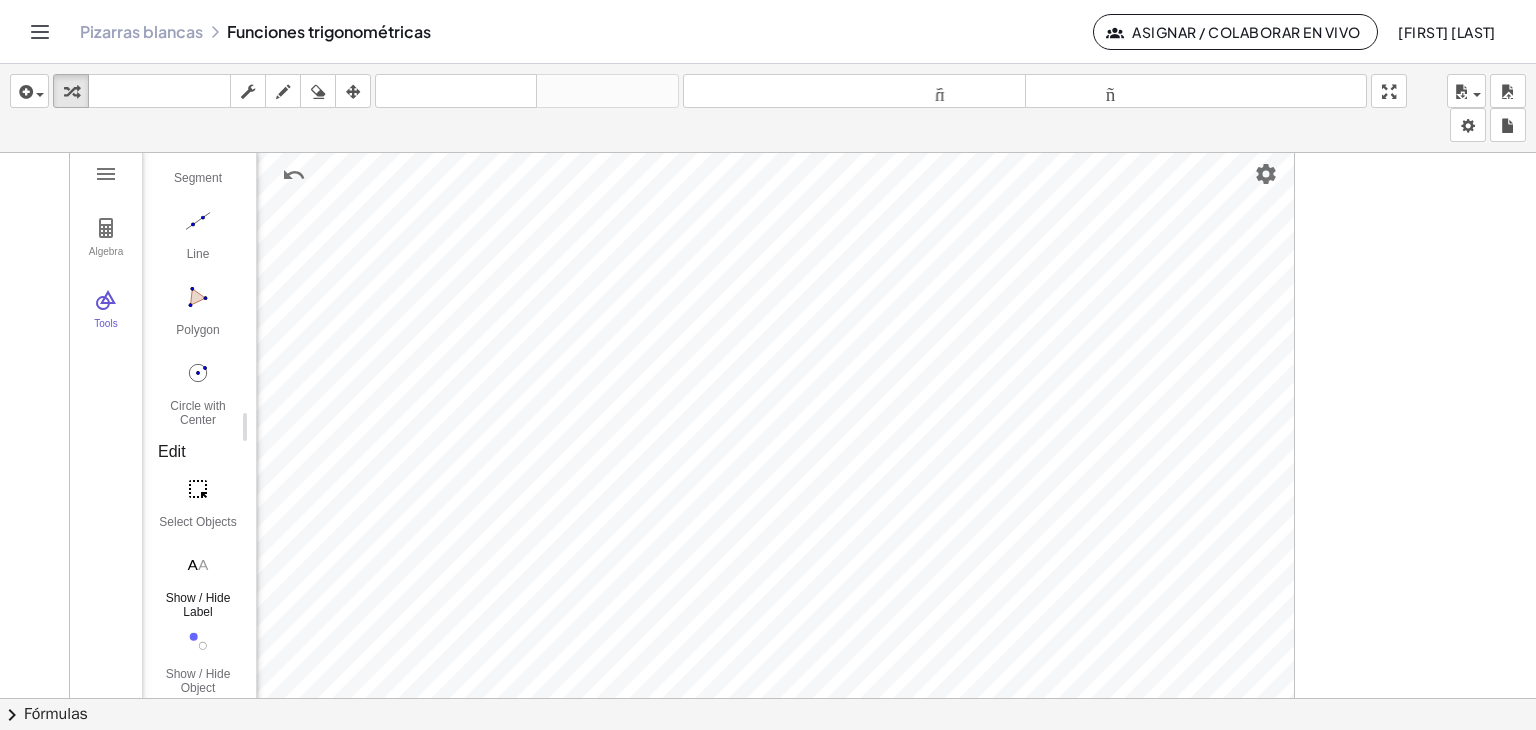 click at bounding box center [198, 565] 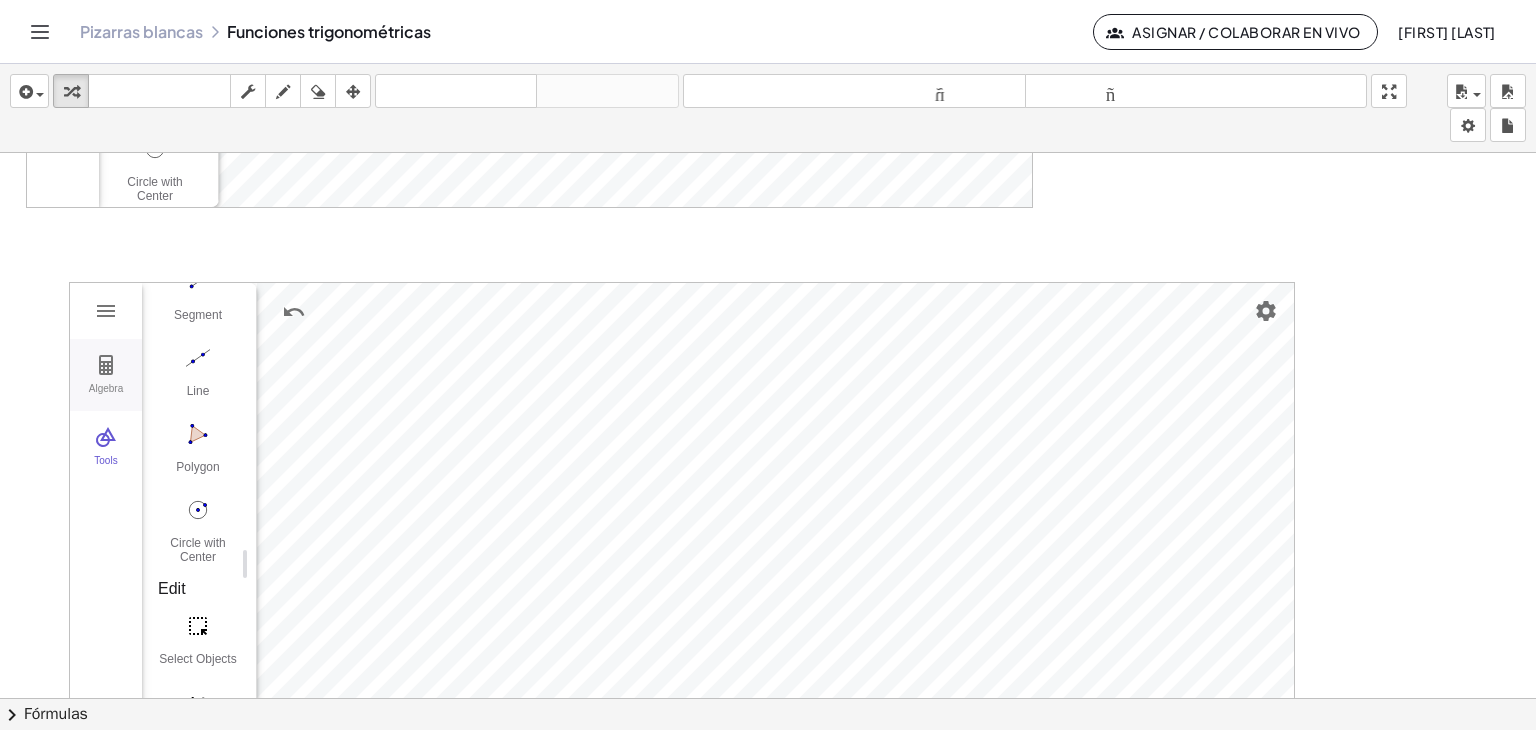 scroll, scrollTop: 1052, scrollLeft: 0, axis: vertical 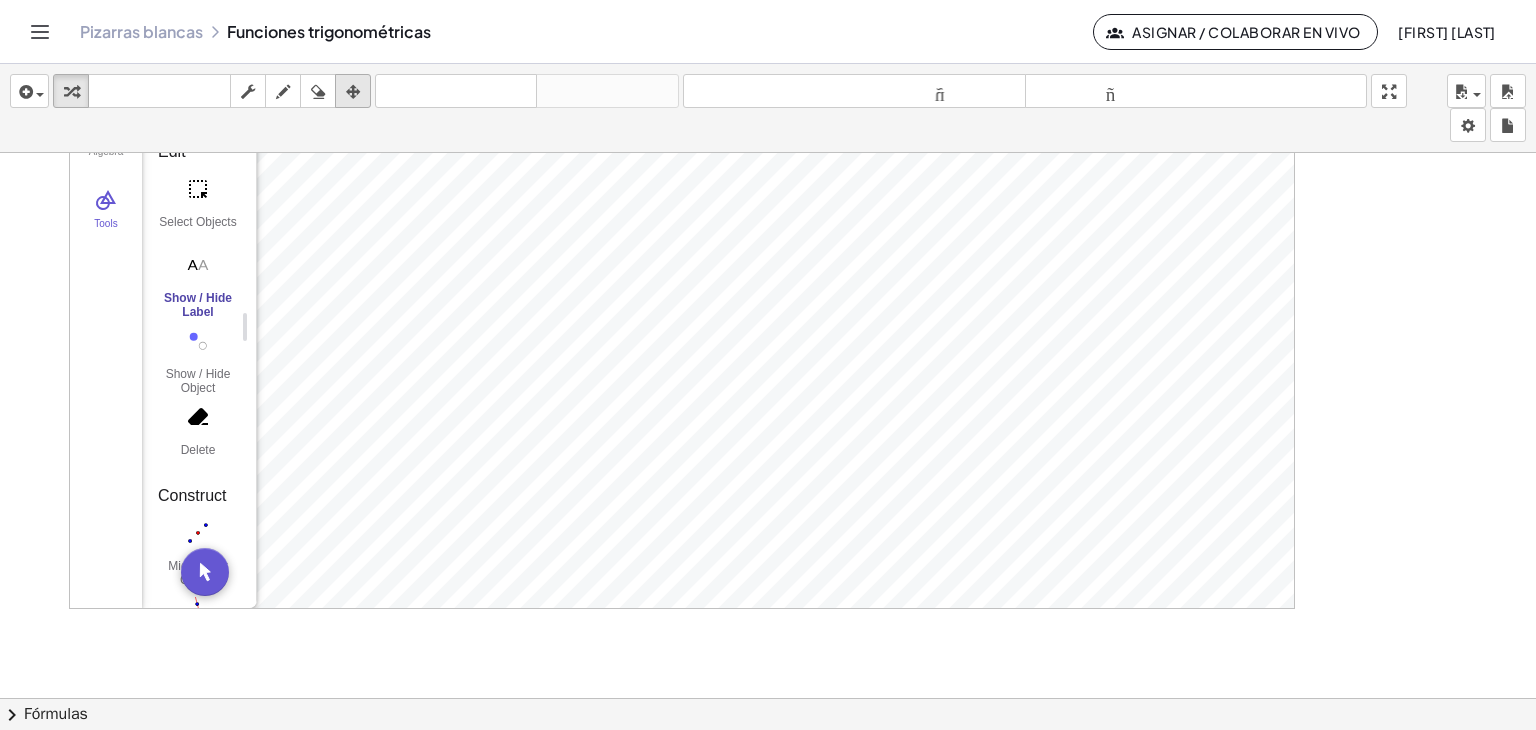 click at bounding box center [353, 92] 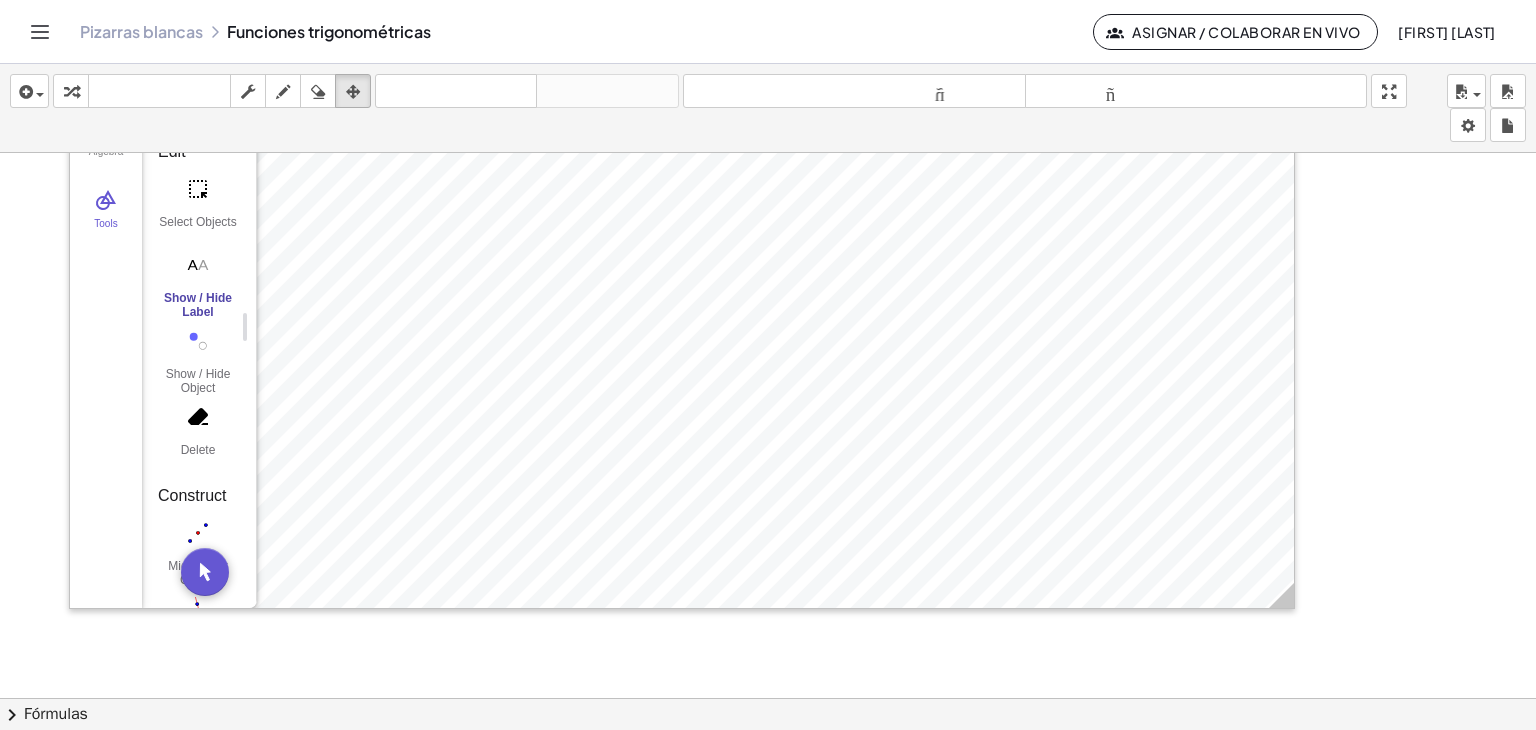 click at bounding box center [2110, -108] 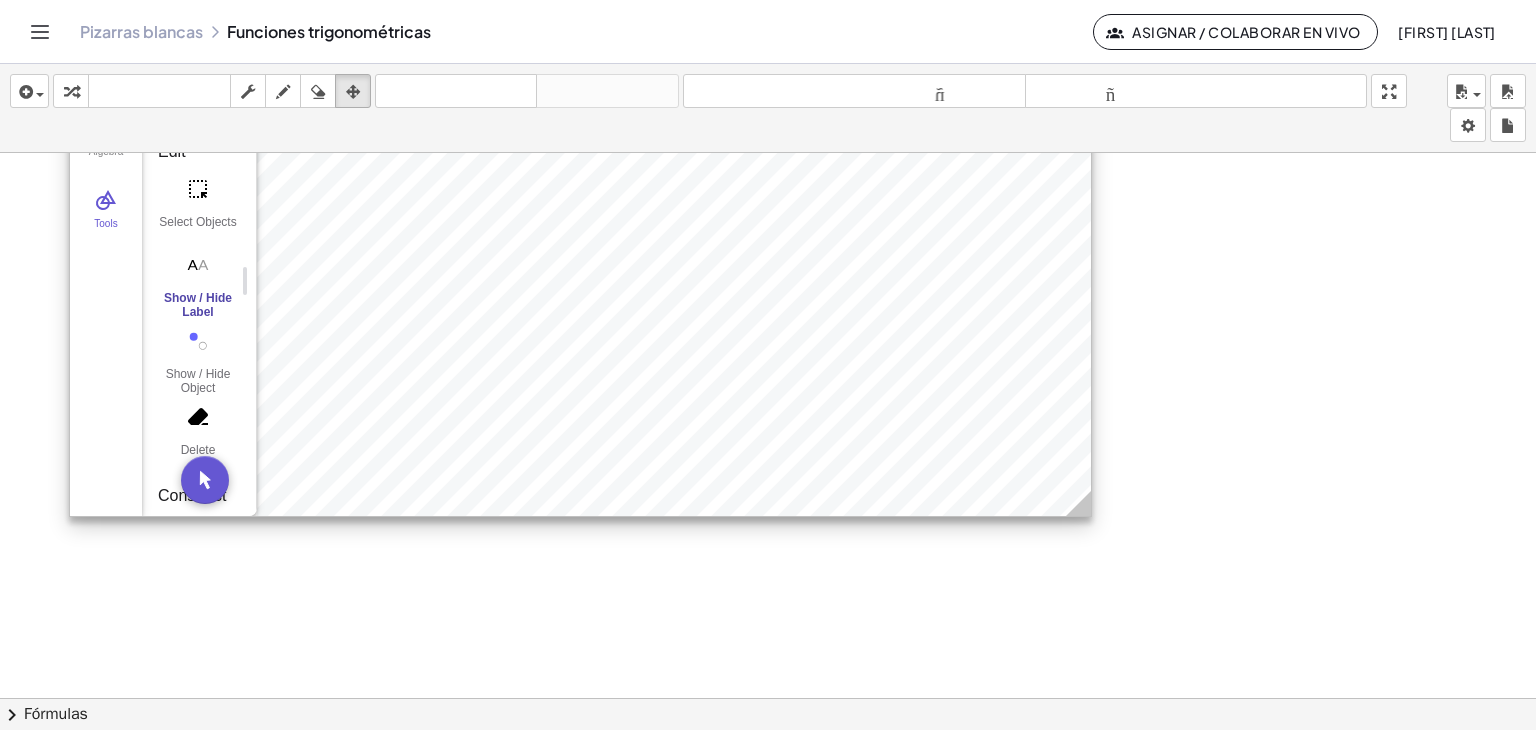 drag, startPoint x: 1250, startPoint y: 589, endPoint x: 1083, endPoint y: 510, distance: 184.74306 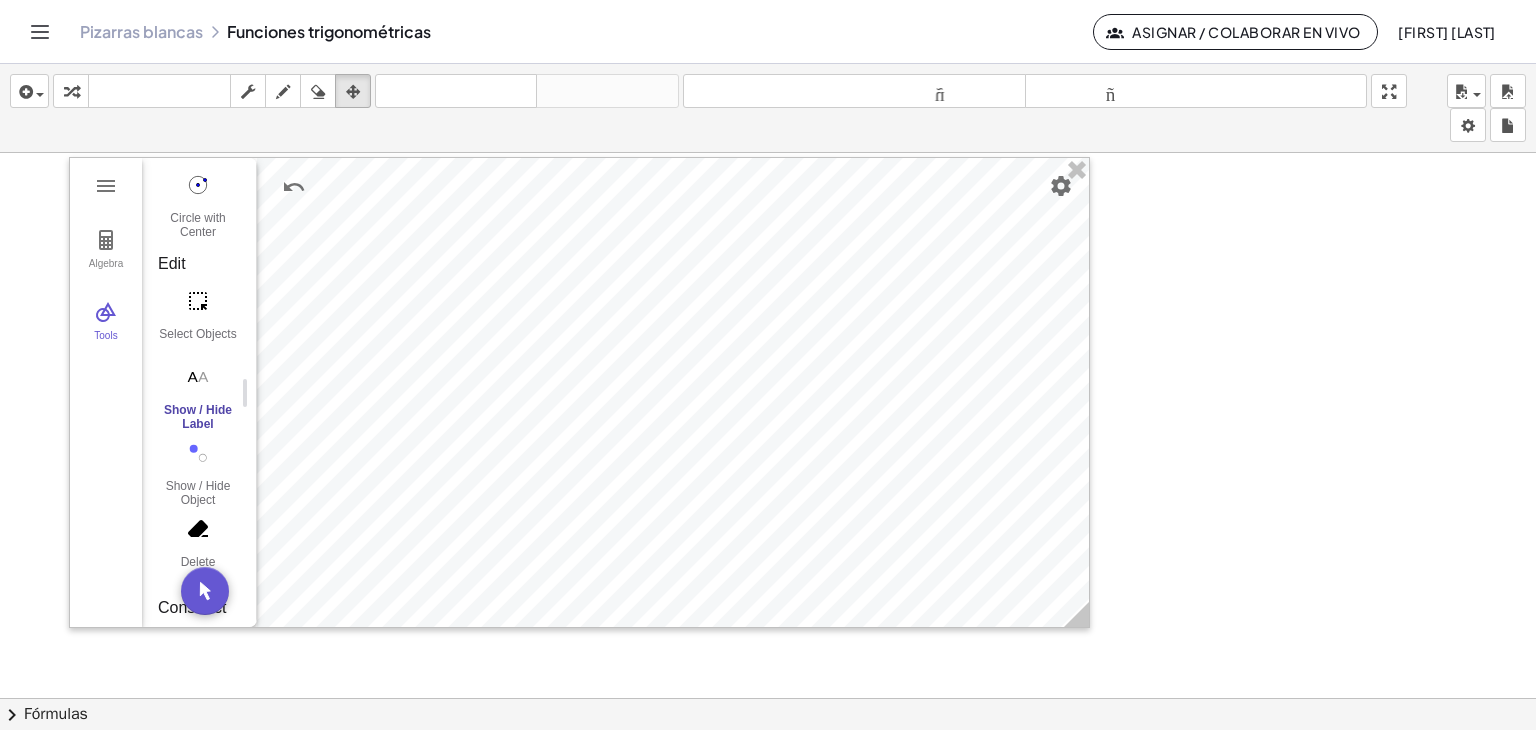 scroll, scrollTop: 1252, scrollLeft: 0, axis: vertical 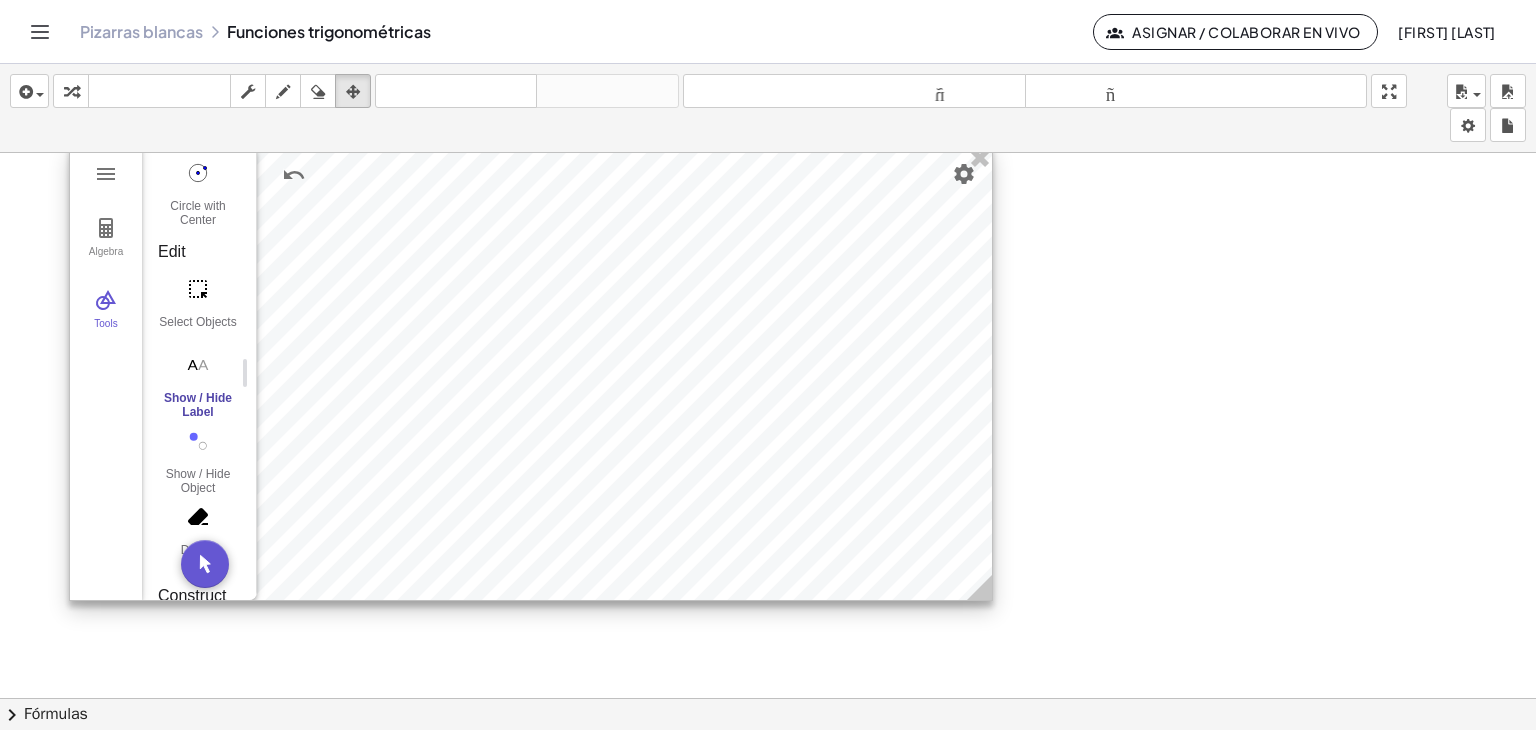 drag, startPoint x: 1076, startPoint y: 601, endPoint x: 1084, endPoint y: 510, distance: 91.350975 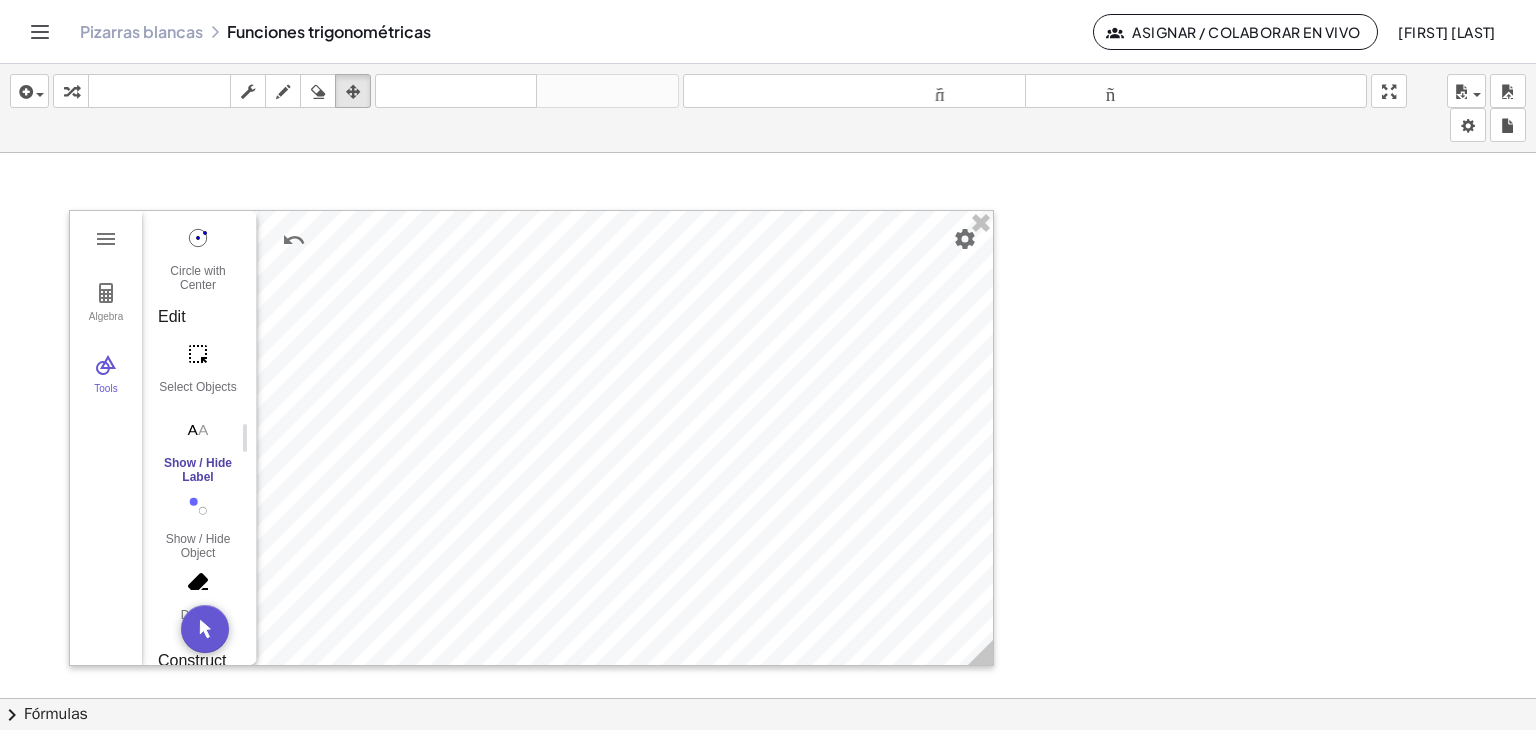 scroll, scrollTop: 1152, scrollLeft: 0, axis: vertical 